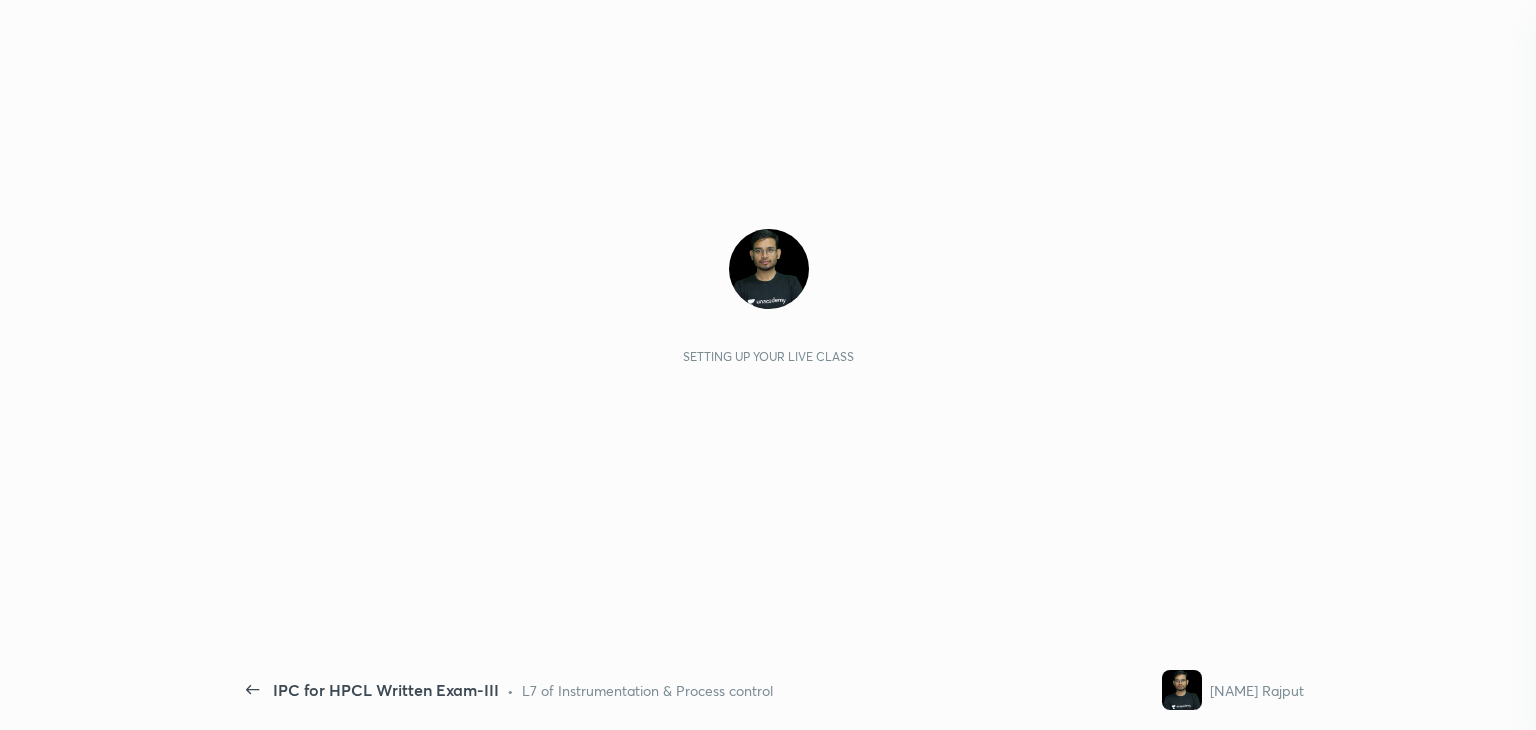 scroll, scrollTop: 0, scrollLeft: 0, axis: both 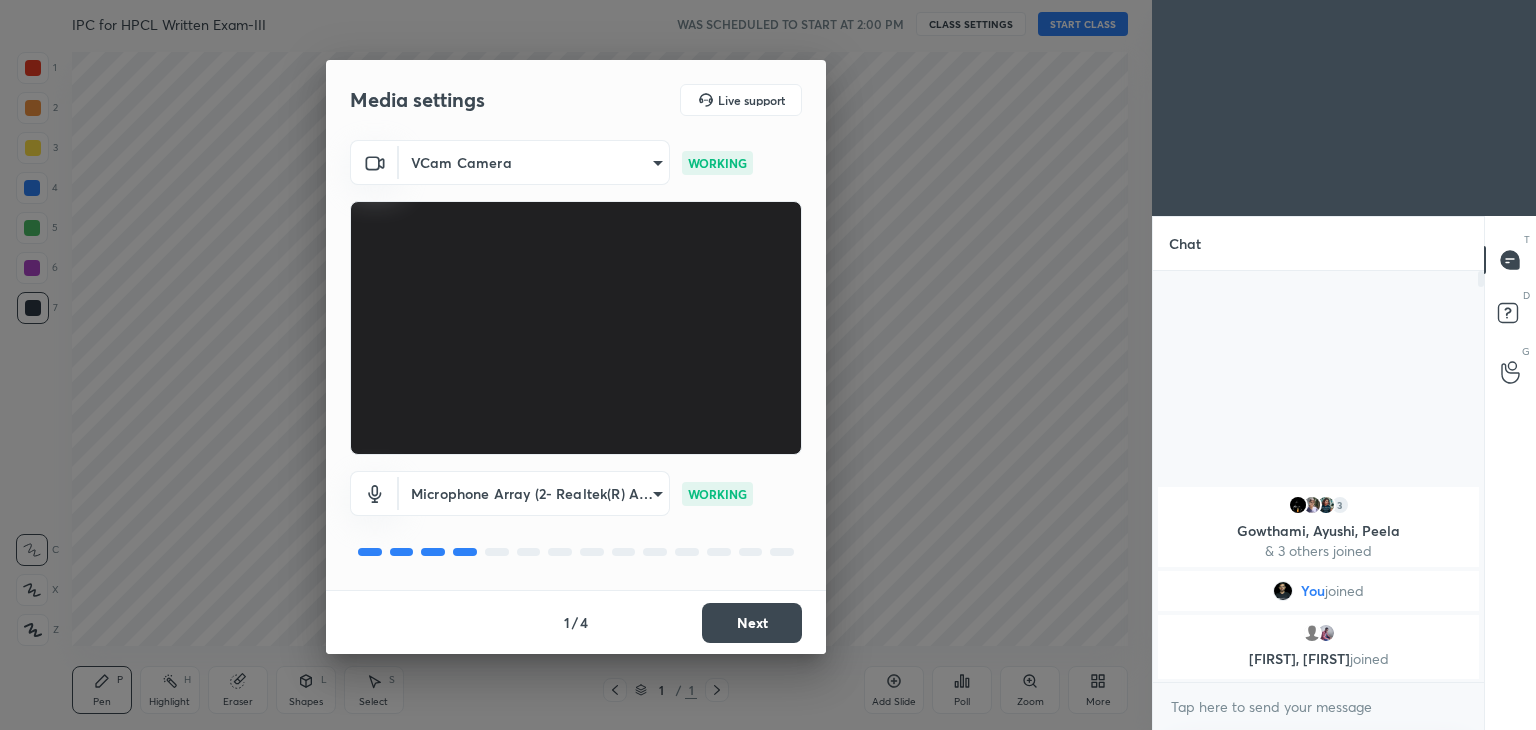 click on "Next" at bounding box center [752, 623] 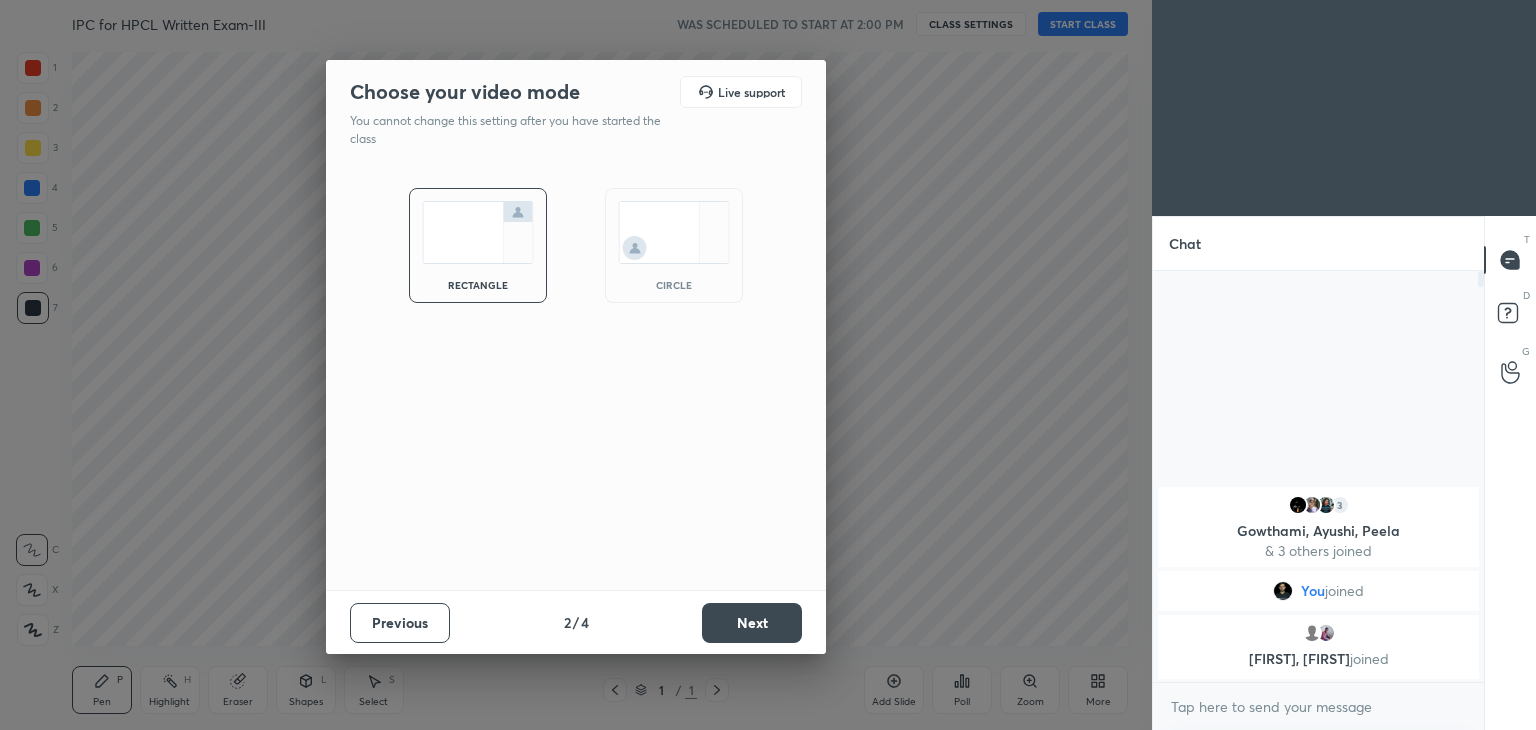 click on "Next" at bounding box center (752, 623) 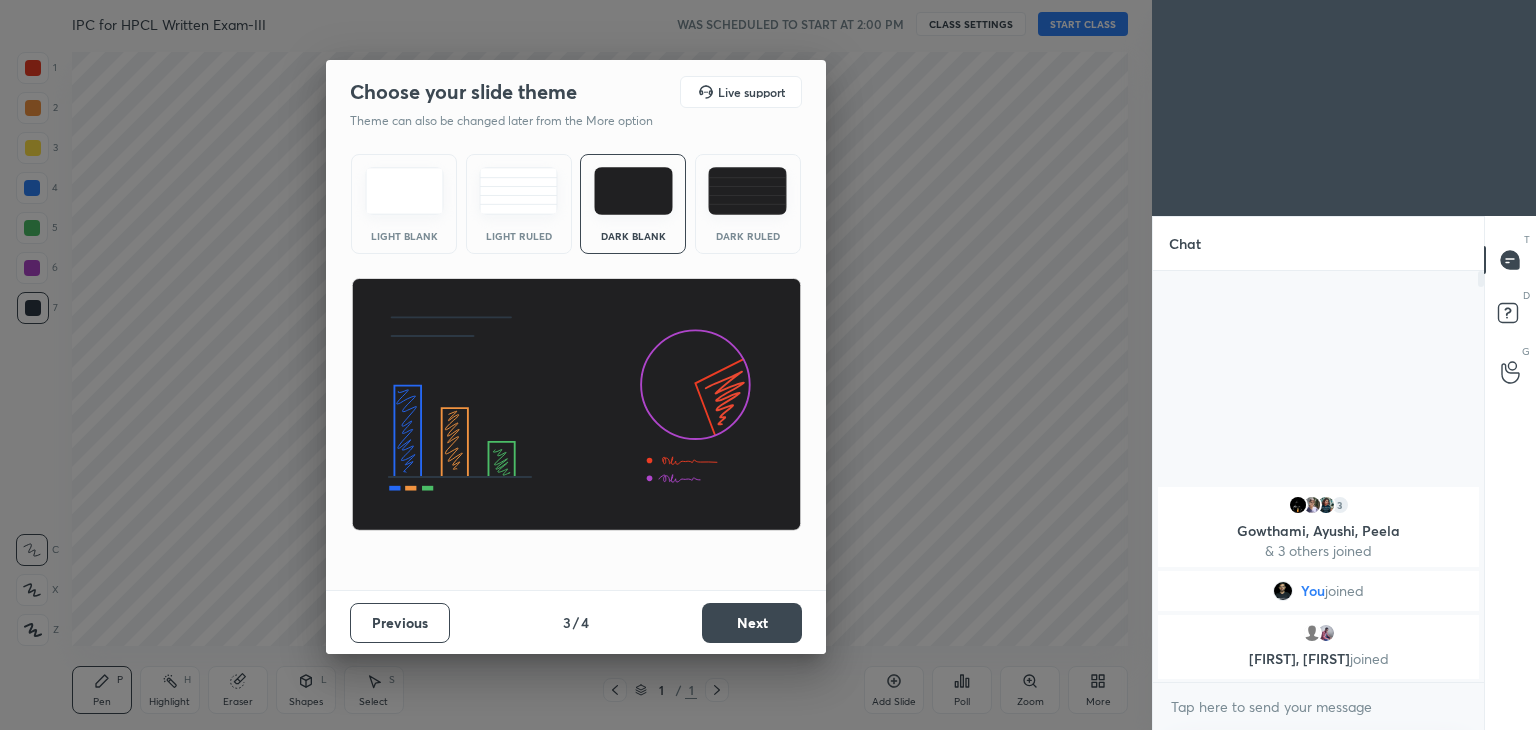 click on "Next" at bounding box center (752, 623) 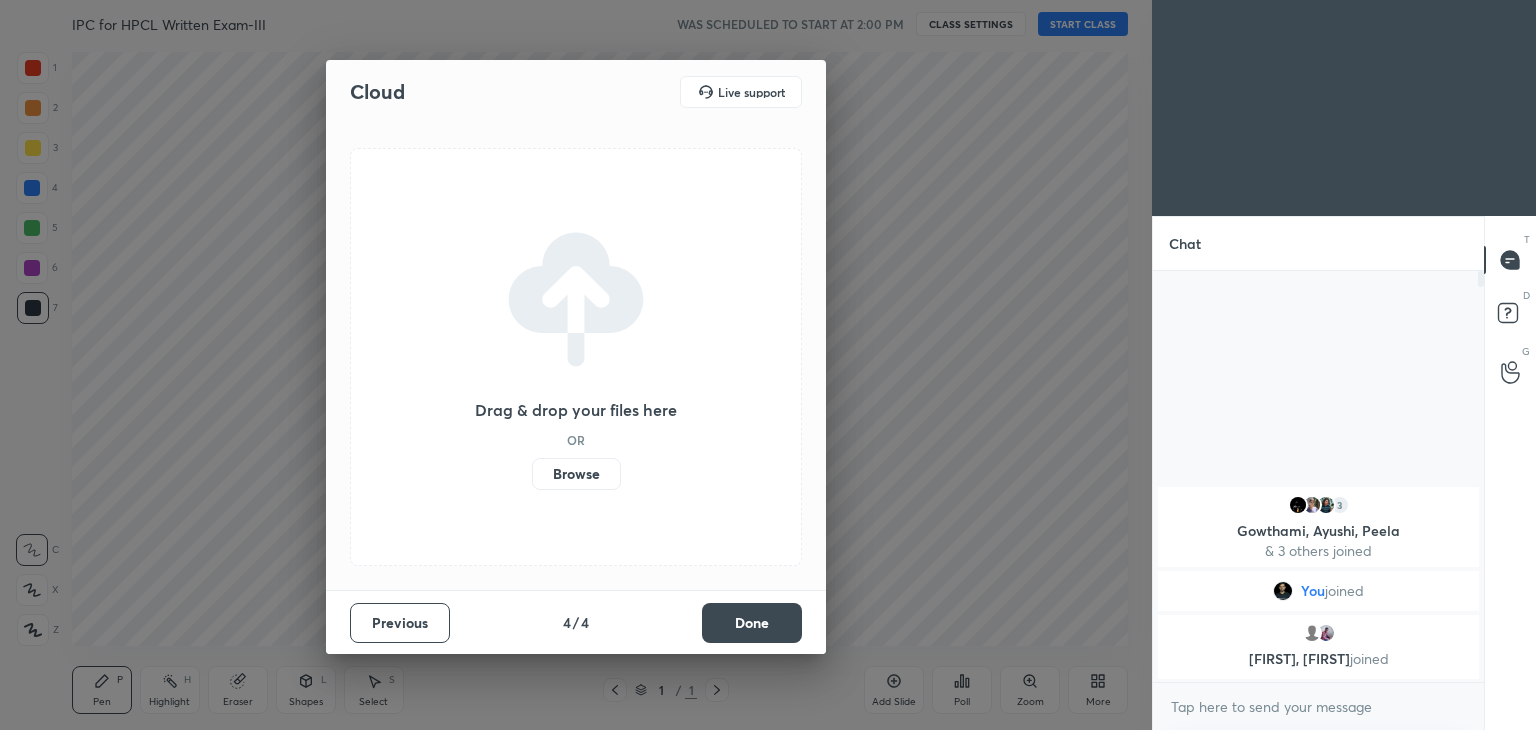 click on "Done" at bounding box center [752, 623] 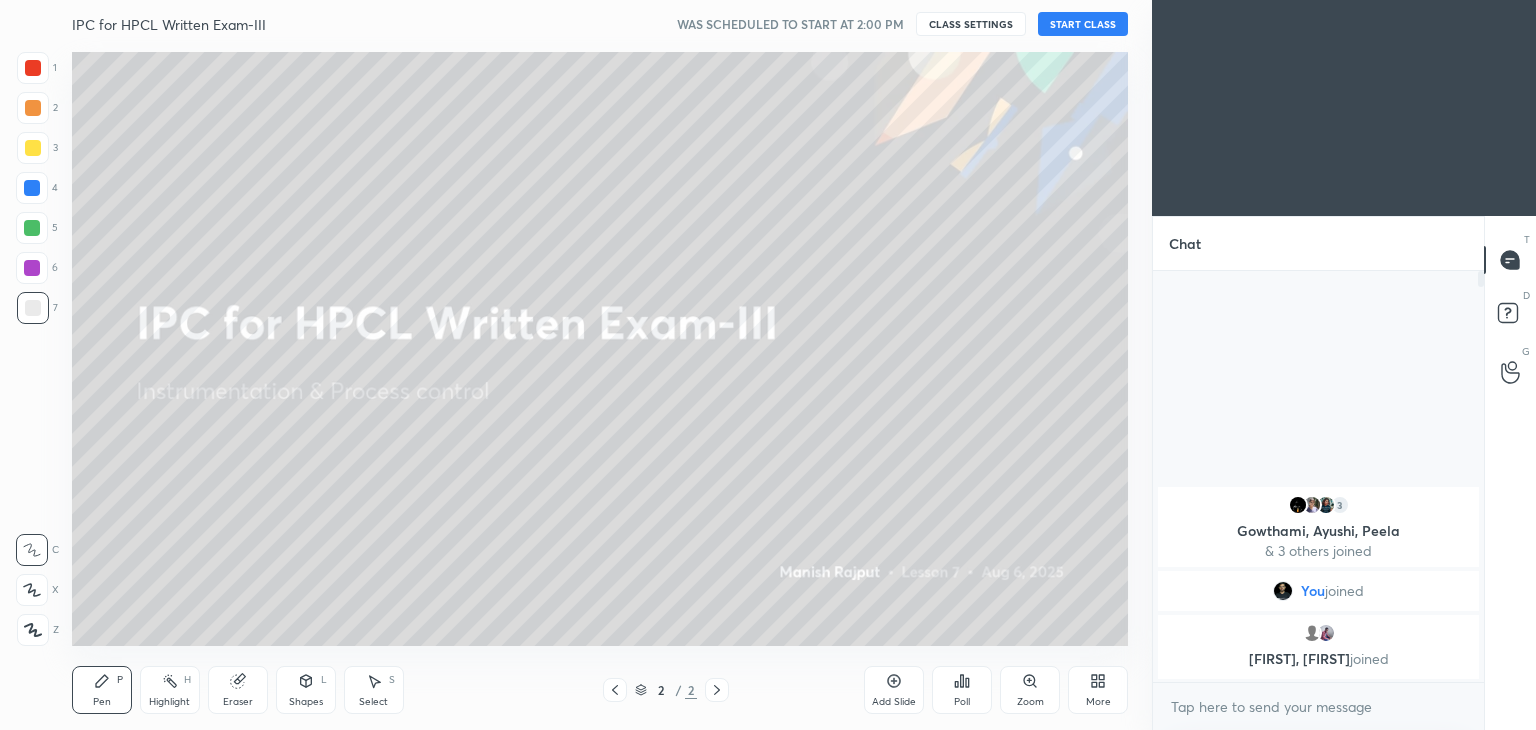 click on "START CLASS" at bounding box center [1083, 24] 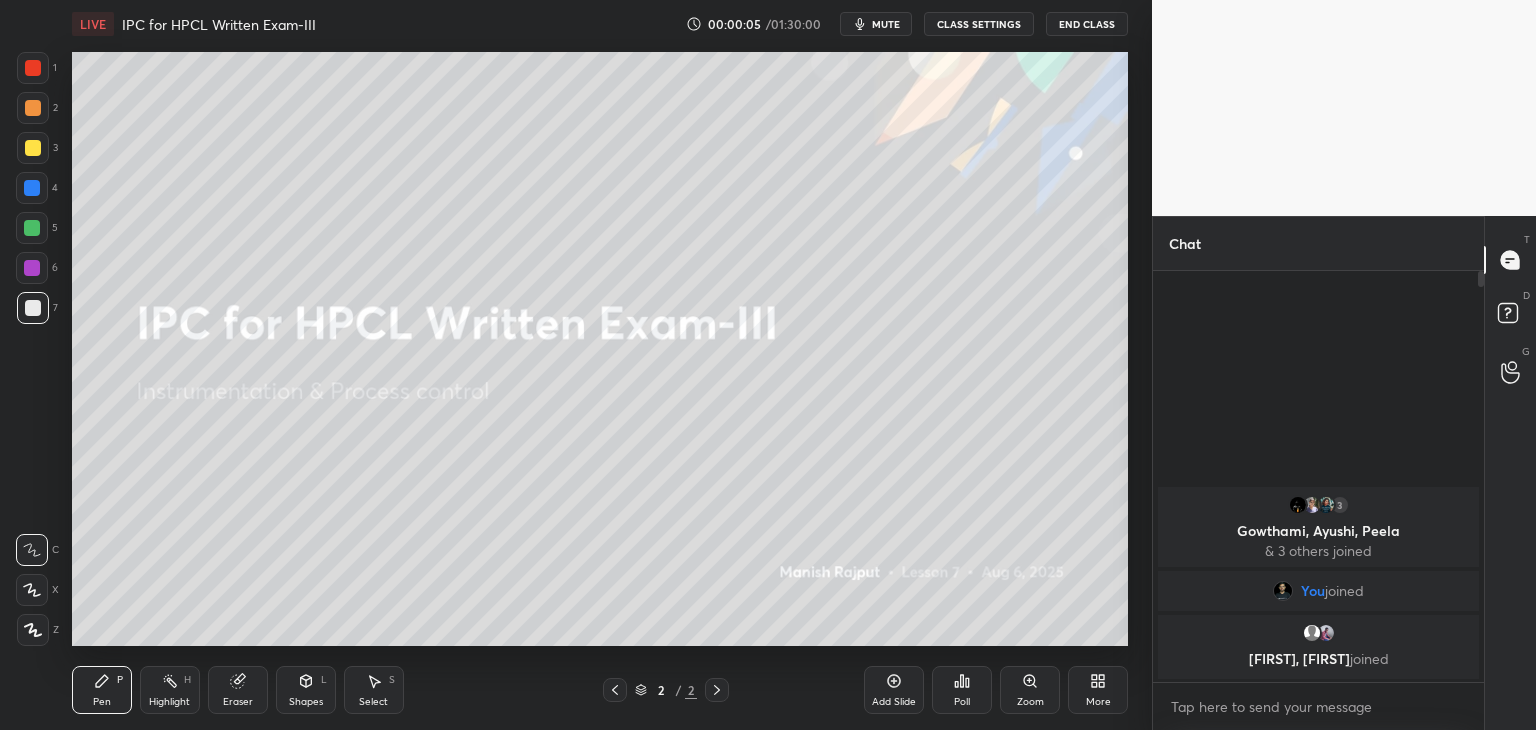 click at bounding box center [32, 268] 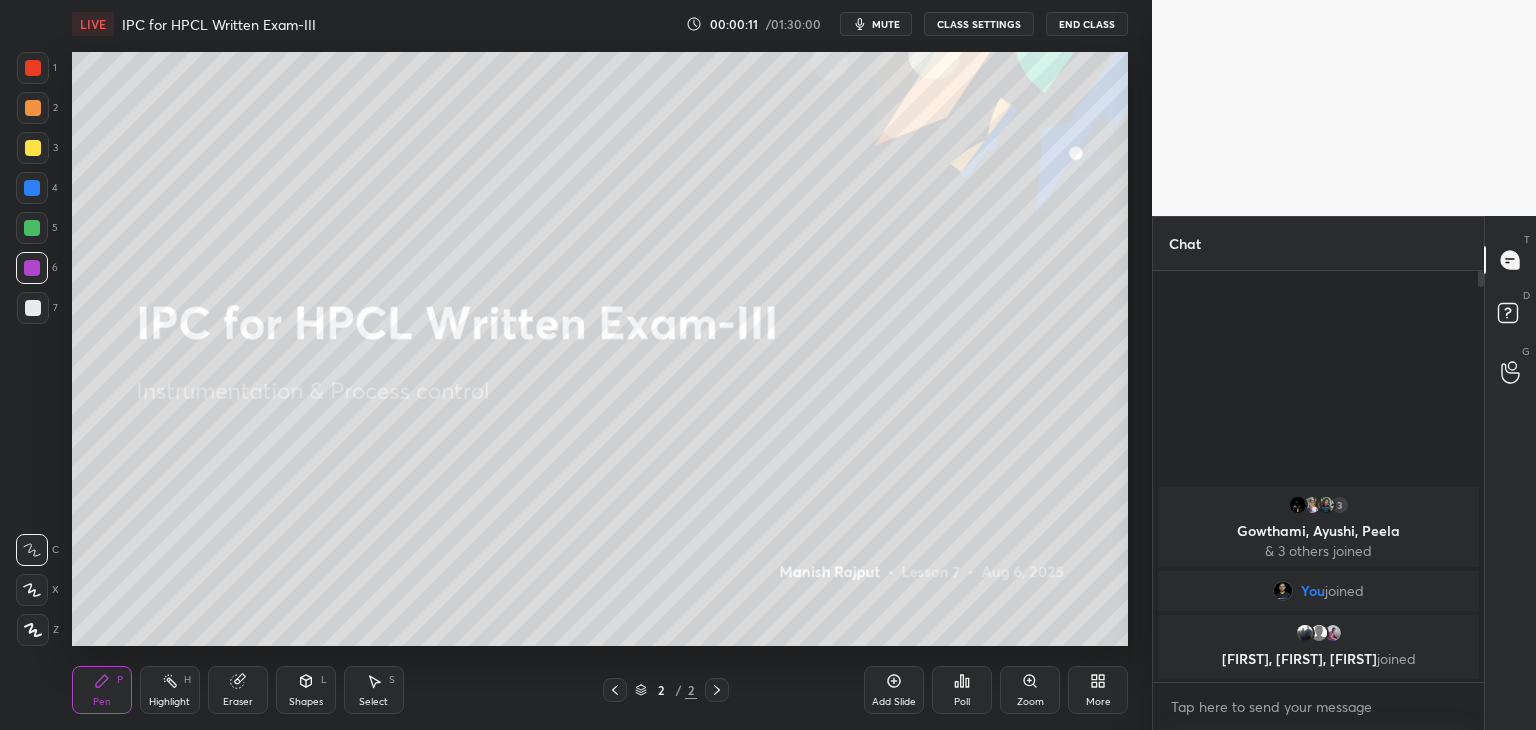 click at bounding box center (33, 68) 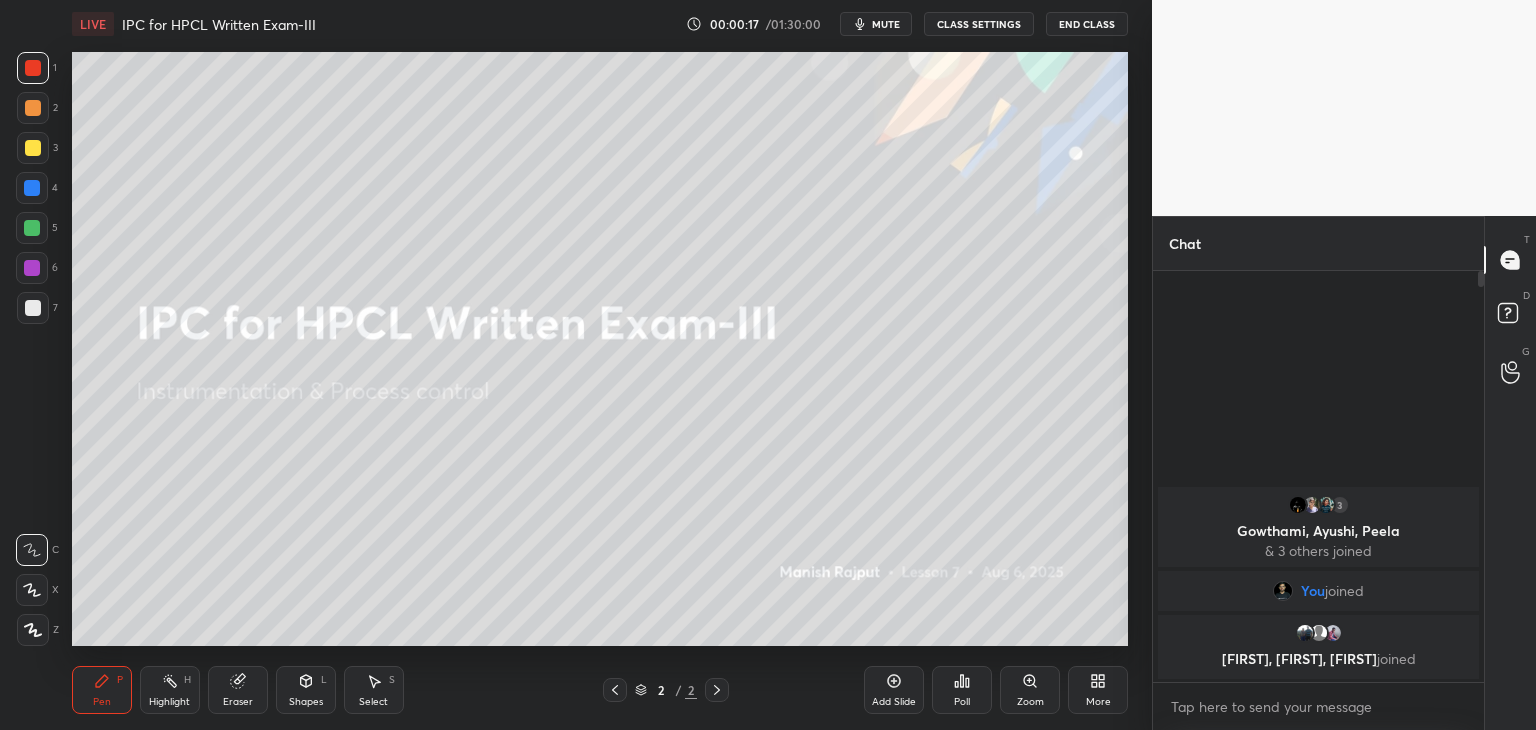 click at bounding box center (32, 228) 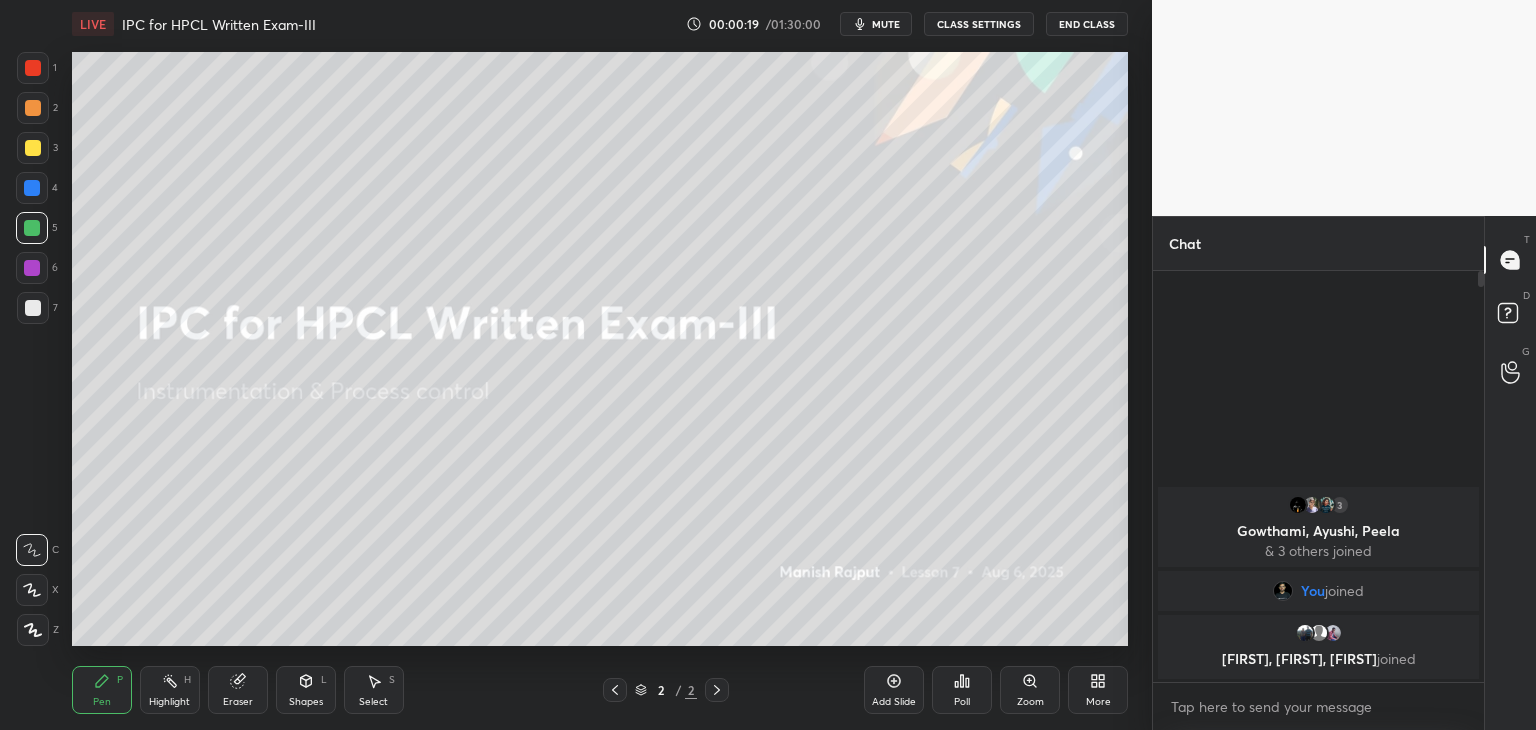 click at bounding box center (32, 590) 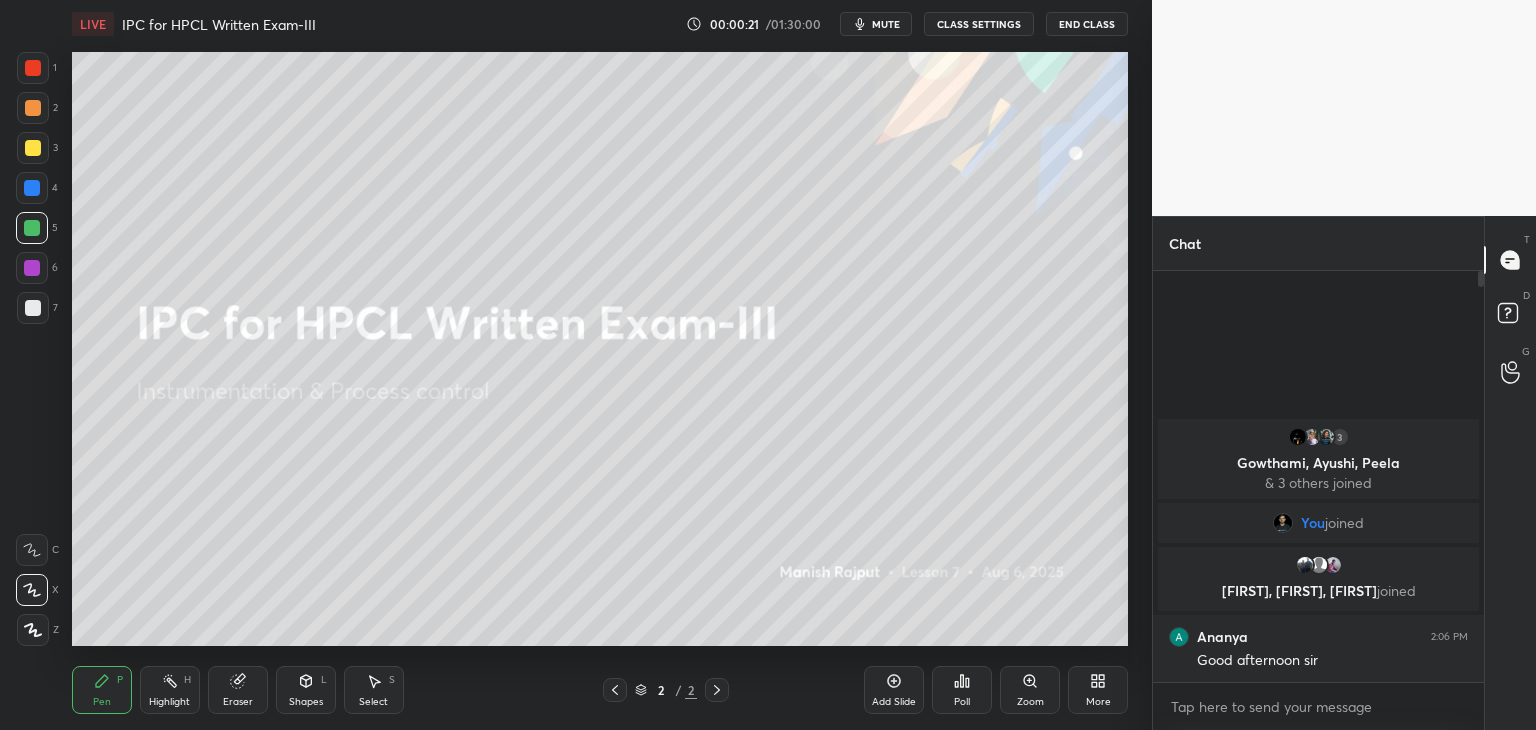 click 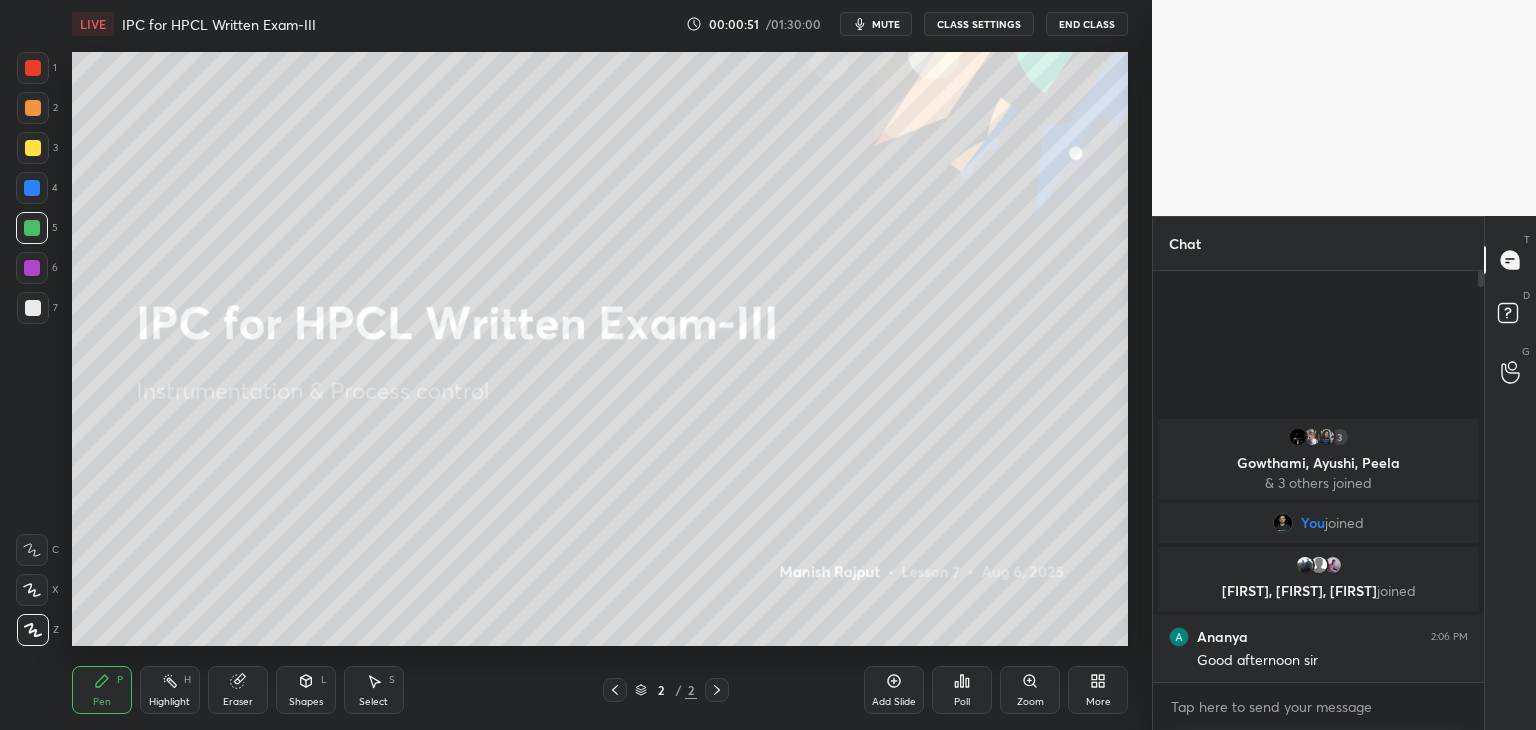 click 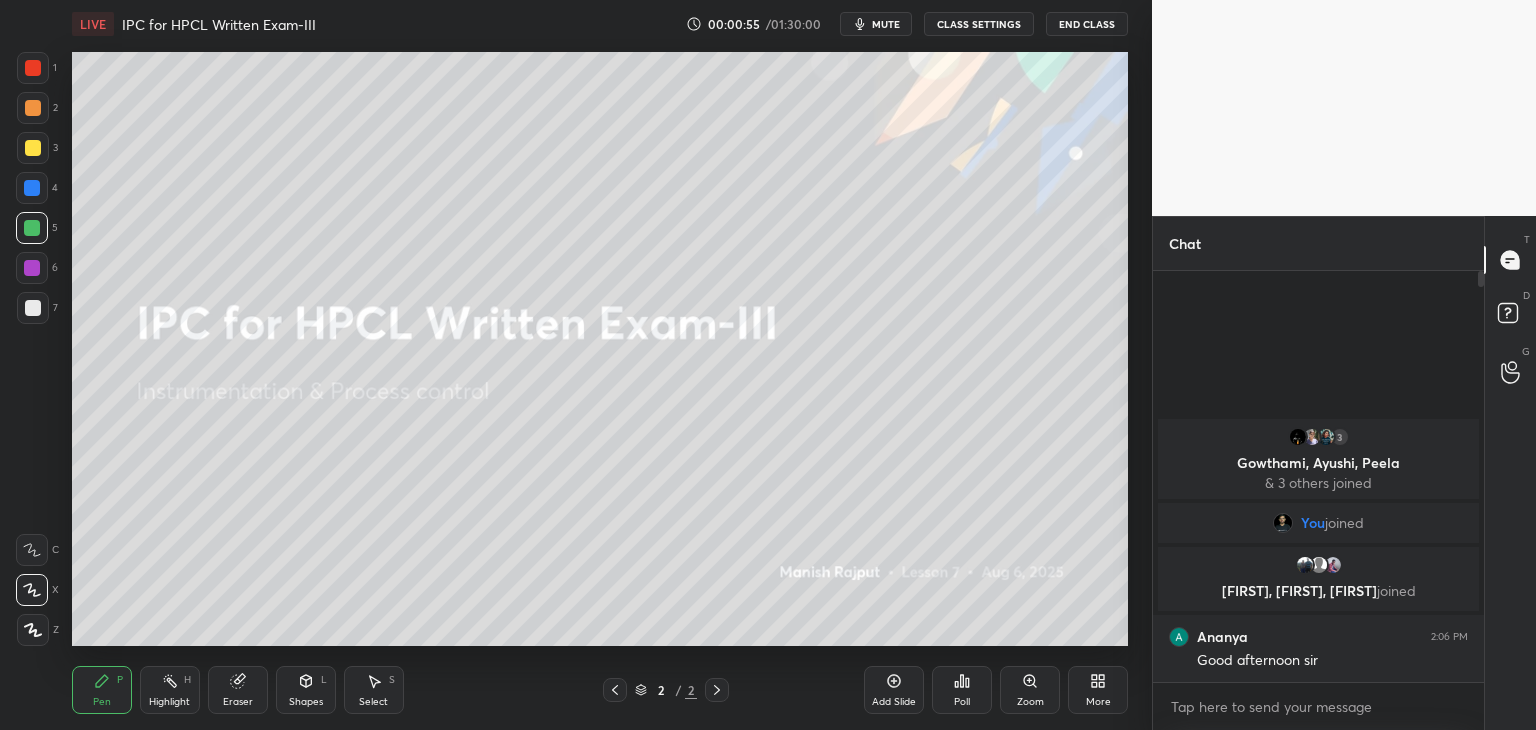 click at bounding box center (33, 148) 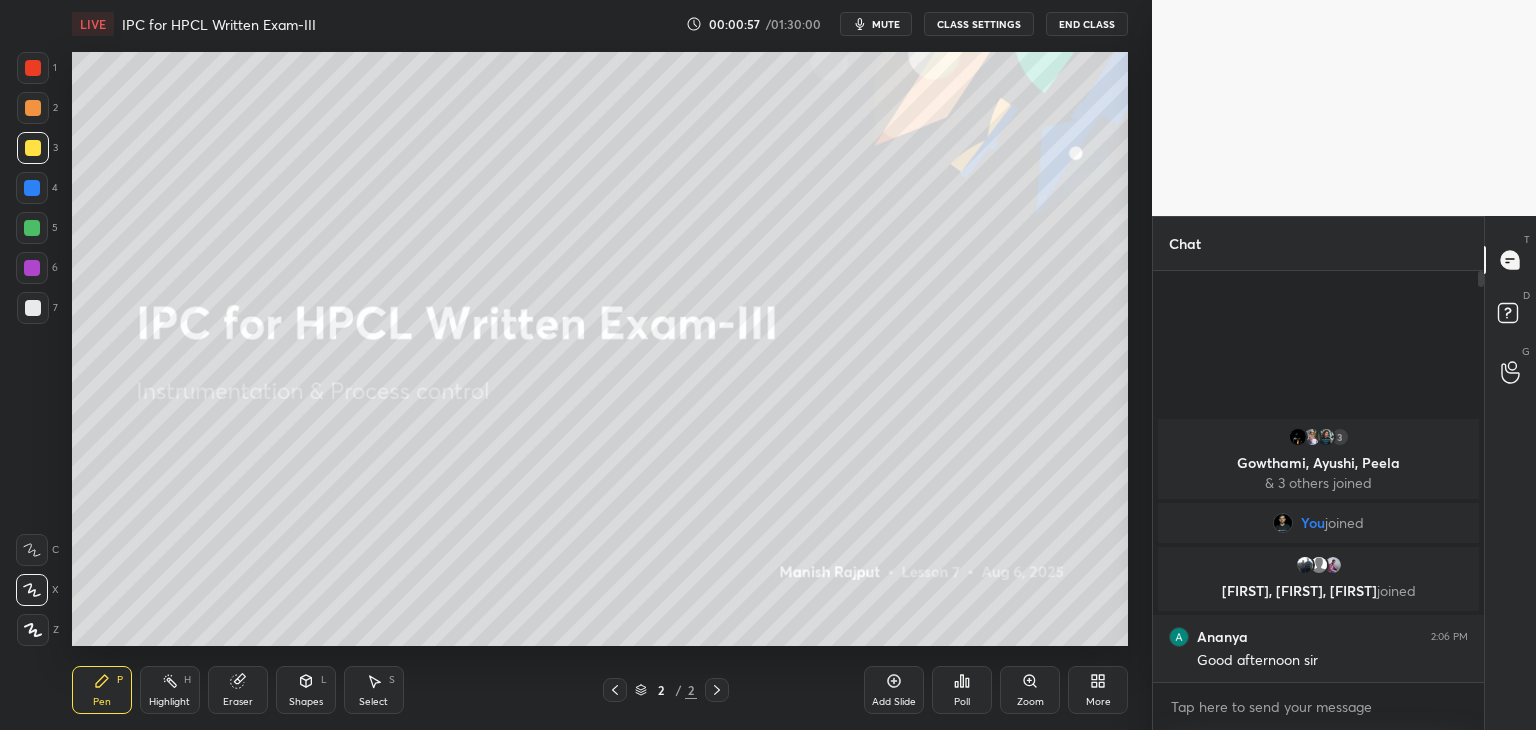 click at bounding box center [33, 68] 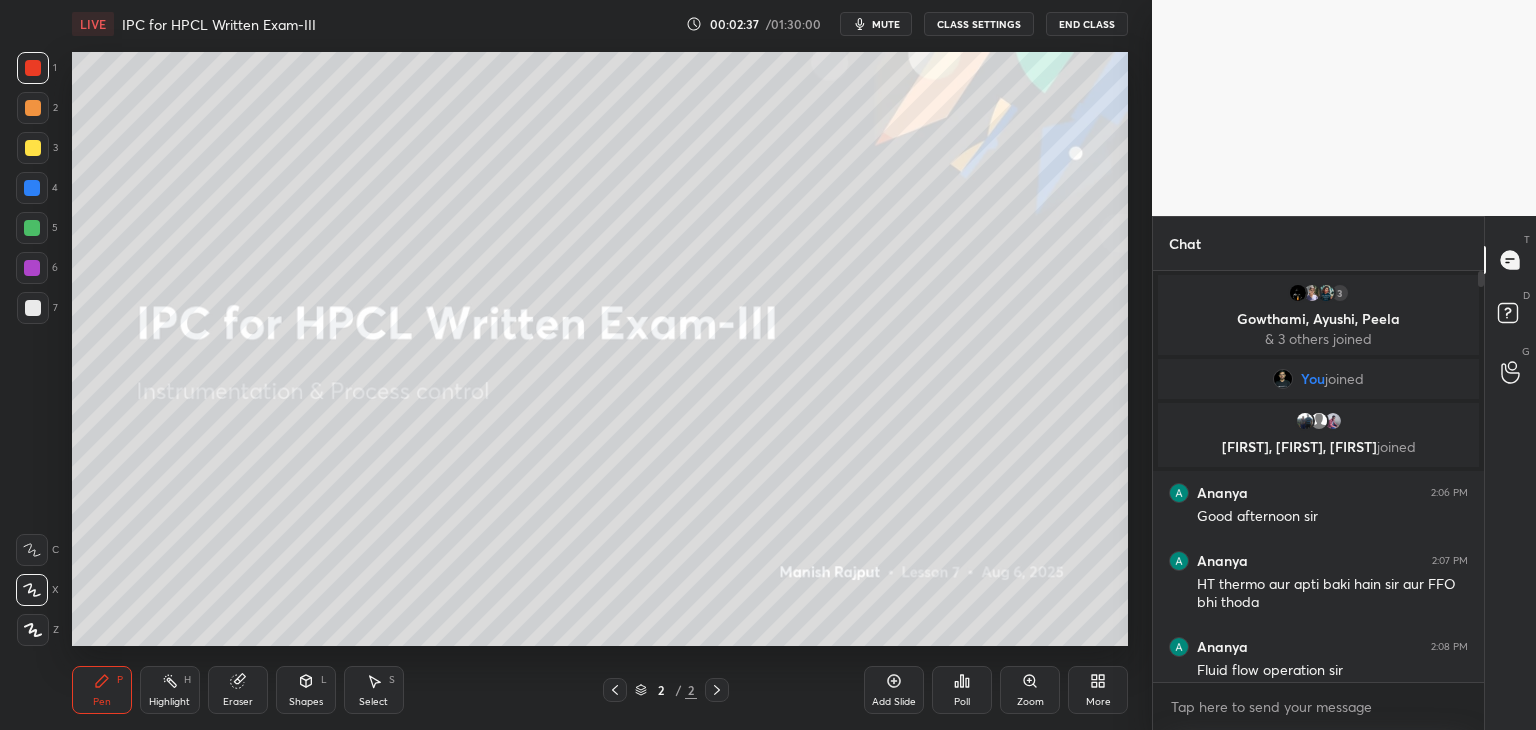 click 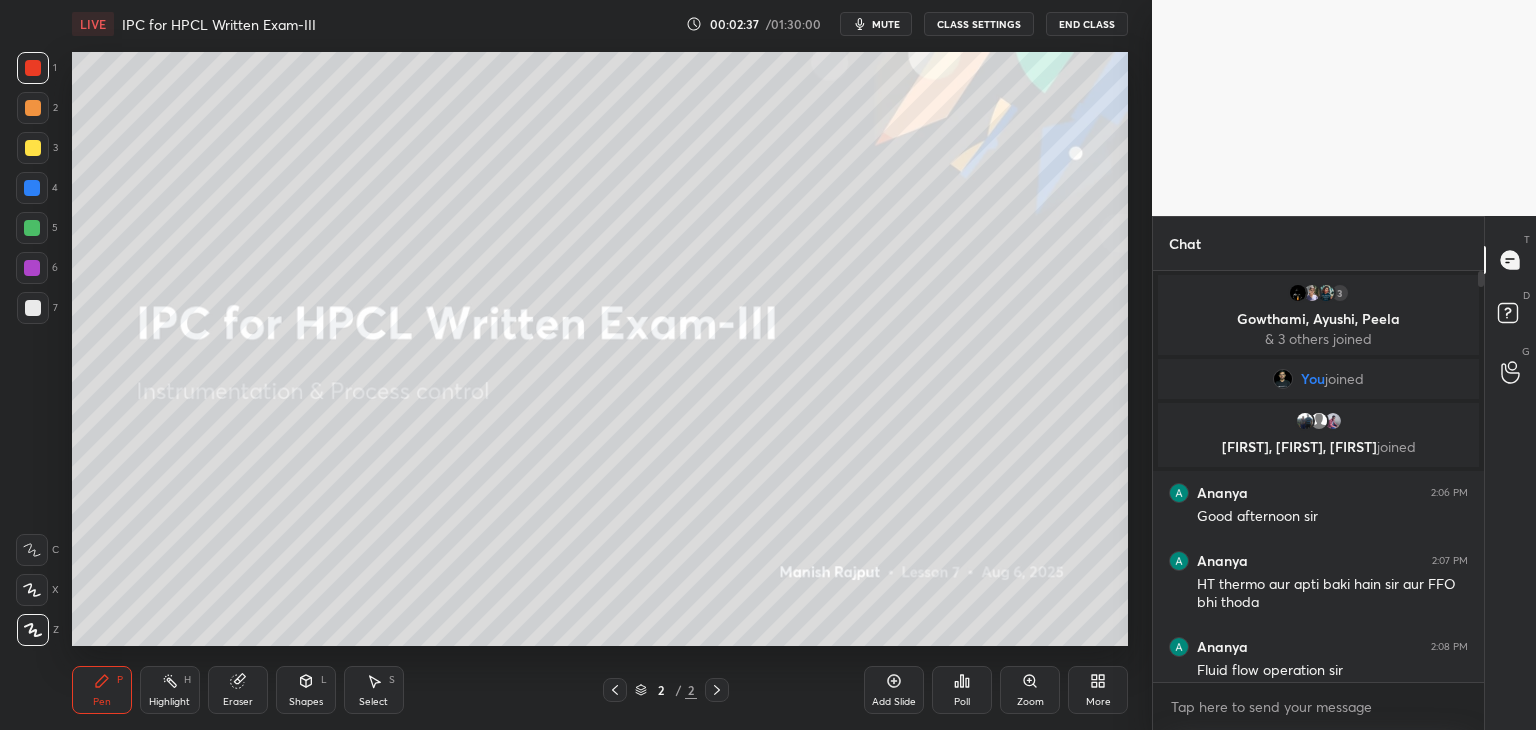 click 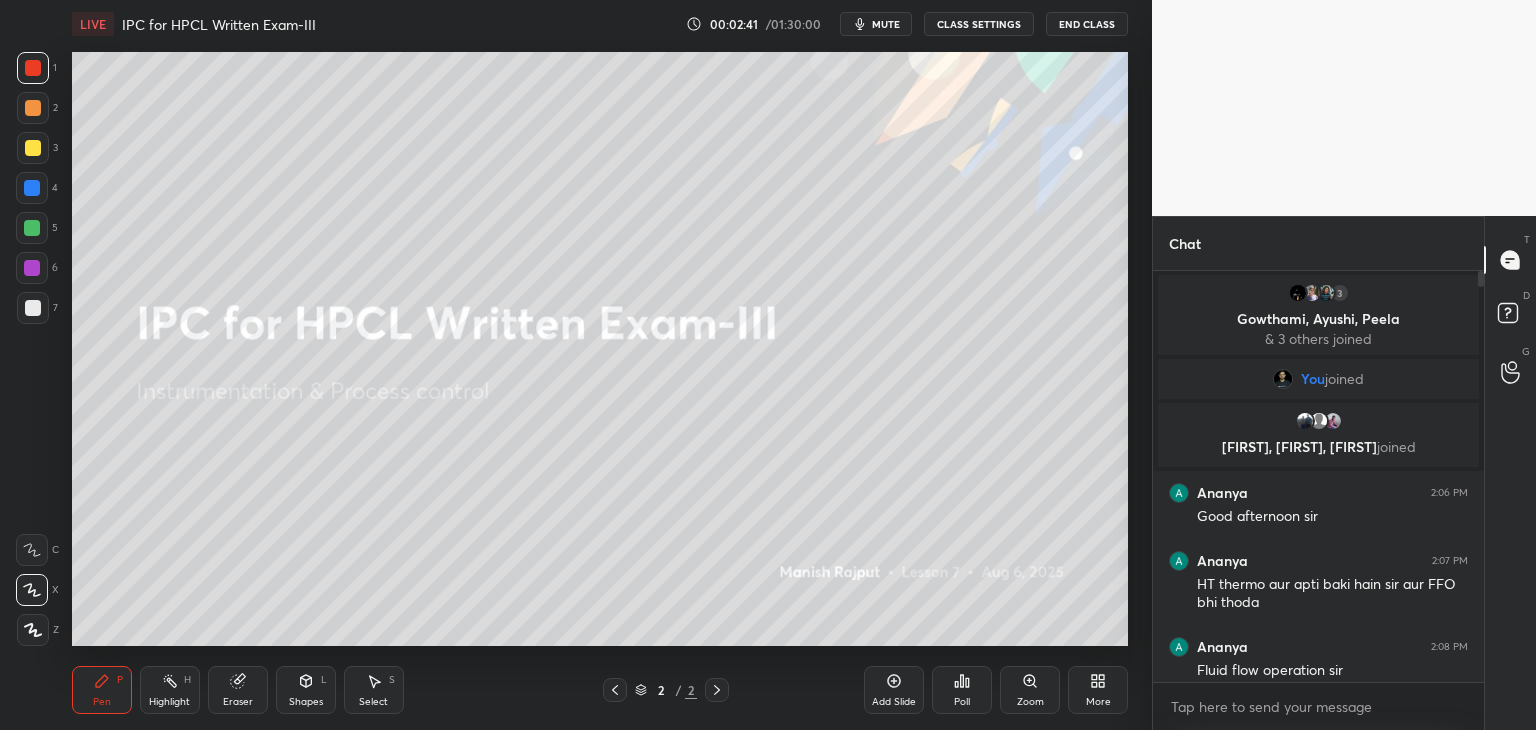 click at bounding box center [32, 188] 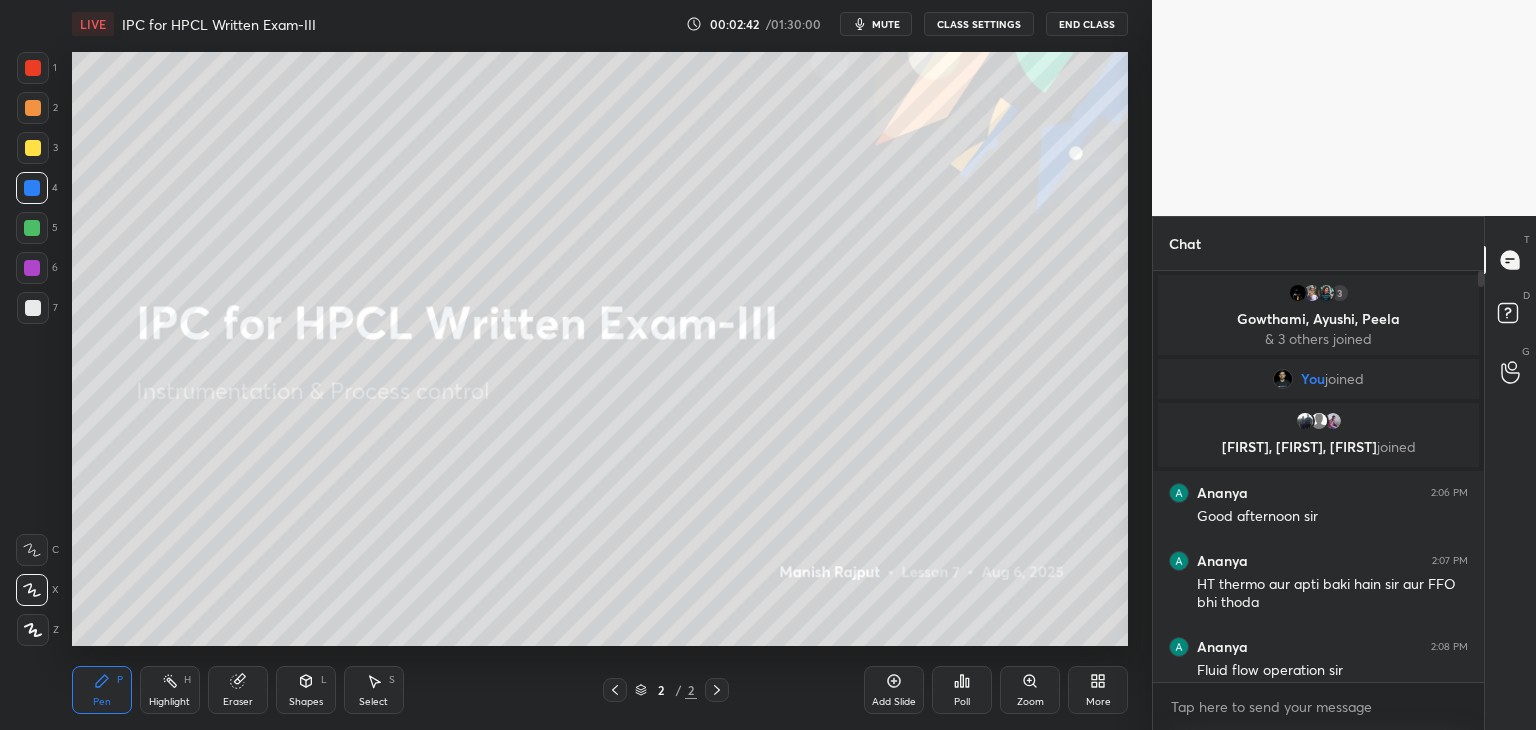click at bounding box center (33, 148) 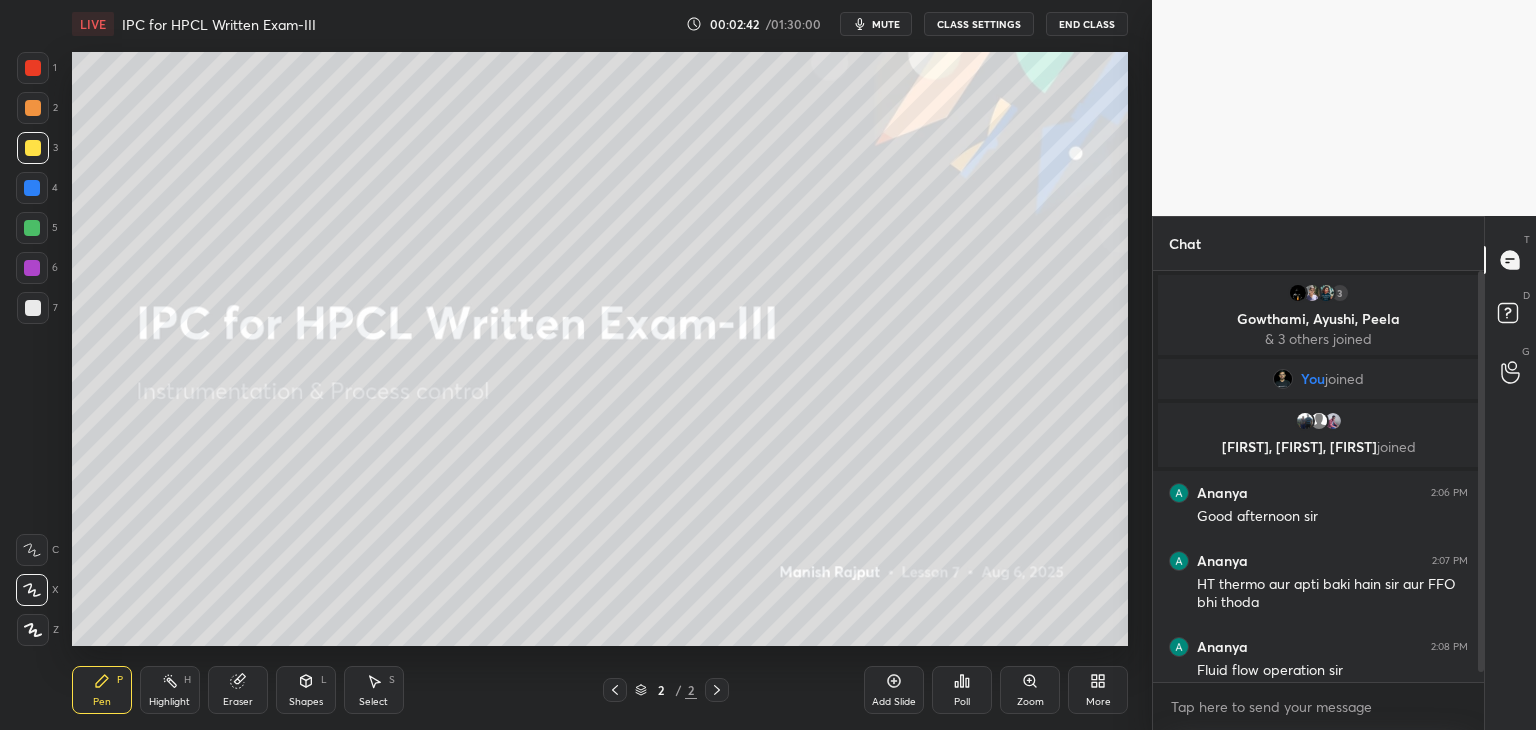 click at bounding box center (33, 108) 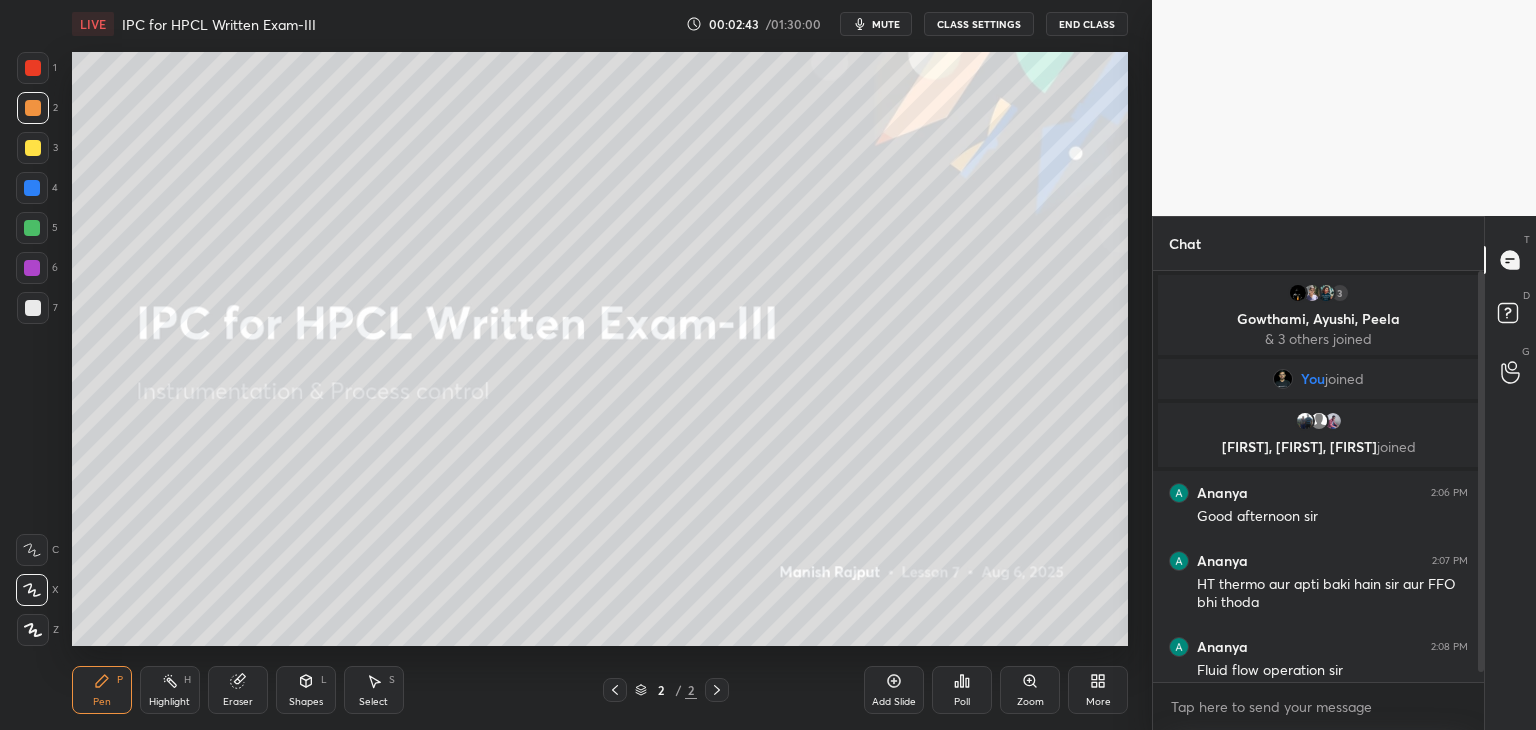 click on "1" at bounding box center [37, 72] 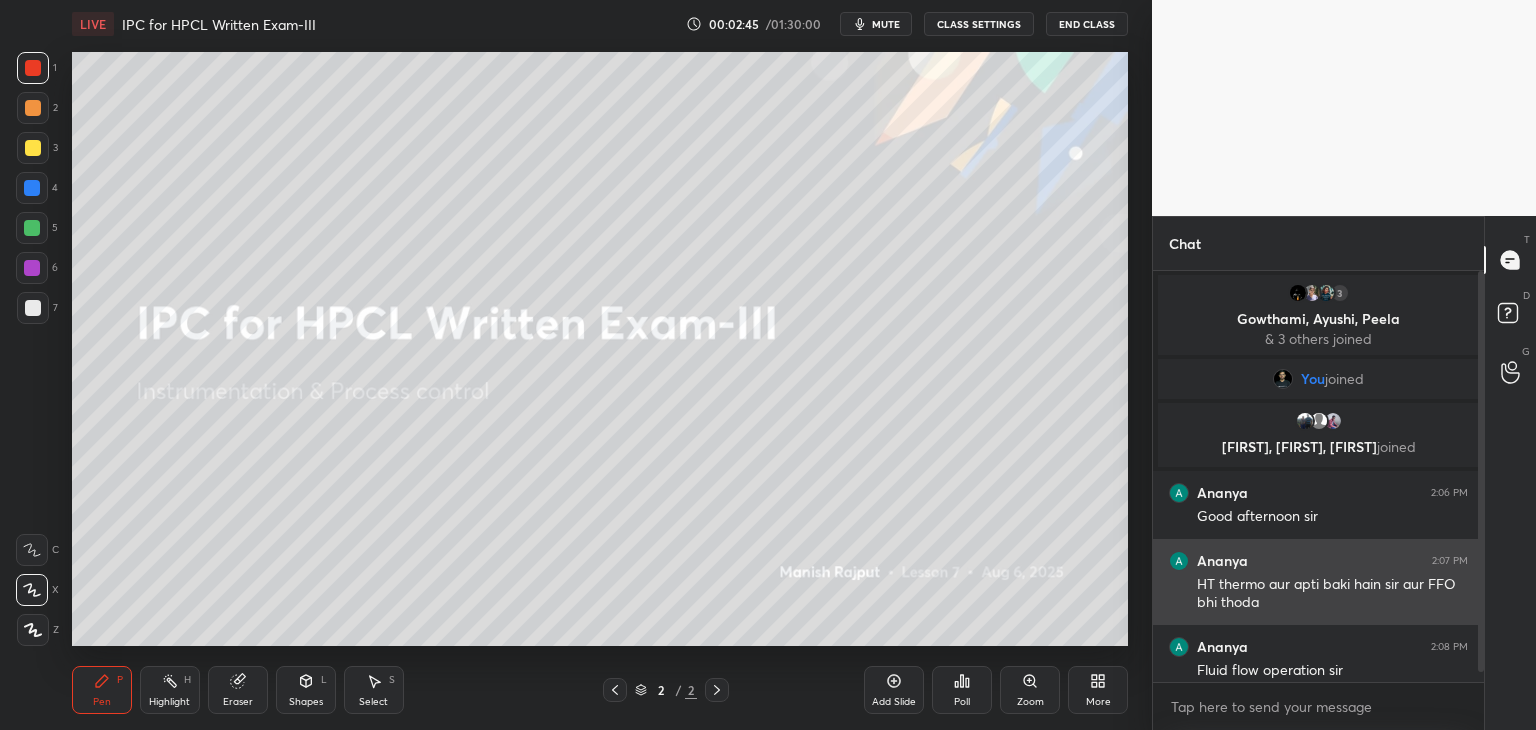 scroll, scrollTop: 30, scrollLeft: 0, axis: vertical 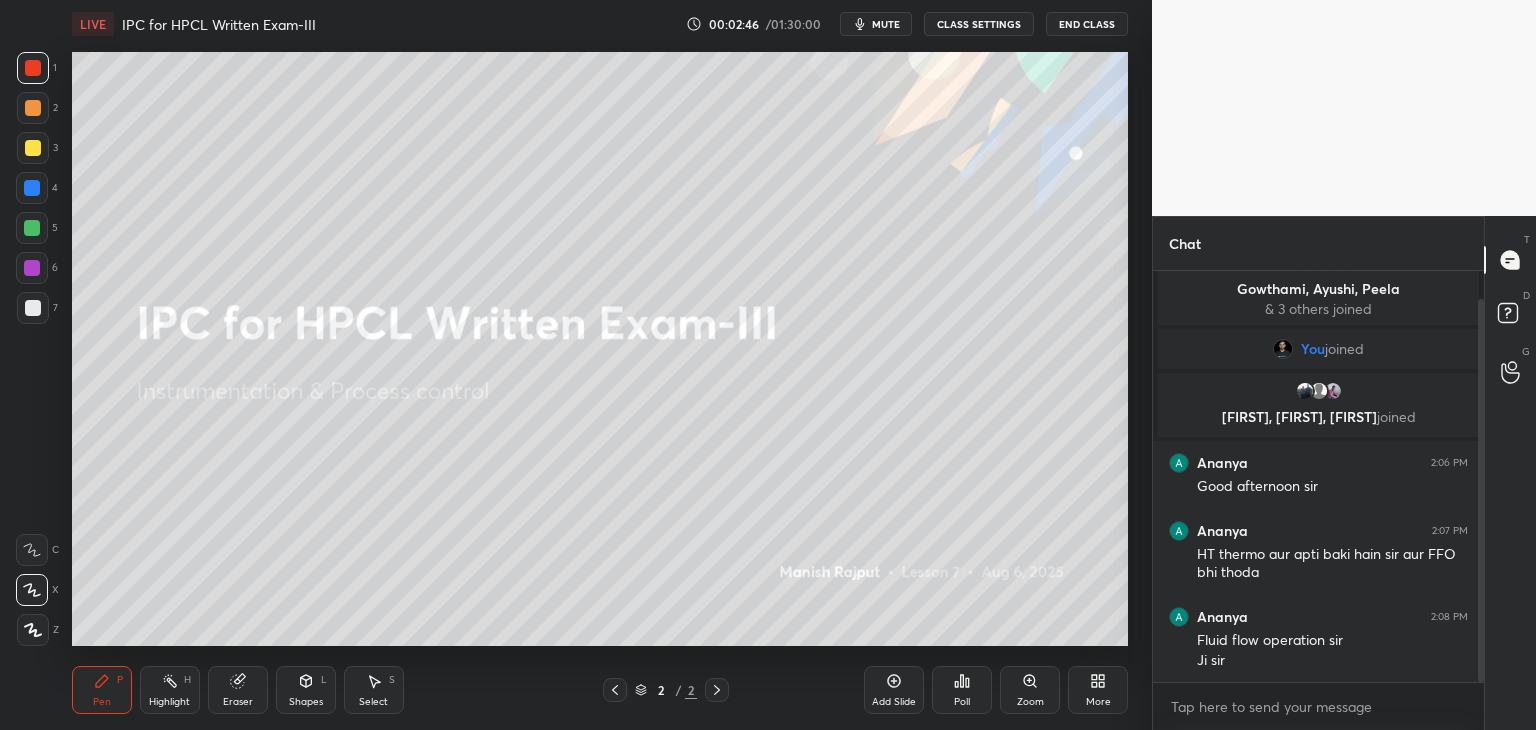 click at bounding box center (33, 630) 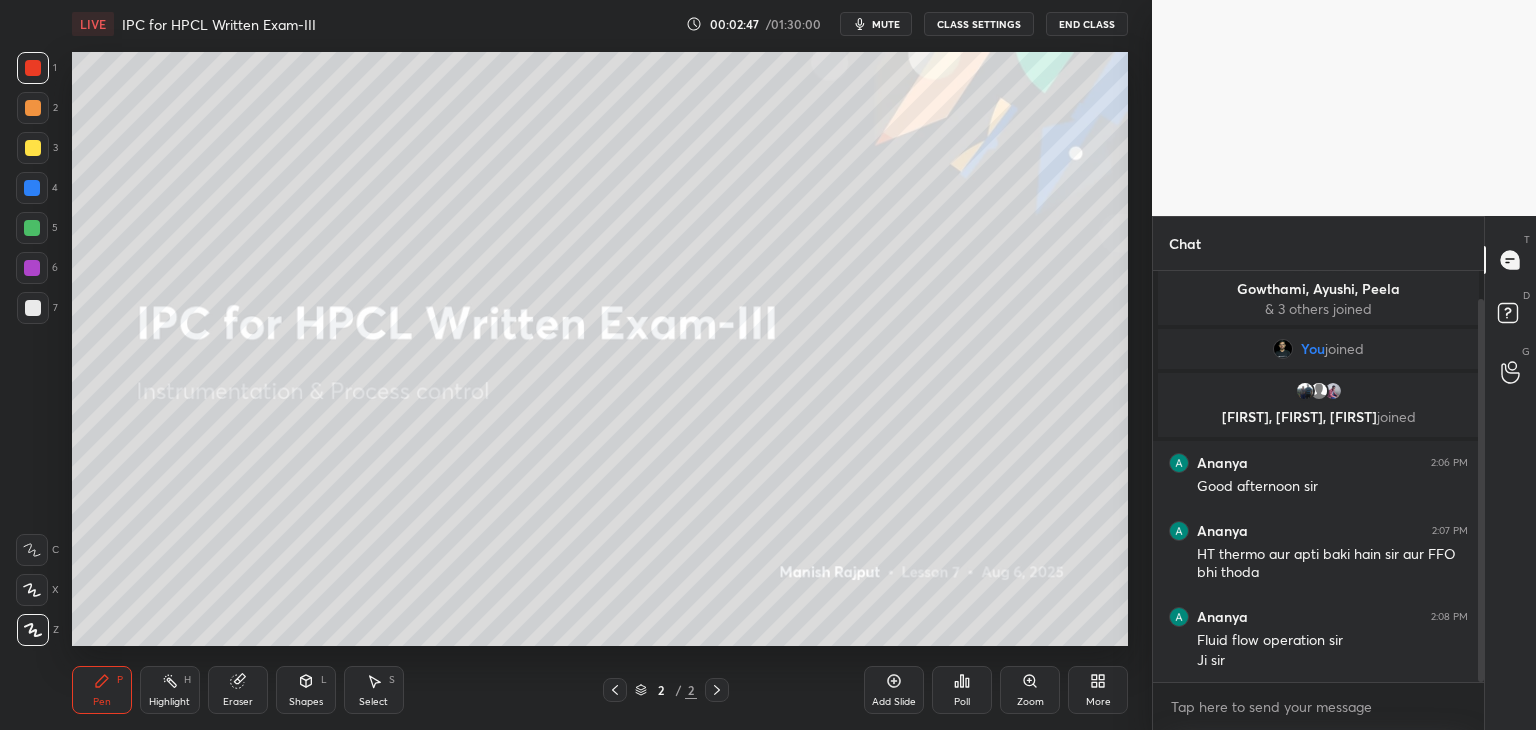 click 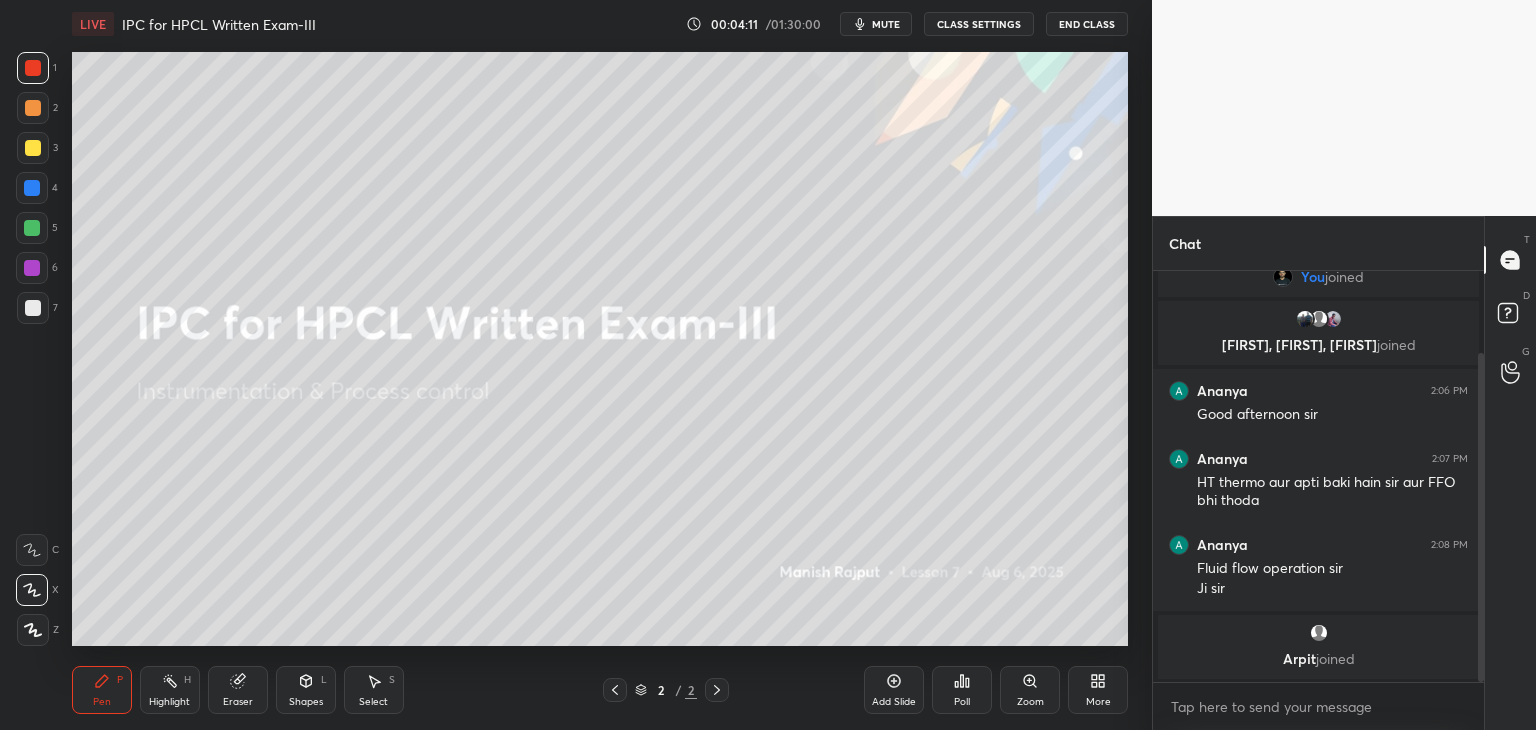 scroll, scrollTop: 170, scrollLeft: 0, axis: vertical 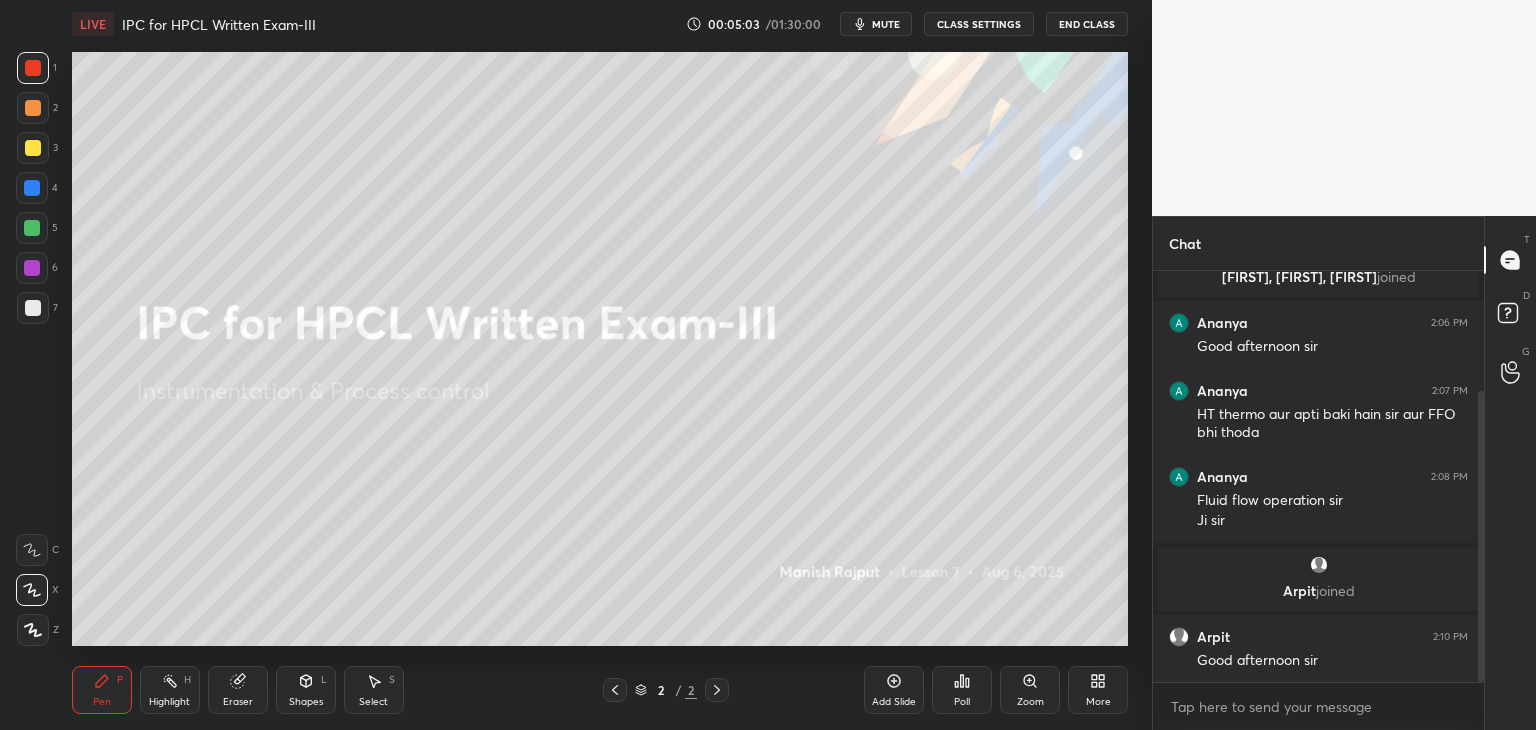 click on "Add Slide" at bounding box center [894, 702] 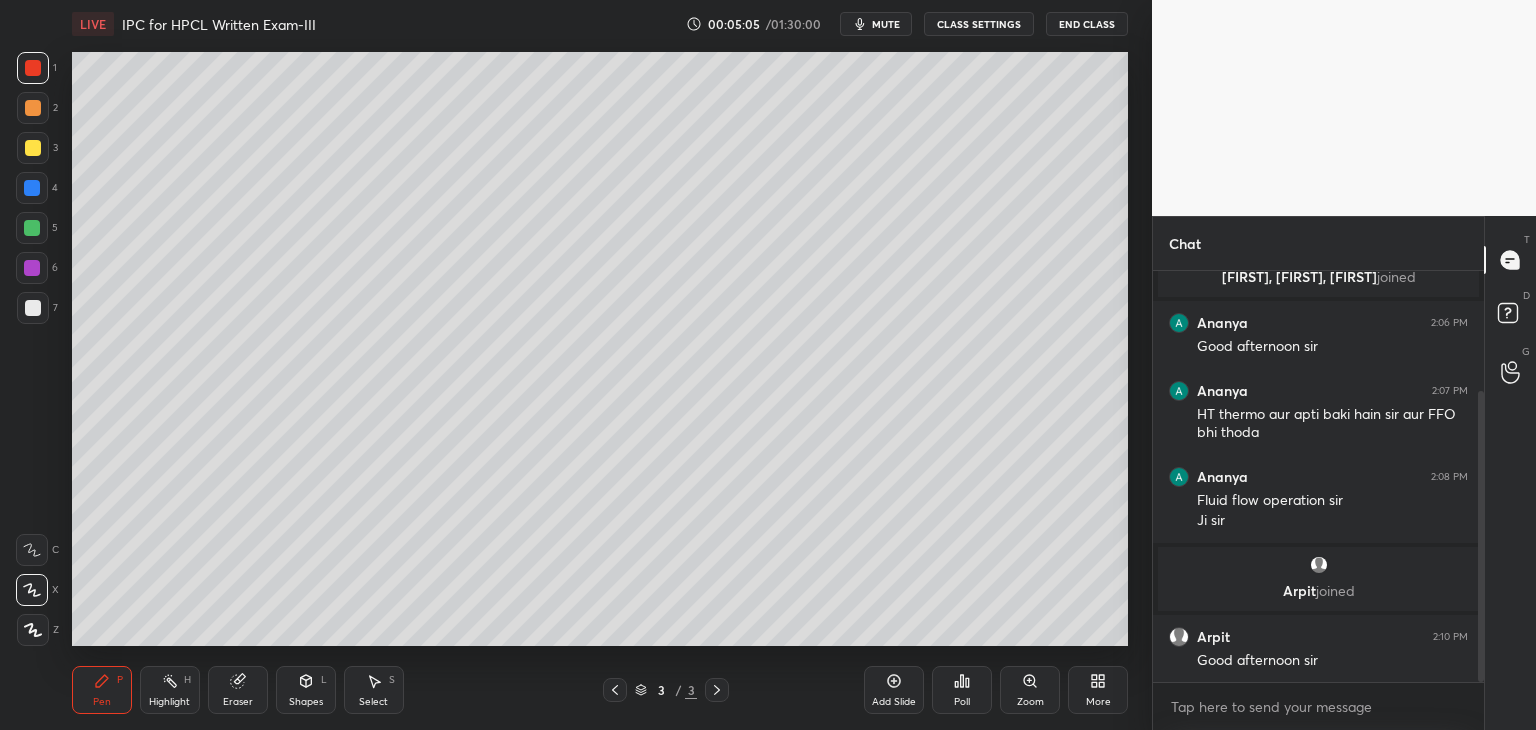 click on "Pen P" at bounding box center [102, 690] 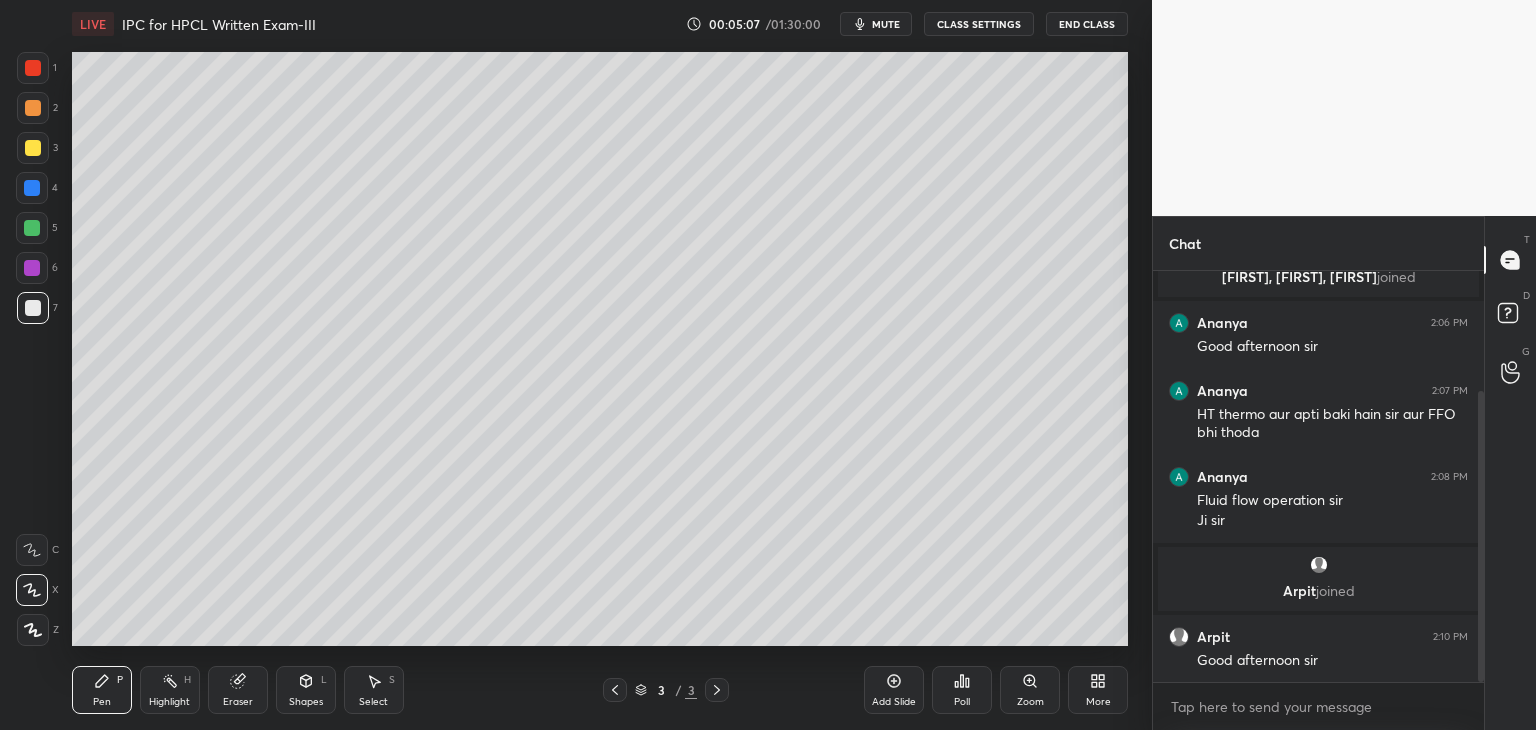scroll, scrollTop: 242, scrollLeft: 0, axis: vertical 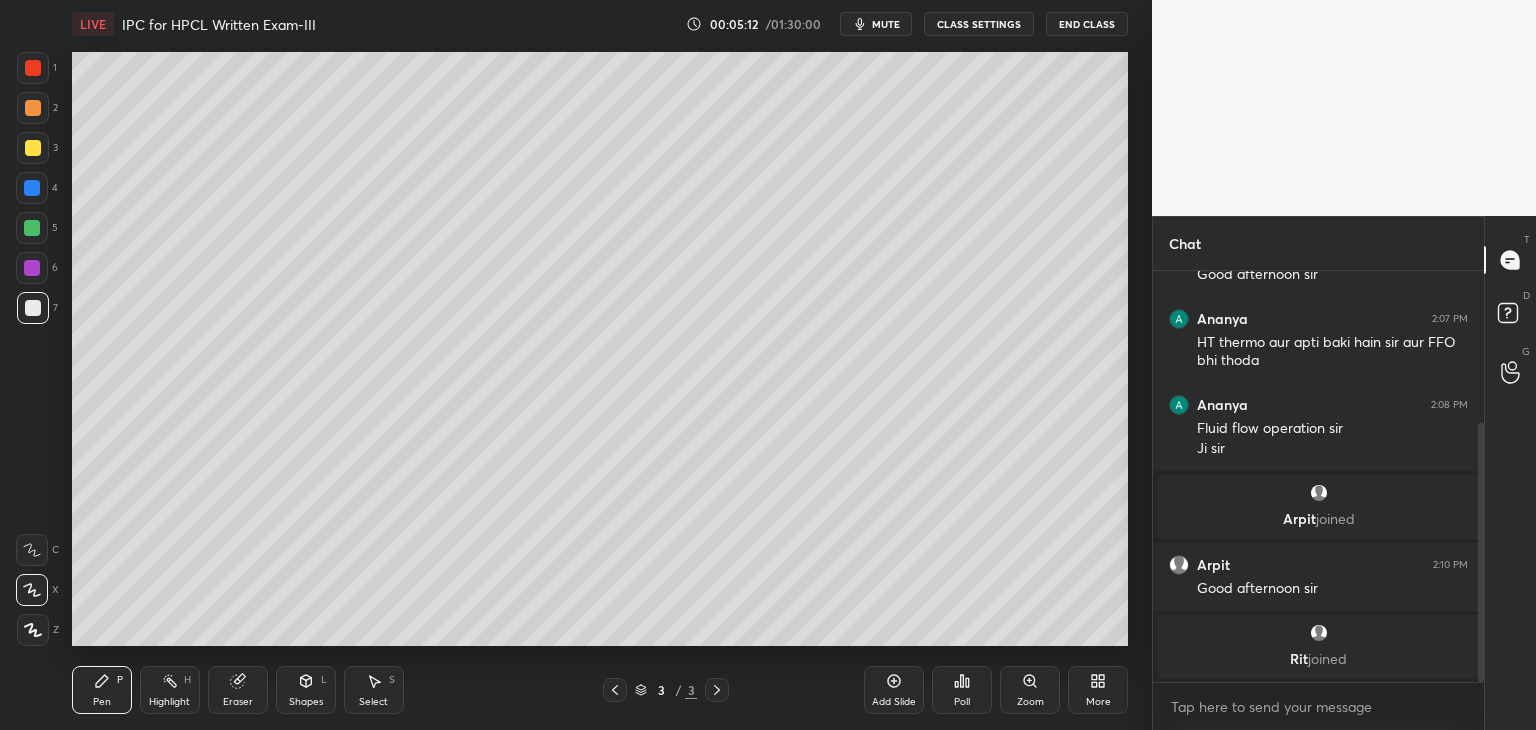 click on "Shapes" at bounding box center [306, 702] 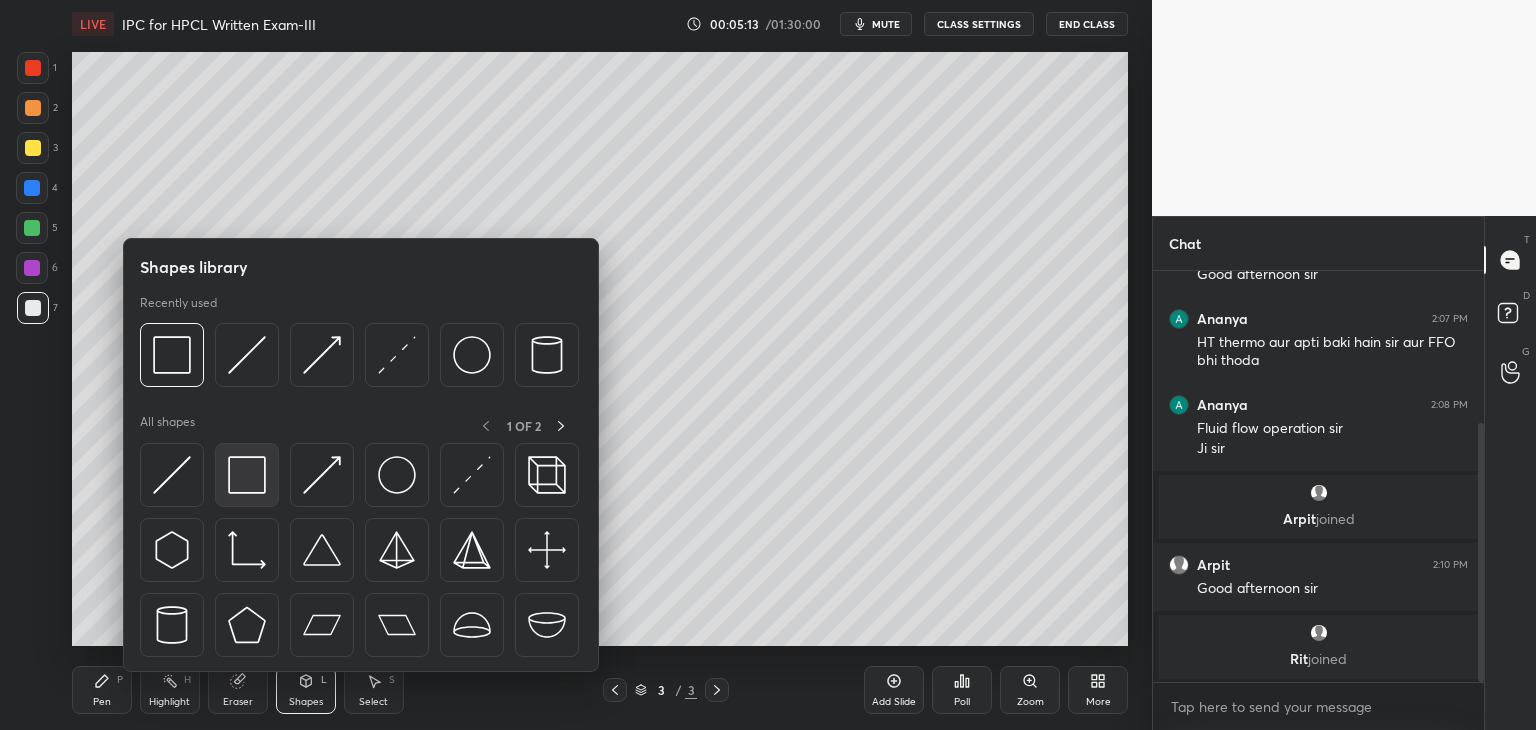 click at bounding box center [247, 475] 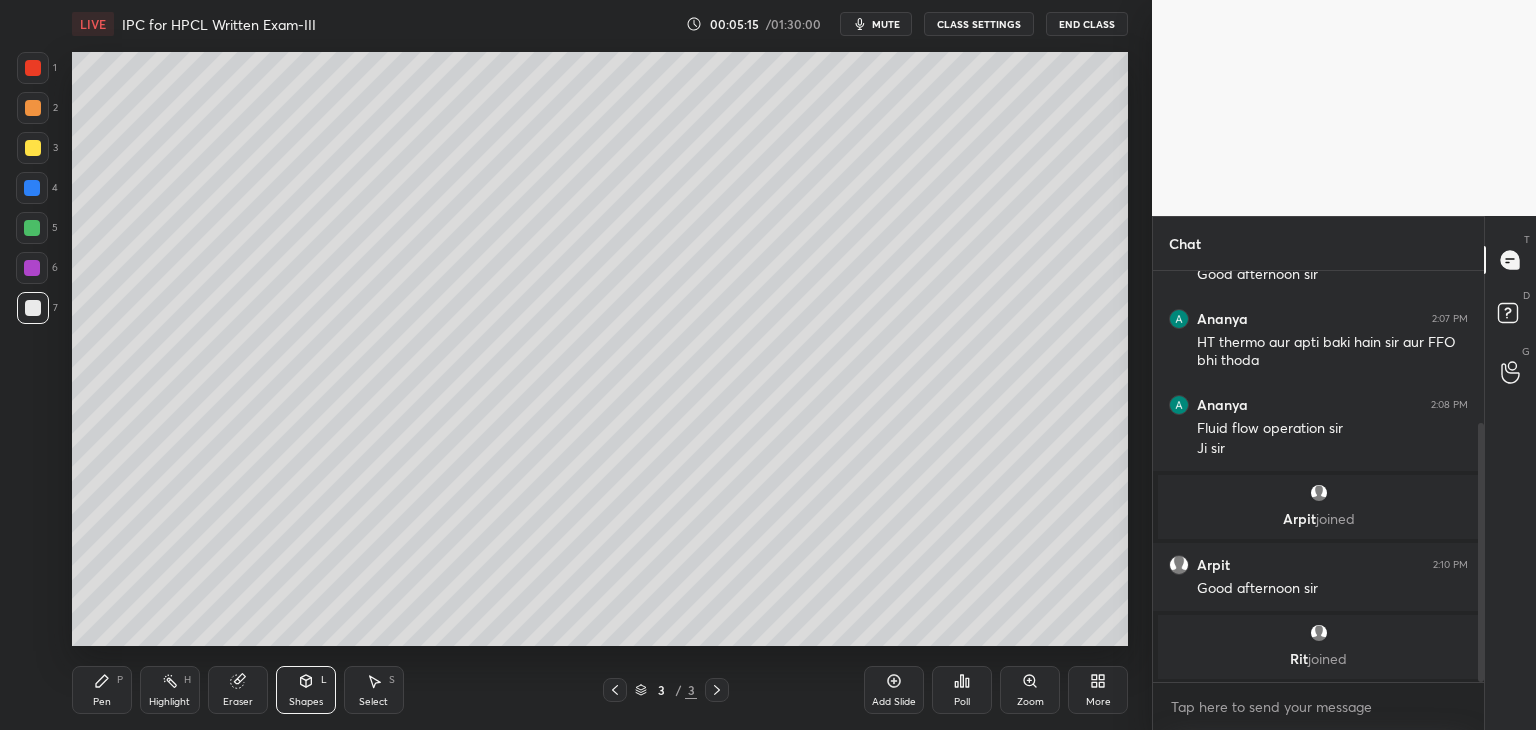 click on "Pen P" at bounding box center (102, 690) 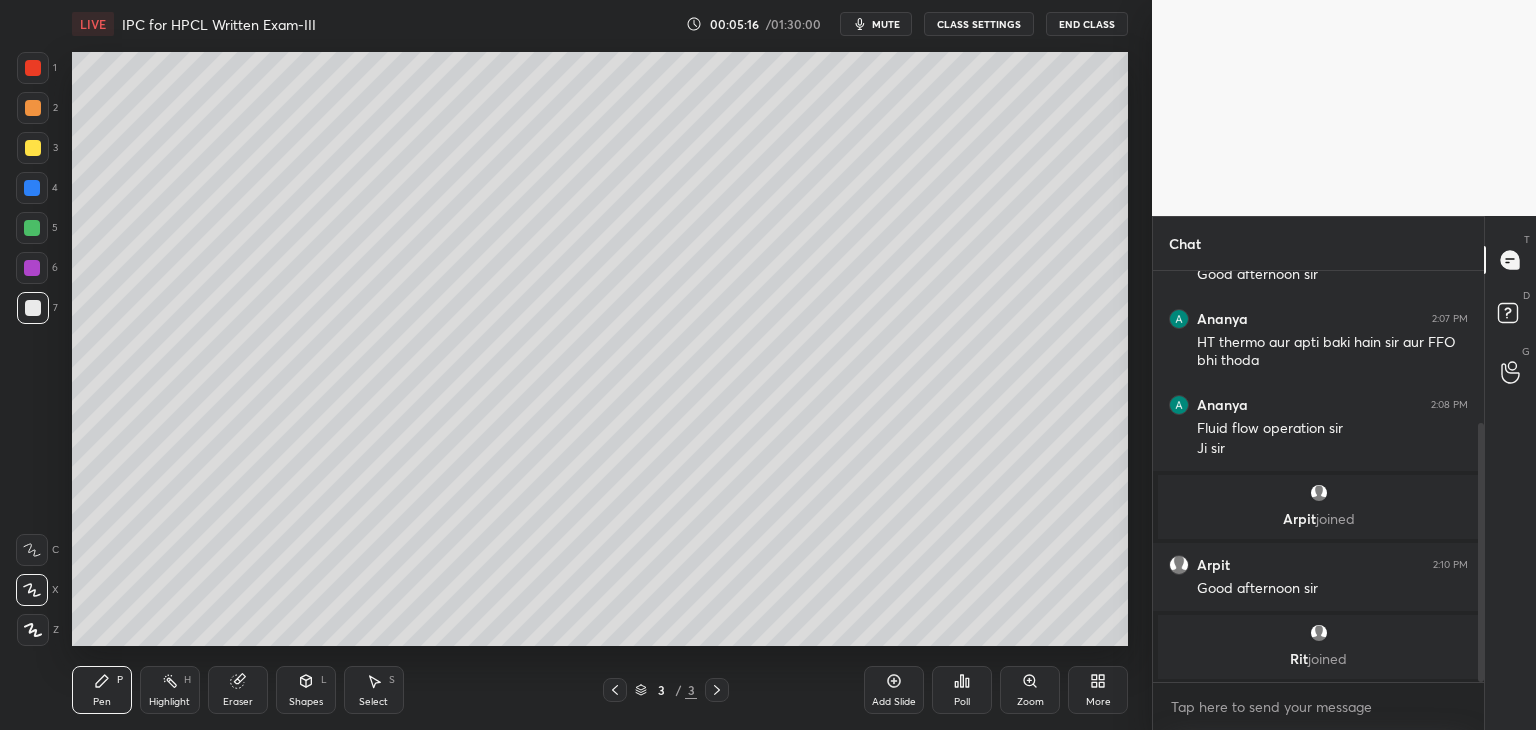 click at bounding box center (33, 148) 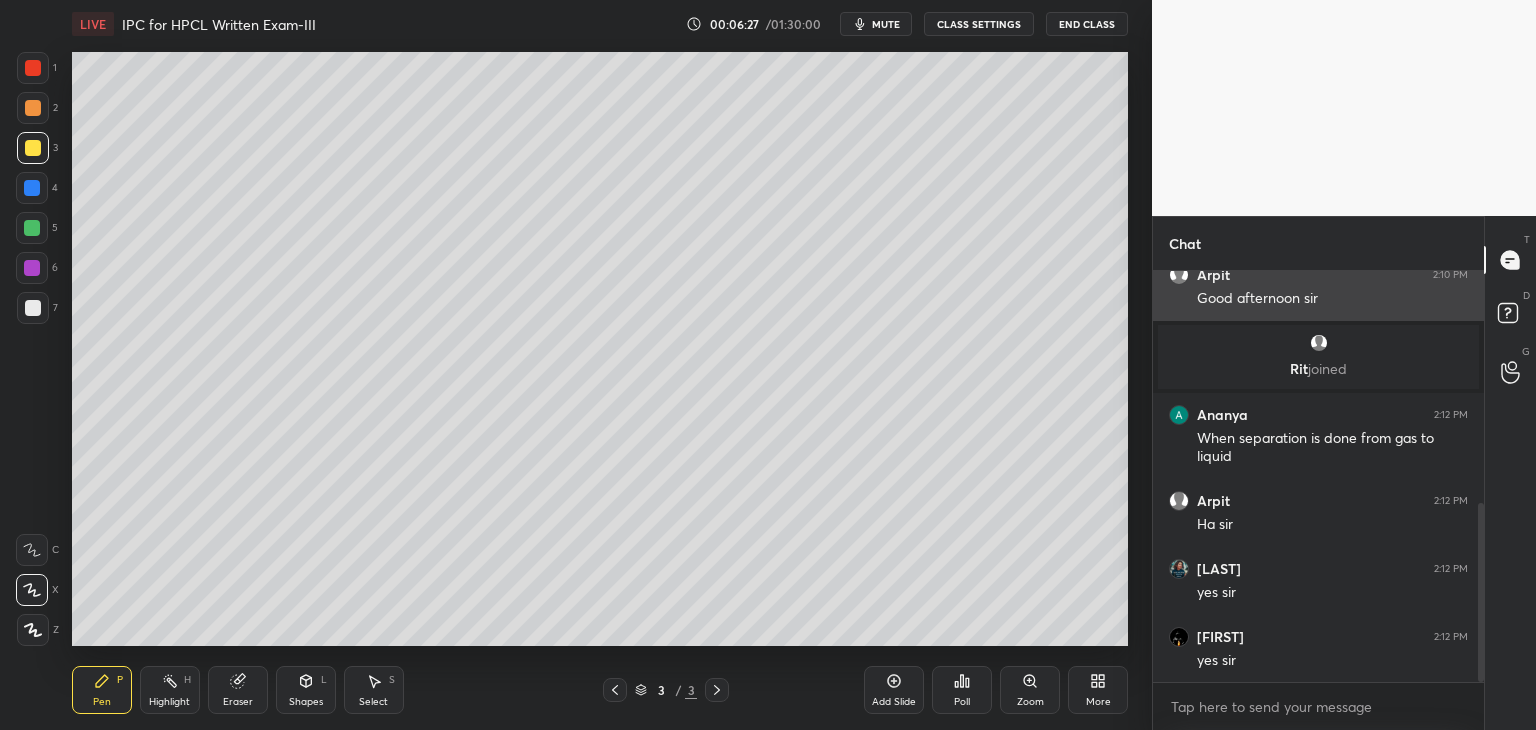 scroll, scrollTop: 600, scrollLeft: 0, axis: vertical 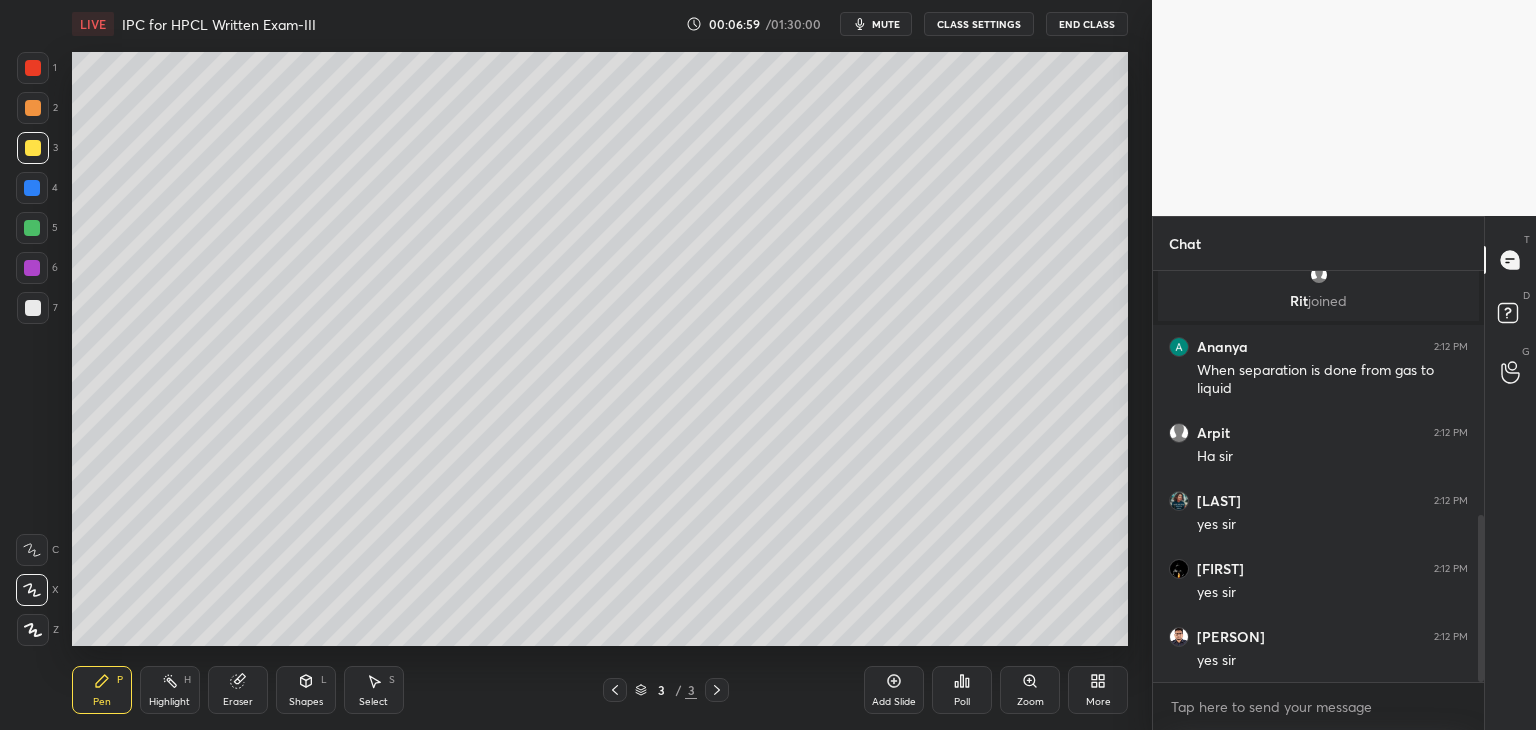 click at bounding box center (33, 308) 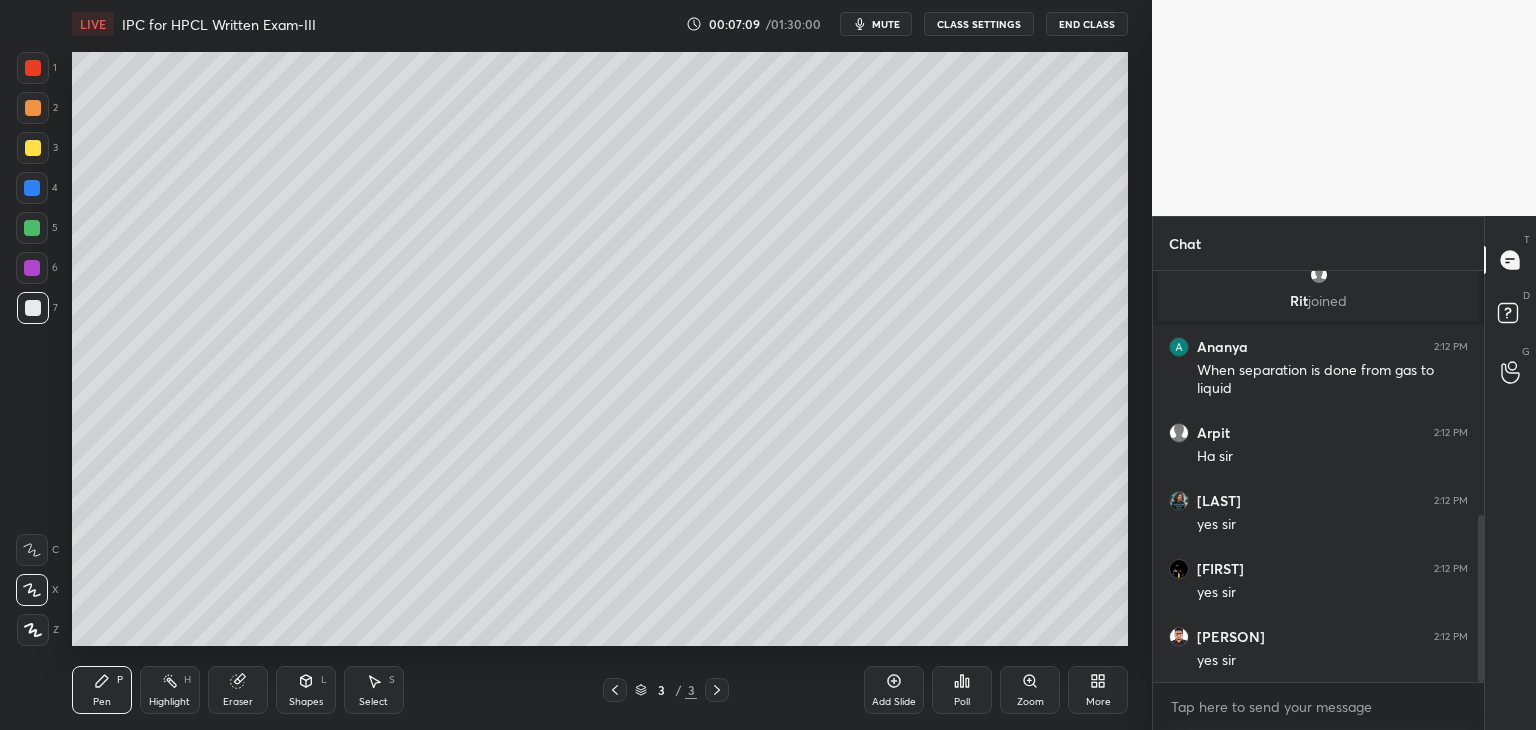 click at bounding box center (33, 148) 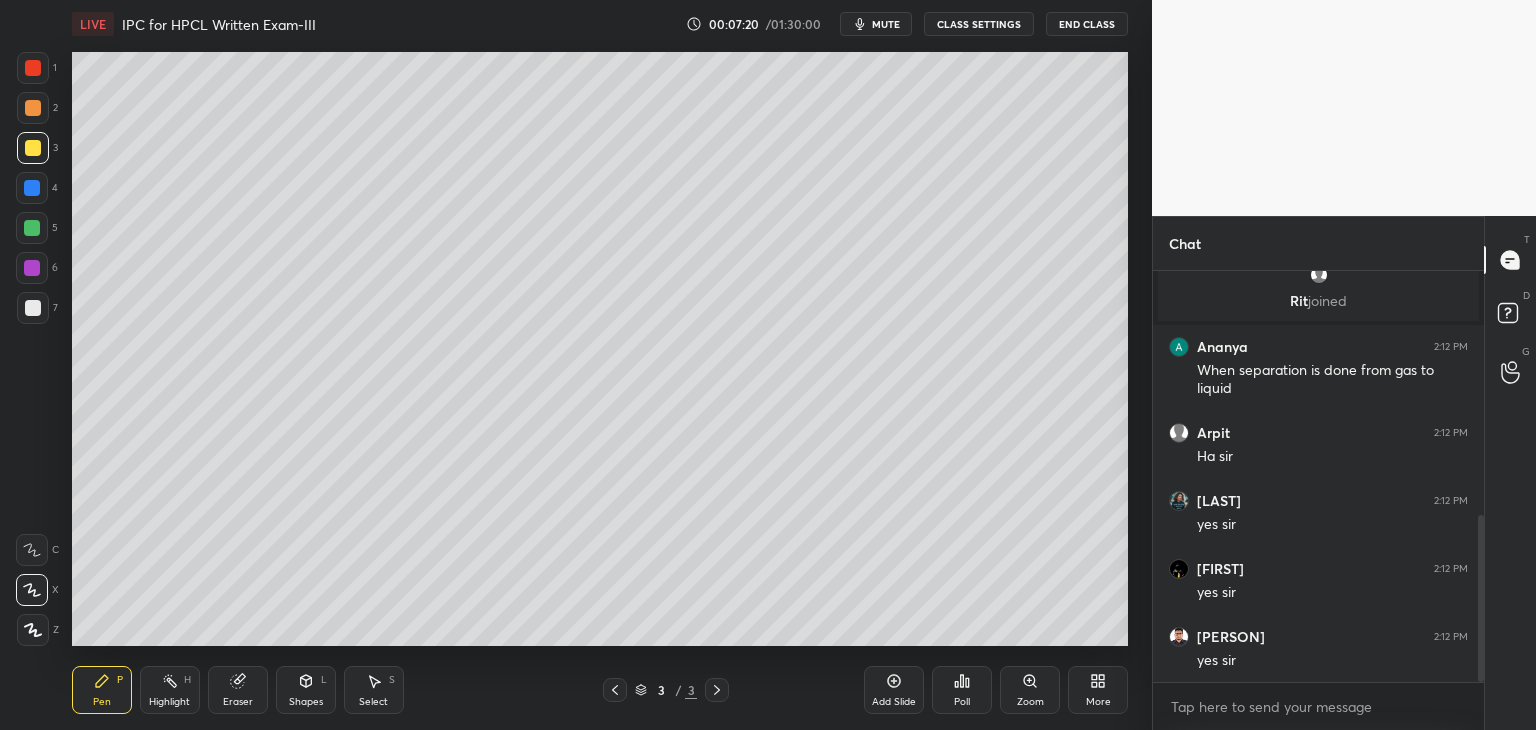 click on "Shapes" at bounding box center (306, 702) 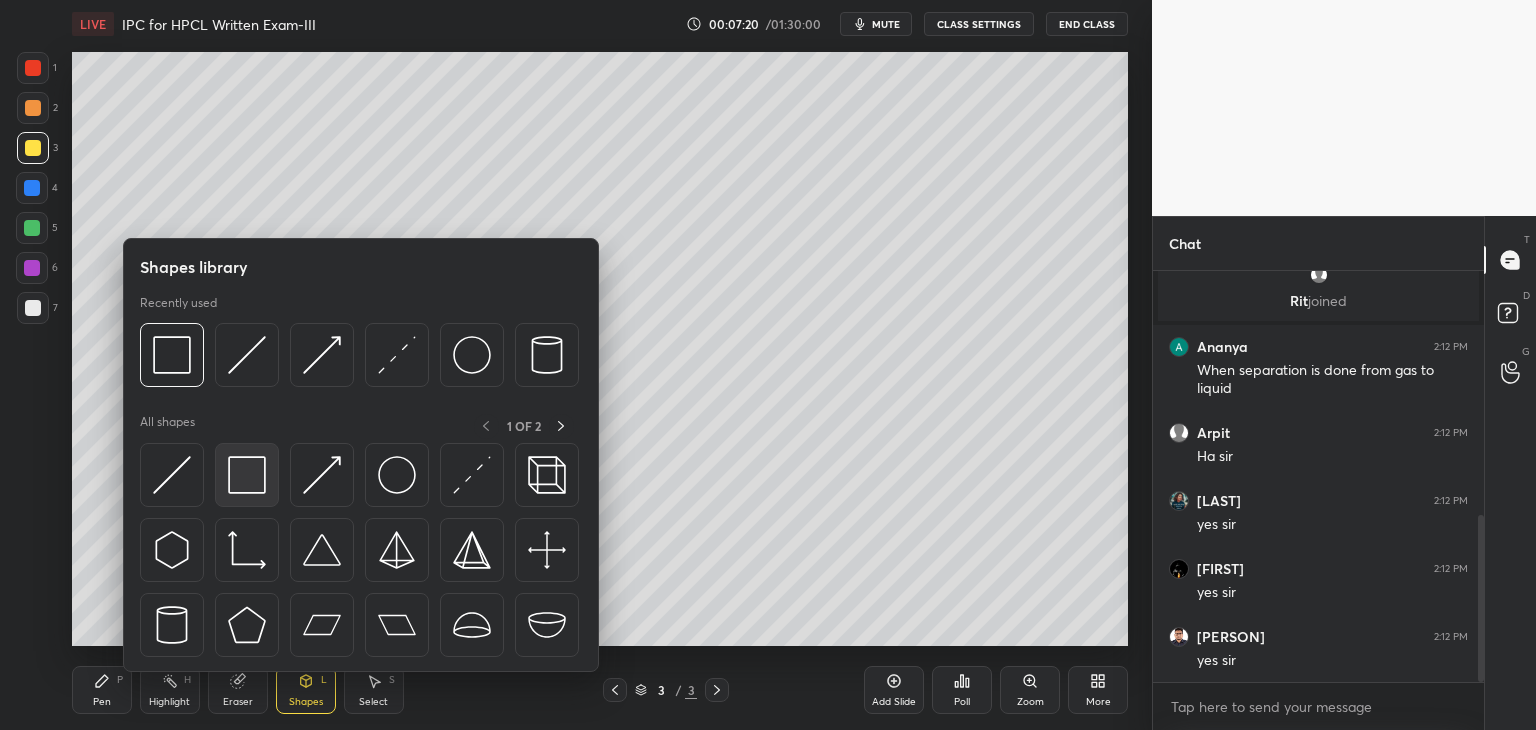 click at bounding box center (247, 475) 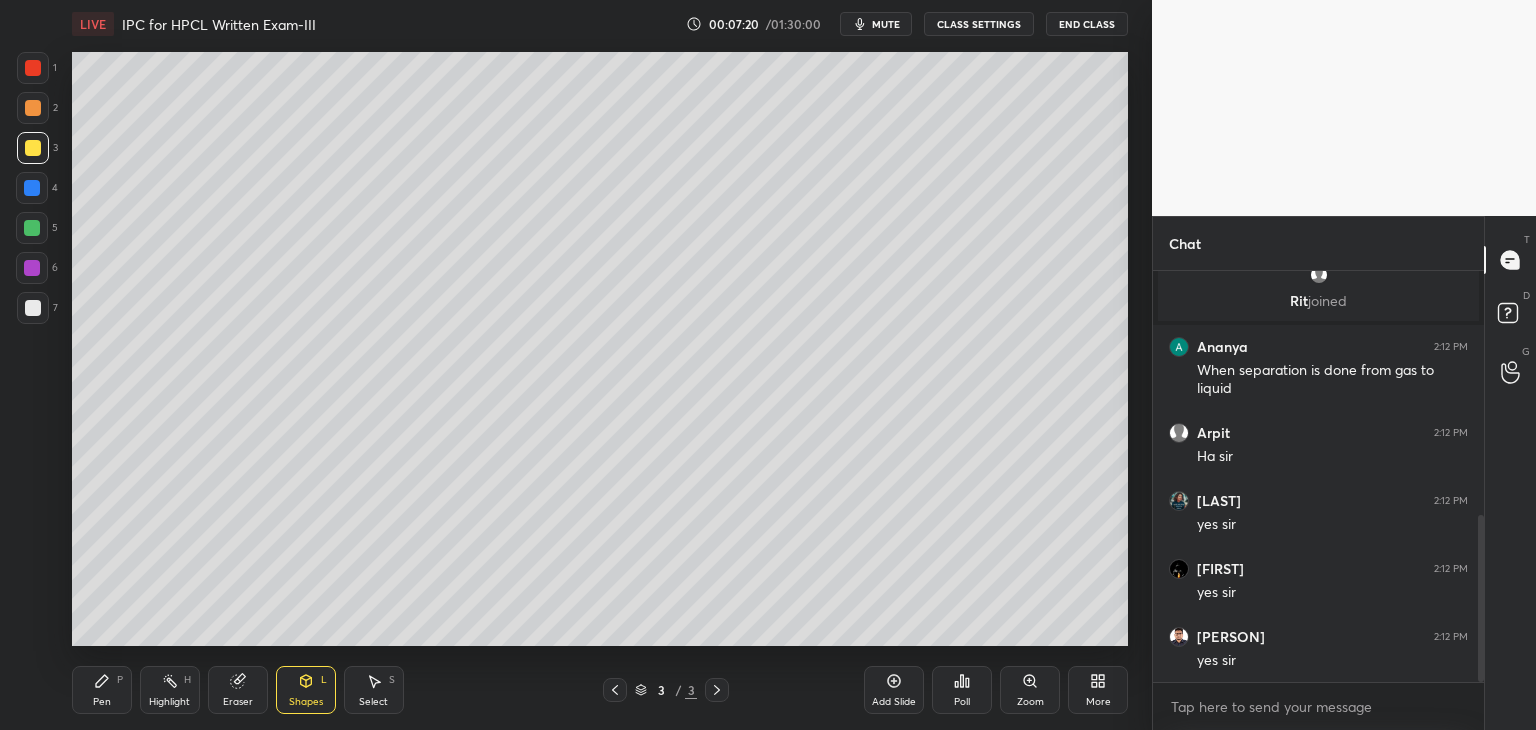 scroll, scrollTop: 672, scrollLeft: 0, axis: vertical 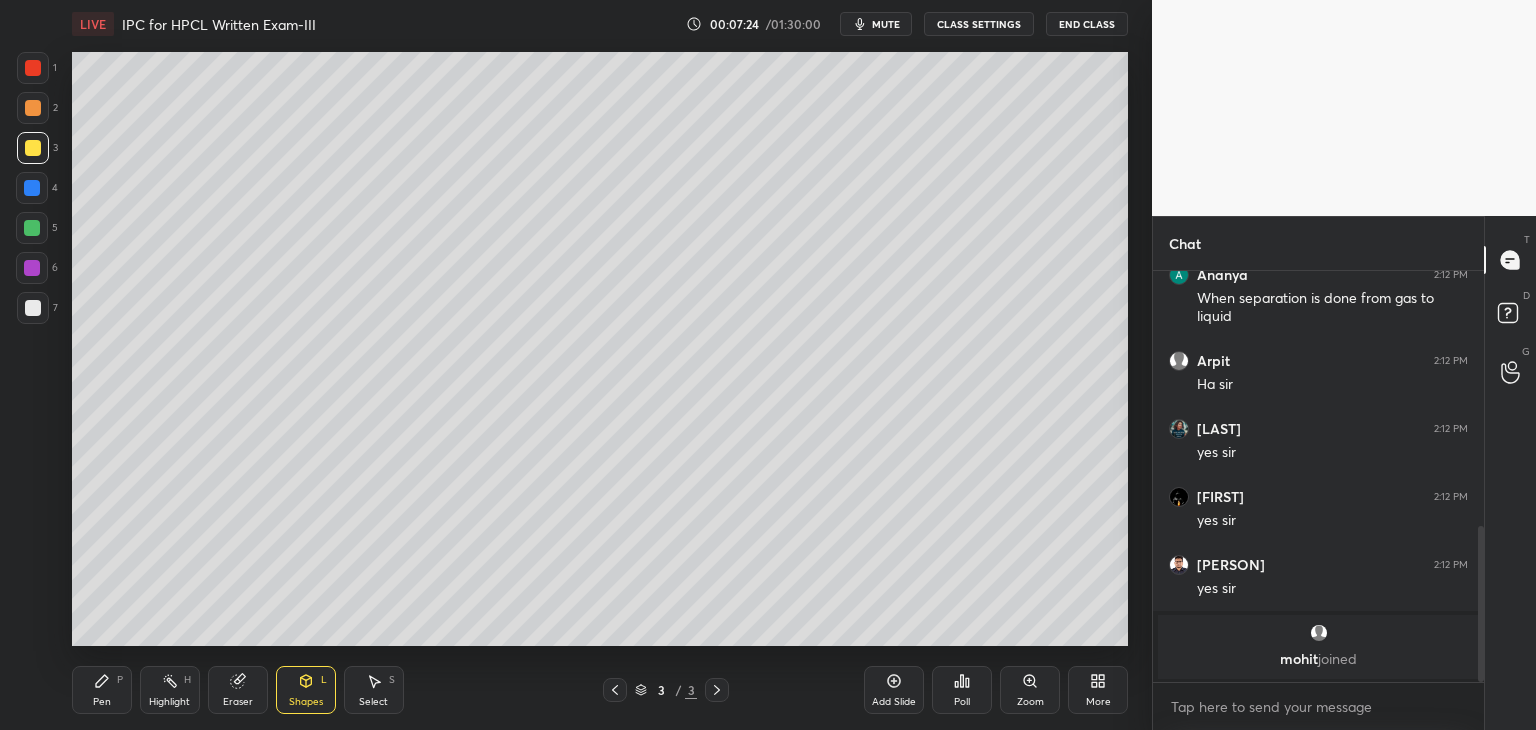 click on "Pen P" at bounding box center [102, 690] 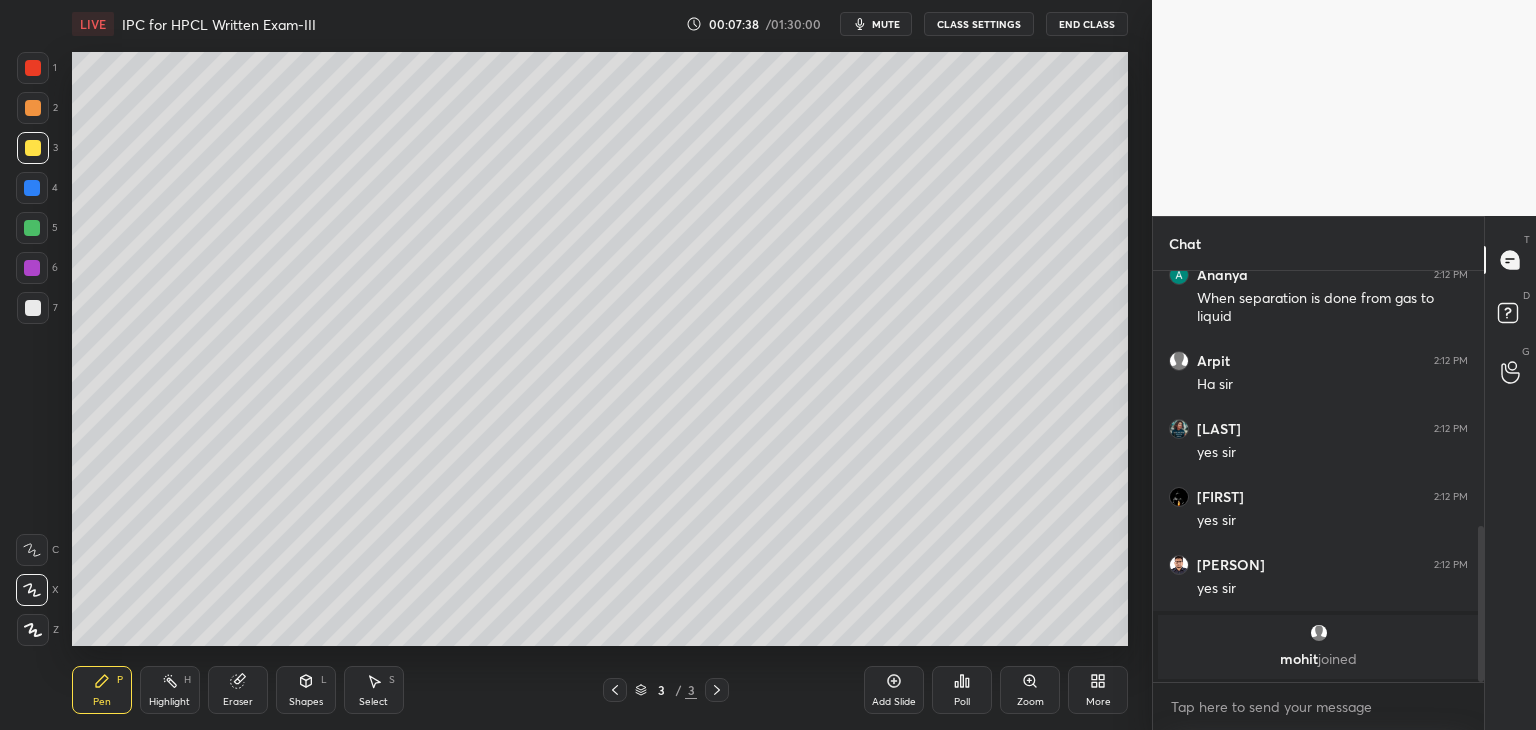 click on "Shapes" at bounding box center [306, 702] 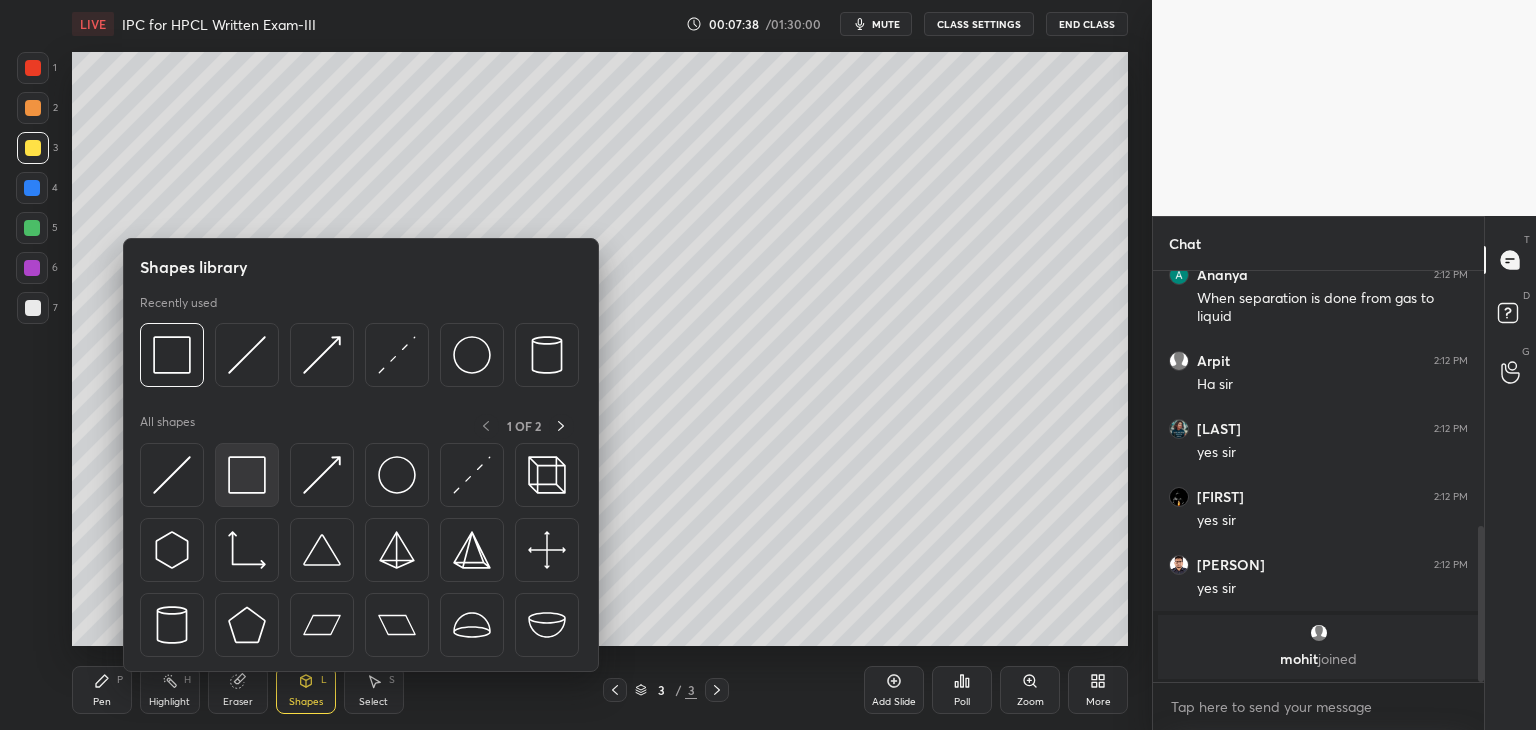 click at bounding box center [247, 475] 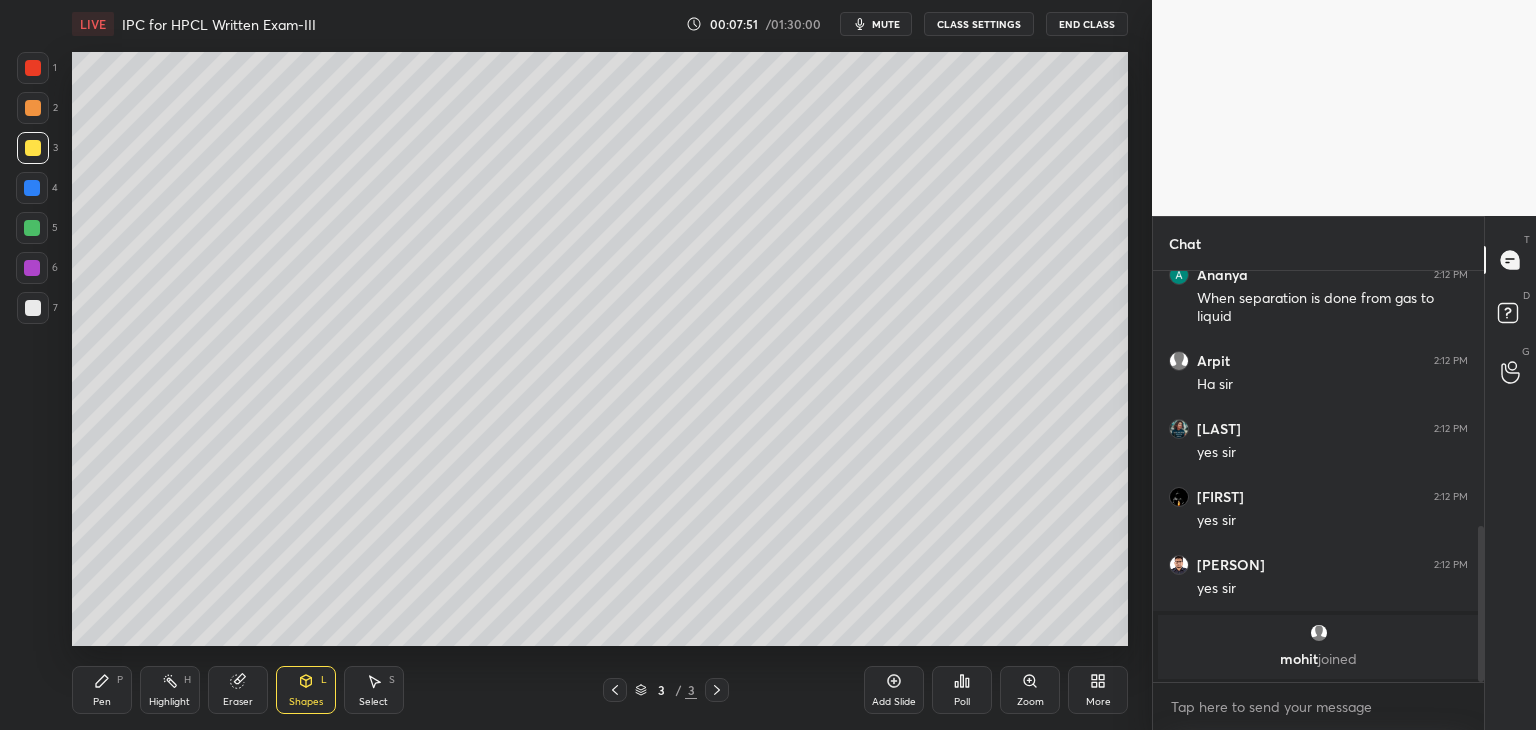 click on "7" at bounding box center (37, 312) 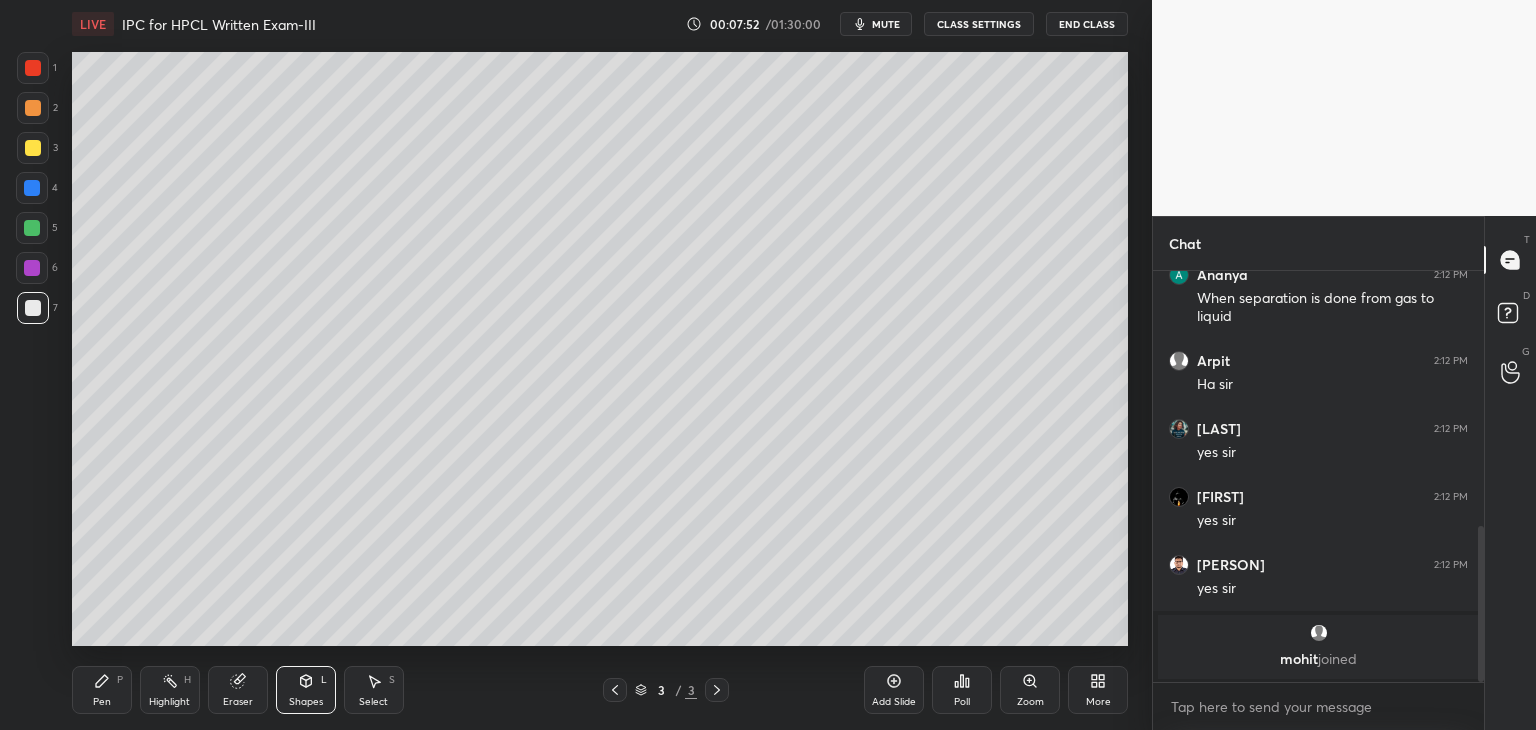 click on "Pen" at bounding box center [102, 702] 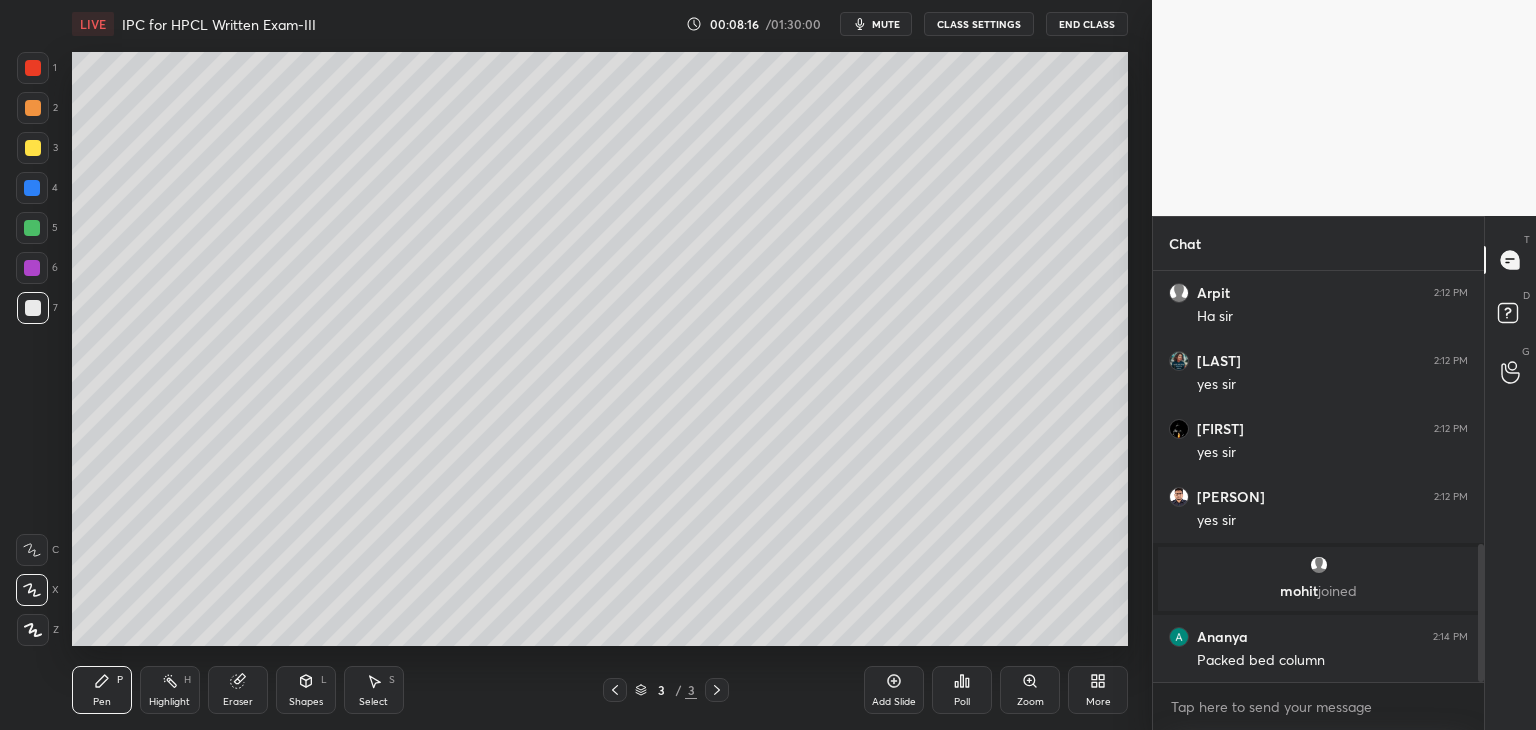 scroll, scrollTop: 812, scrollLeft: 0, axis: vertical 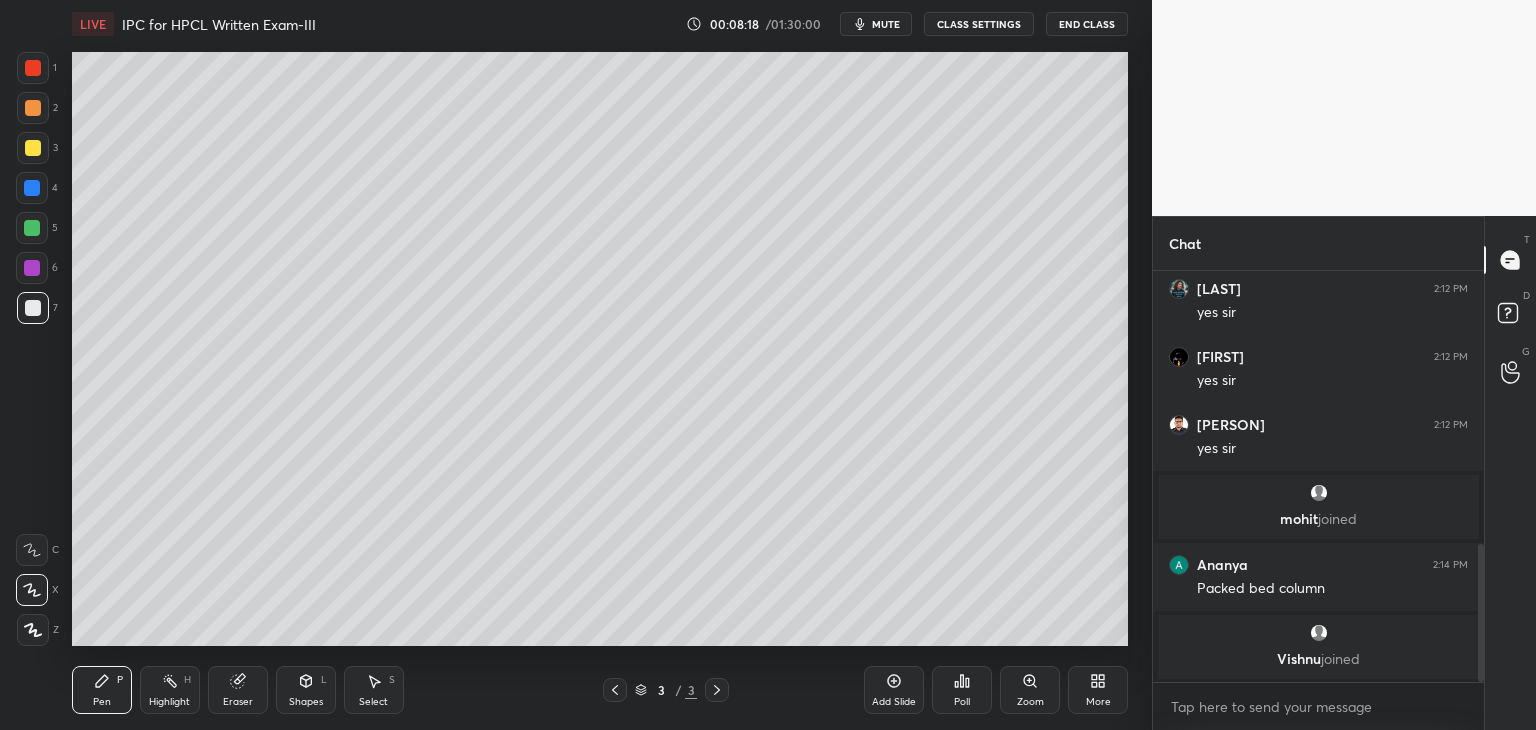 click on "Shapes" at bounding box center (306, 702) 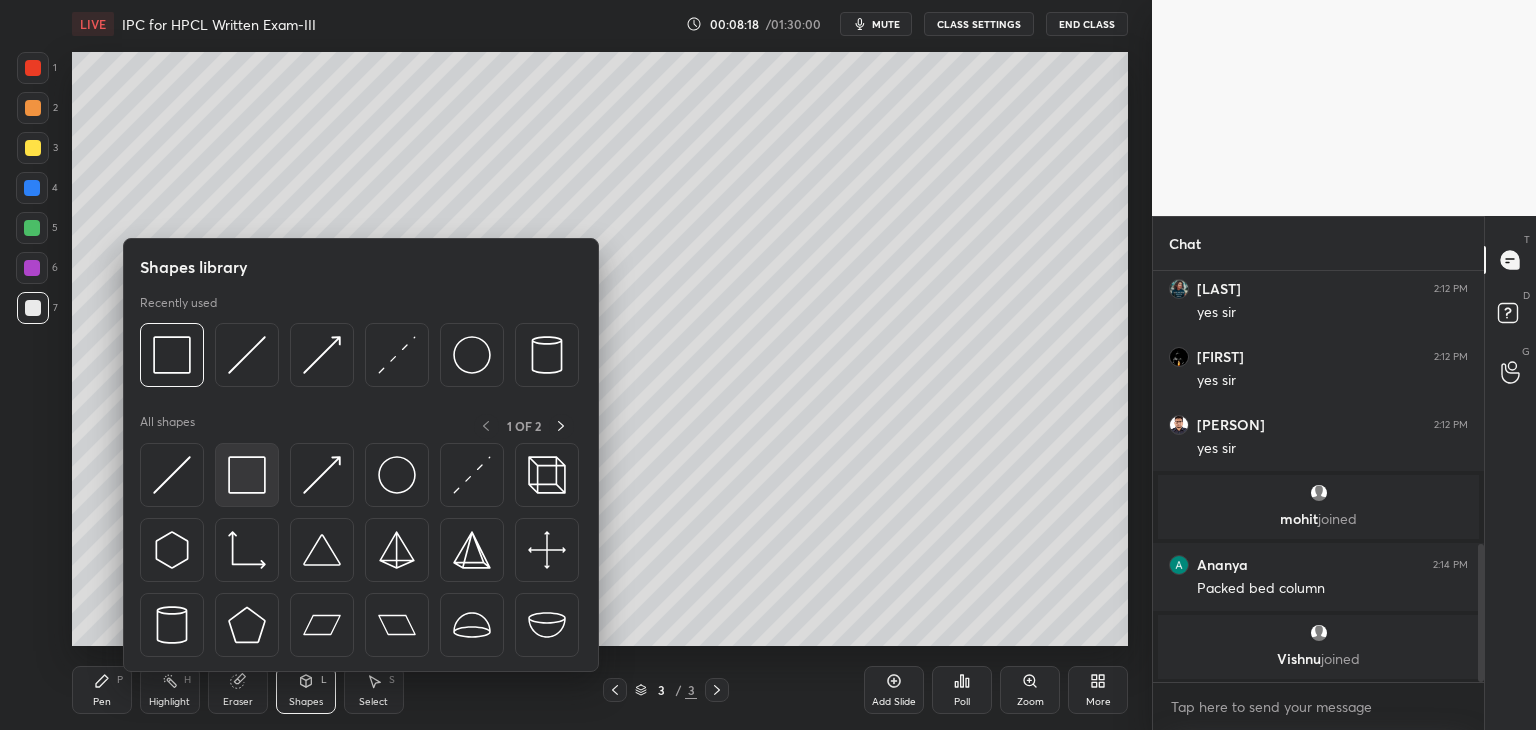 click at bounding box center (247, 475) 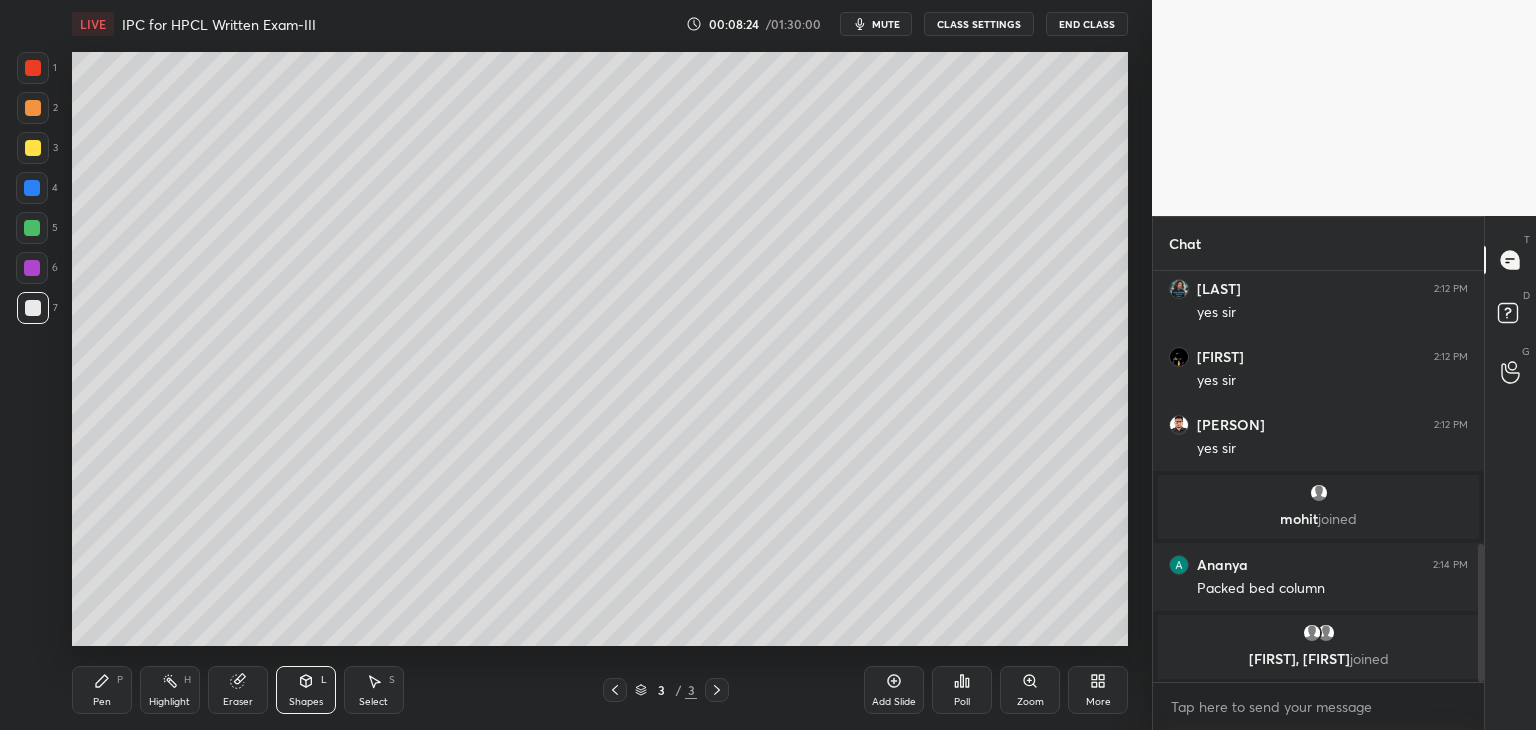 click on "Pen" at bounding box center [102, 702] 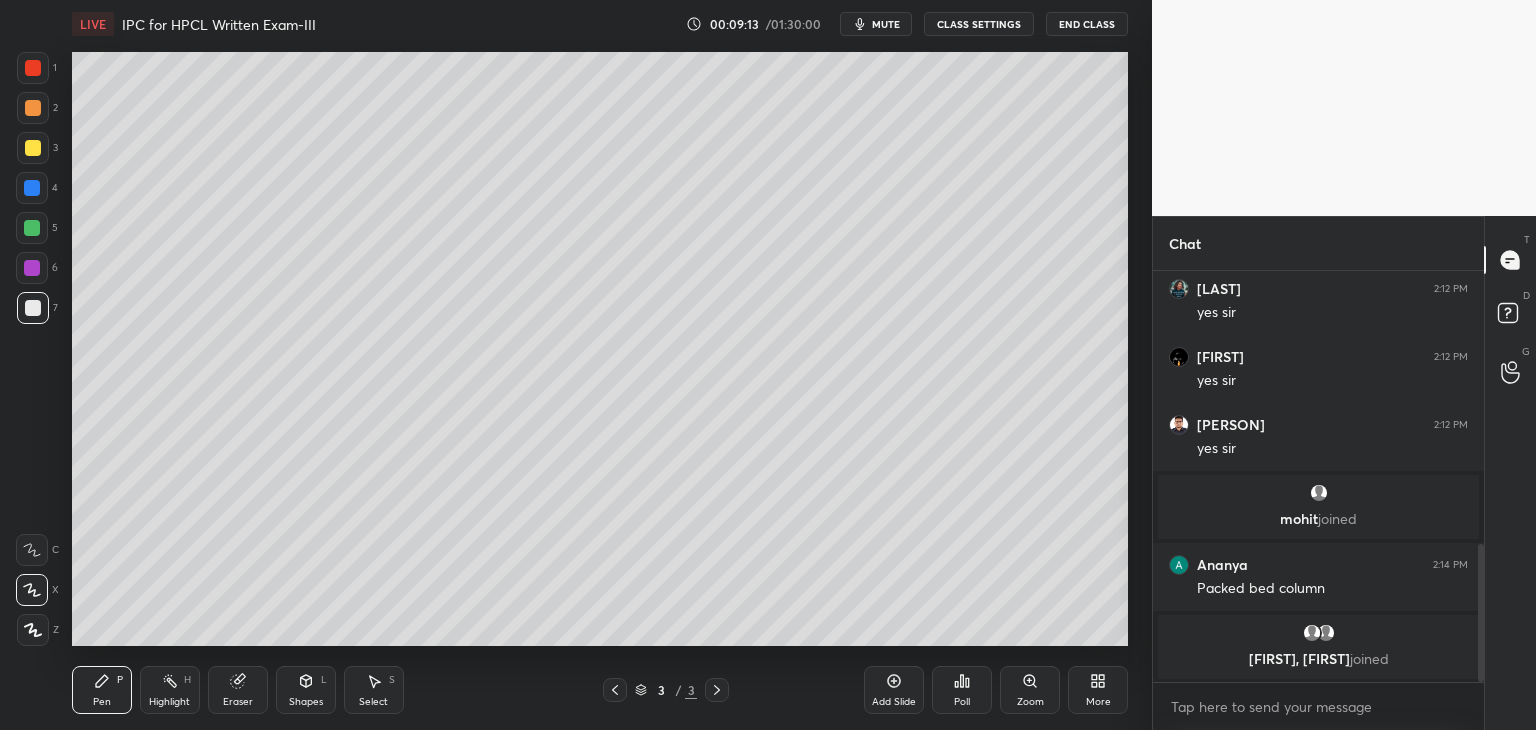 scroll, scrollTop: 880, scrollLeft: 0, axis: vertical 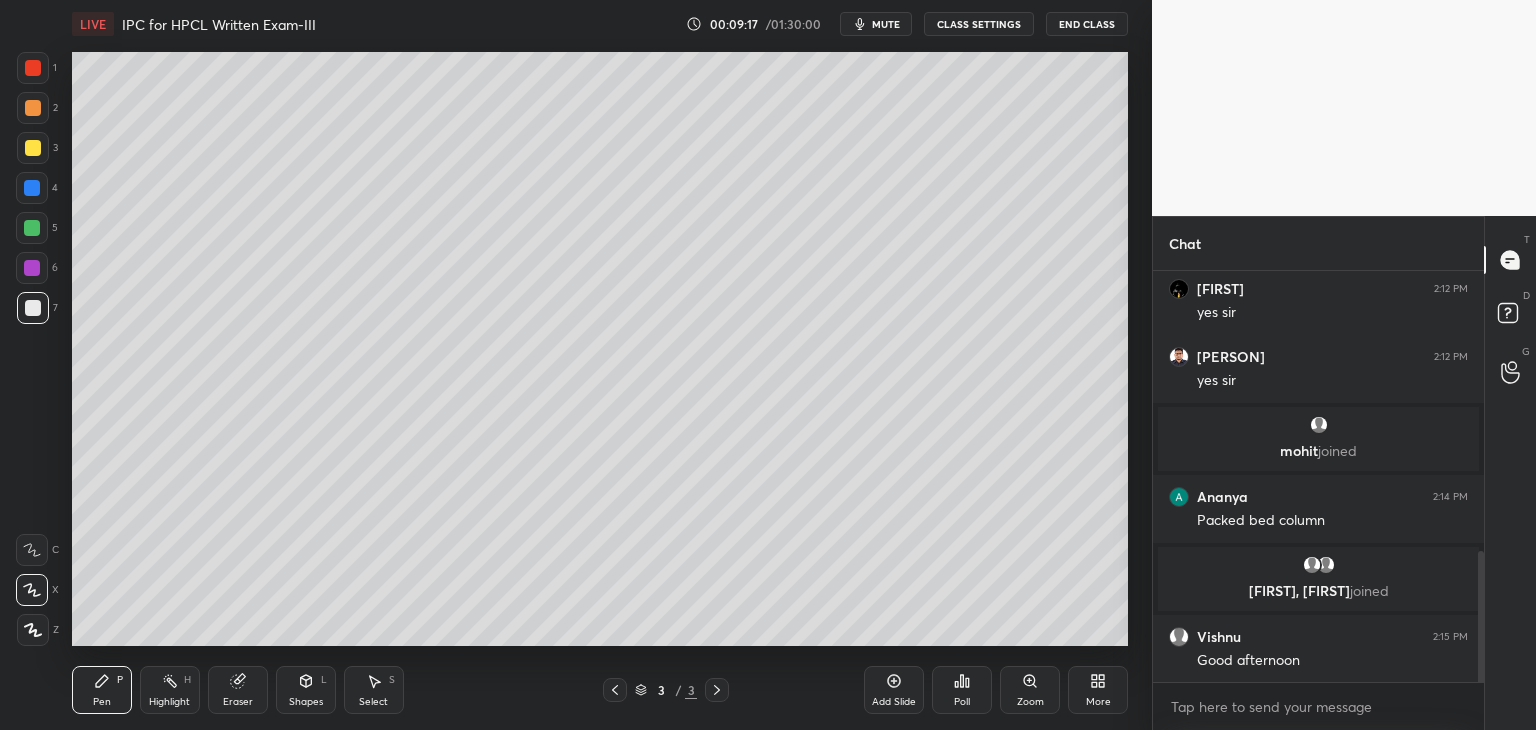 click at bounding box center (33, 308) 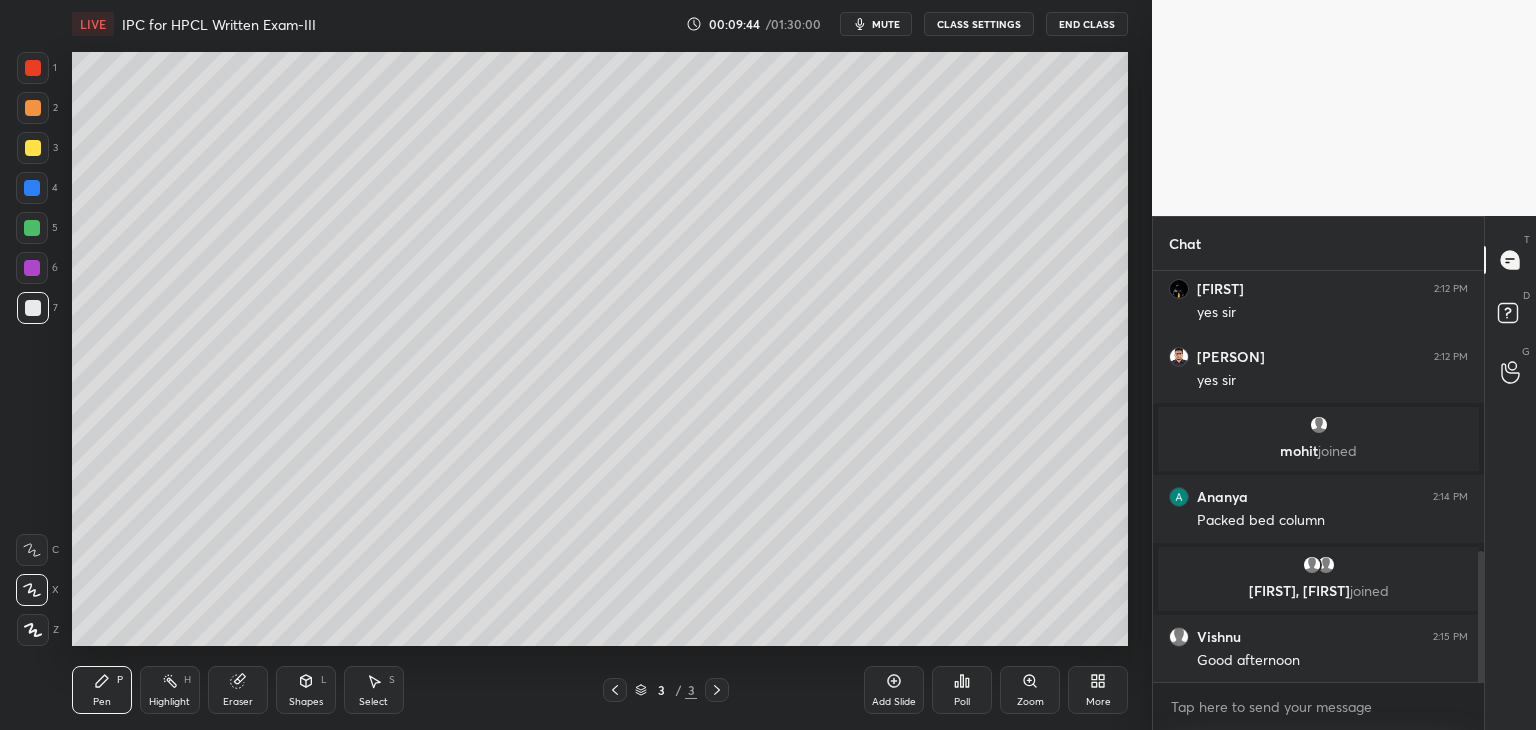 click at bounding box center [33, 148] 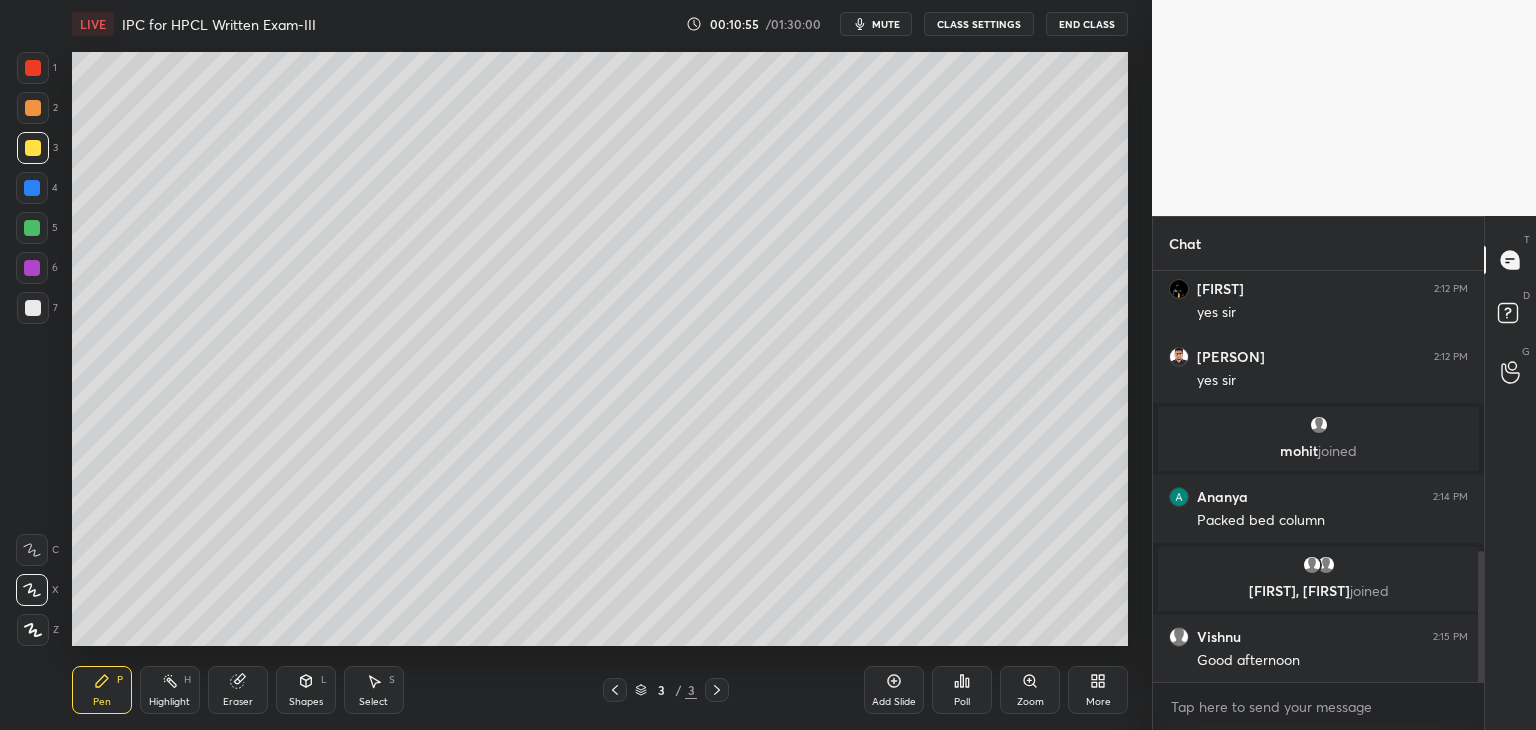 click at bounding box center (33, 308) 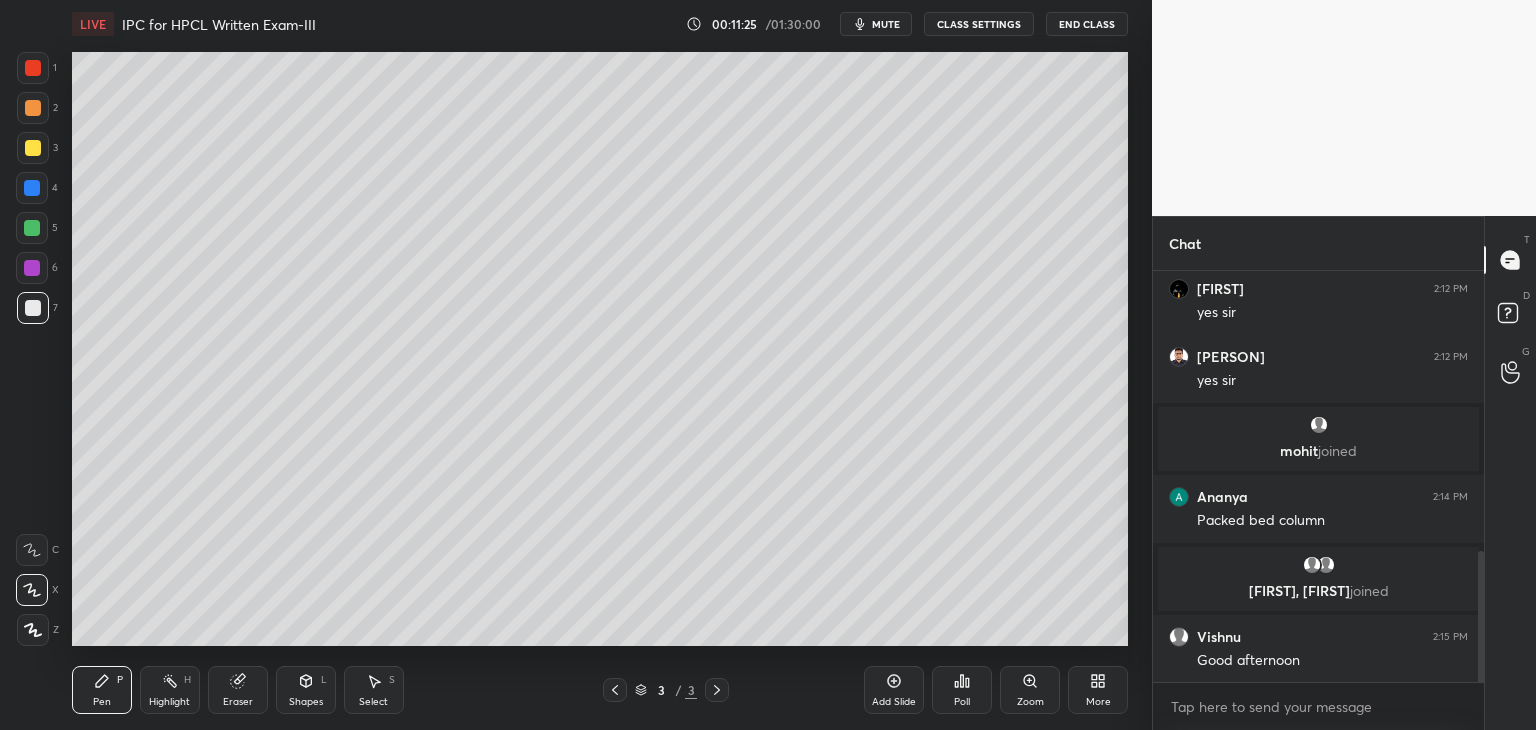 scroll, scrollTop: 948, scrollLeft: 0, axis: vertical 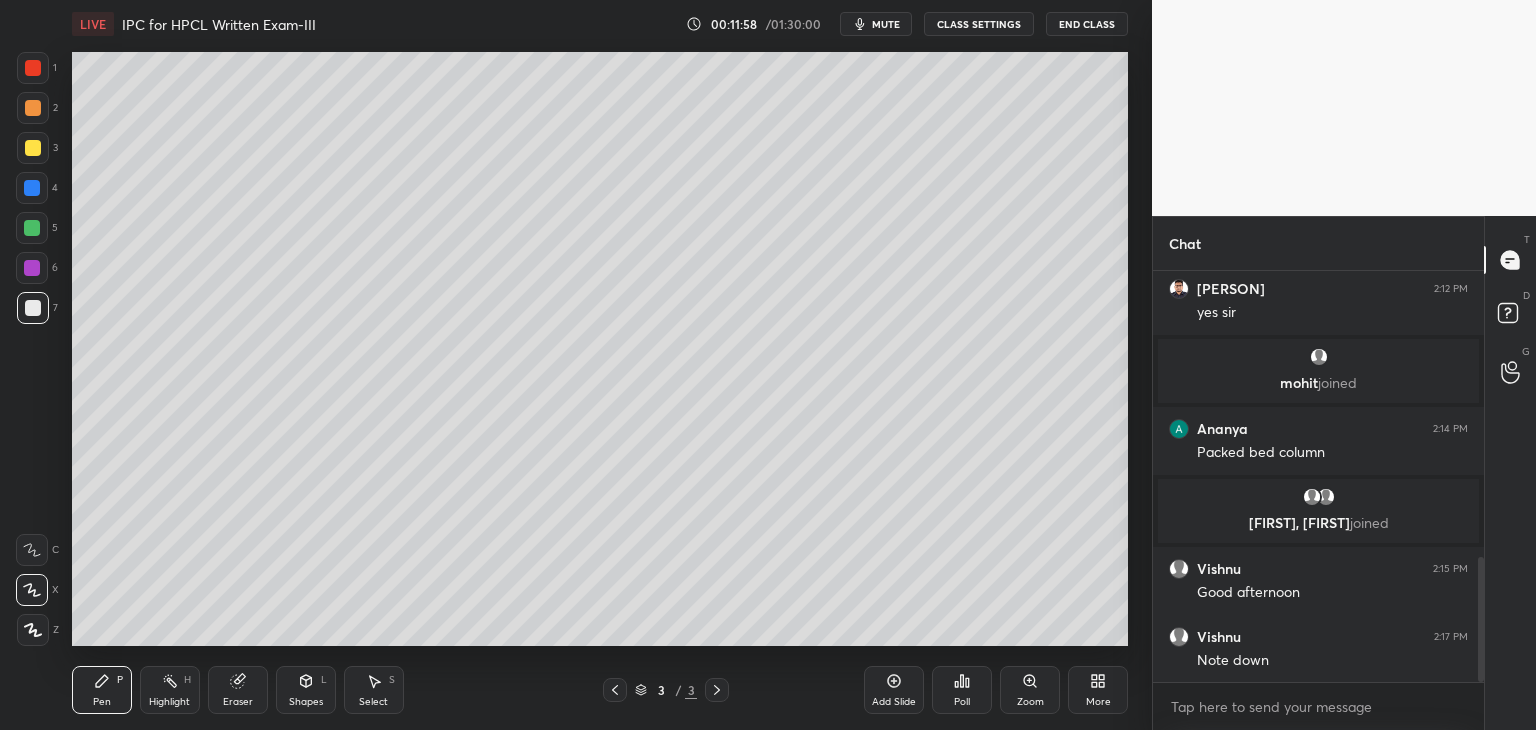 click 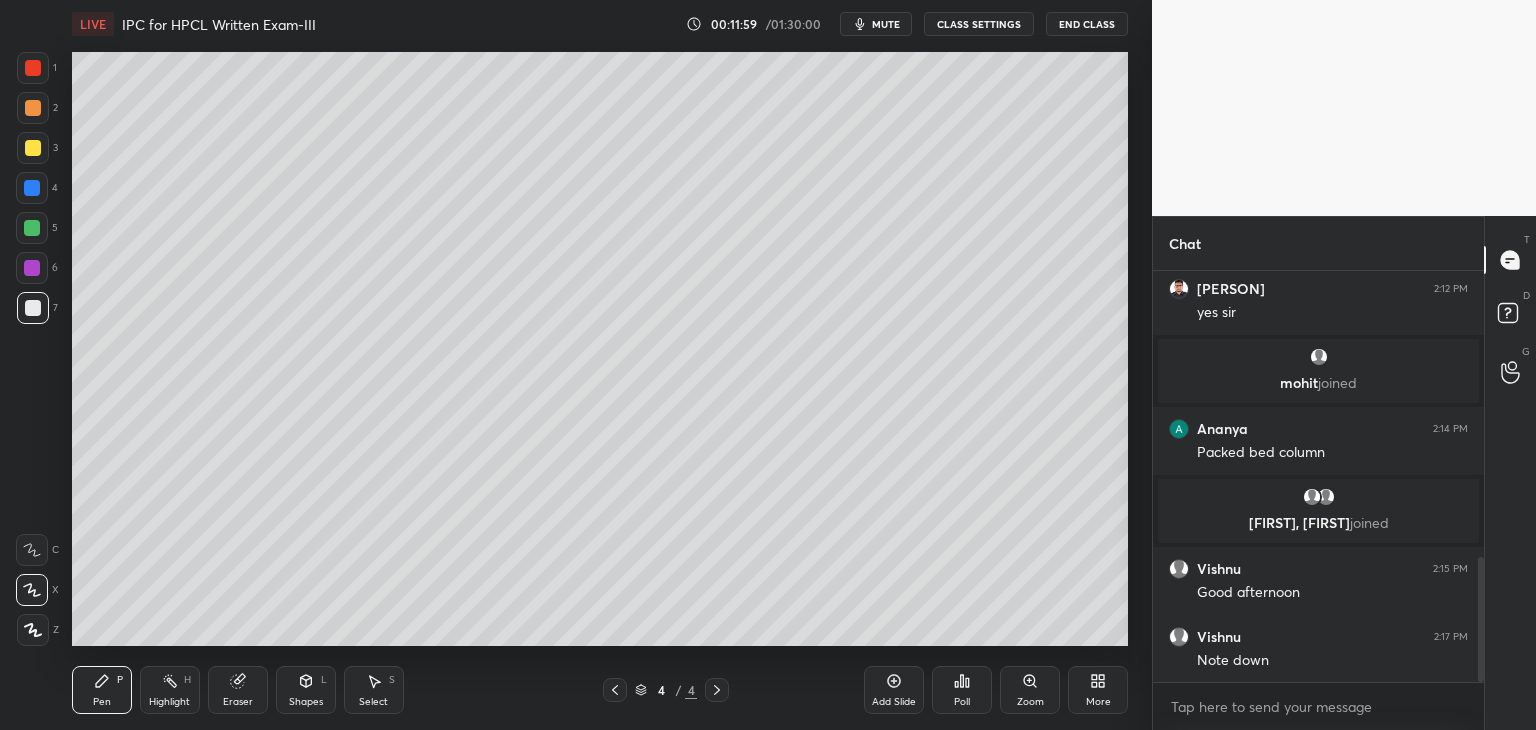 click at bounding box center (33, 308) 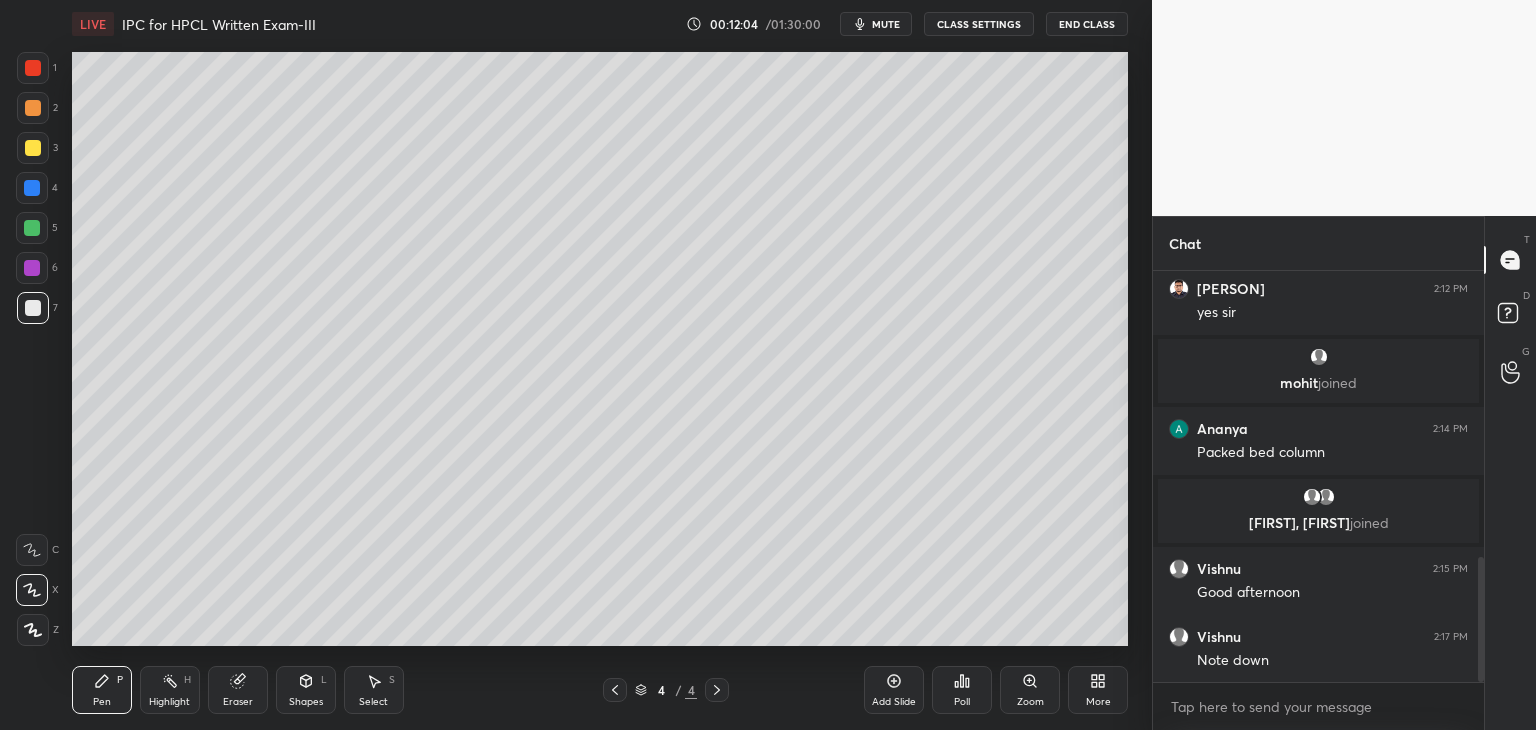 scroll, scrollTop: 1016, scrollLeft: 0, axis: vertical 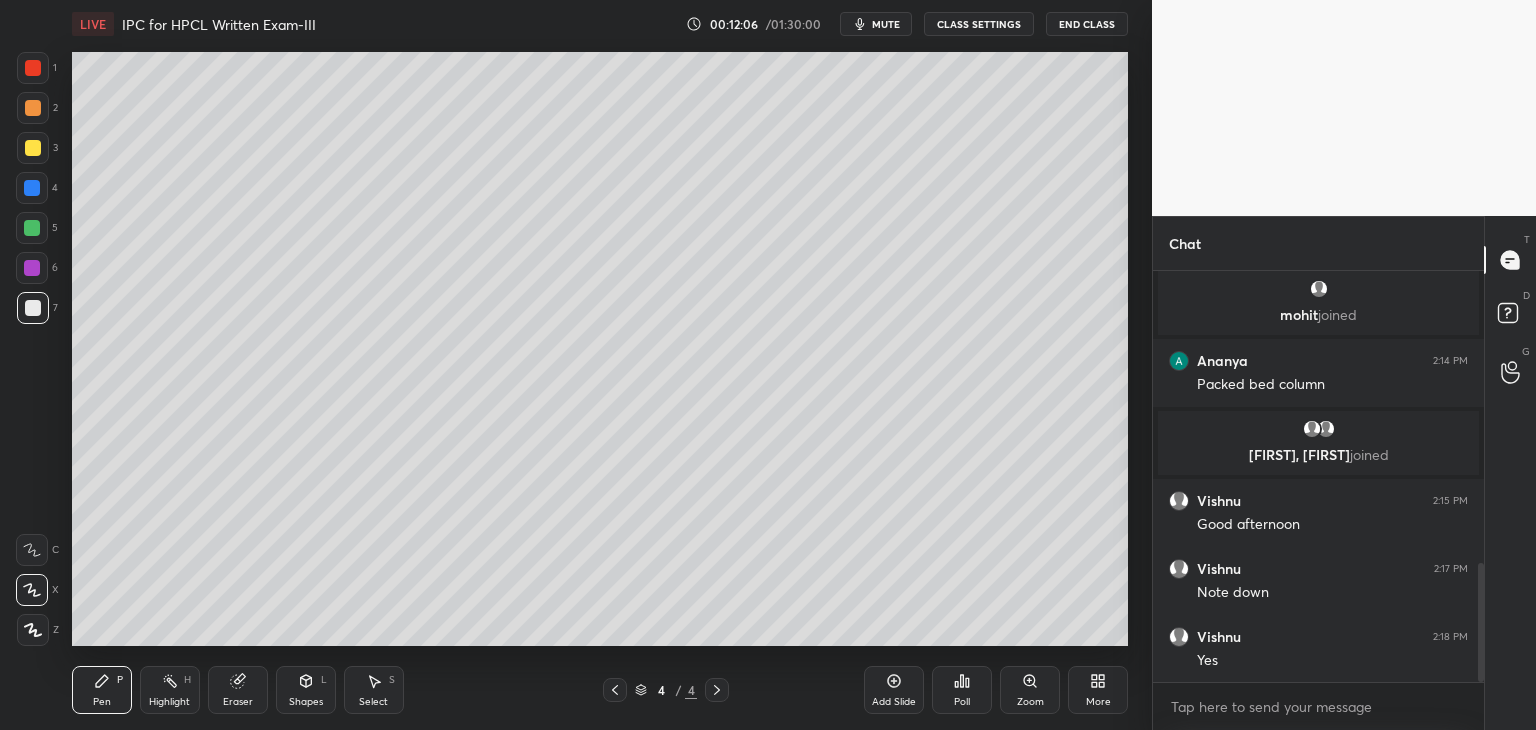 click on "Shapes" at bounding box center (306, 702) 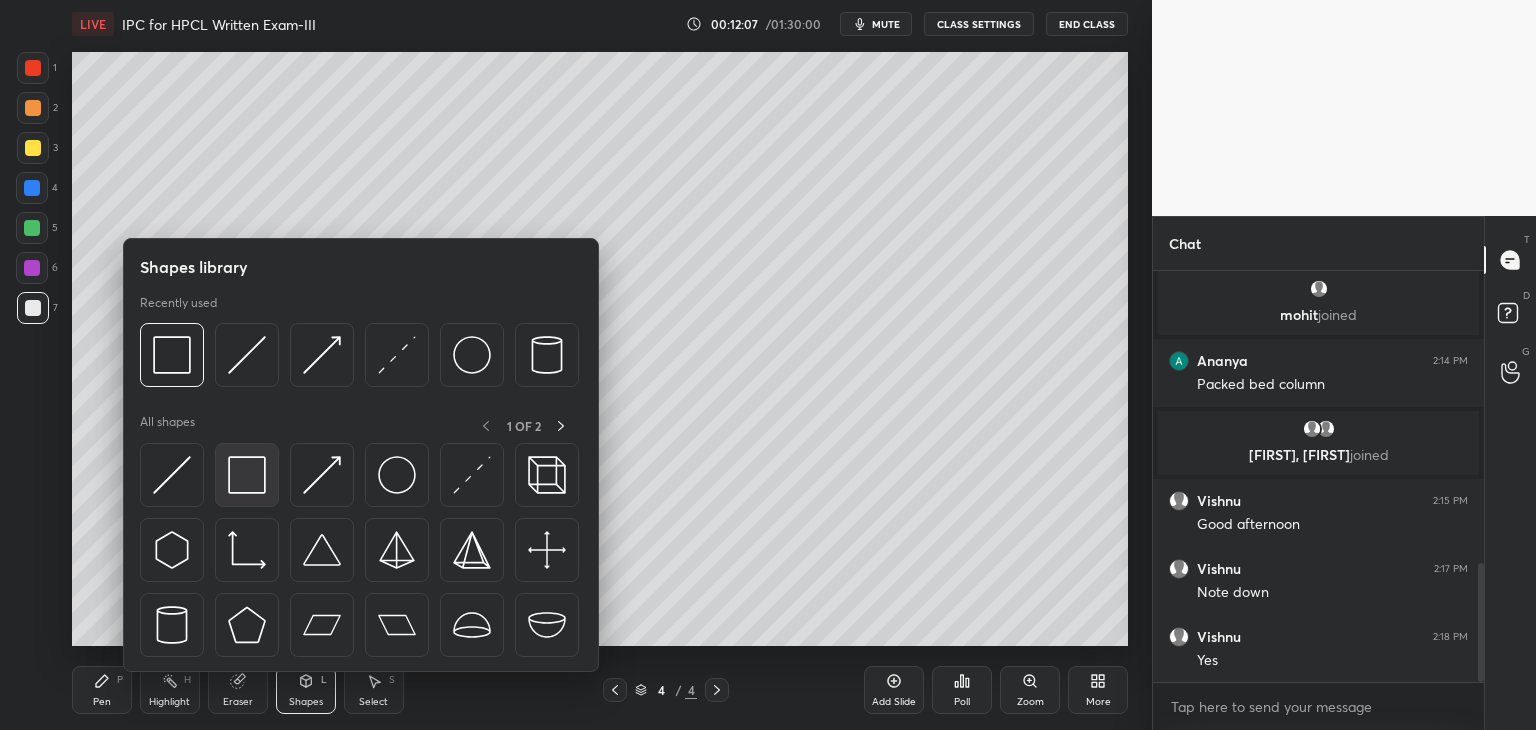 click at bounding box center [247, 475] 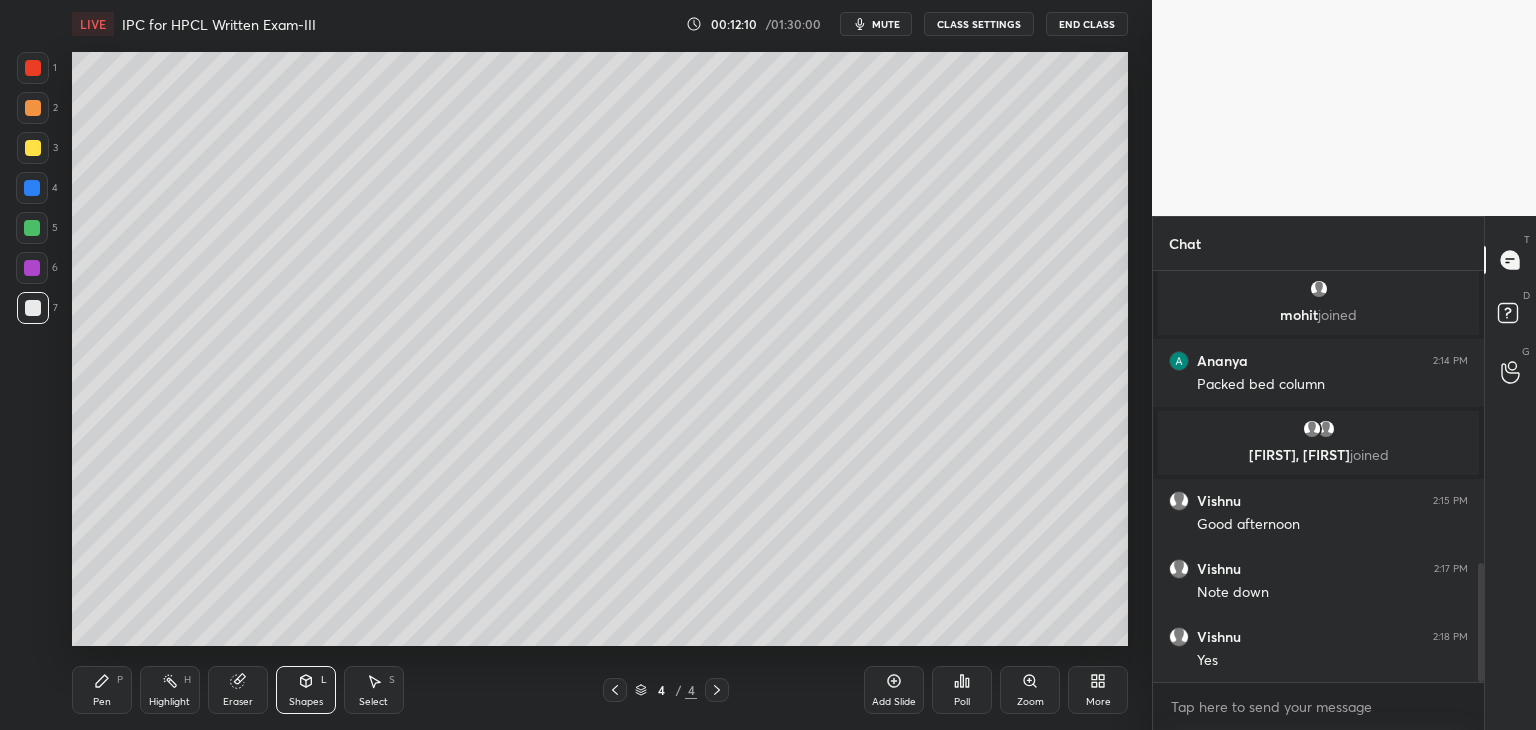 click on "Pen P" at bounding box center (102, 690) 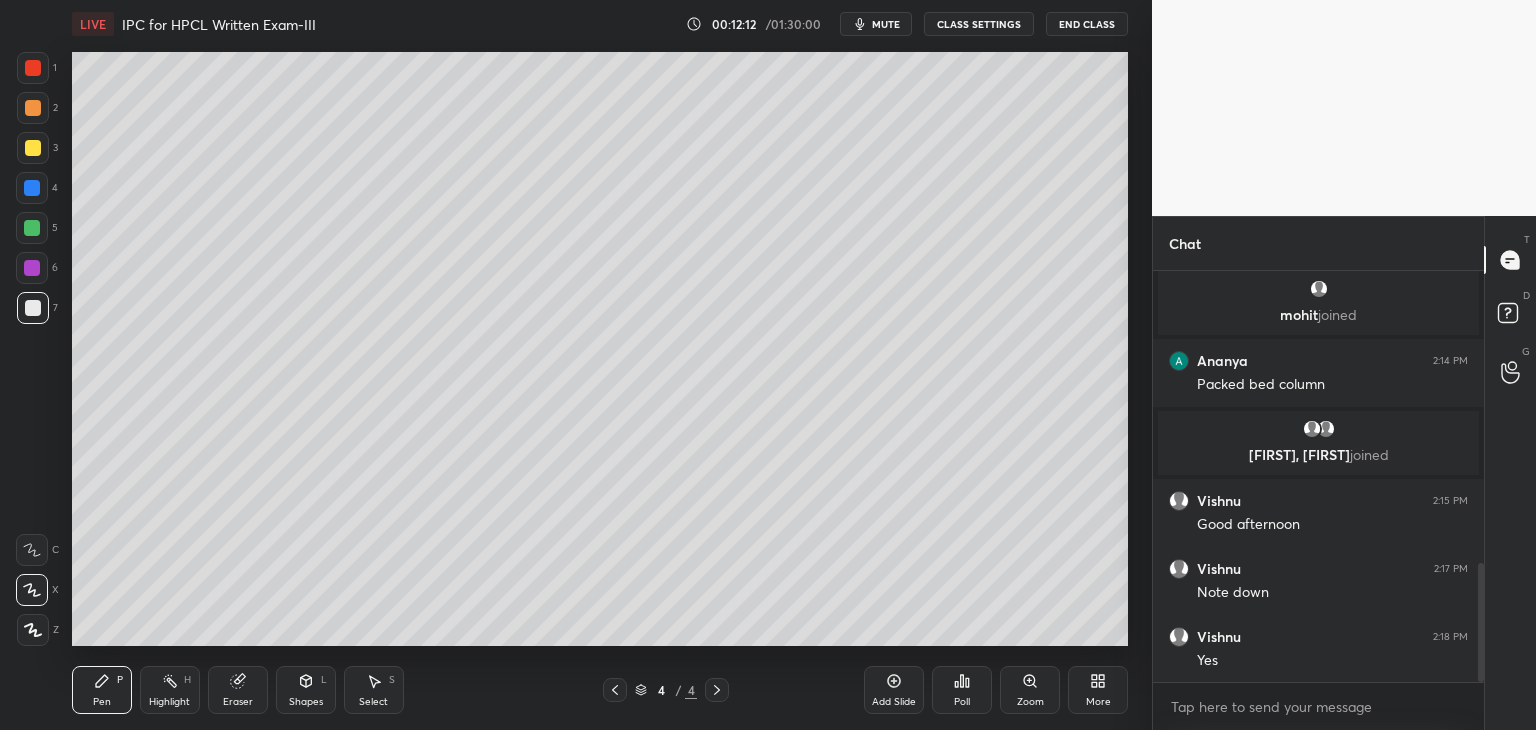 click on "Shapes L" at bounding box center (306, 690) 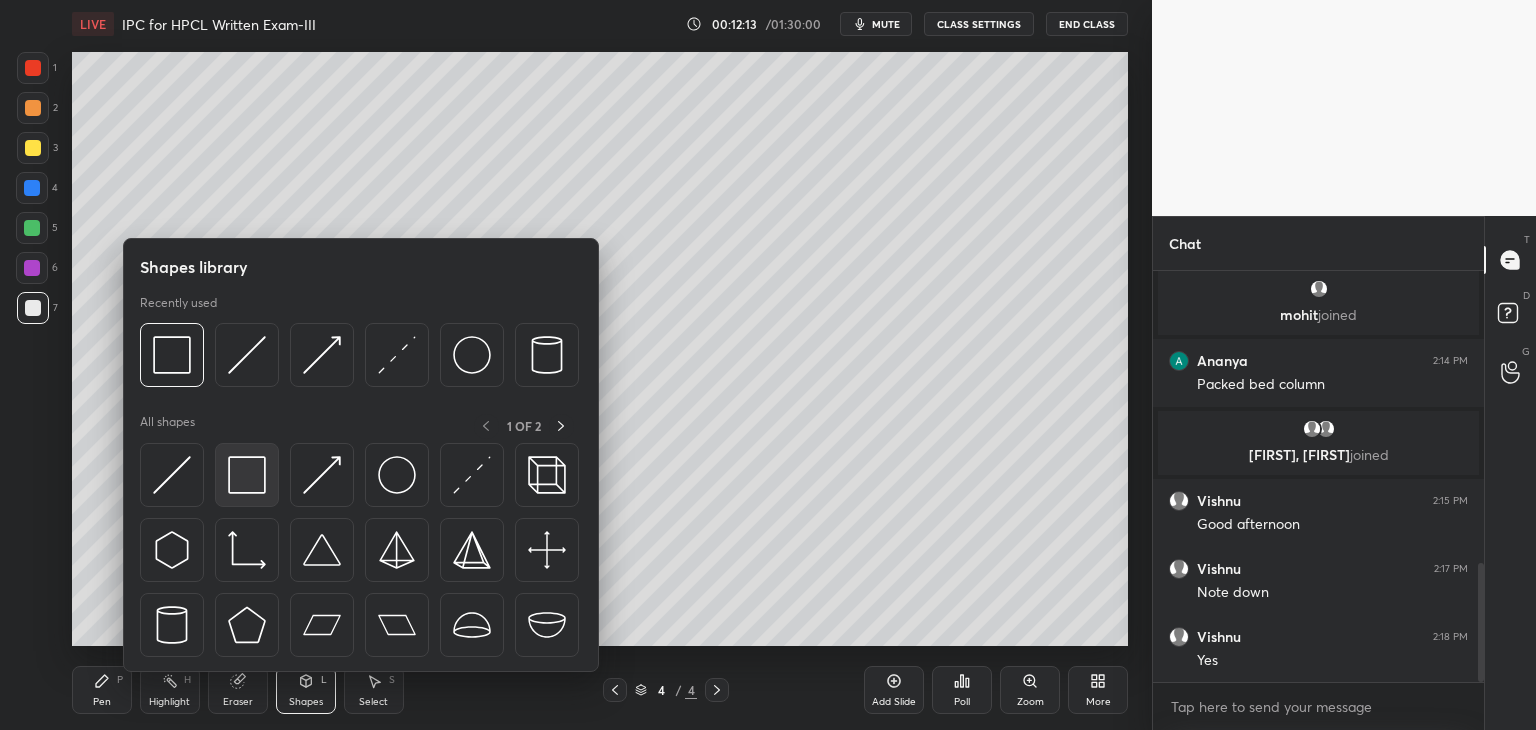 click at bounding box center [247, 475] 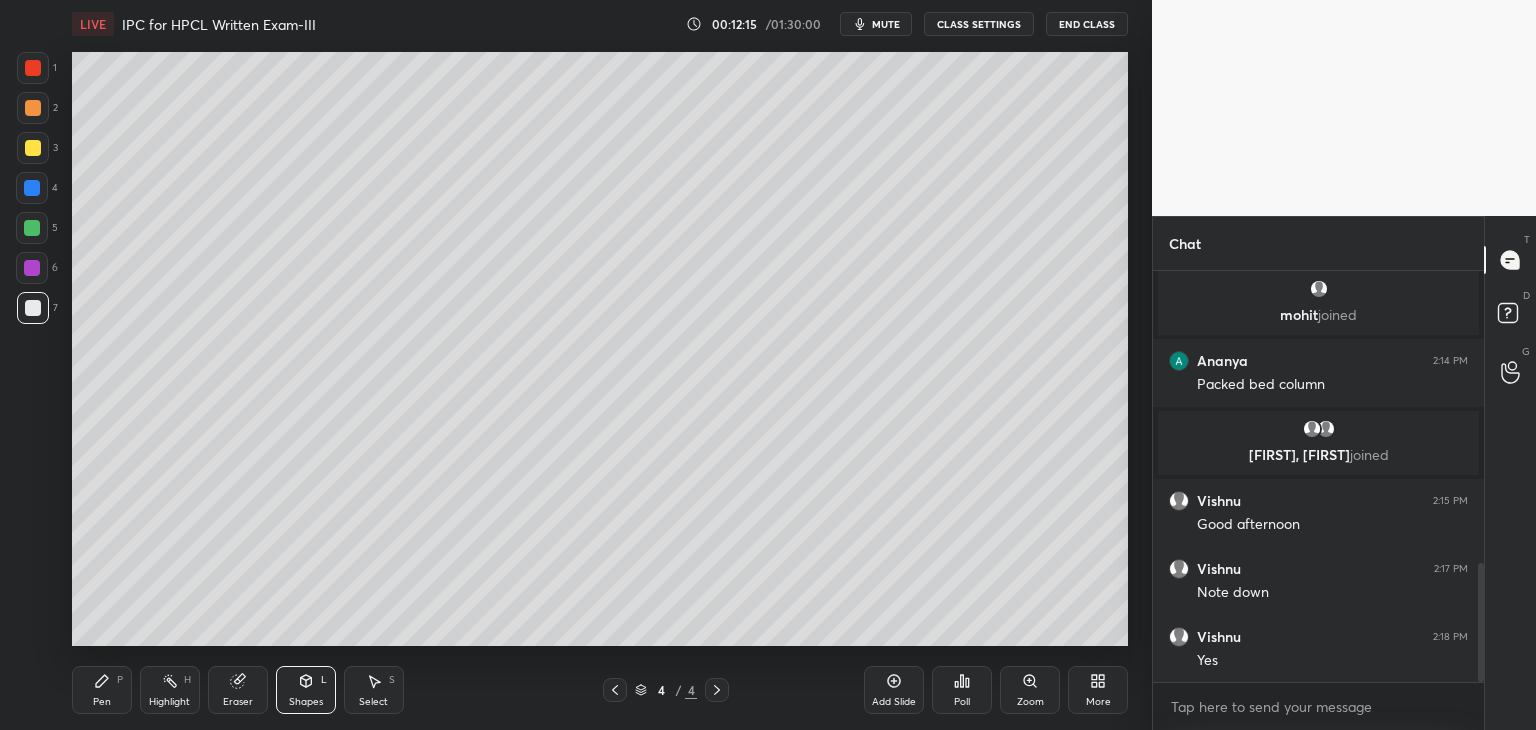 click on "Pen P" at bounding box center [102, 690] 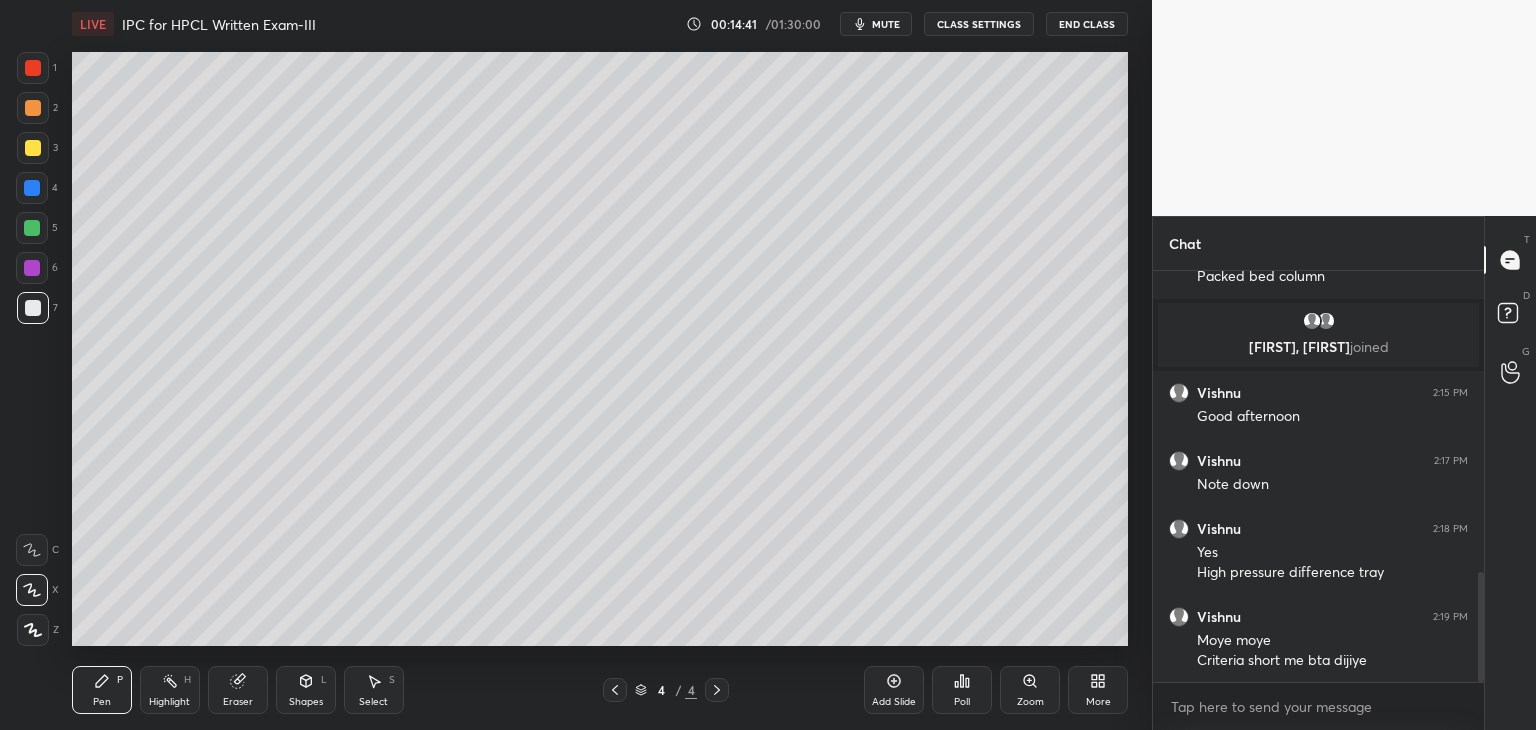 scroll, scrollTop: 1192, scrollLeft: 0, axis: vertical 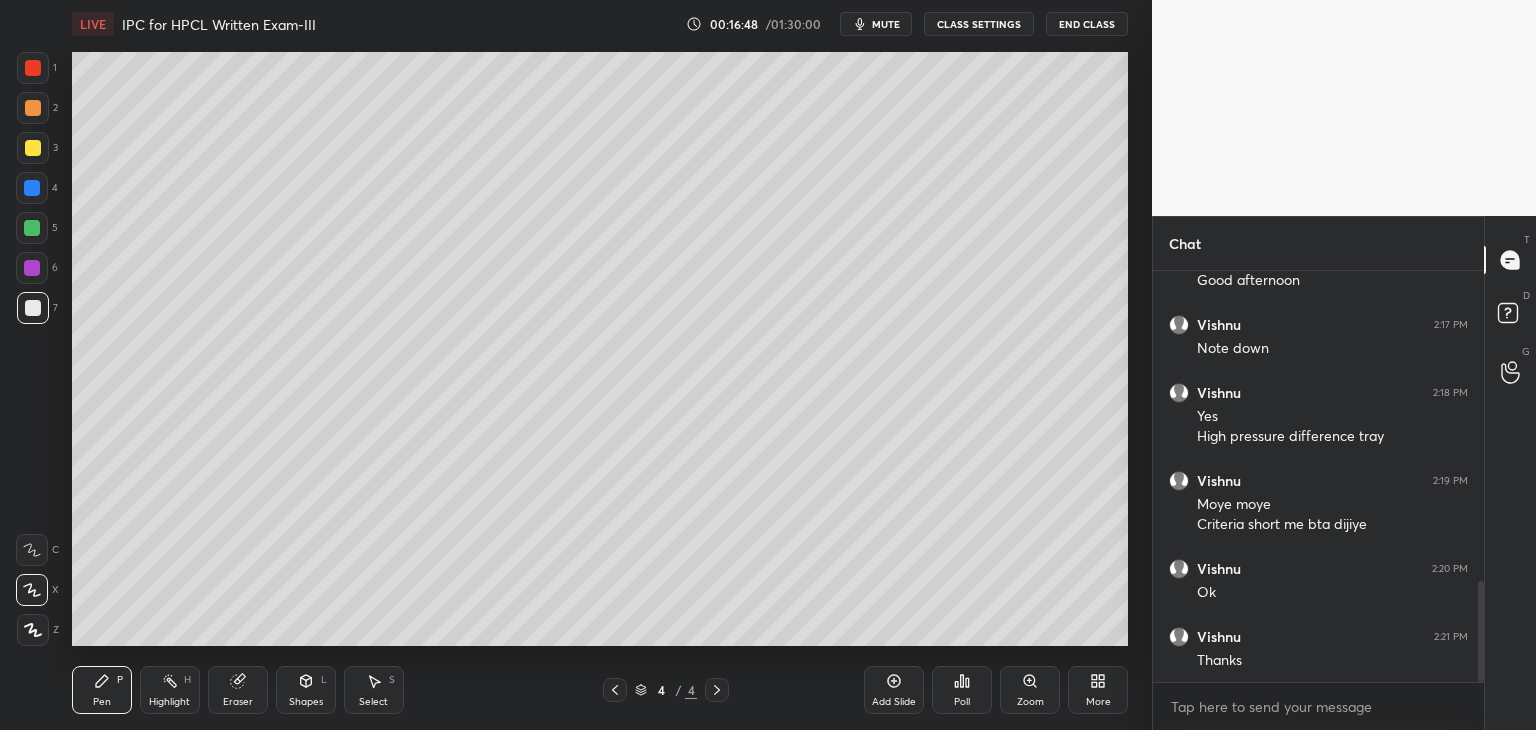 click 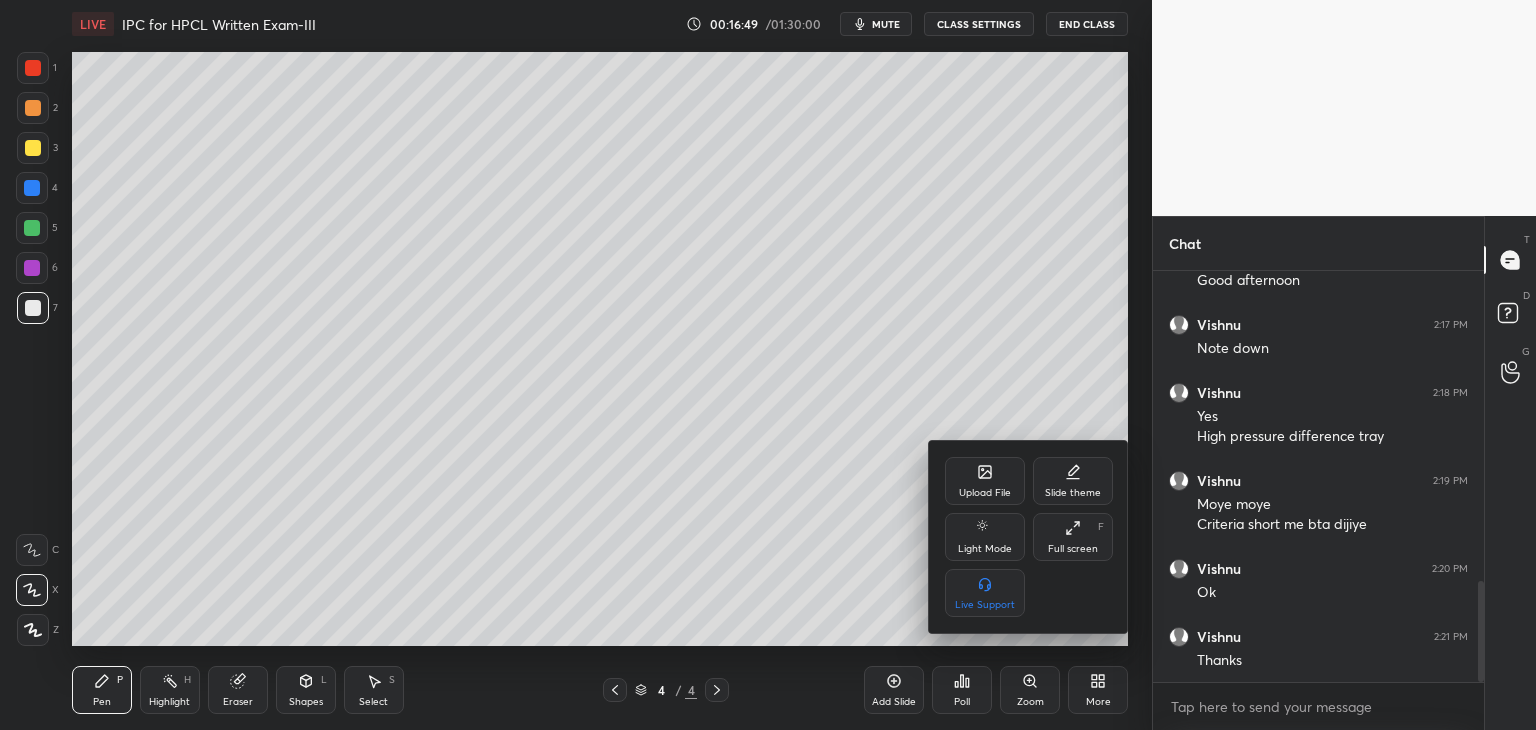 click 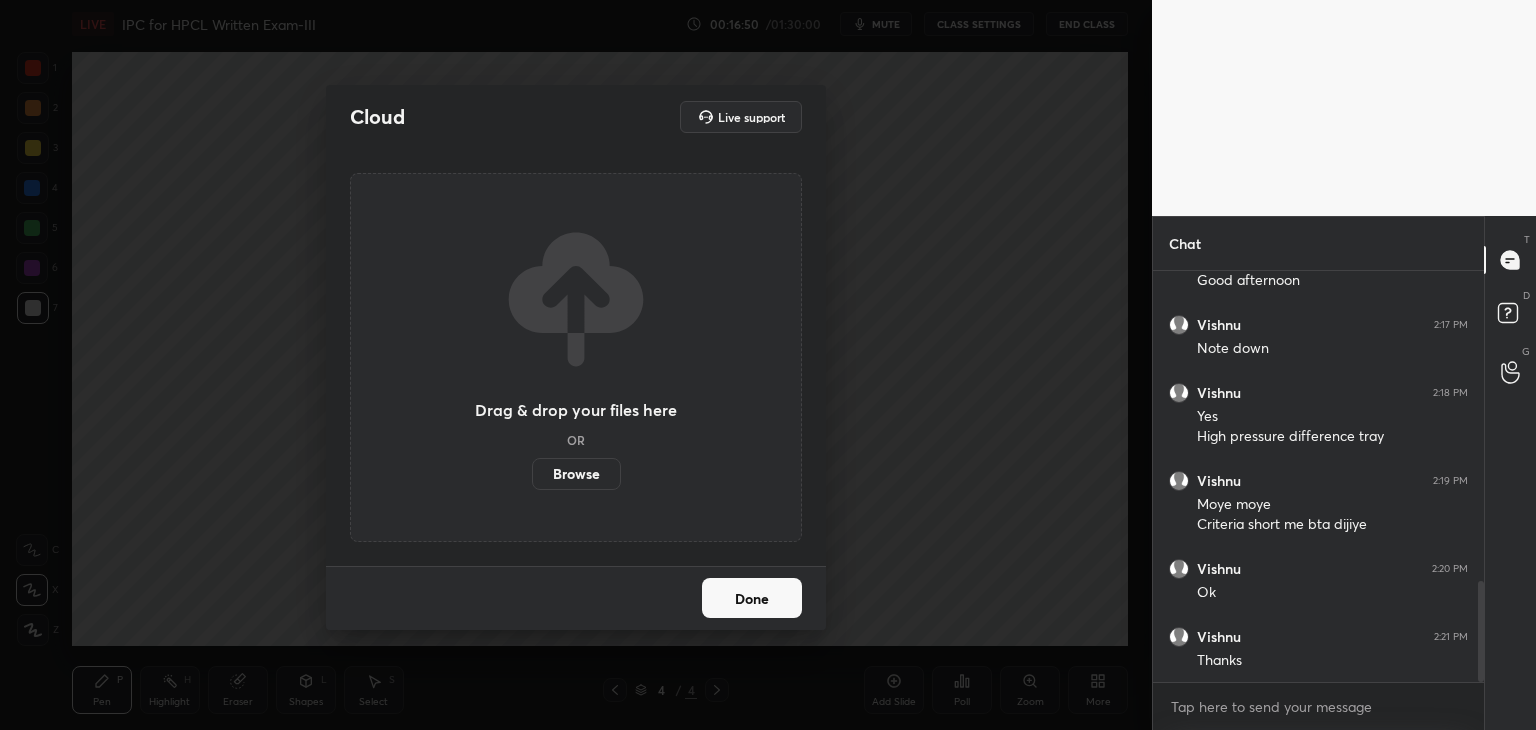 click on "Browse" at bounding box center [576, 474] 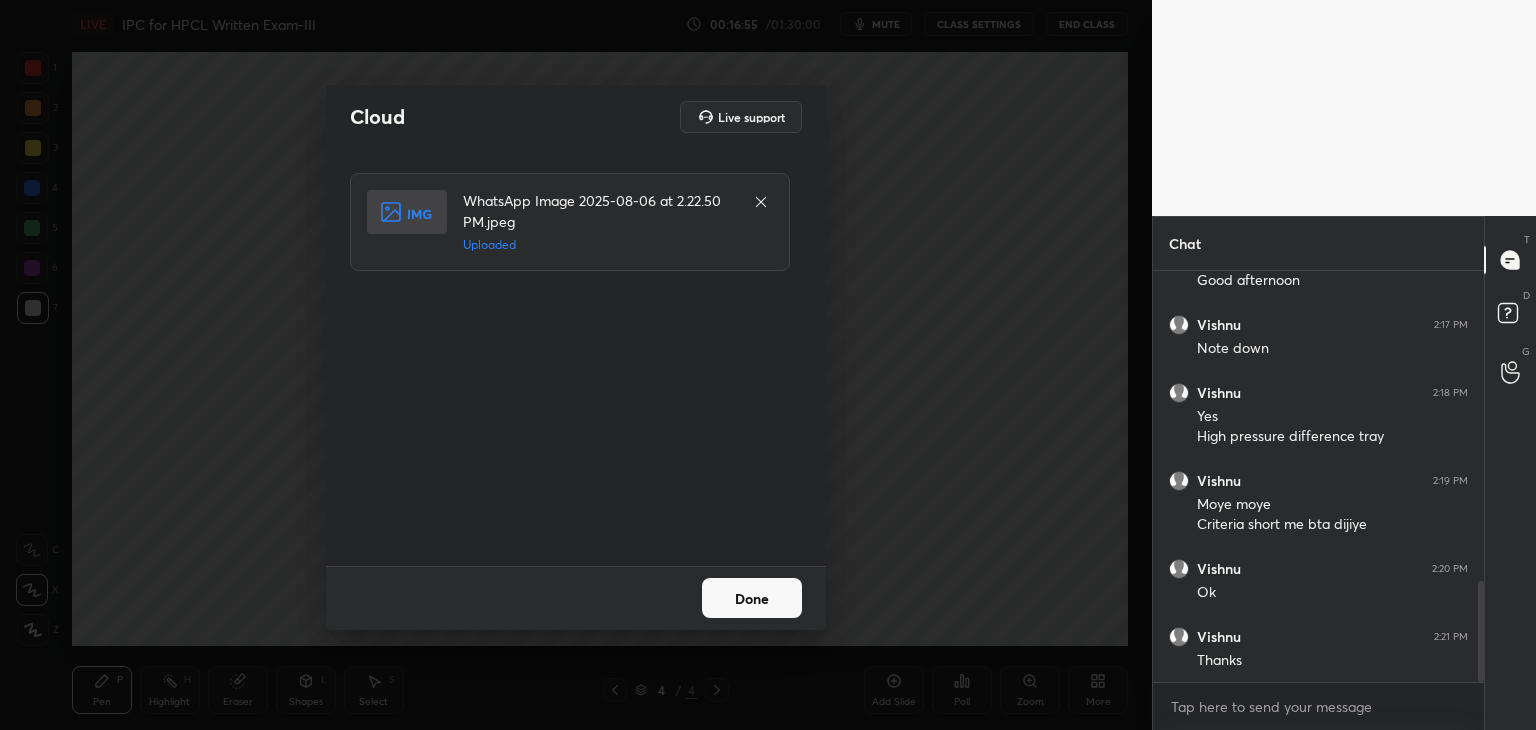 click on "Done" at bounding box center (752, 598) 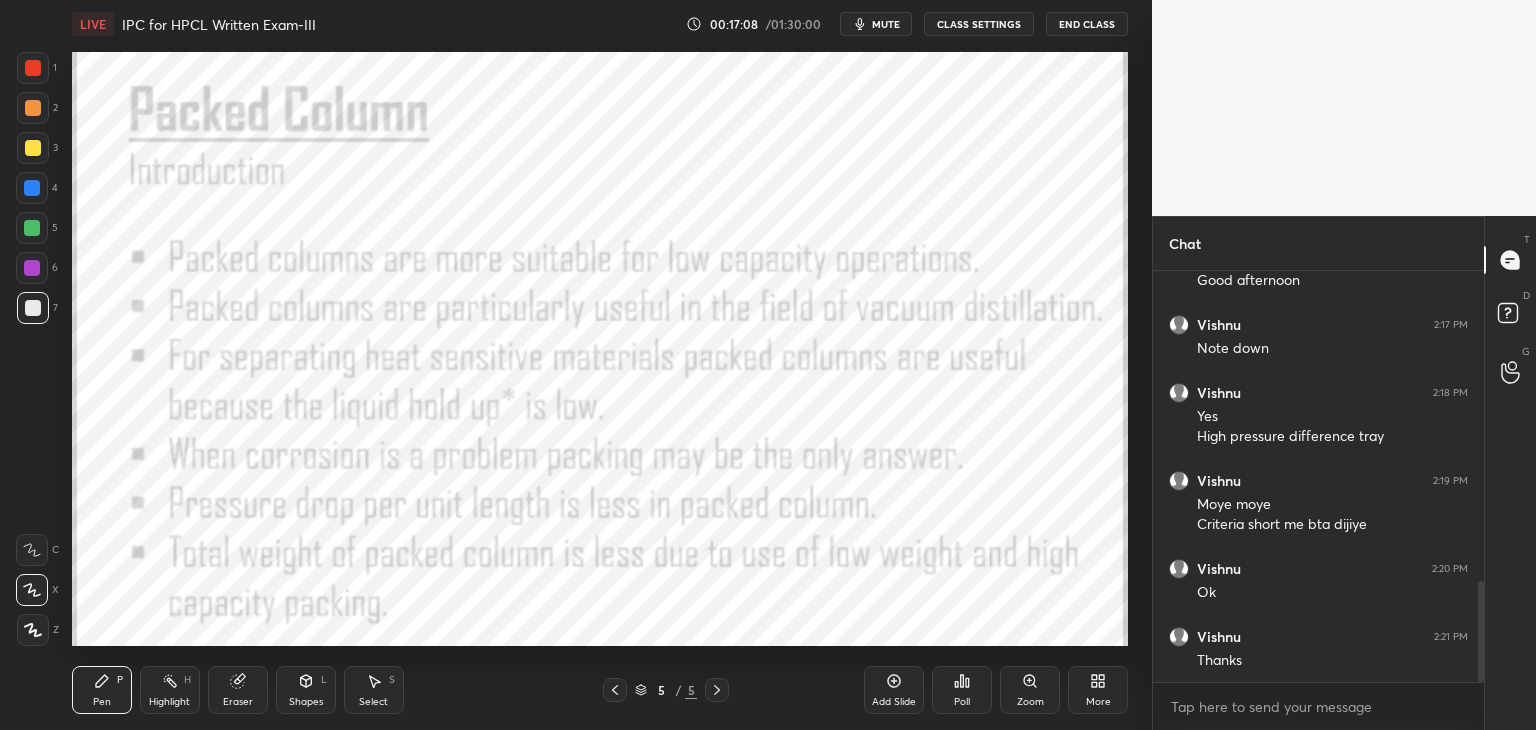 click on "Shapes L" at bounding box center [306, 690] 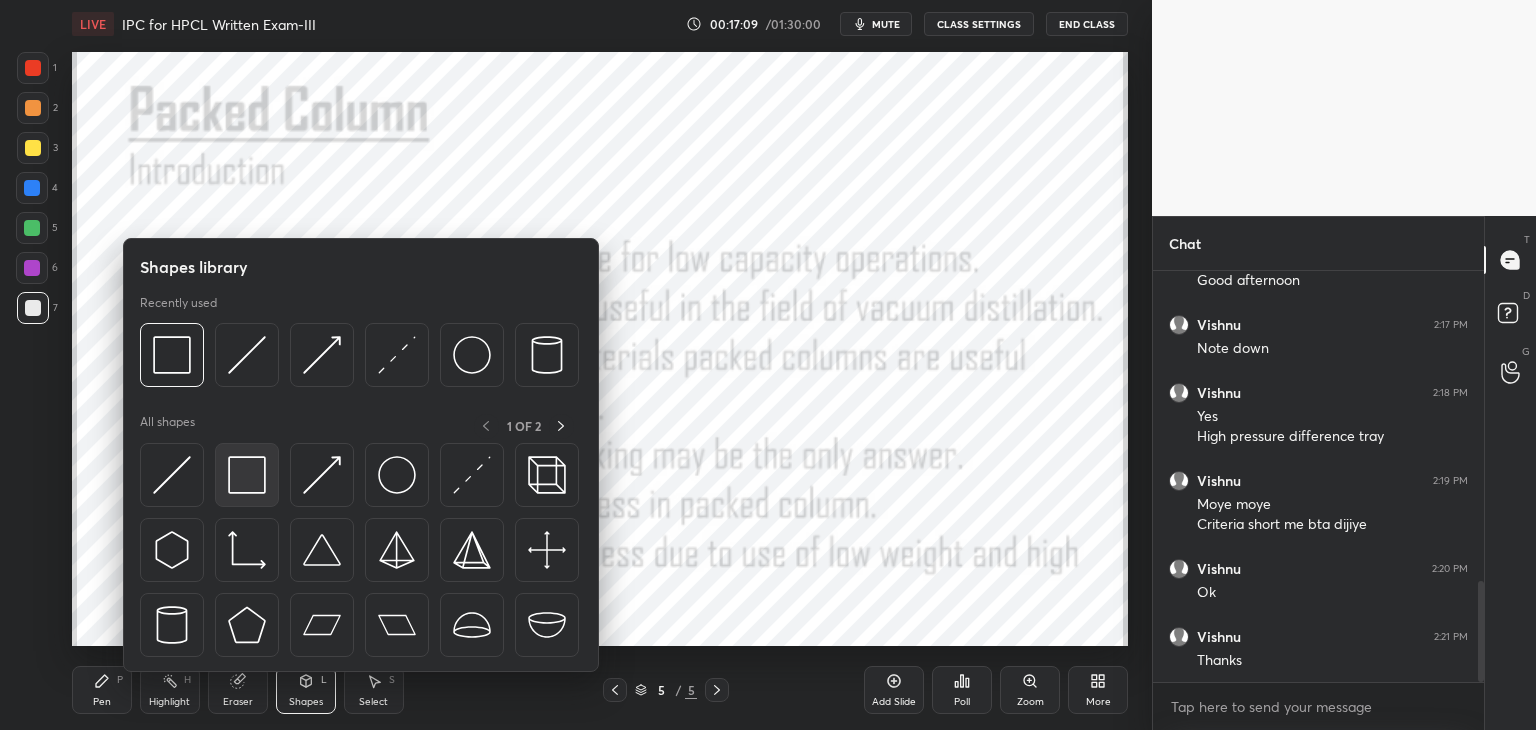 click at bounding box center (247, 475) 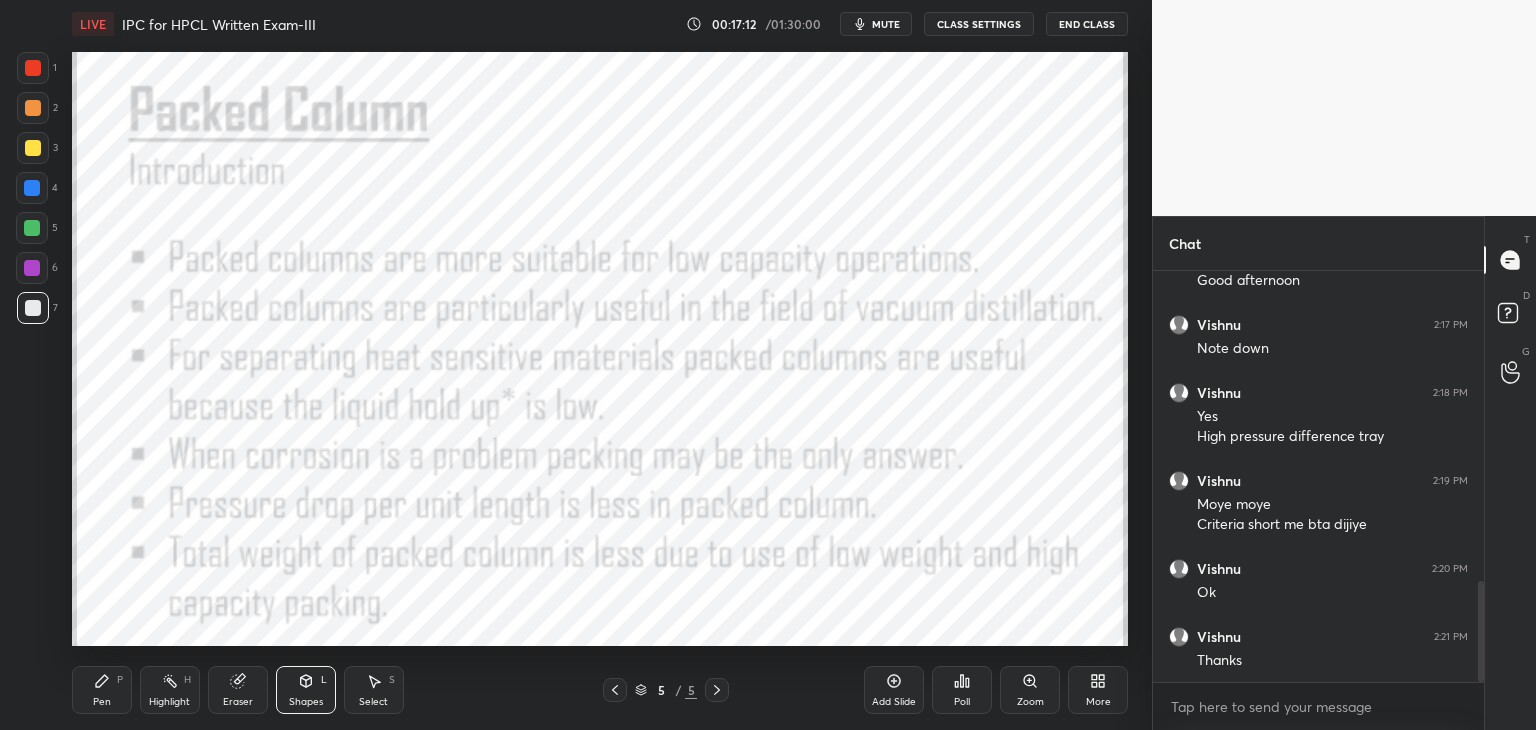 click at bounding box center (33, 68) 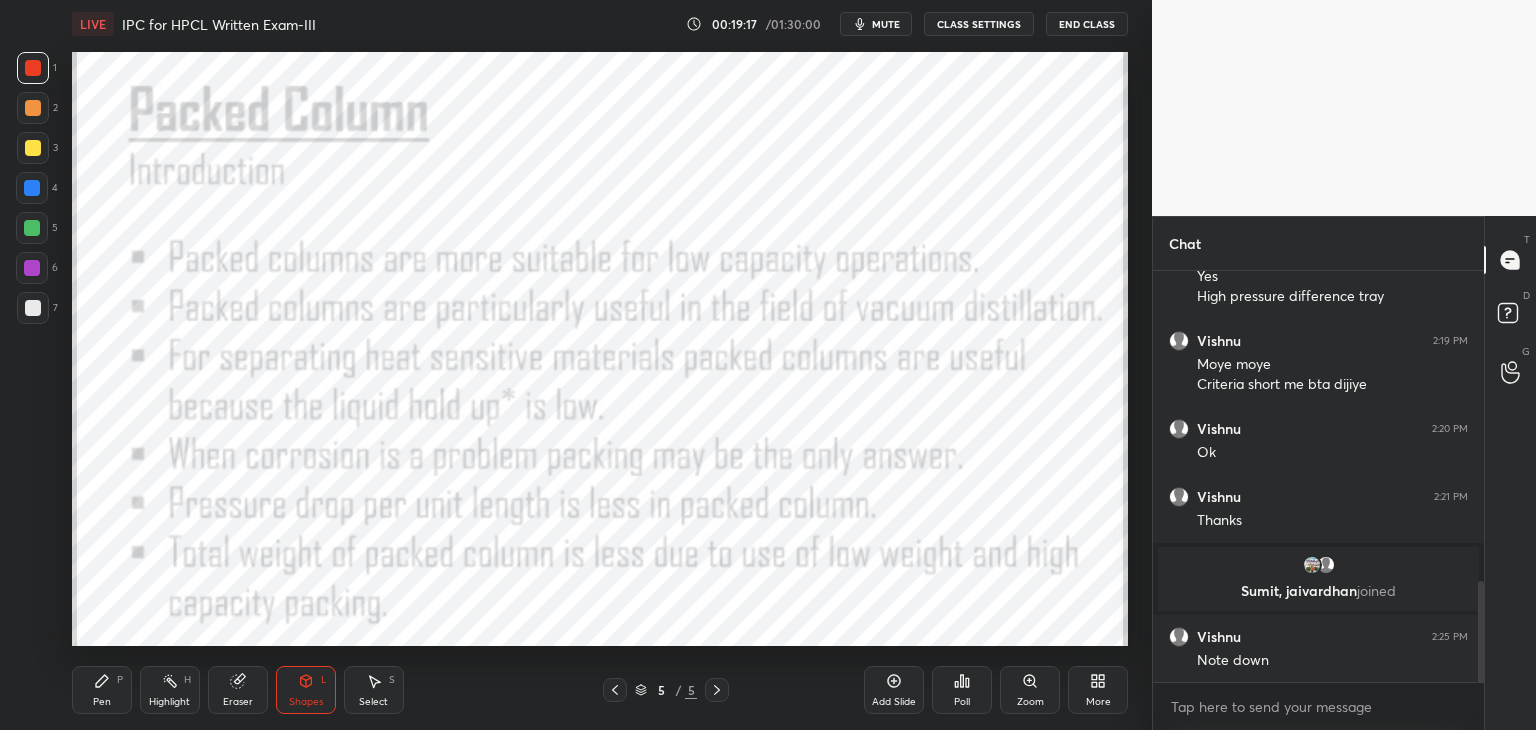 scroll, scrollTop: 1278, scrollLeft: 0, axis: vertical 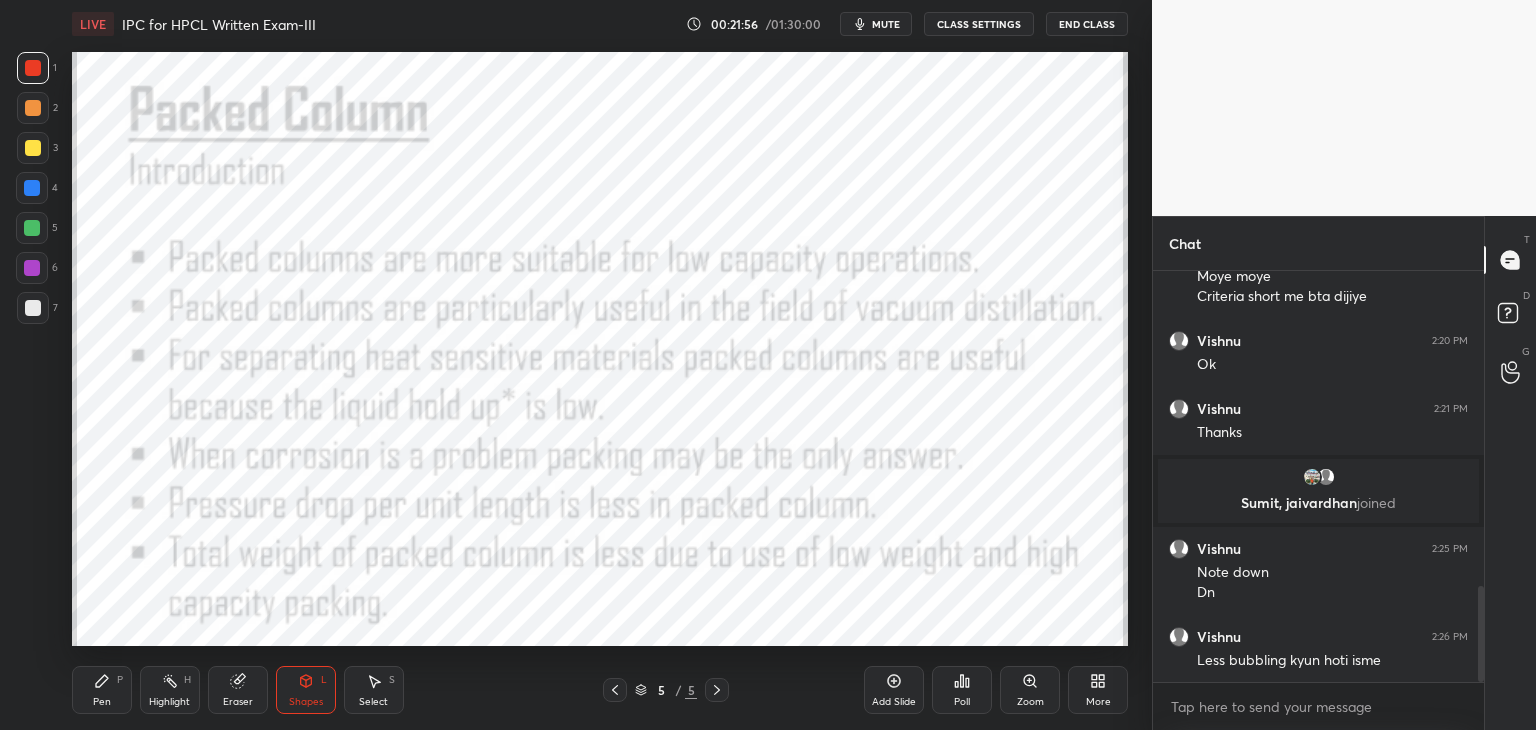 click on "More" at bounding box center (1098, 702) 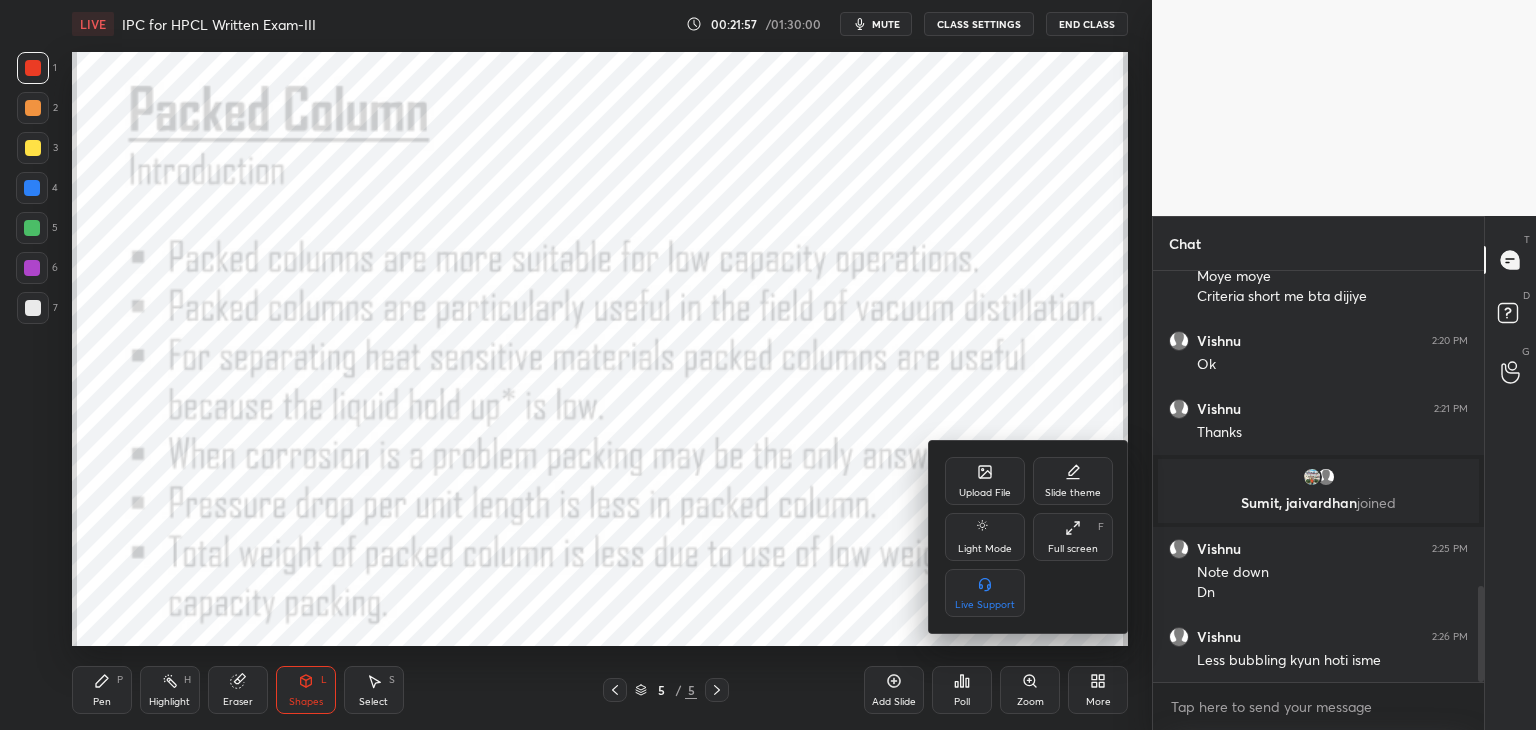 click on "Upload File" at bounding box center (985, 493) 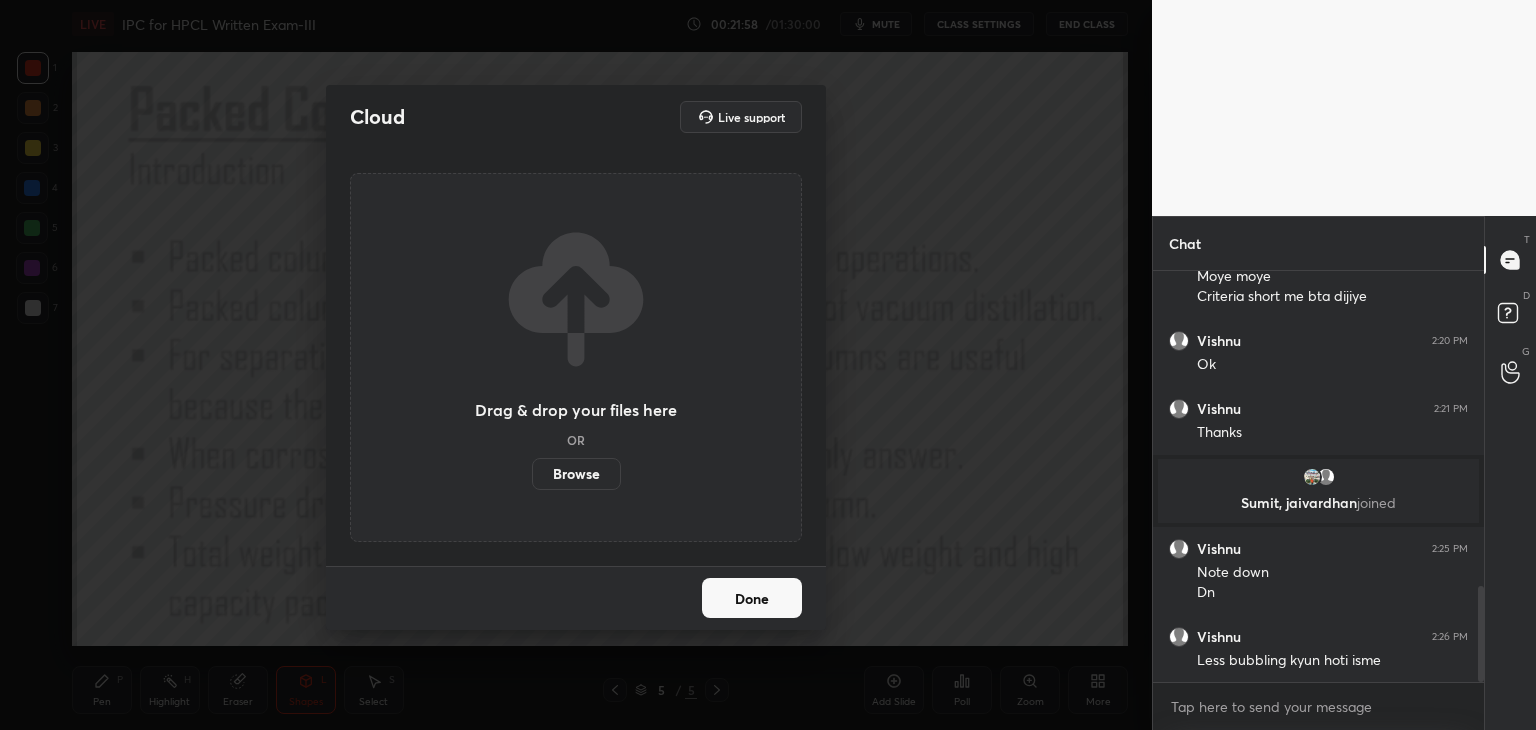 click on "Browse" at bounding box center (576, 474) 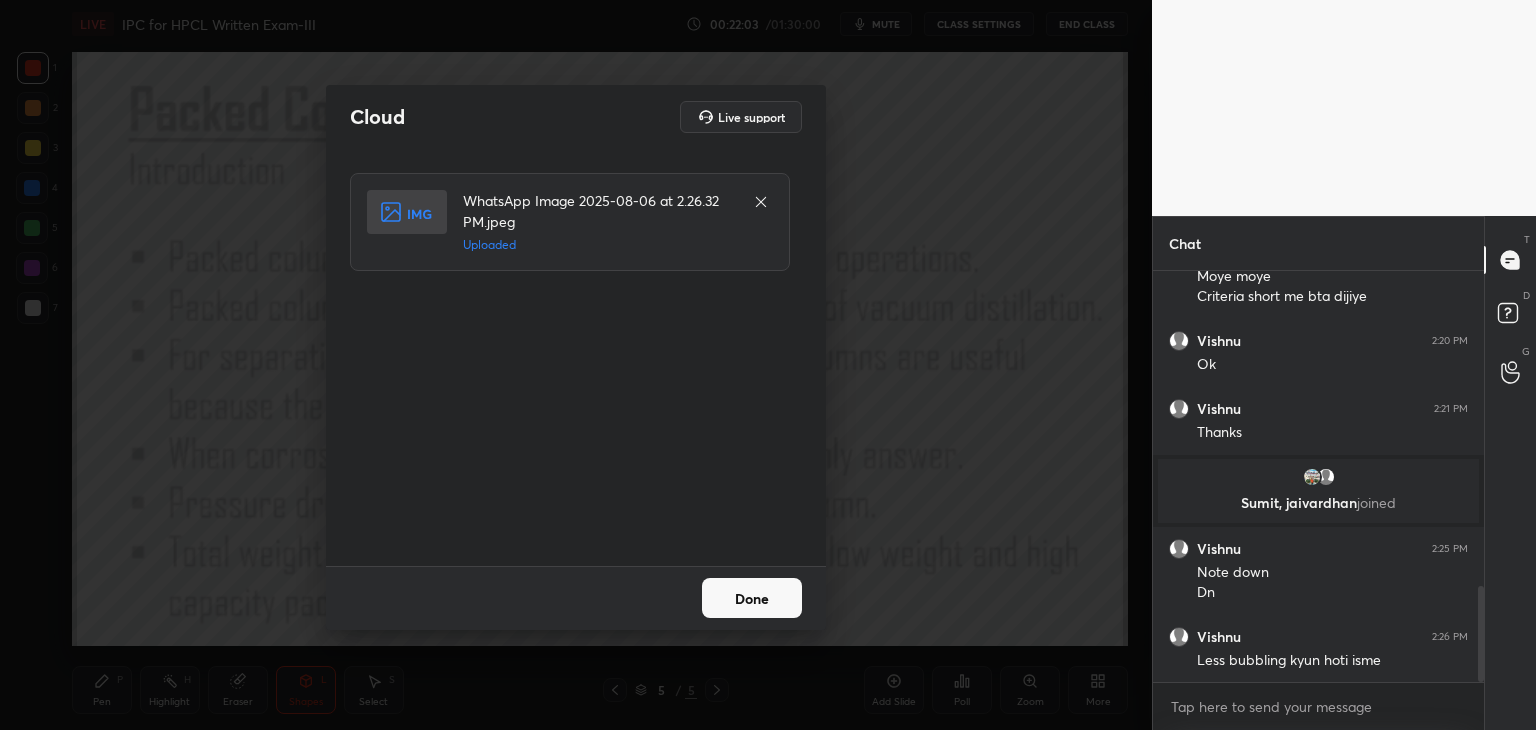 click on "Done" at bounding box center (752, 598) 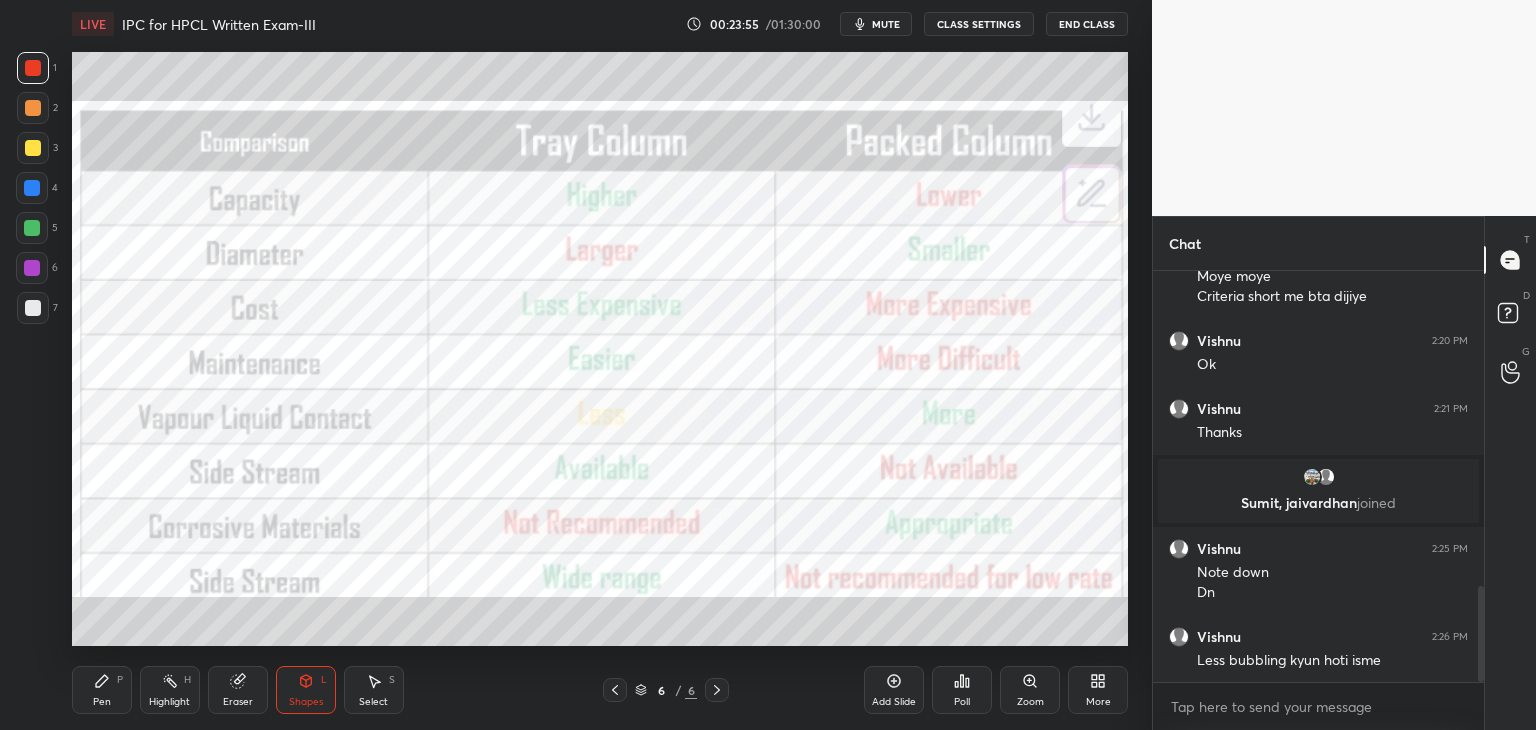 click at bounding box center [33, 108] 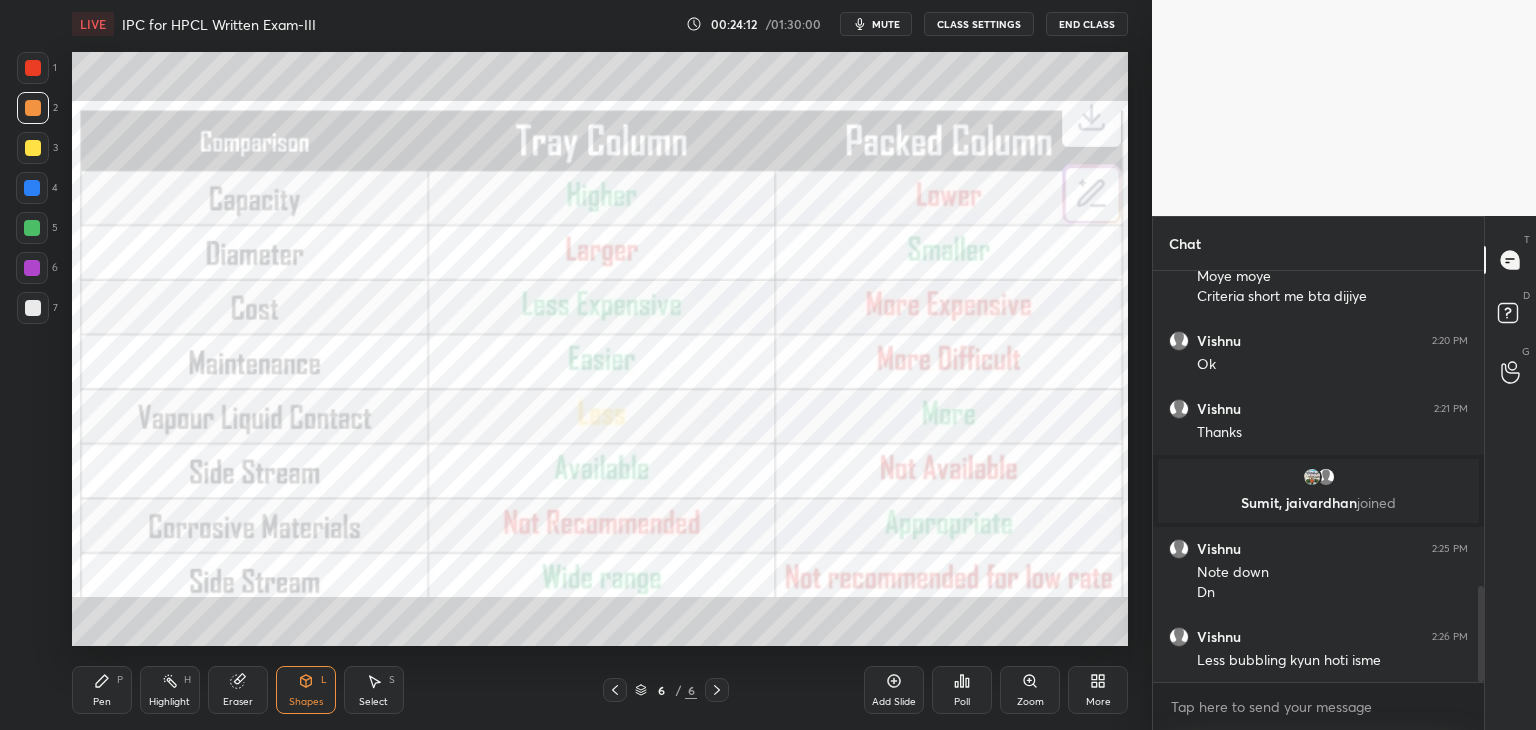 click at bounding box center [33, 68] 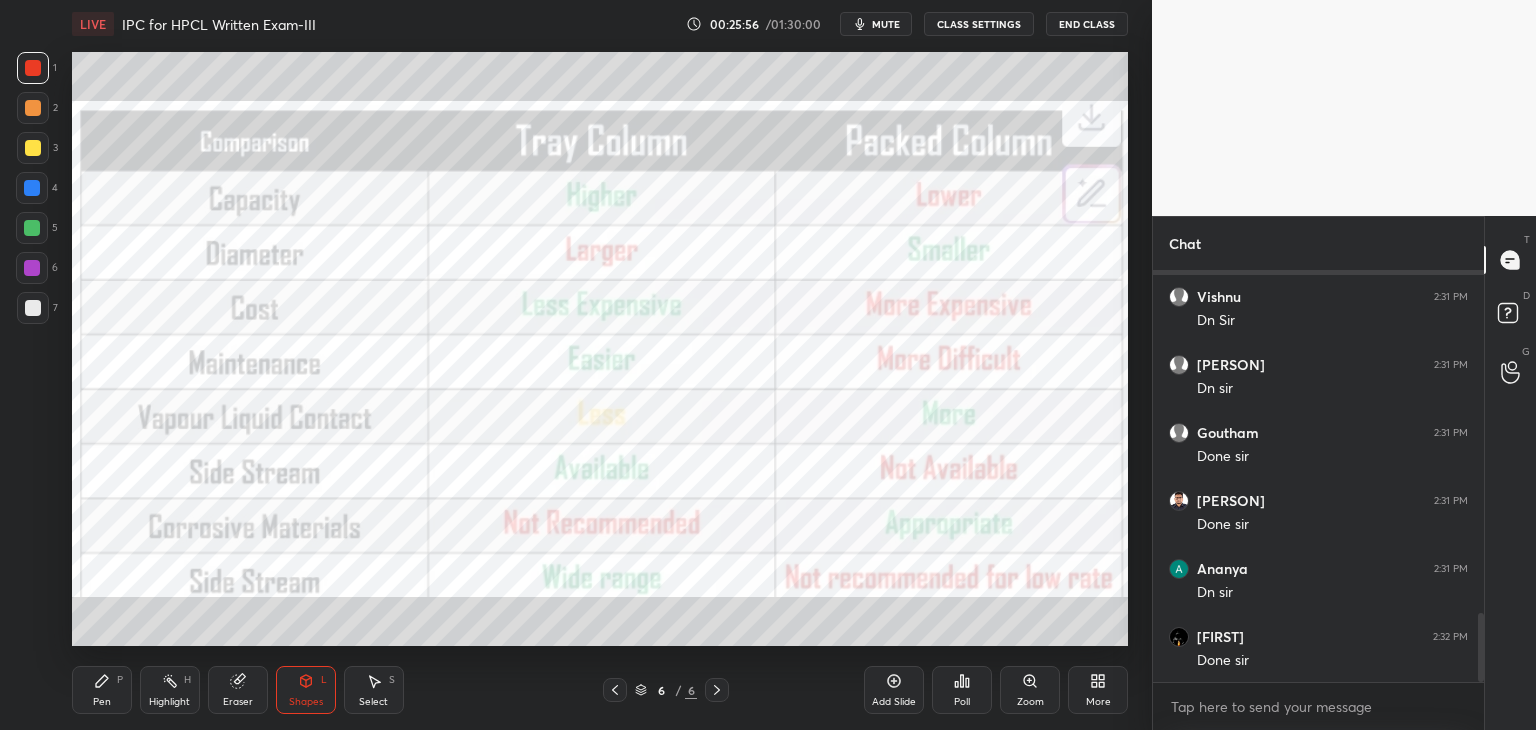 scroll, scrollTop: 2032, scrollLeft: 0, axis: vertical 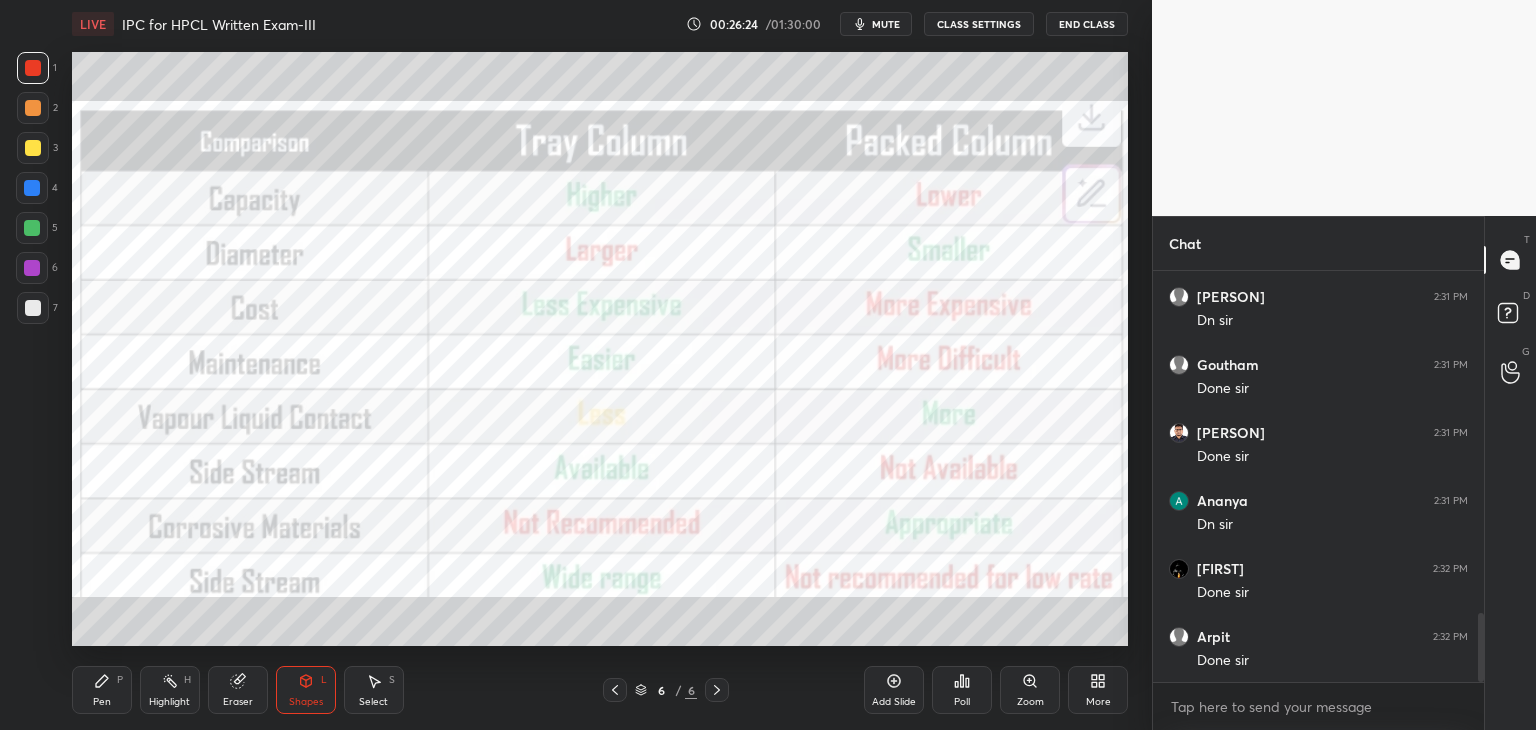 click on "More" at bounding box center (1098, 702) 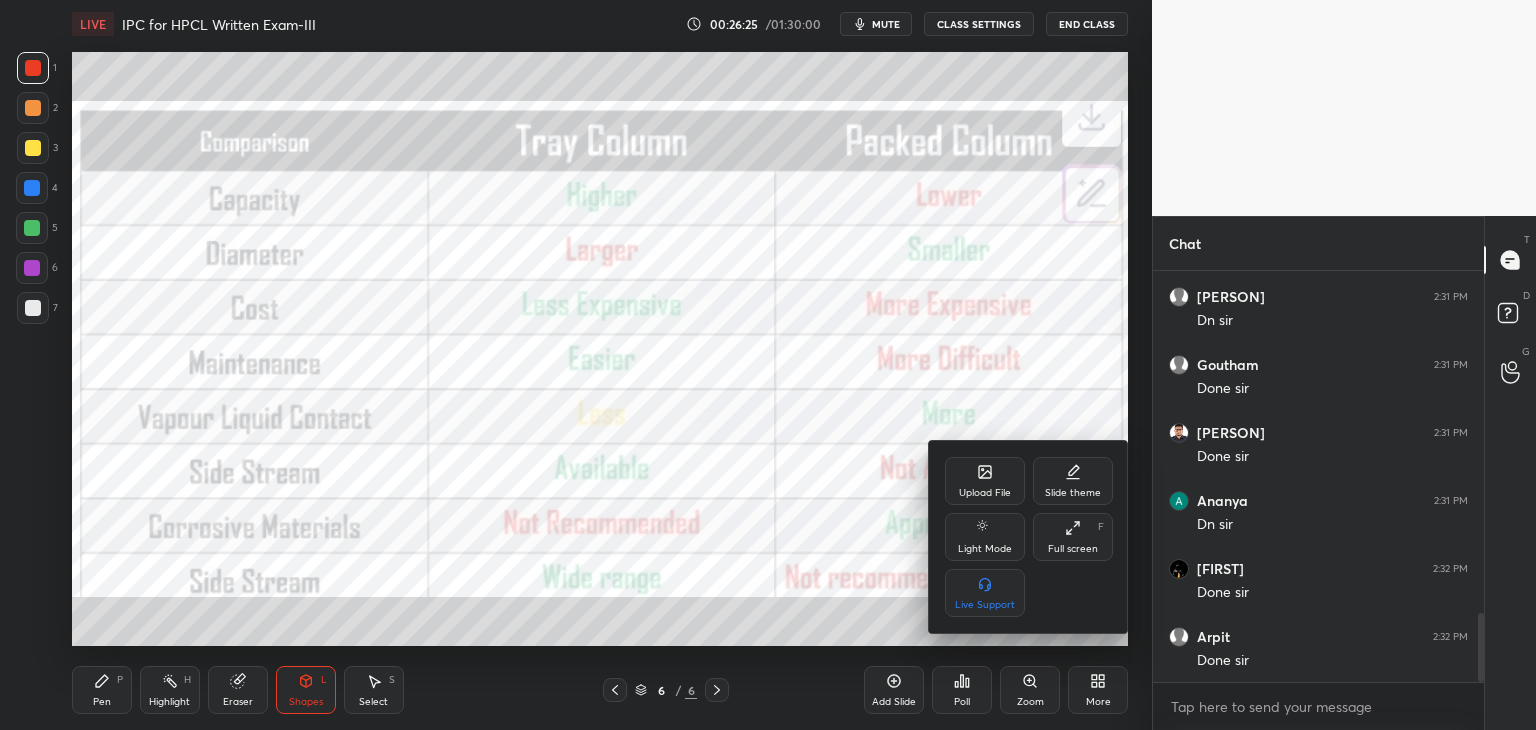 scroll, scrollTop: 2104, scrollLeft: 0, axis: vertical 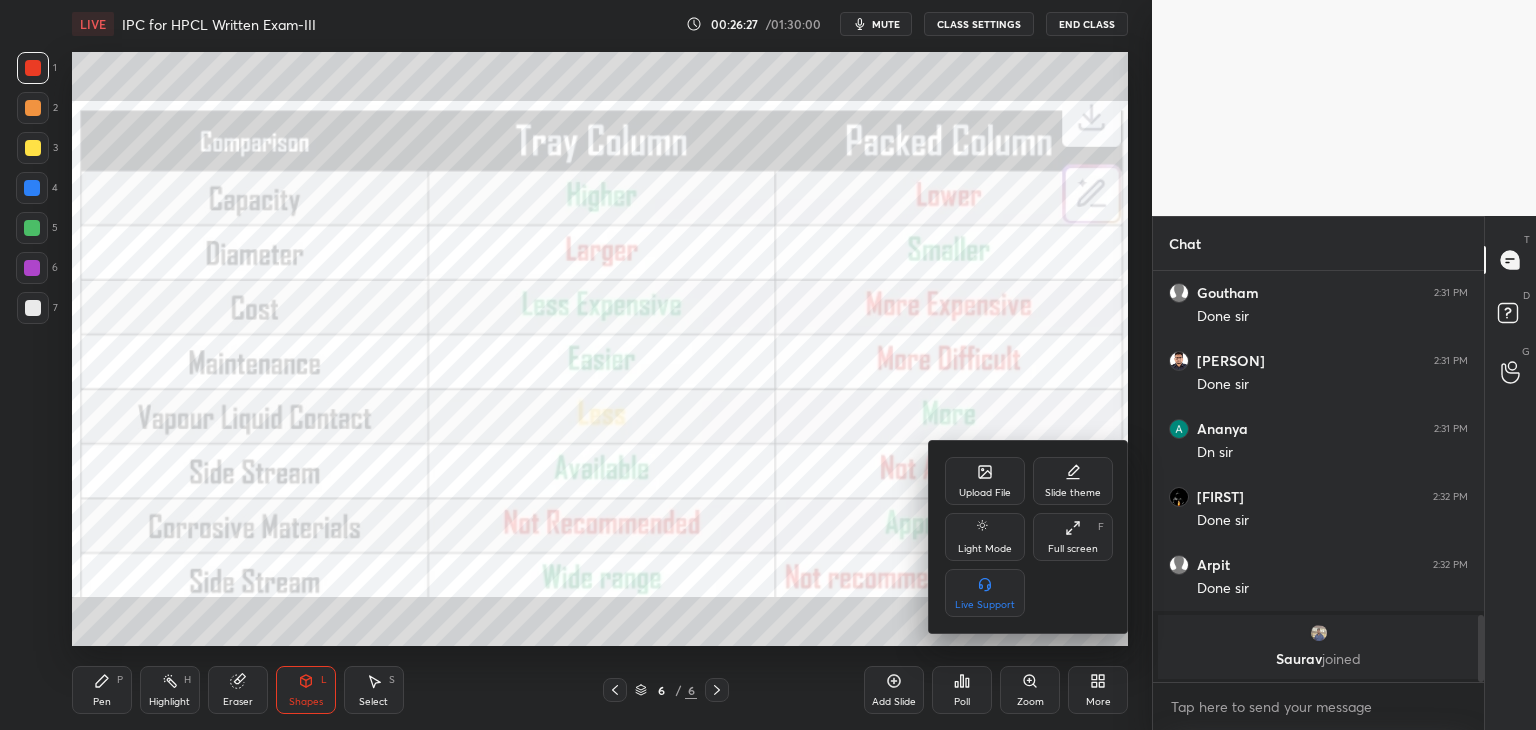 click on "Upload File" at bounding box center [985, 493] 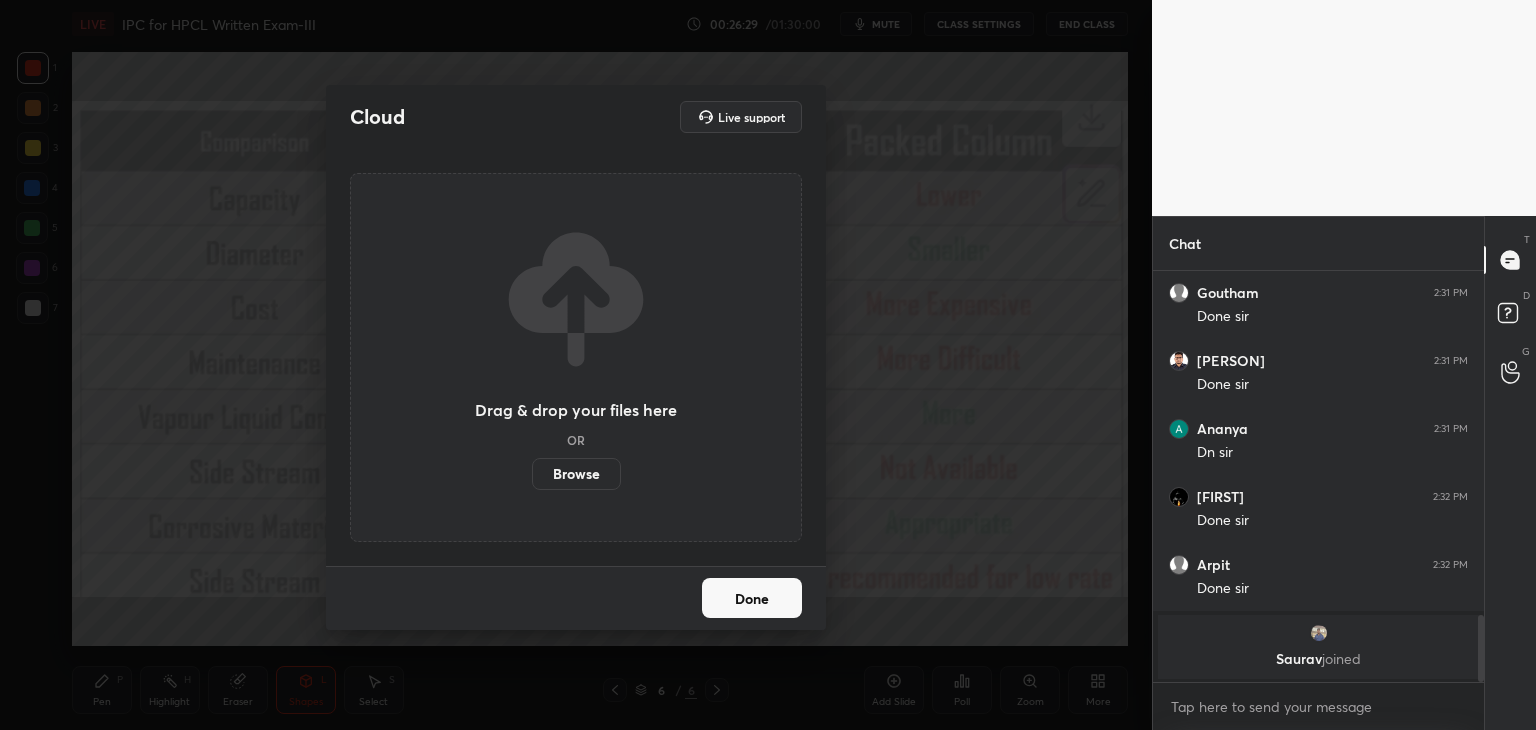 click on "Browse" at bounding box center (576, 474) 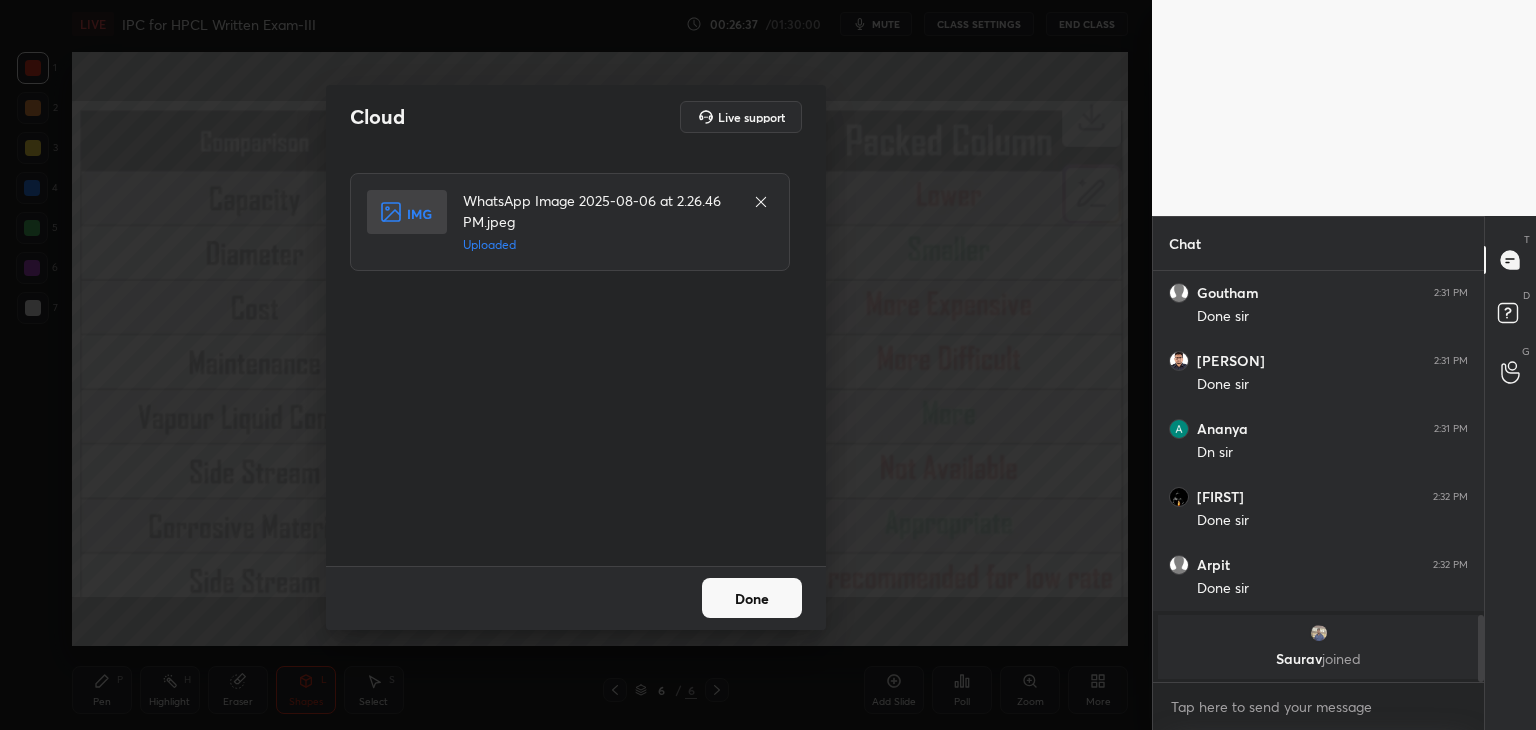 click on "Done" at bounding box center [752, 598] 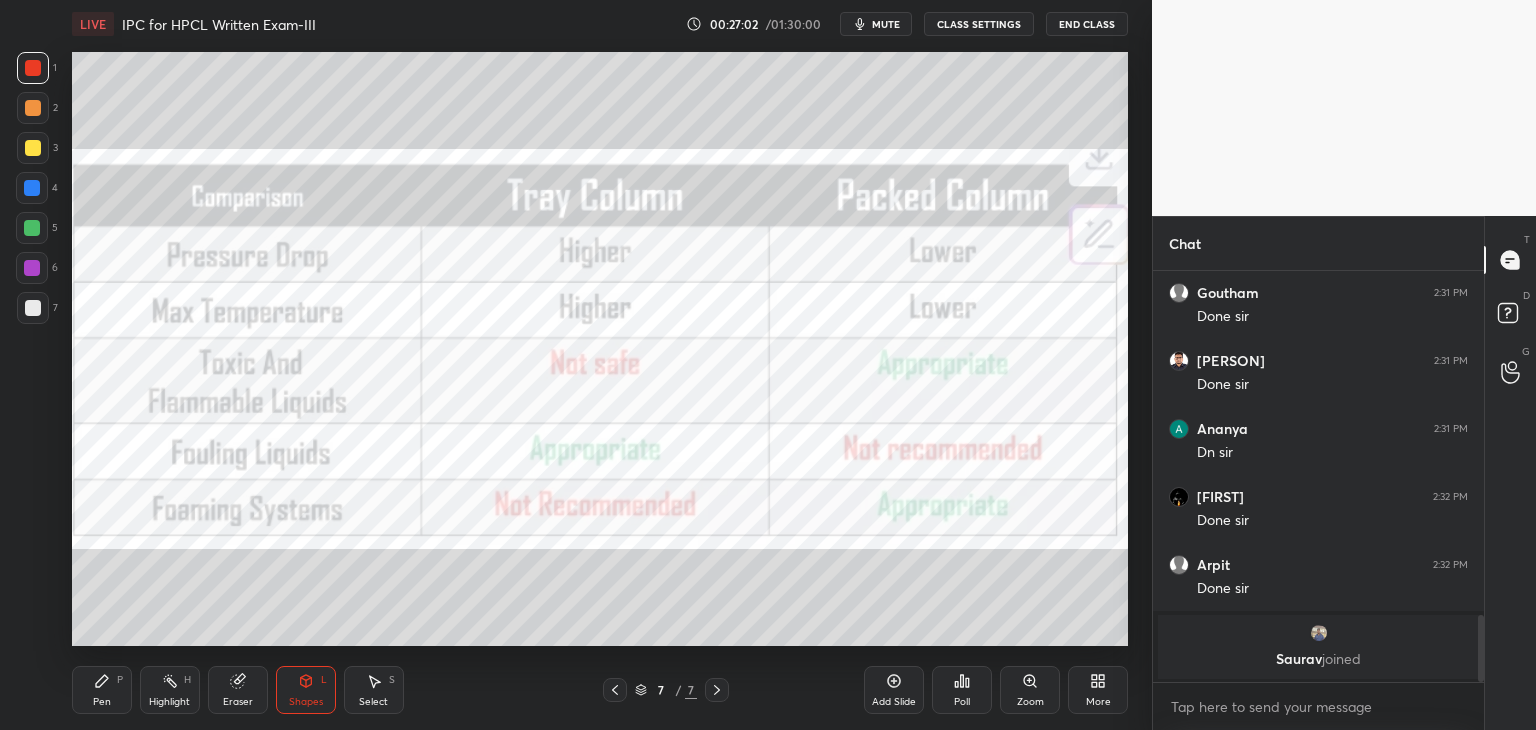 click on "Pen P Highlight H Eraser Shapes L Select S" at bounding box center [270, 690] 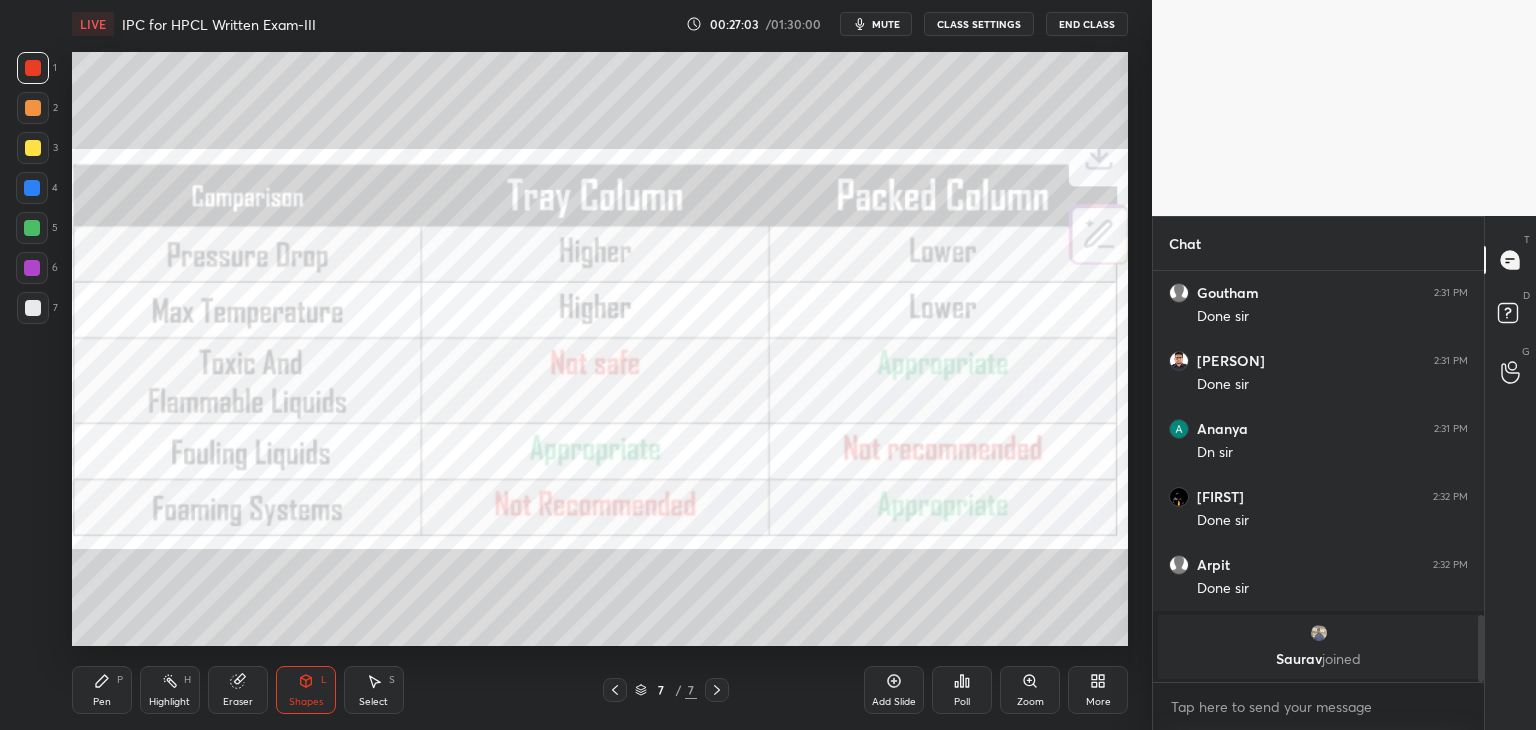 click 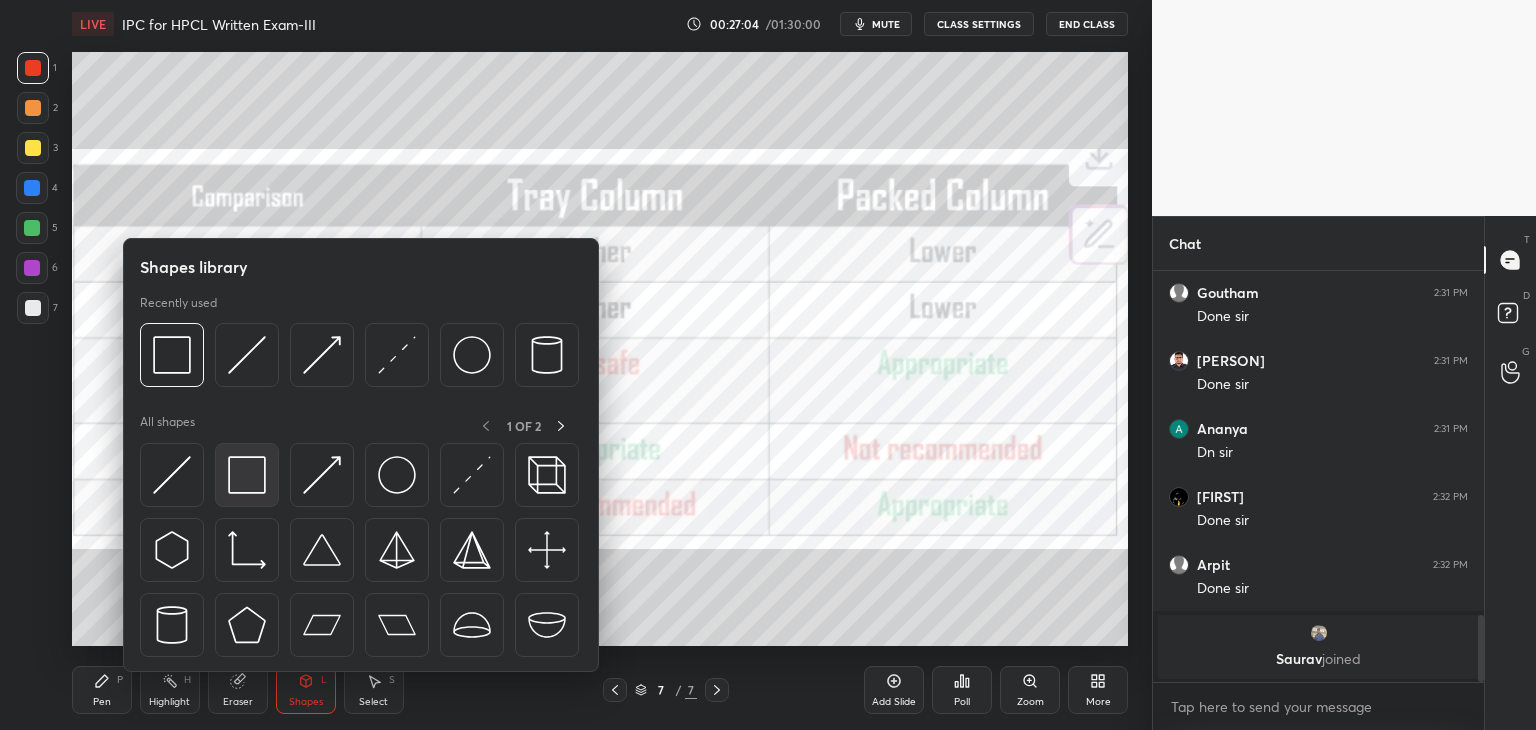 click at bounding box center [247, 475] 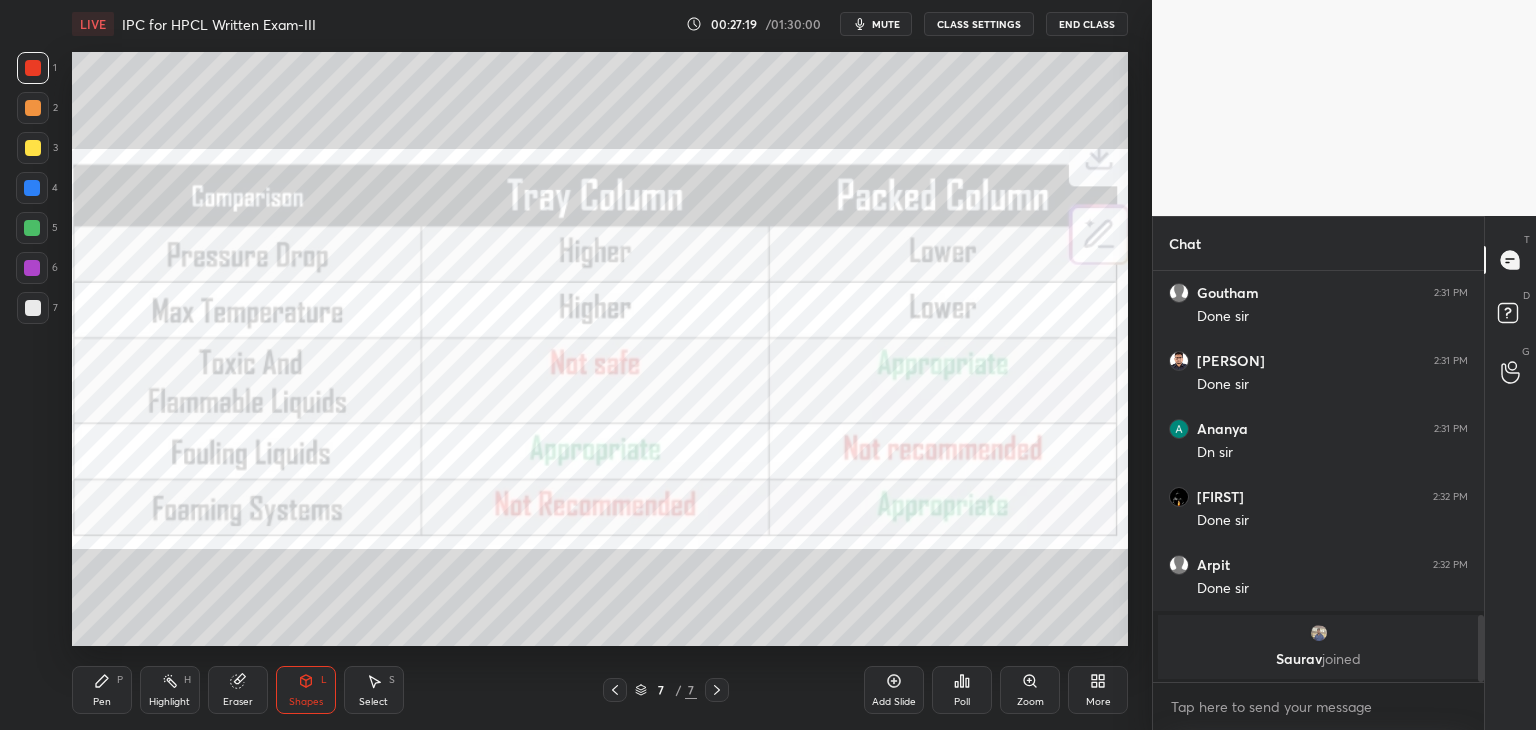 click at bounding box center [32, 268] 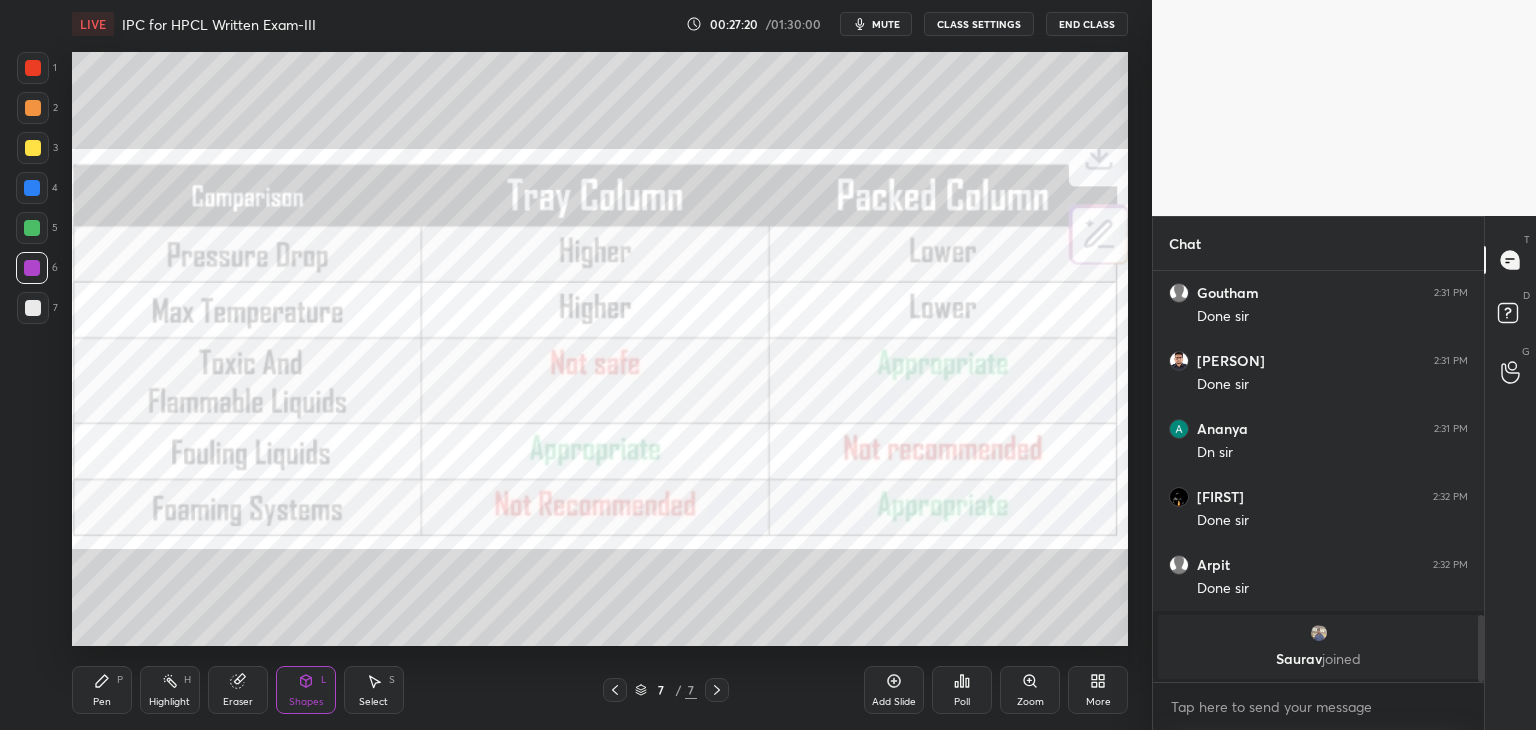 click at bounding box center [33, 308] 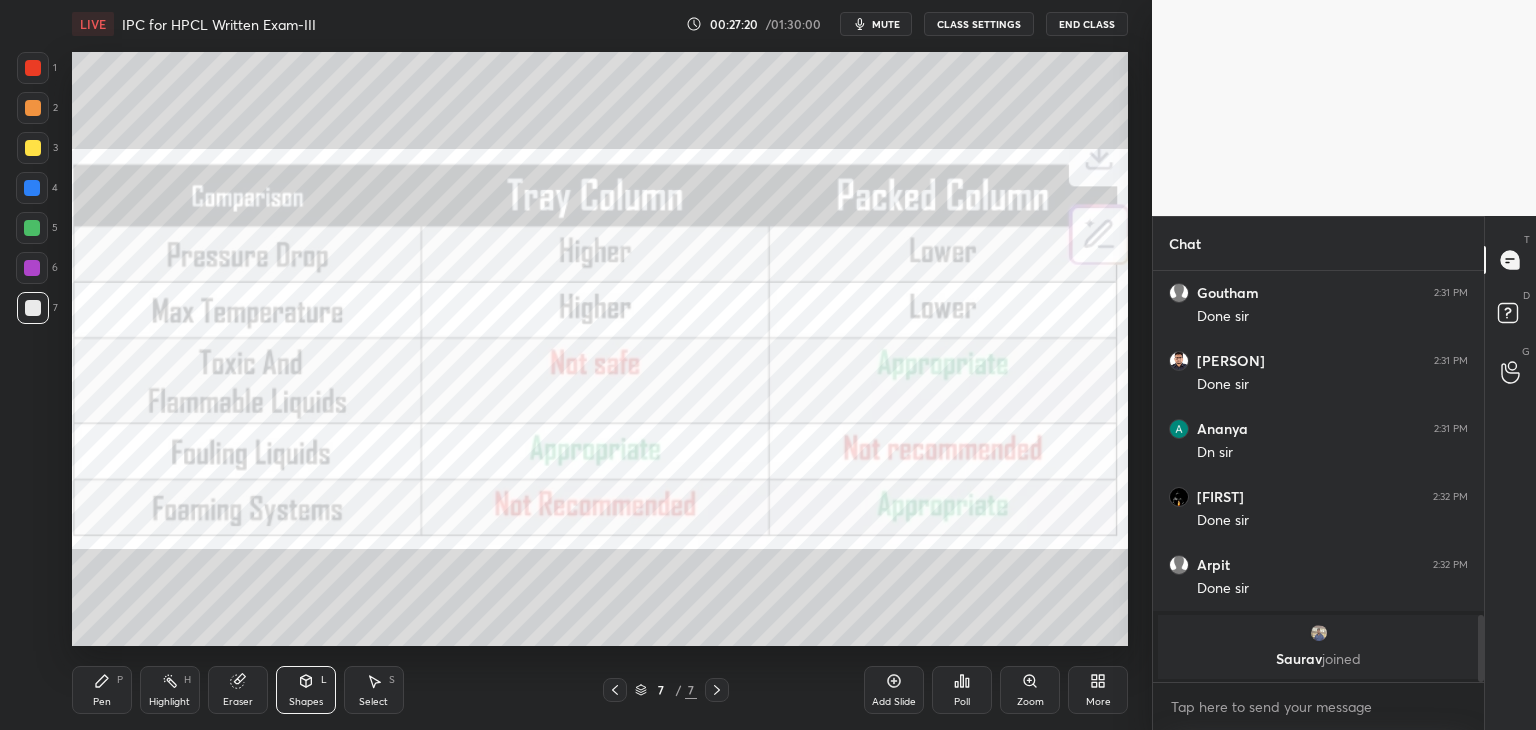 click at bounding box center [33, 148] 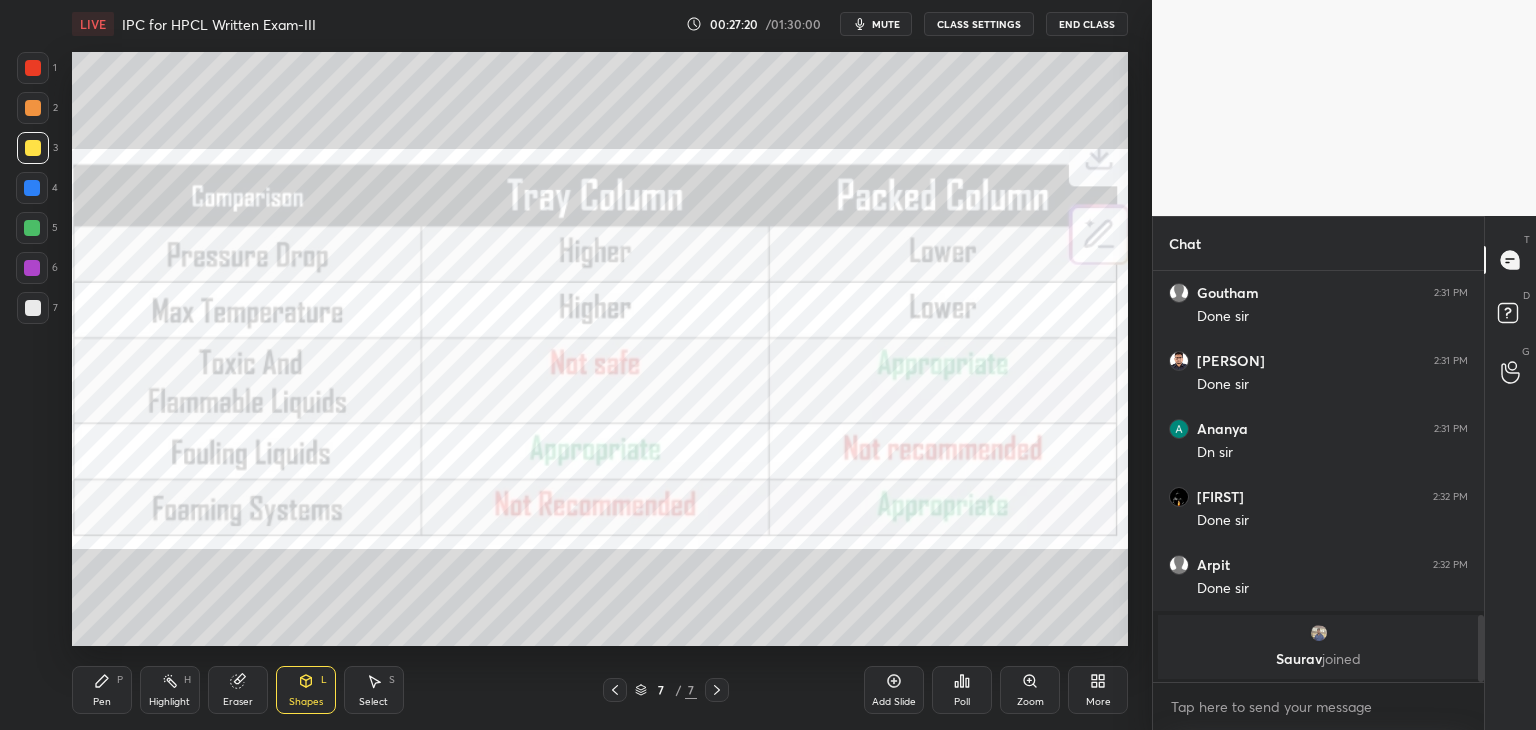 click at bounding box center [33, 108] 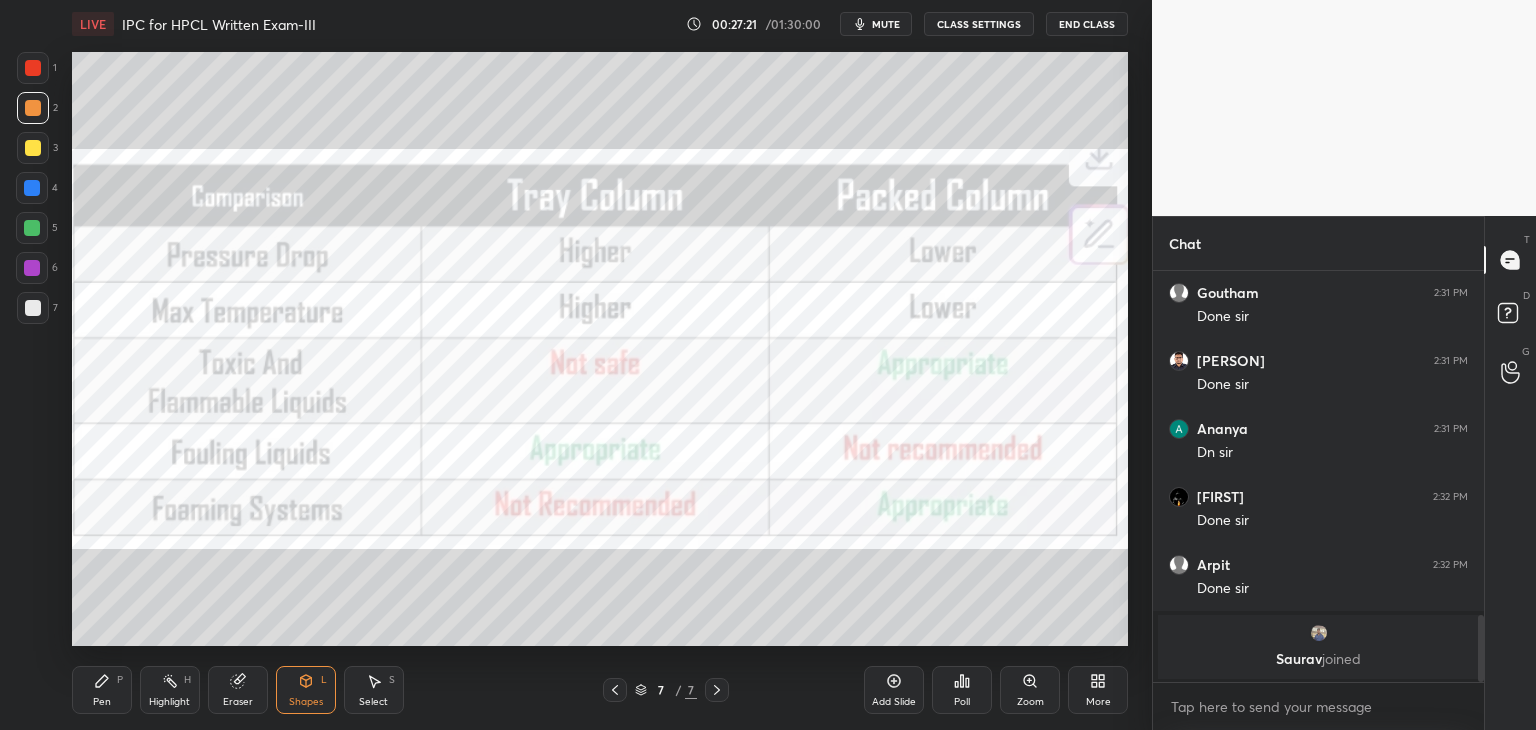 click at bounding box center (33, 68) 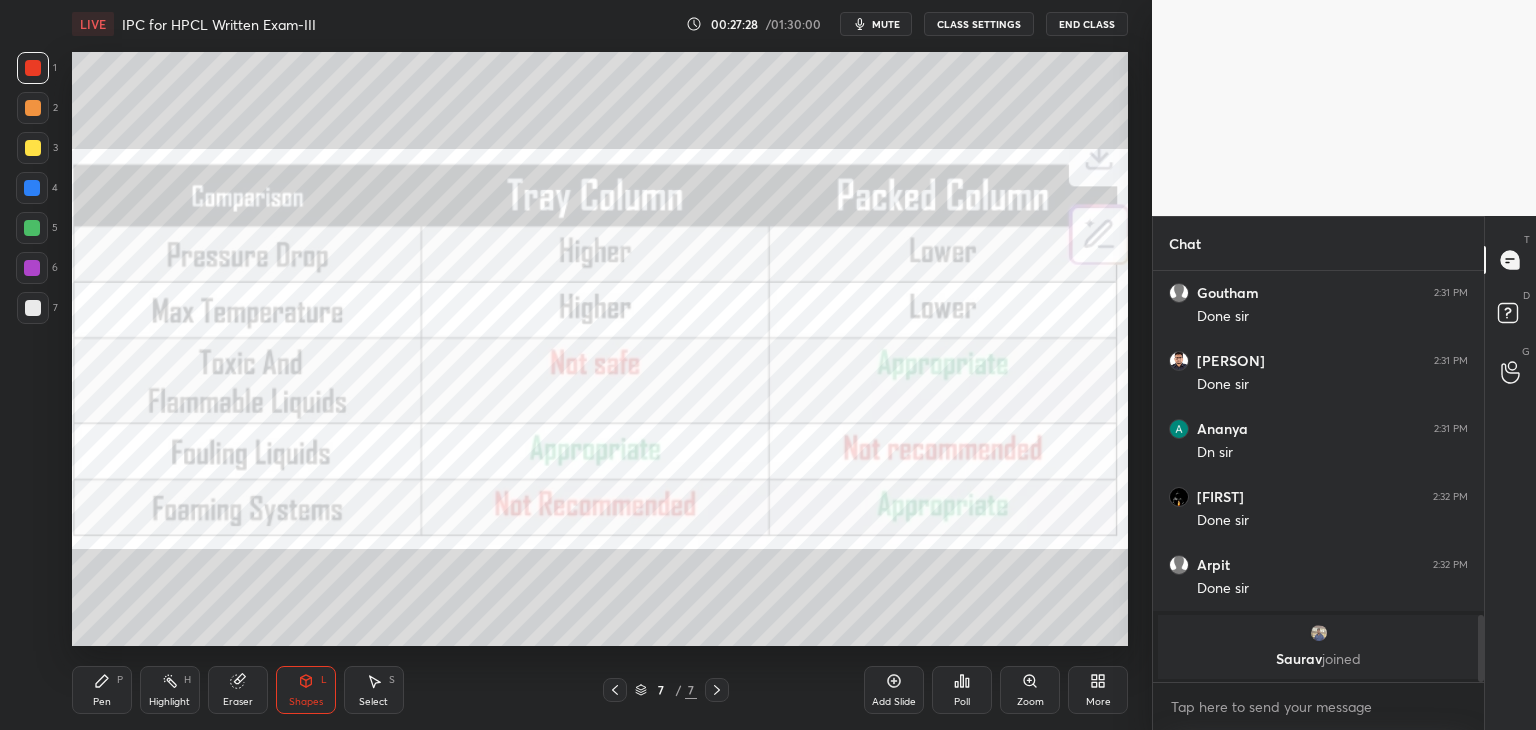 click 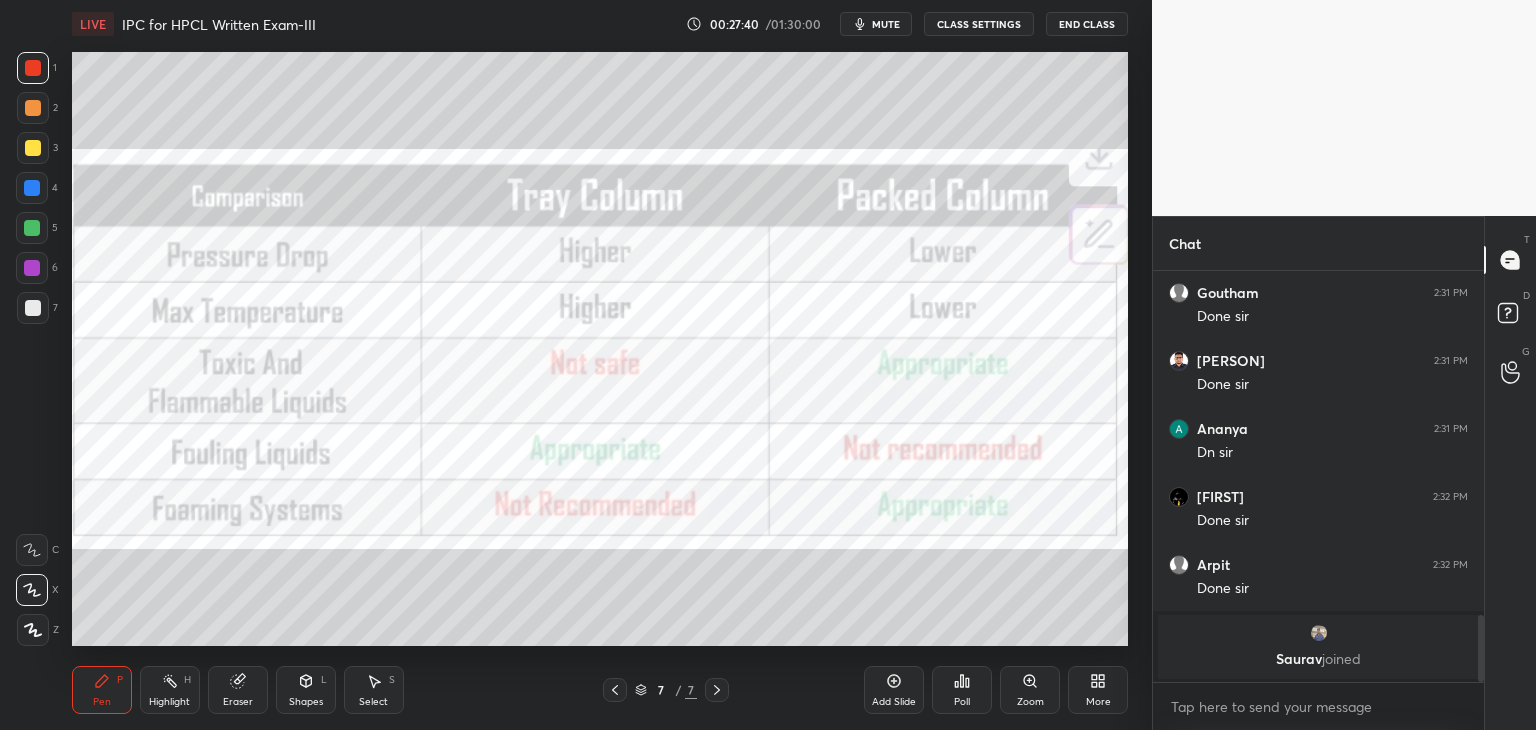 drag, startPoint x: 33, startPoint y: 81, endPoint x: 32, endPoint y: 100, distance: 19.026299 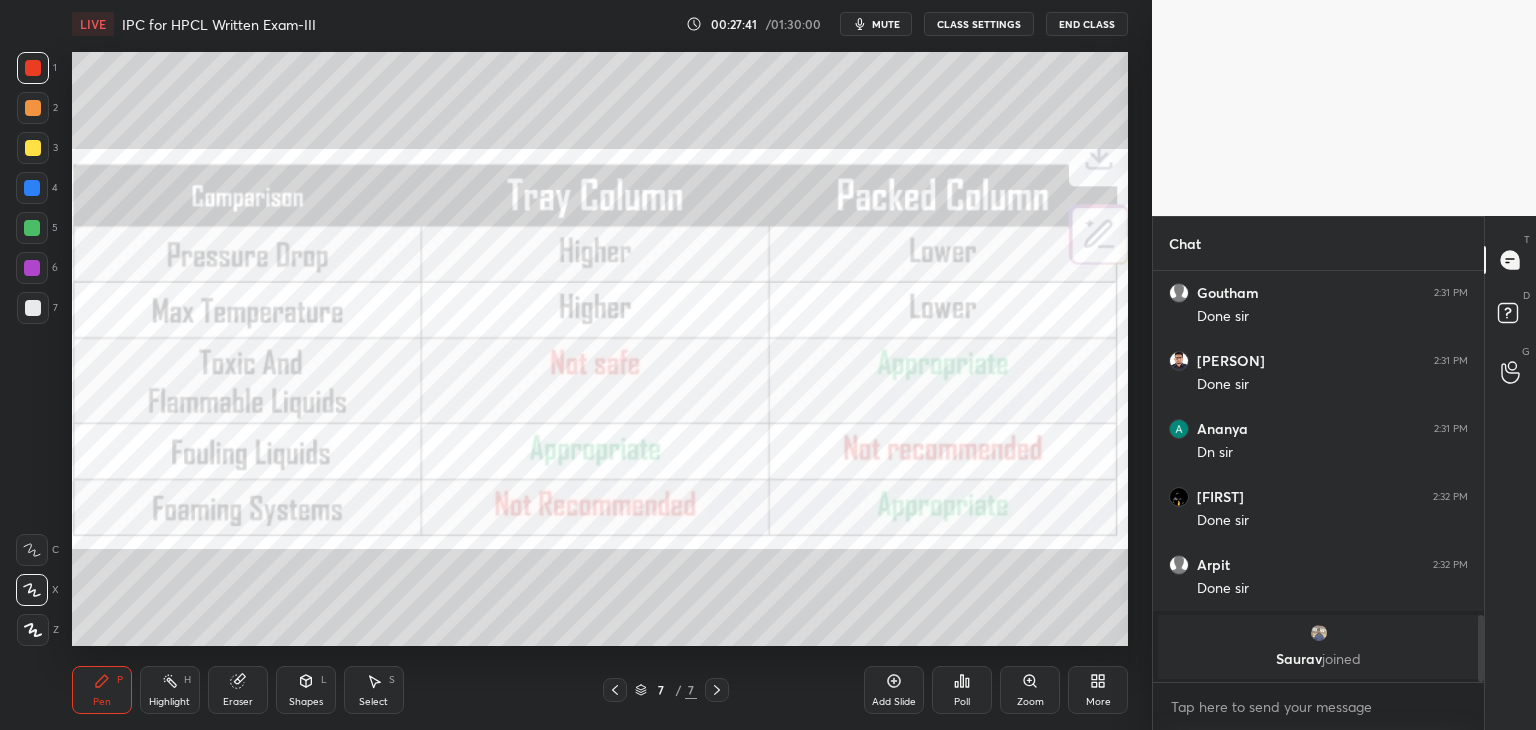 click at bounding box center (32, 228) 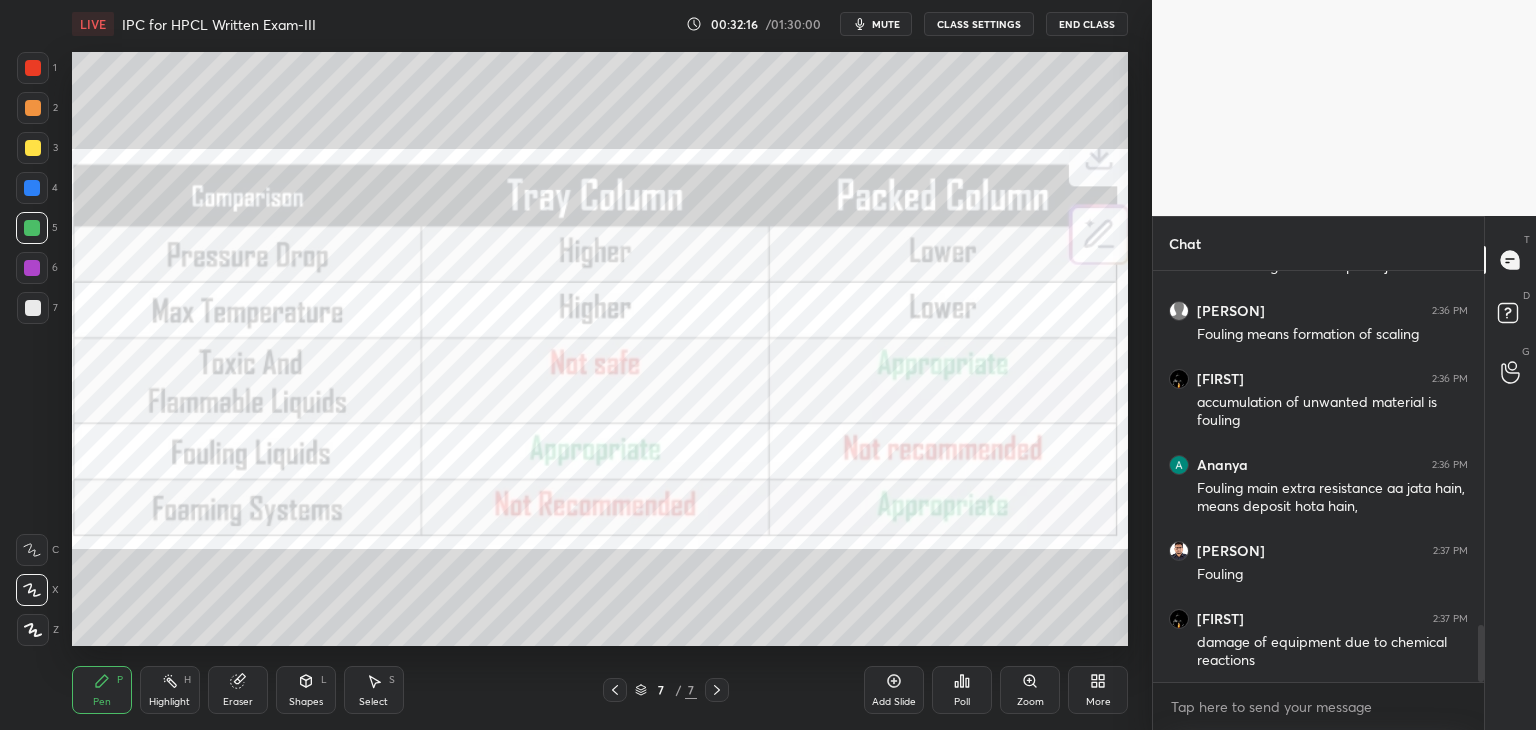 scroll, scrollTop: 2544, scrollLeft: 0, axis: vertical 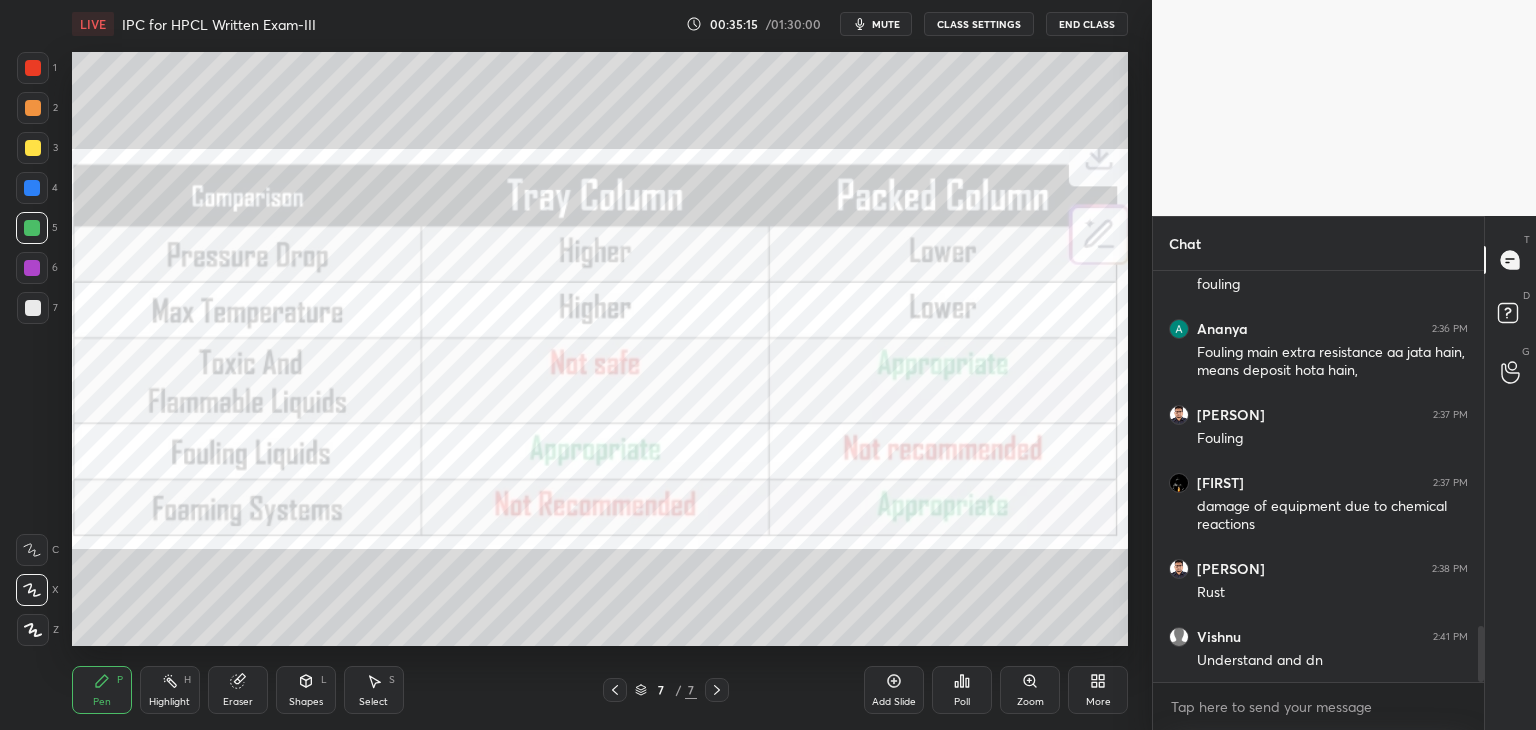 click 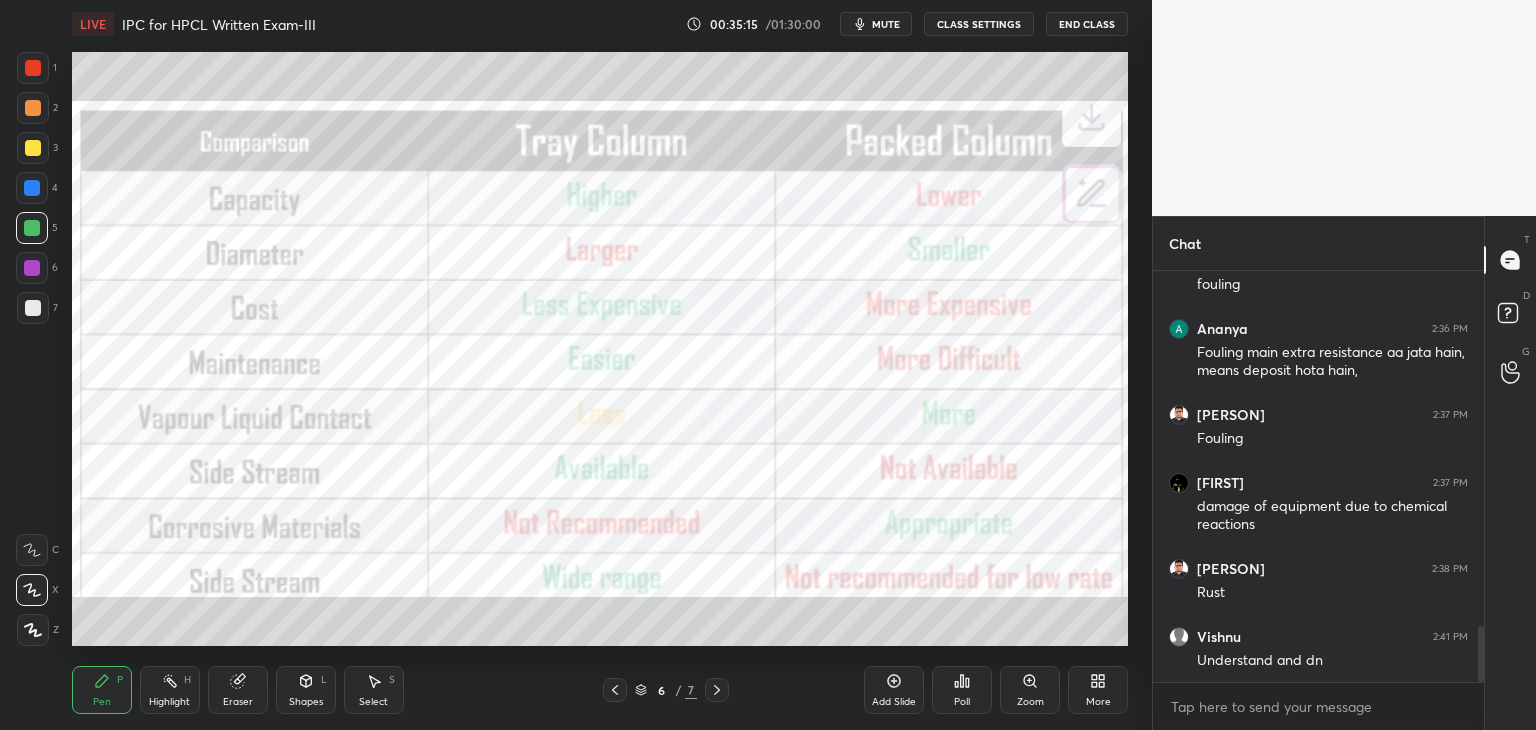click 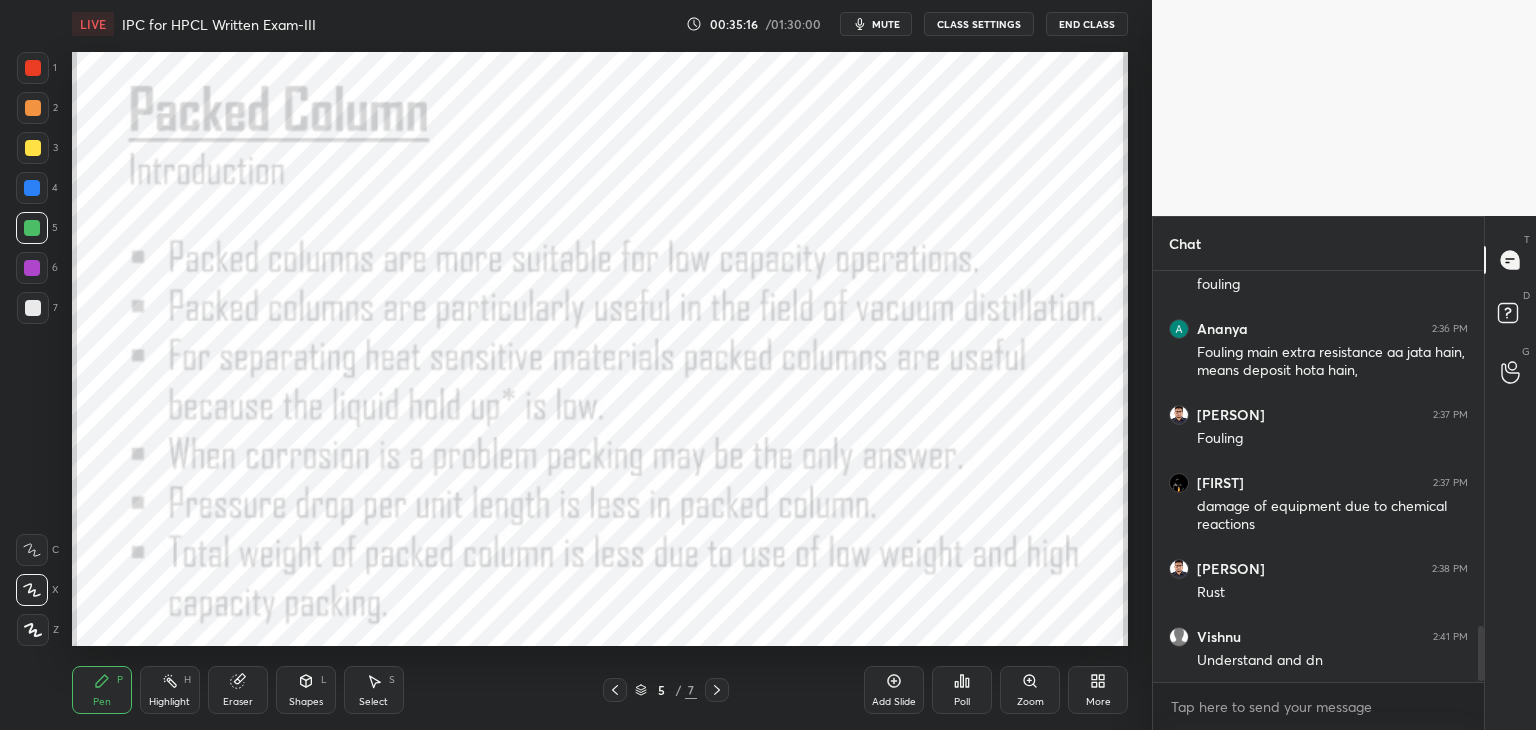scroll, scrollTop: 2680, scrollLeft: 0, axis: vertical 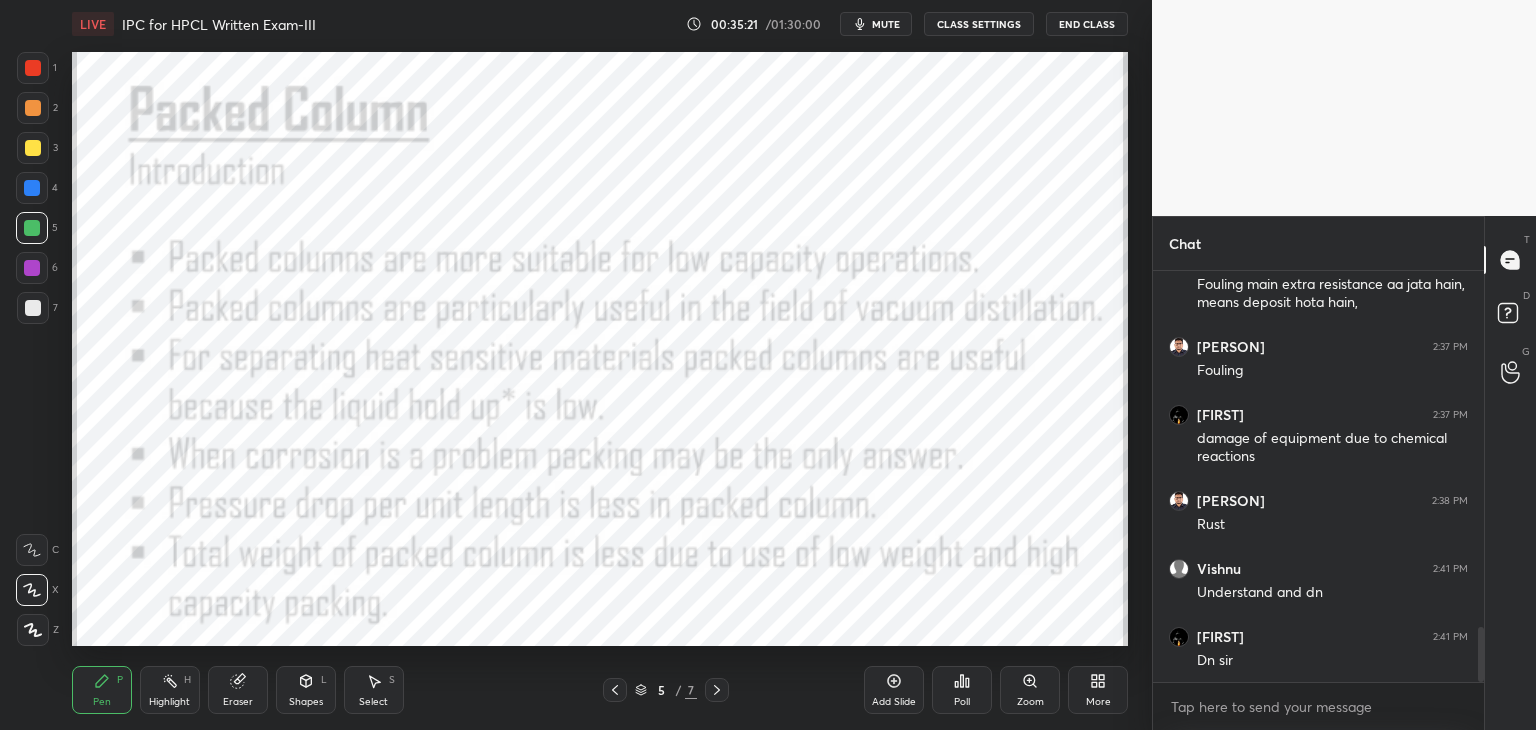 click 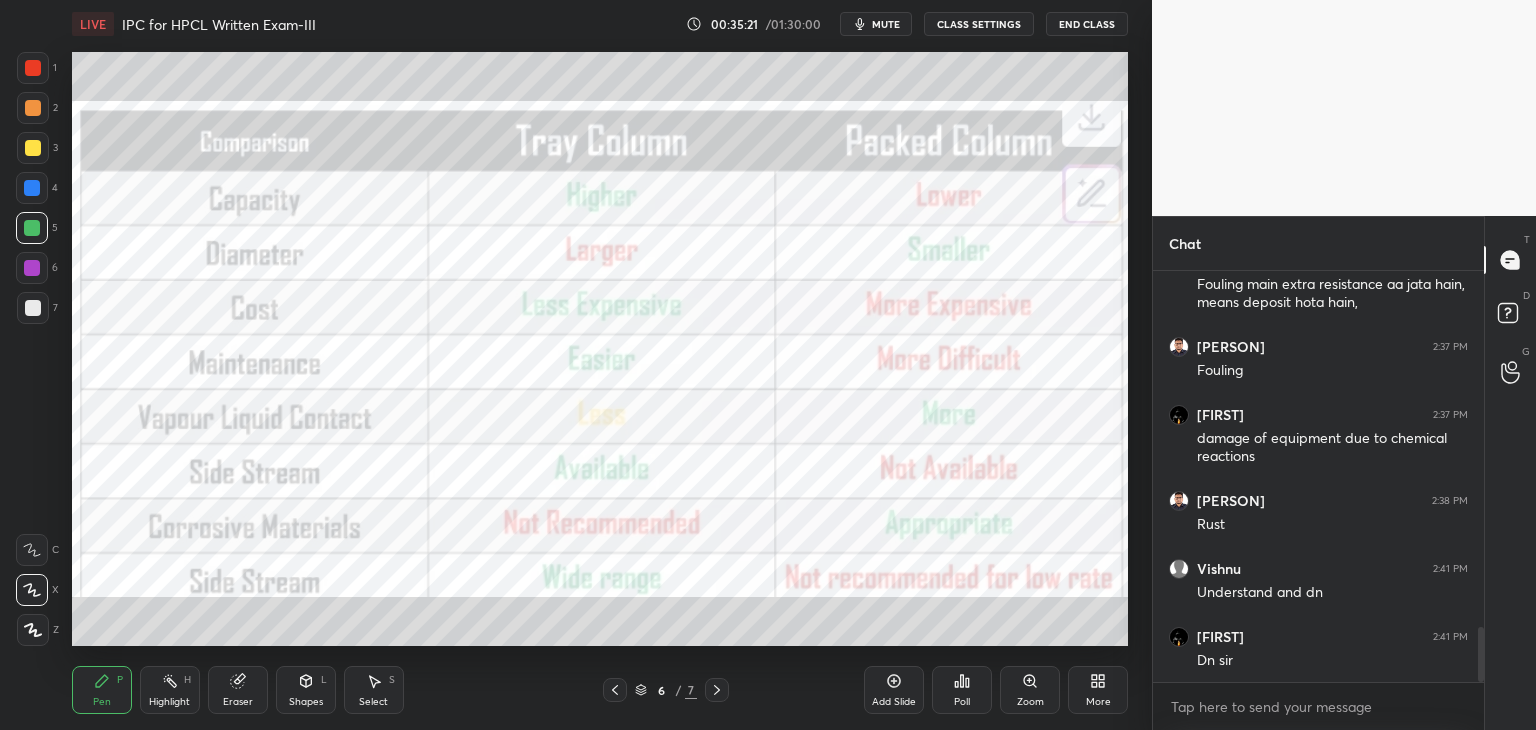 click 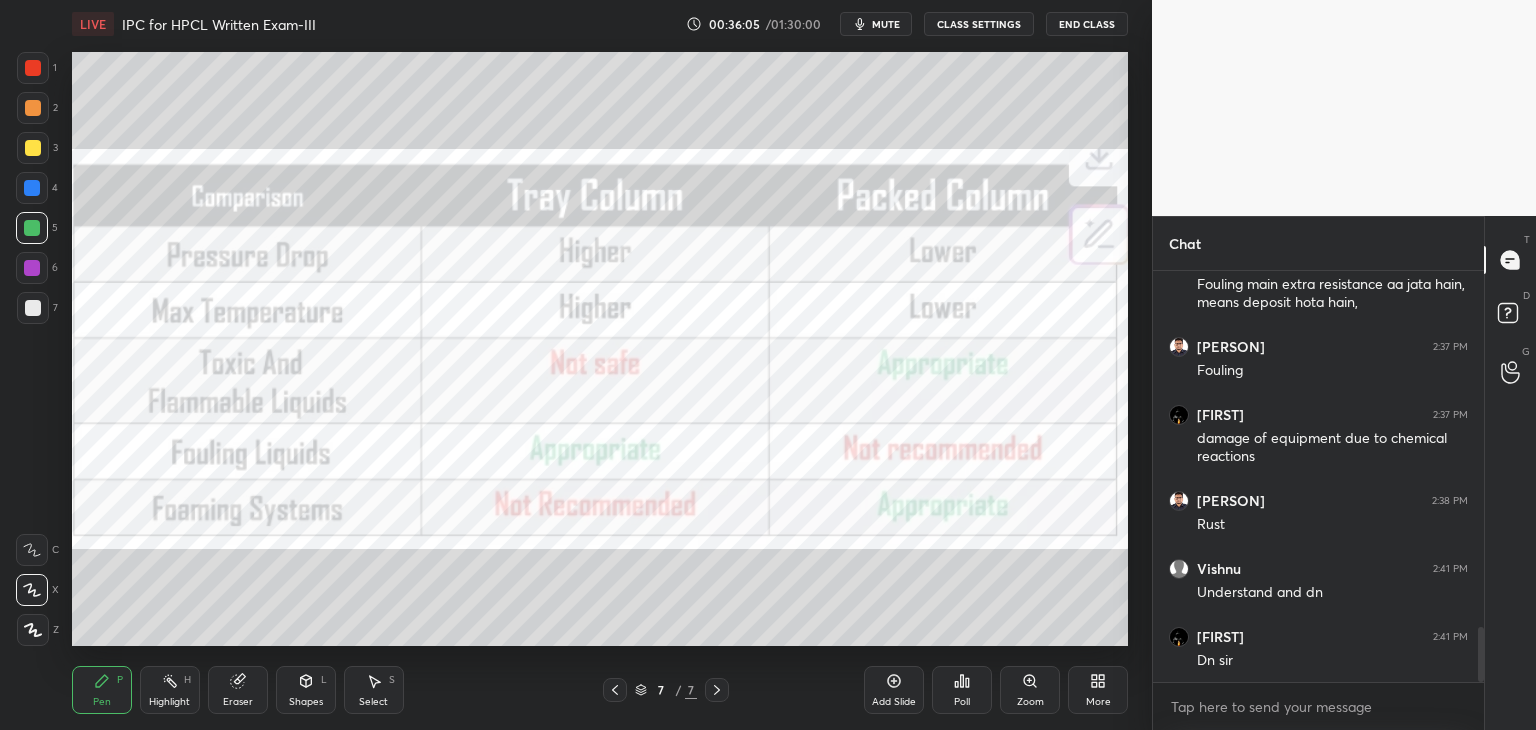 scroll, scrollTop: 2748, scrollLeft: 0, axis: vertical 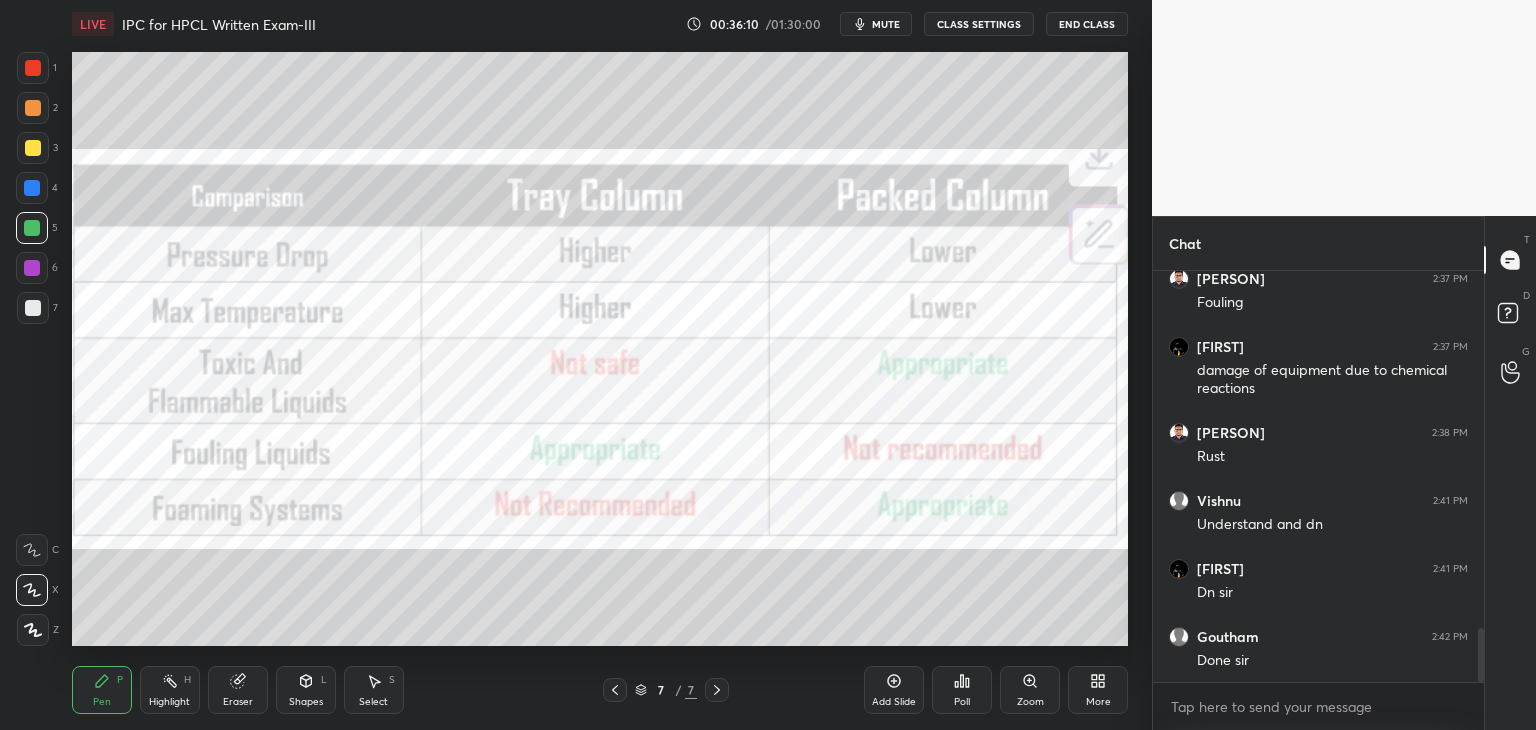 click on "Add Slide" at bounding box center [894, 690] 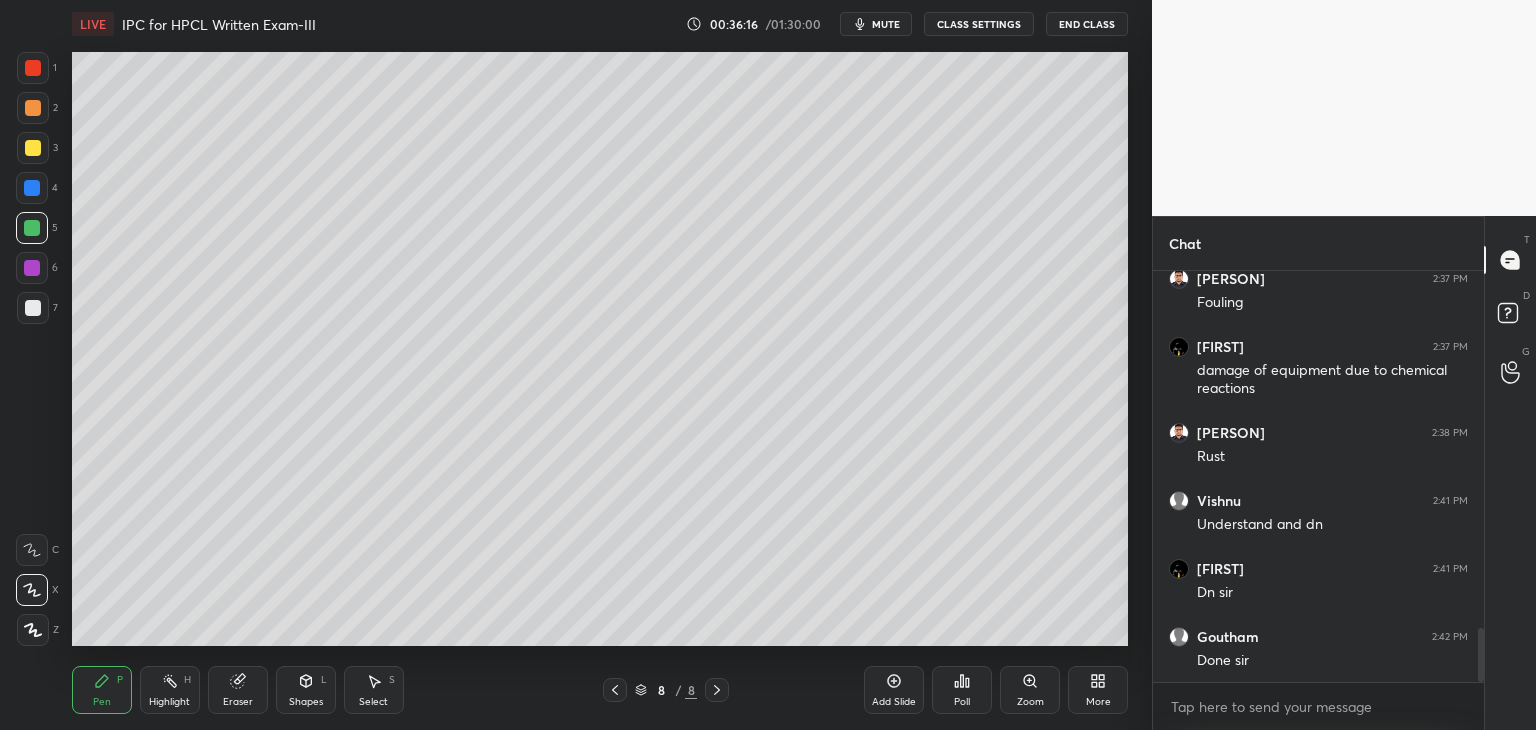 click on "Shapes" at bounding box center (306, 702) 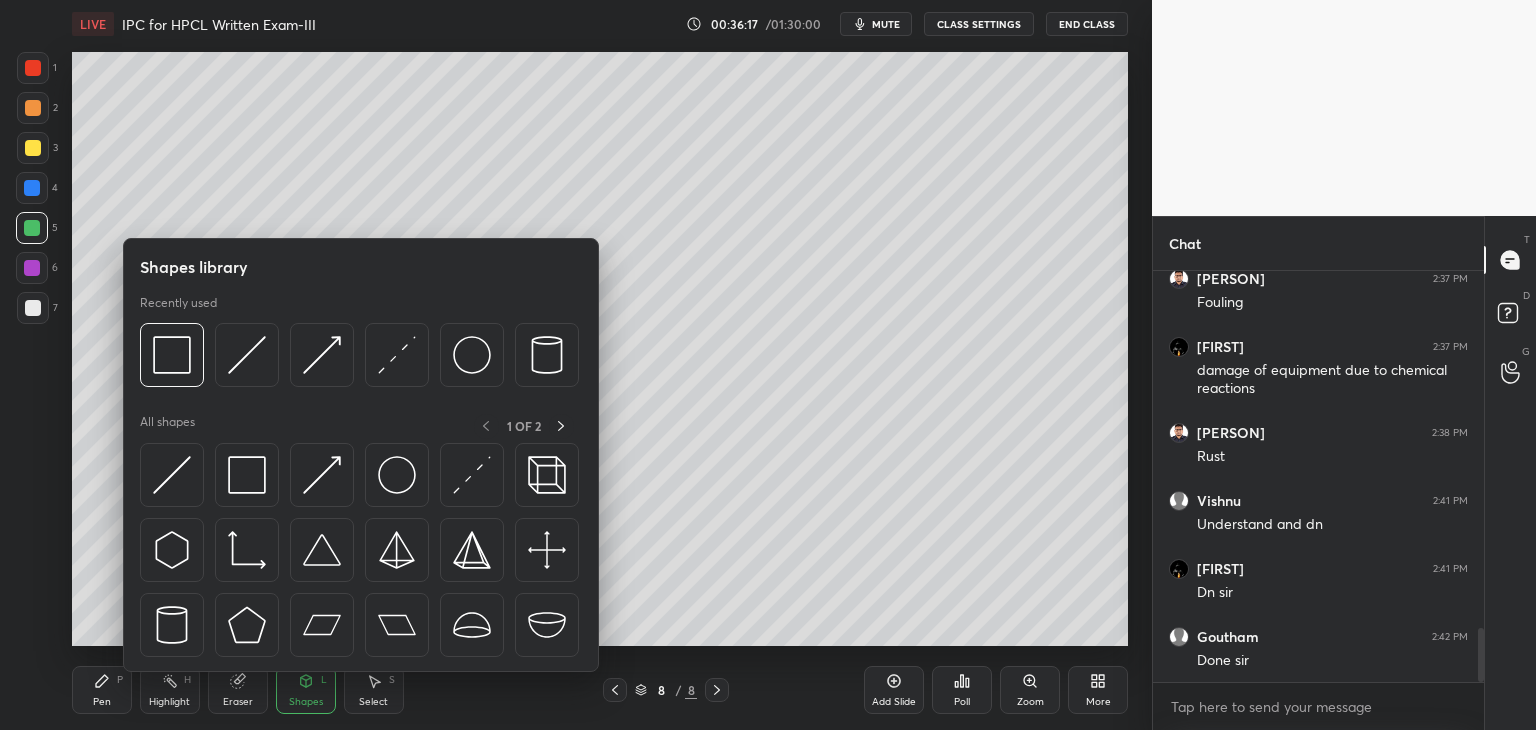 click on "Pen P" at bounding box center (102, 690) 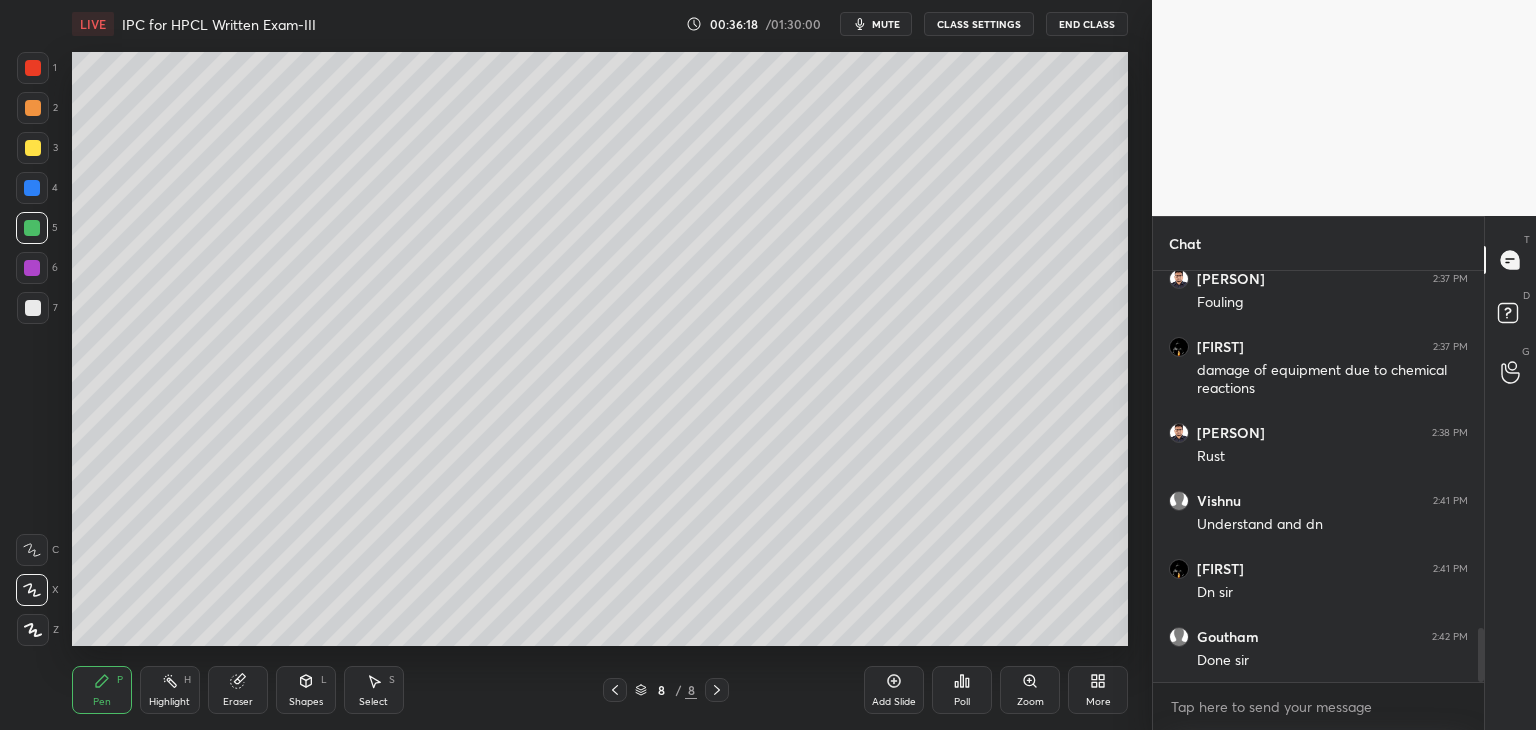 click at bounding box center [33, 308] 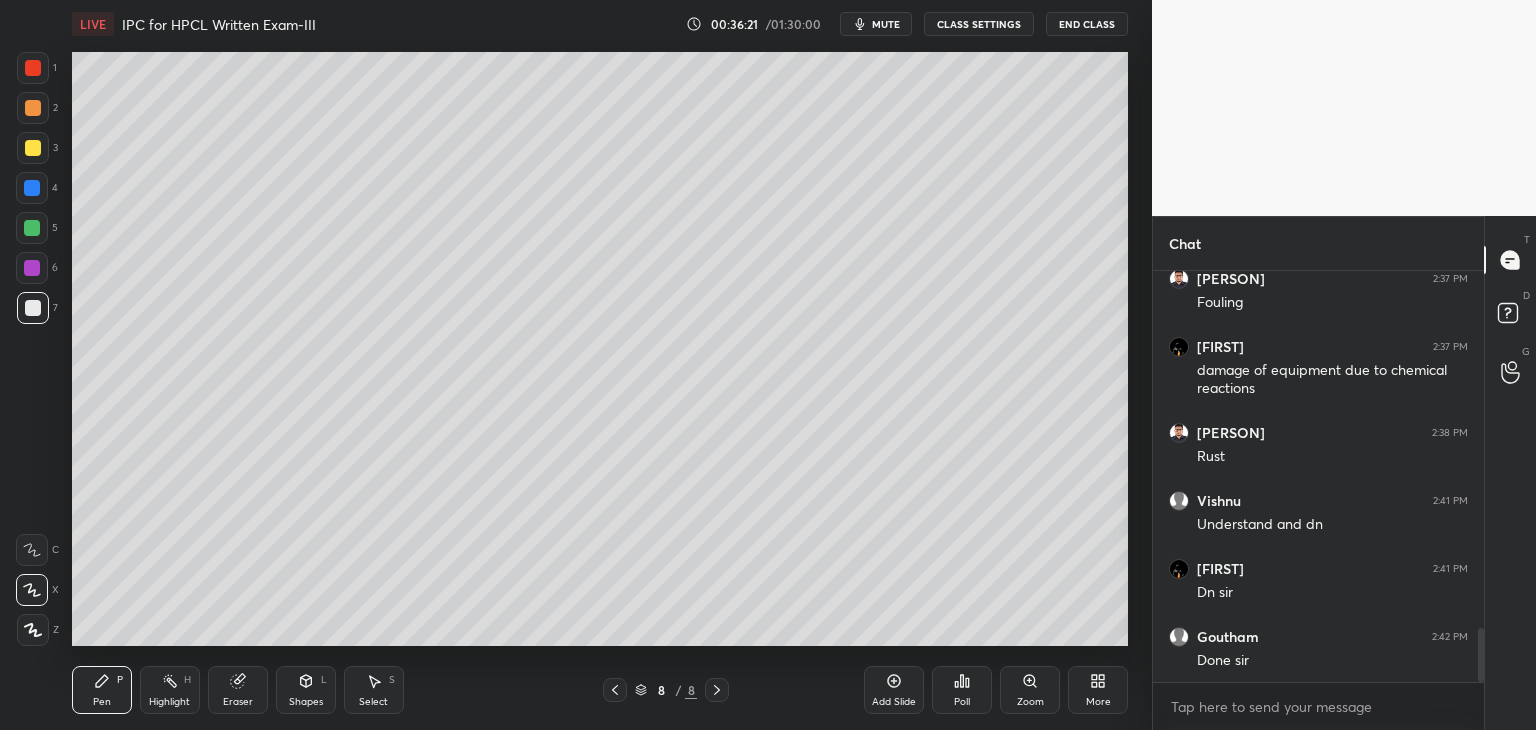 click on "Shapes" at bounding box center [306, 702] 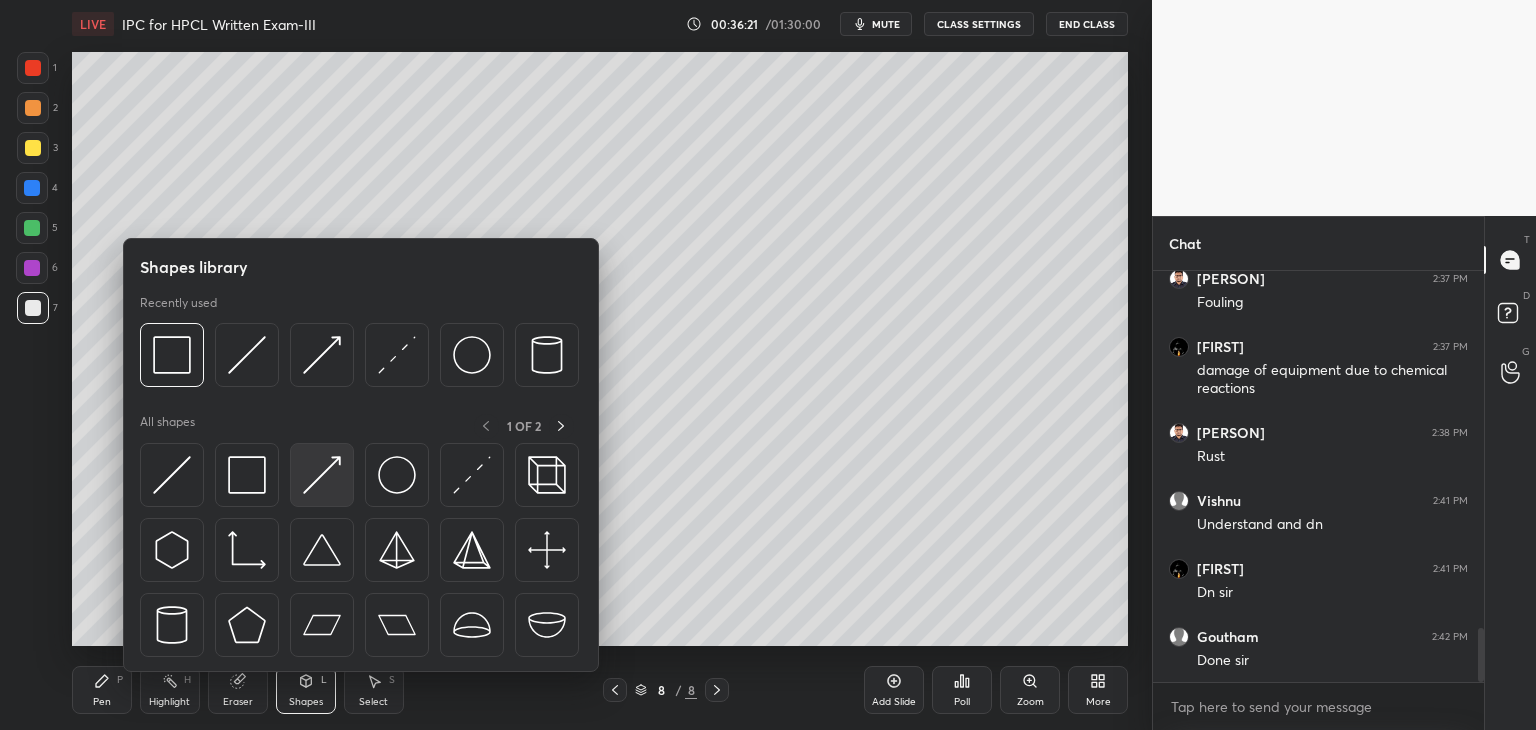 click at bounding box center [322, 475] 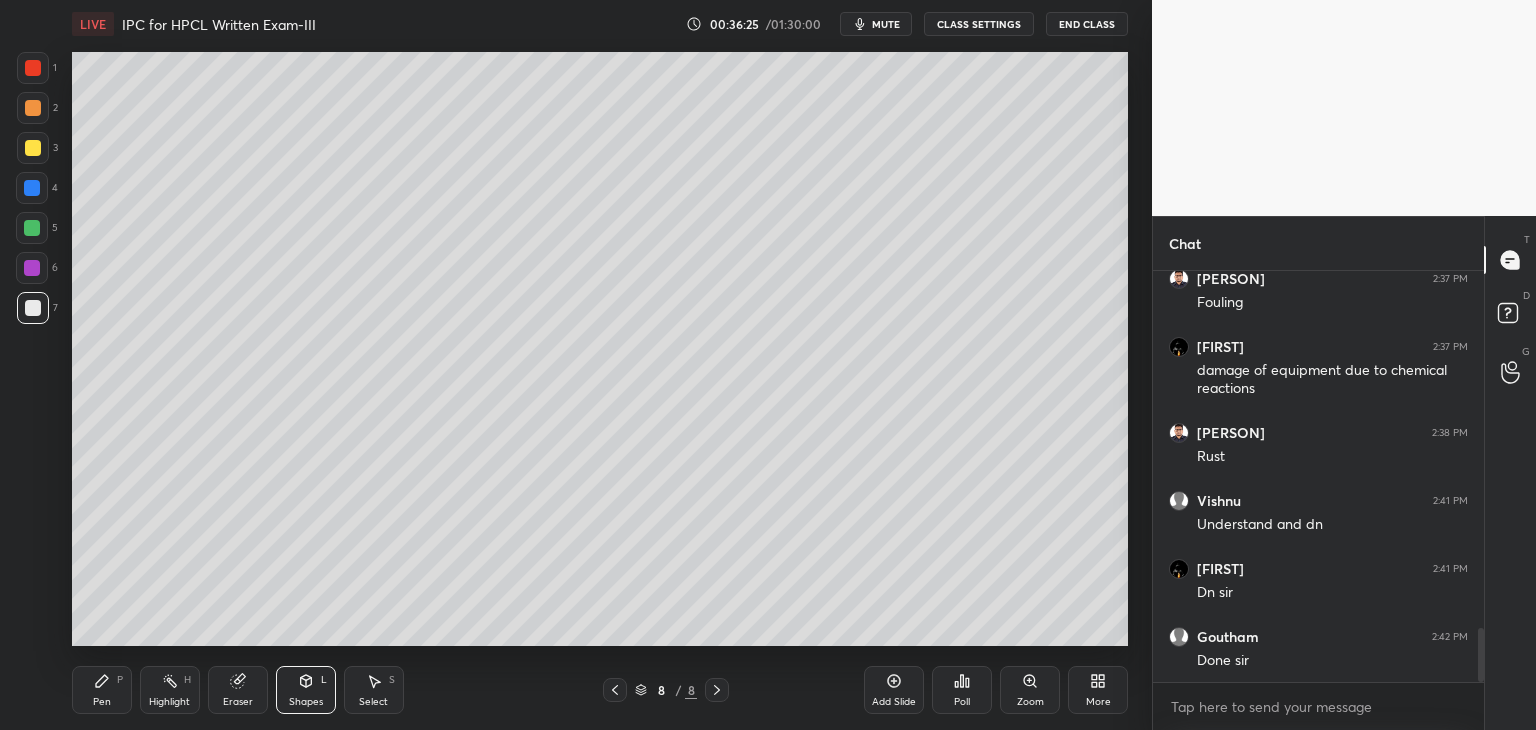click at bounding box center [33, 308] 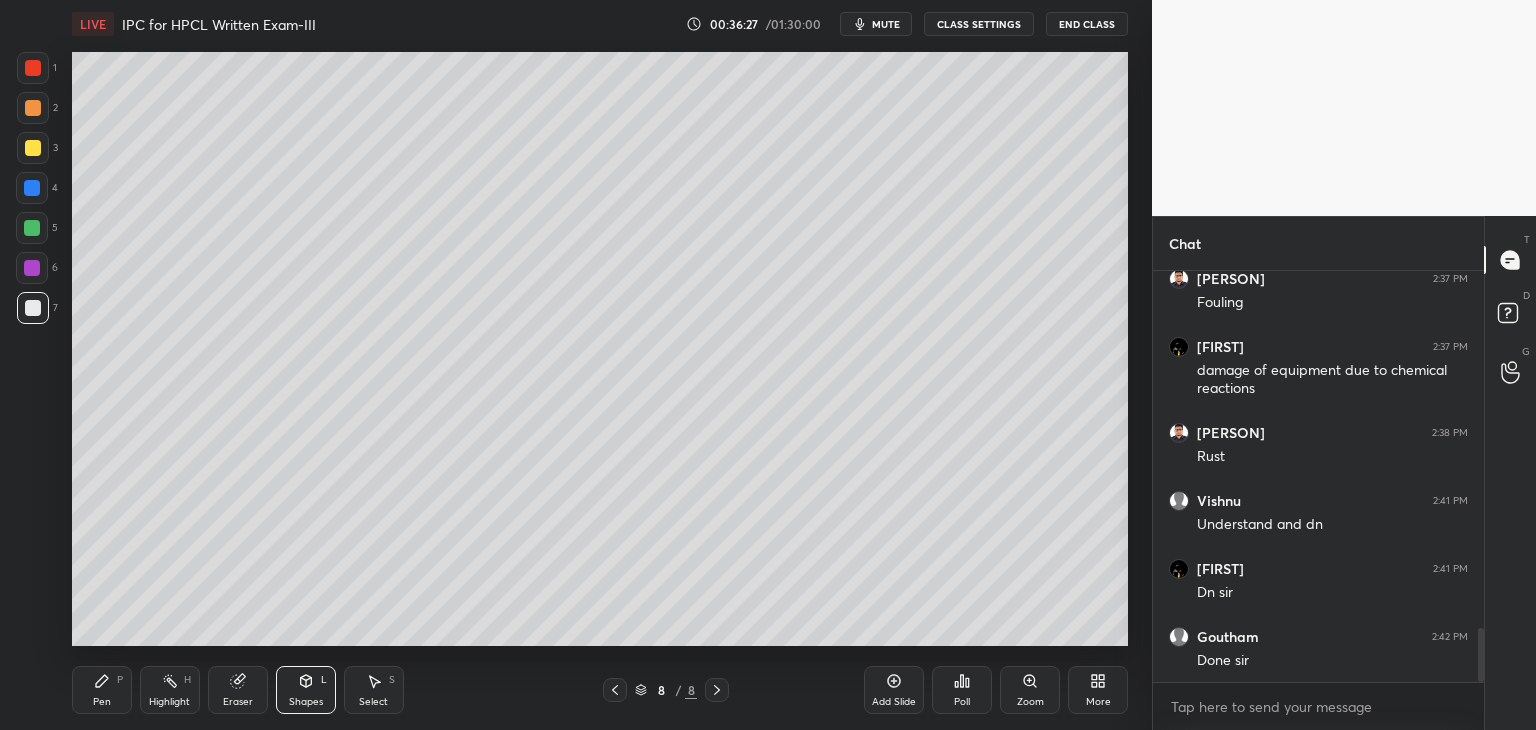 click on "Pen P" at bounding box center [102, 690] 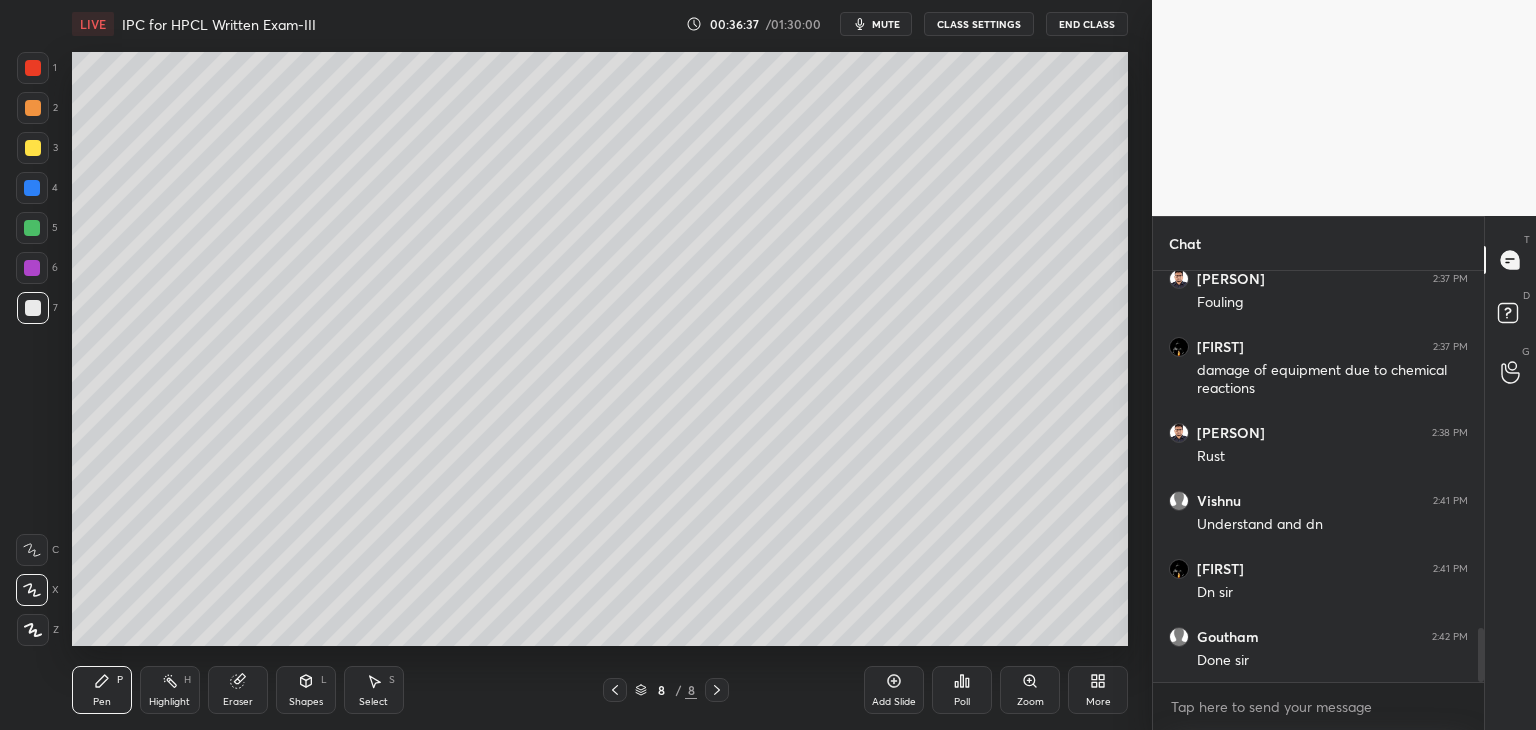click on "Shapes L" at bounding box center (306, 690) 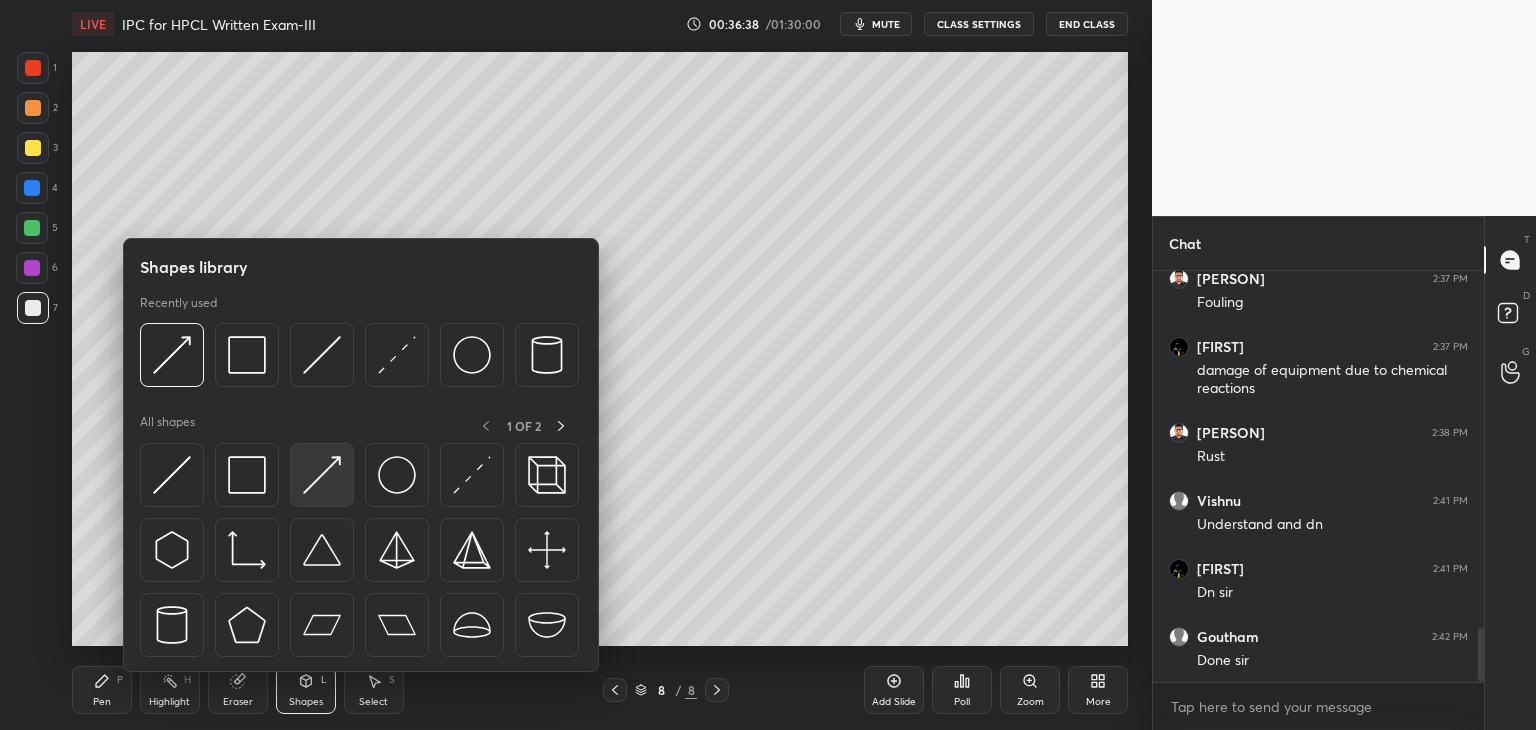 click at bounding box center (322, 475) 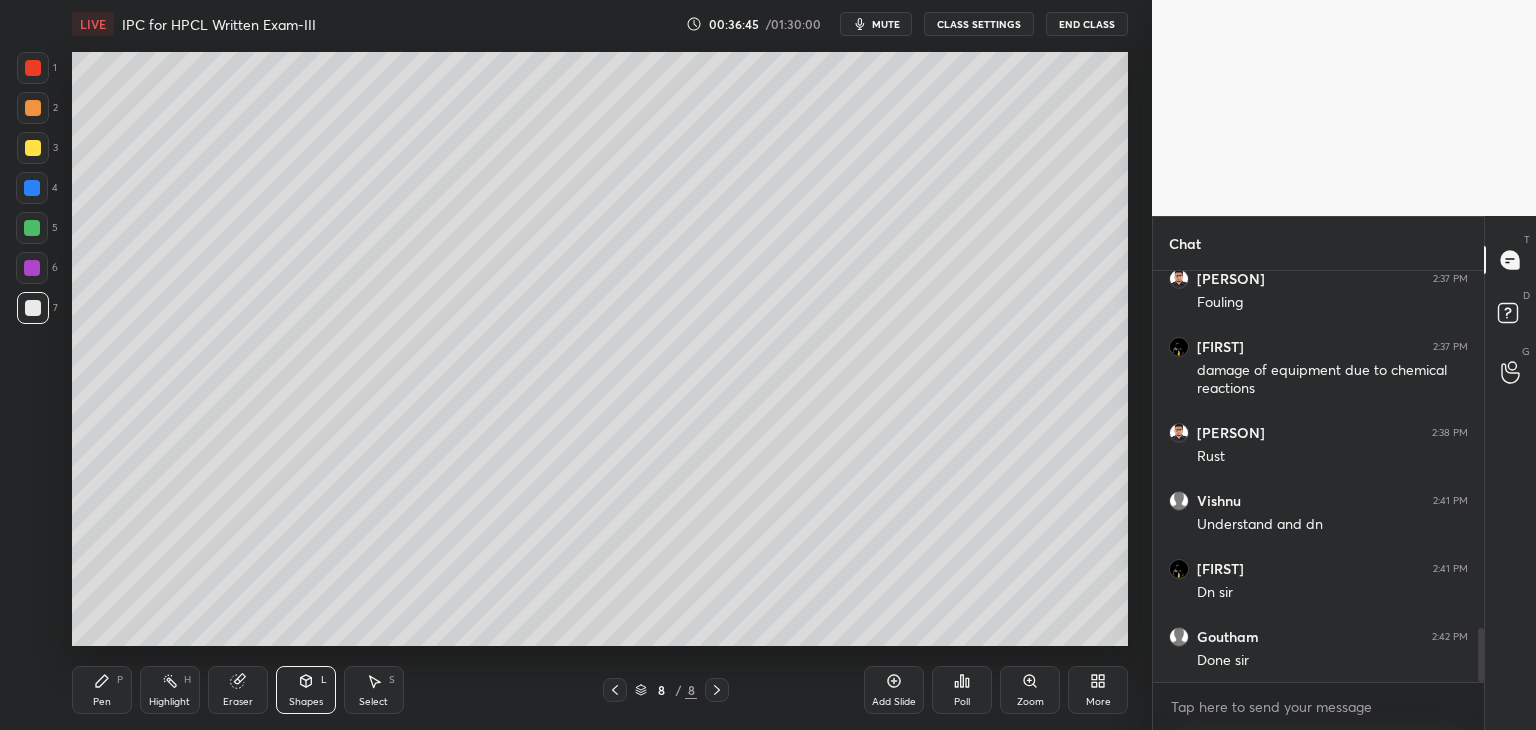 click on "Pen P" at bounding box center [102, 690] 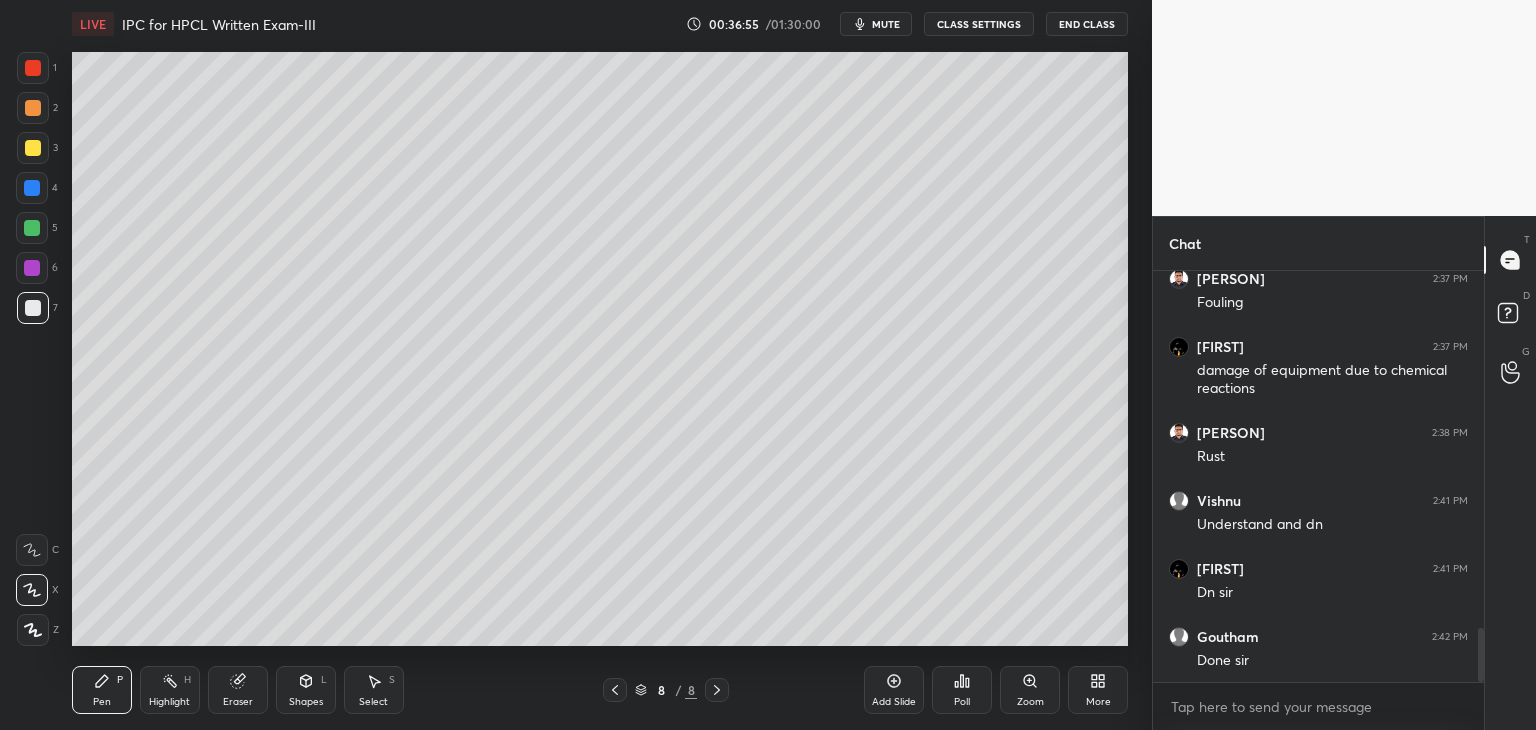 click on "Shapes" at bounding box center [306, 702] 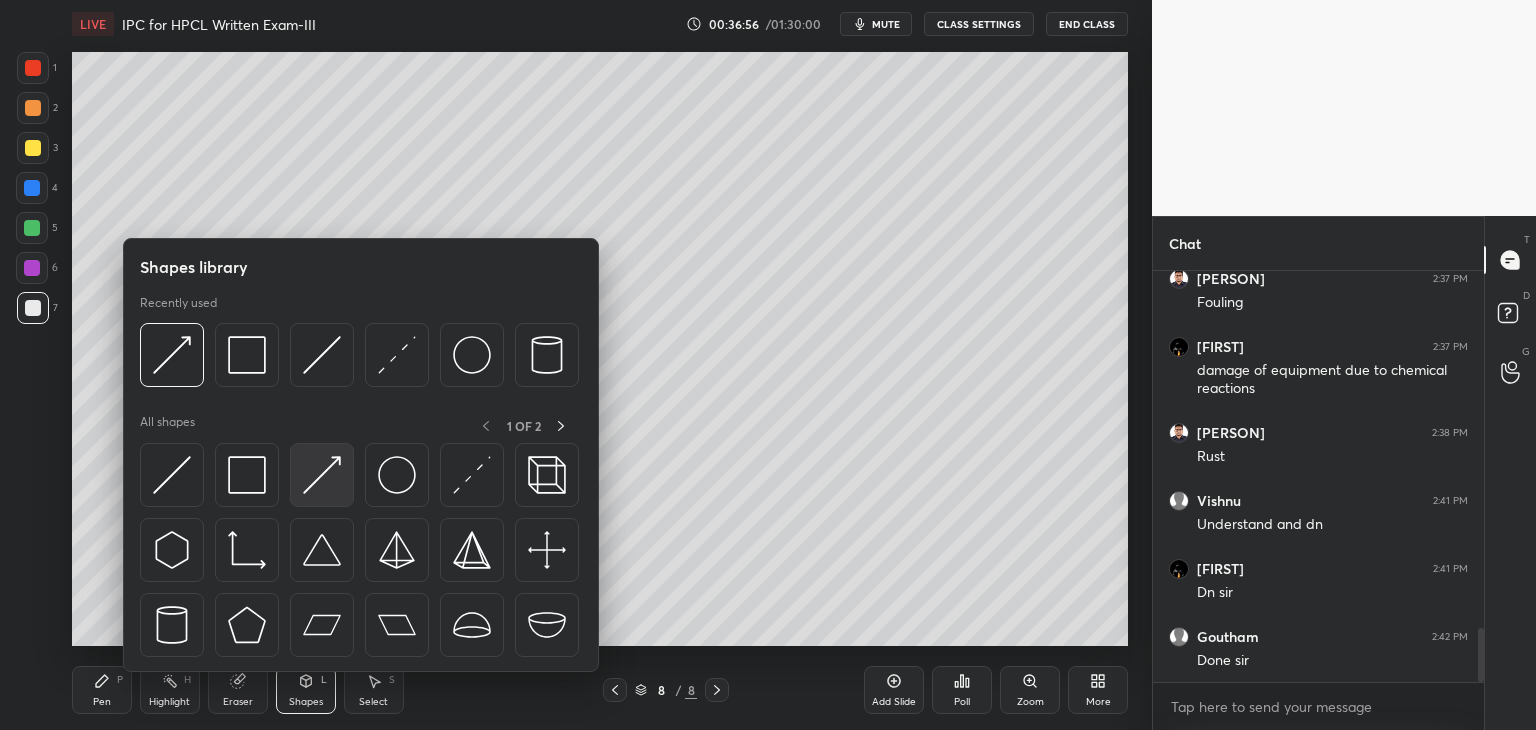 click at bounding box center (322, 475) 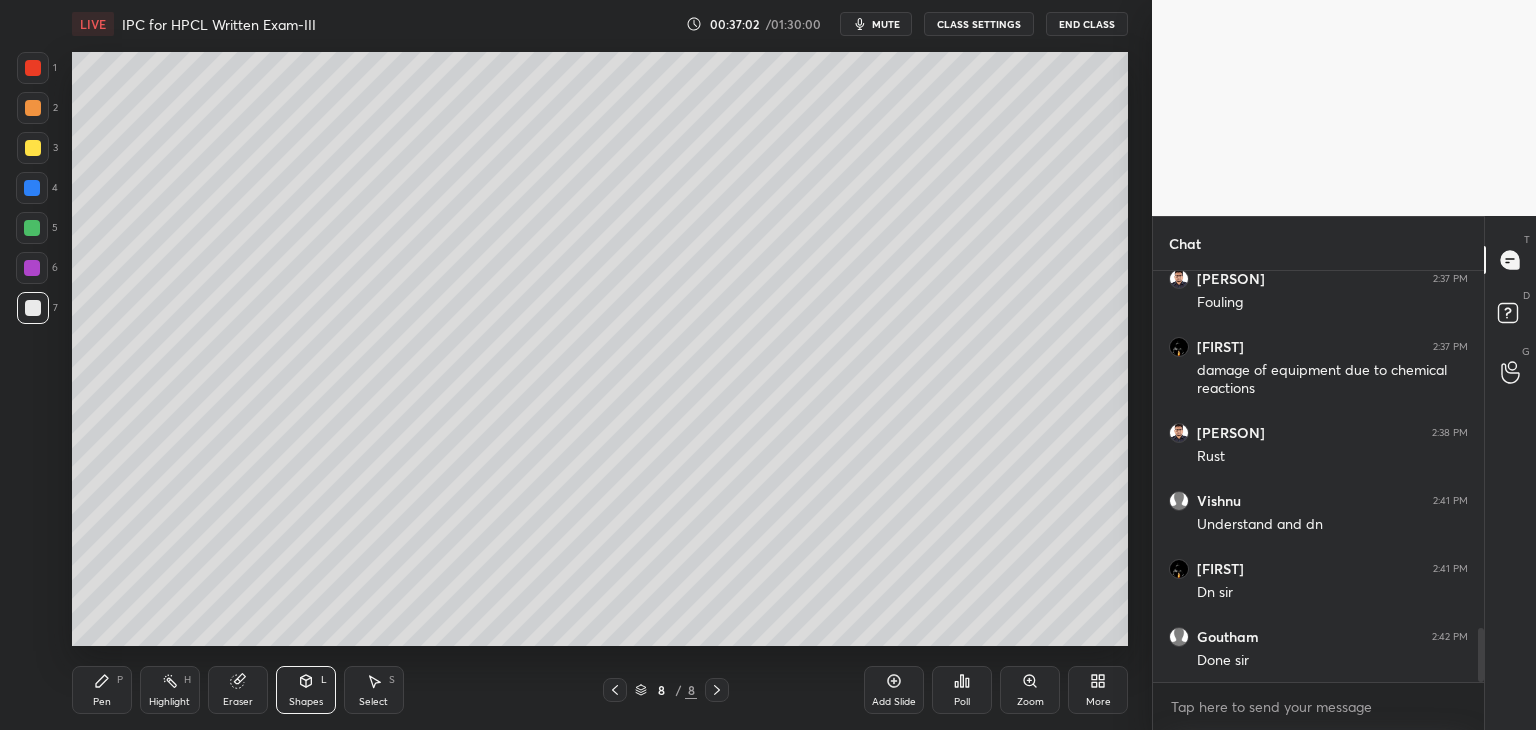 click on "Pen P" at bounding box center [102, 690] 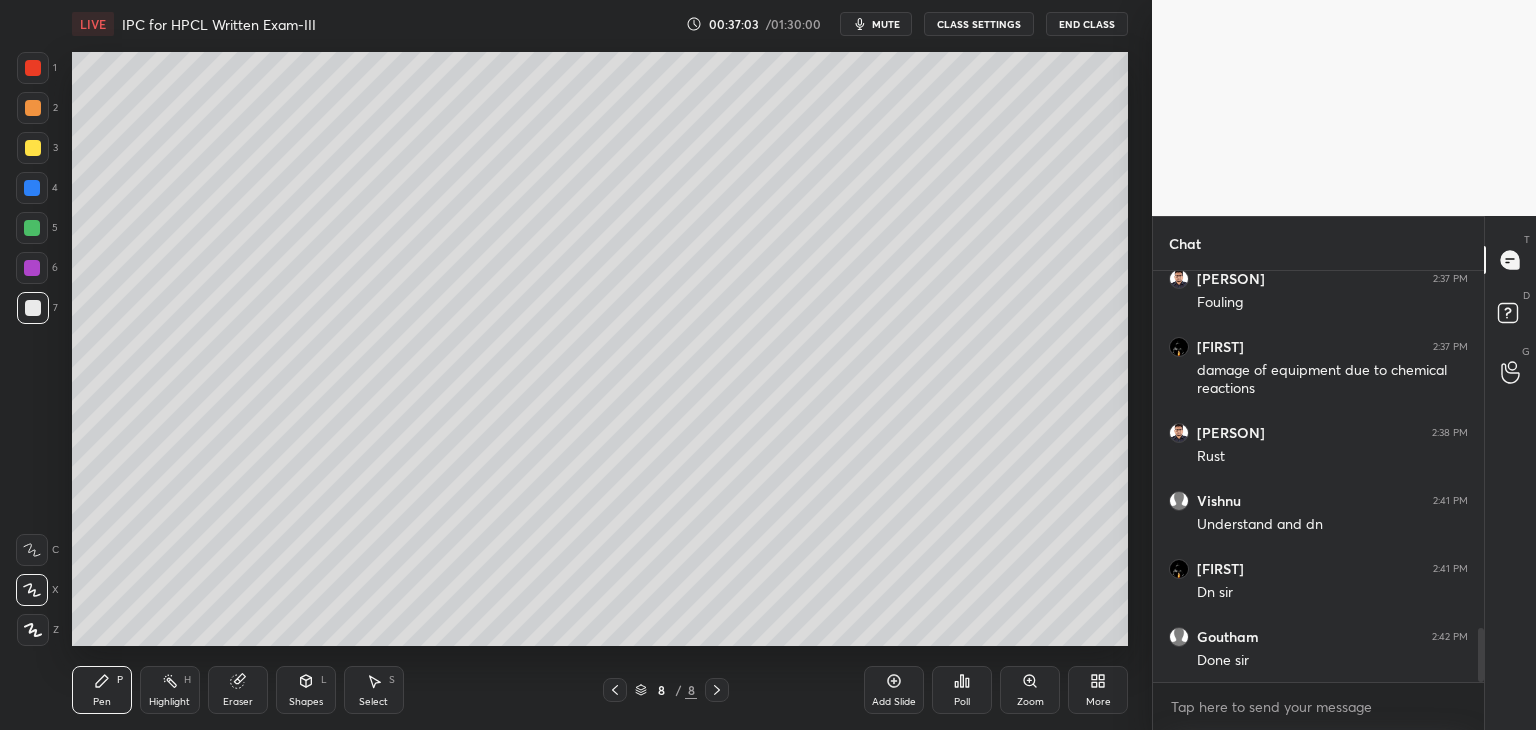 click at bounding box center (33, 148) 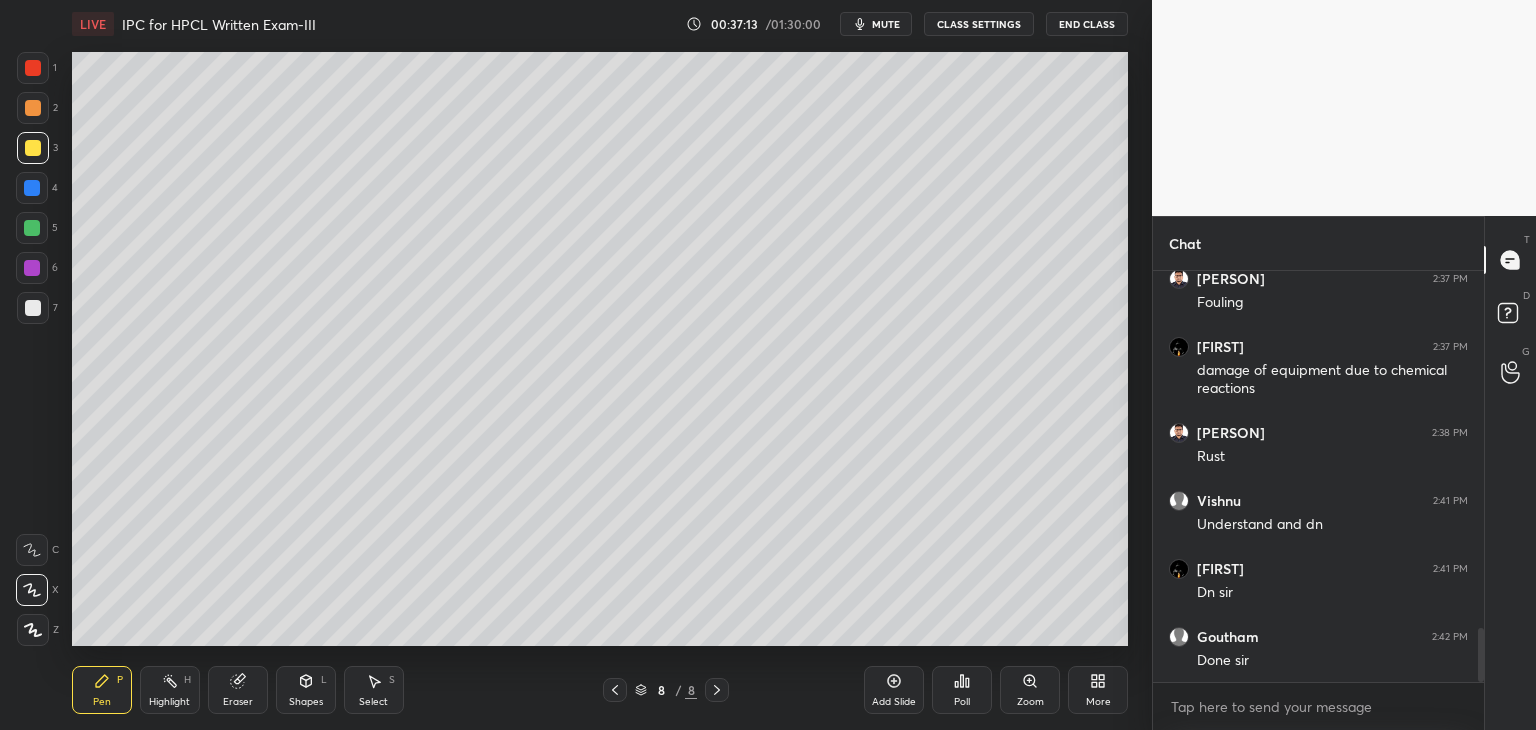 click on "Shapes" at bounding box center (306, 702) 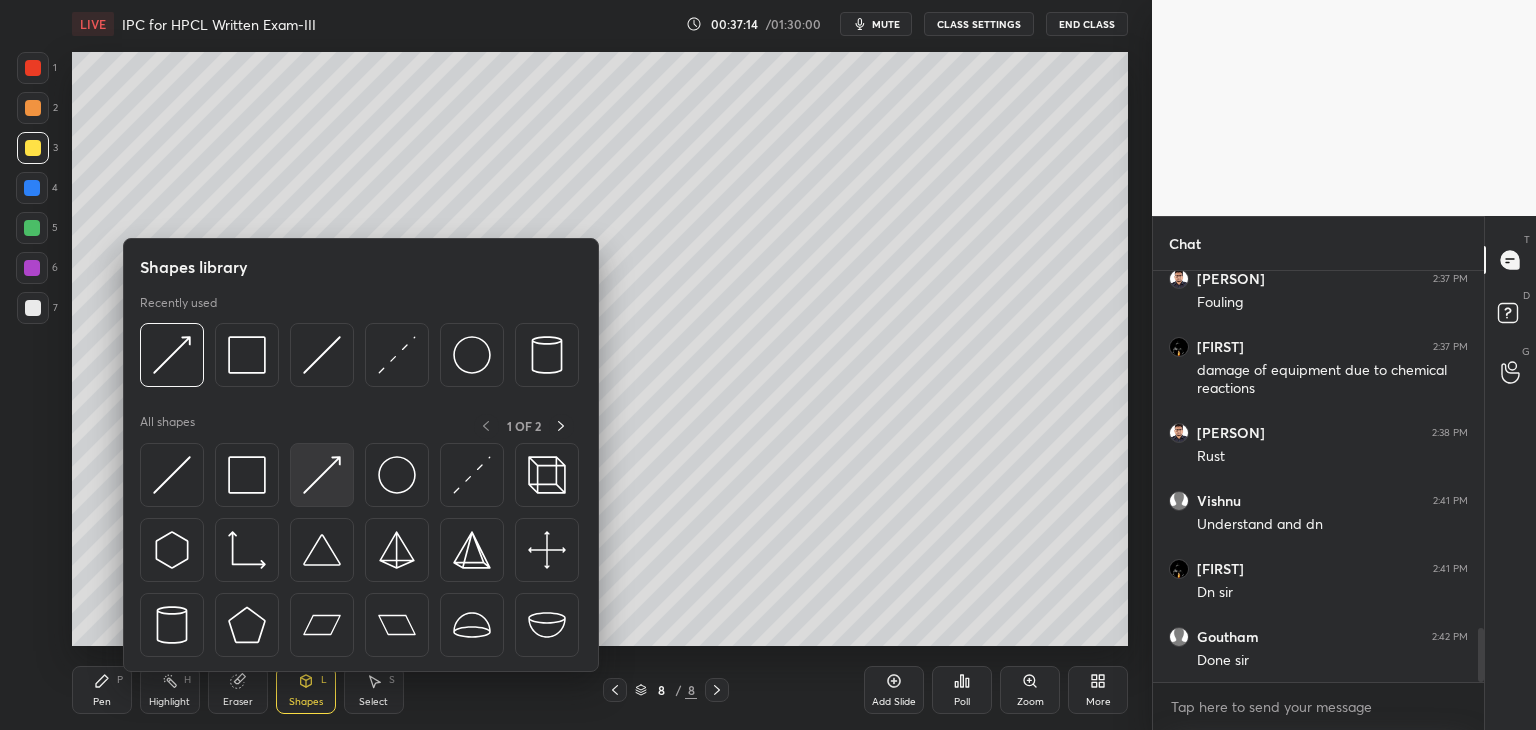click at bounding box center [322, 475] 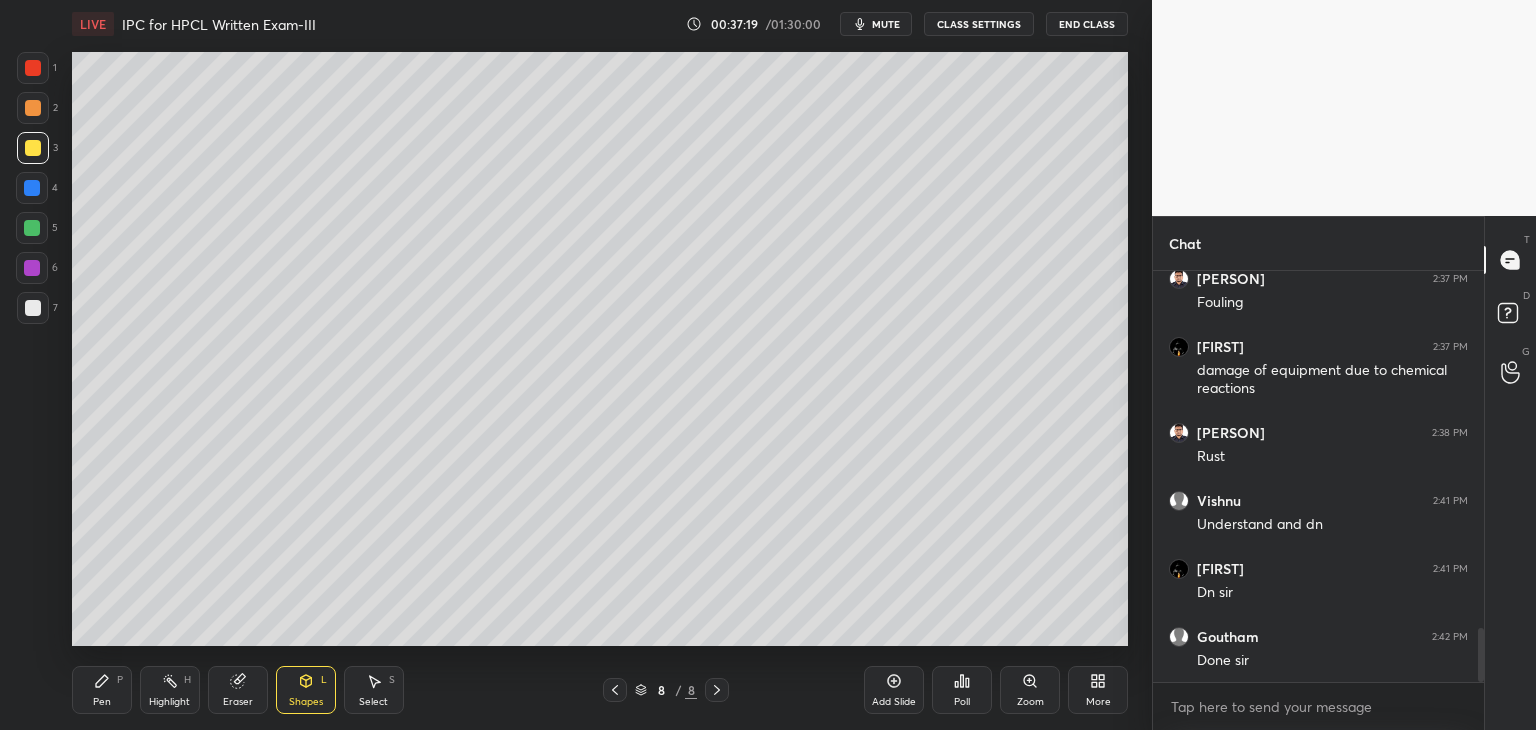 click on "Pen" at bounding box center [102, 702] 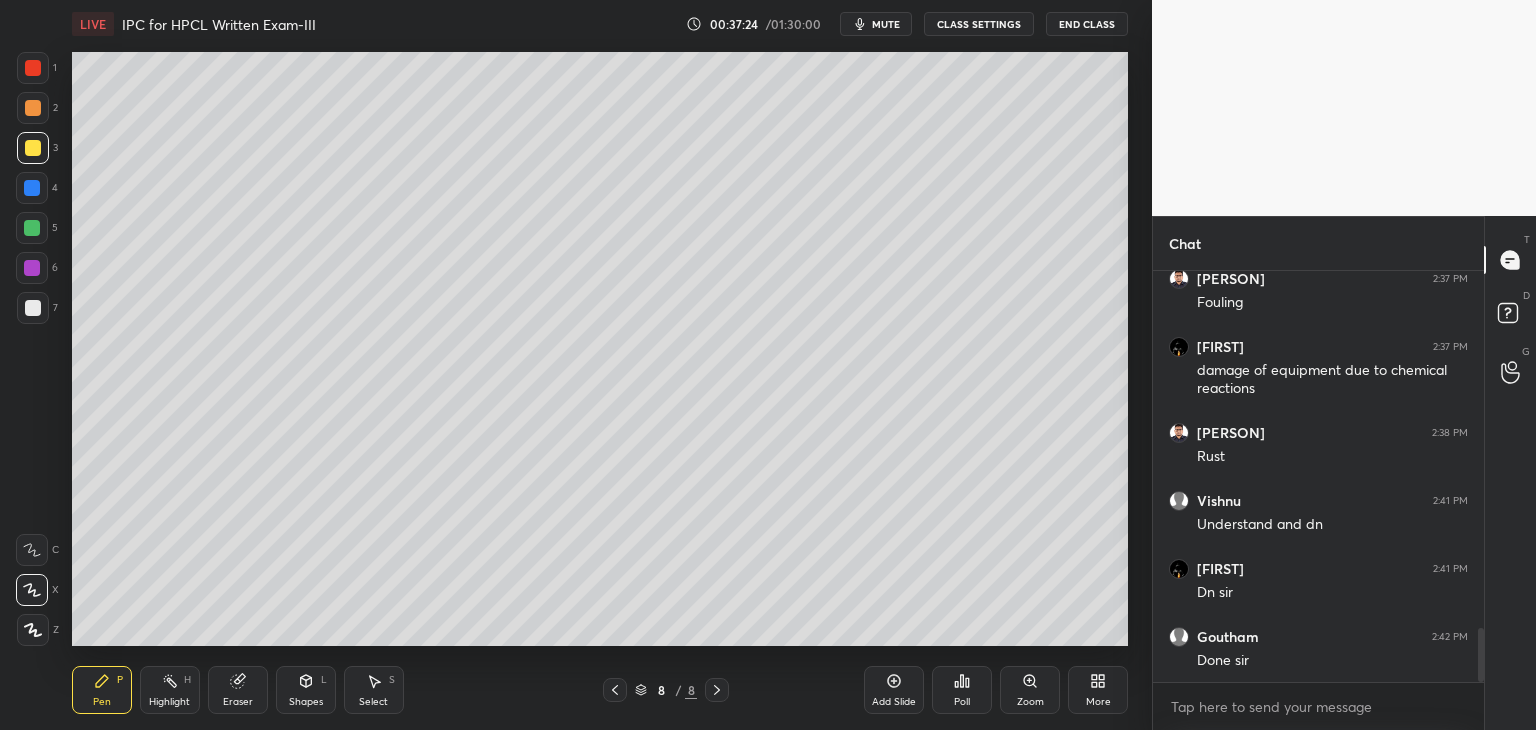 click on "Pen P Highlight H Eraser Shapes L Select S 8 / 8 Add Slide Poll Zoom More" at bounding box center (600, 690) 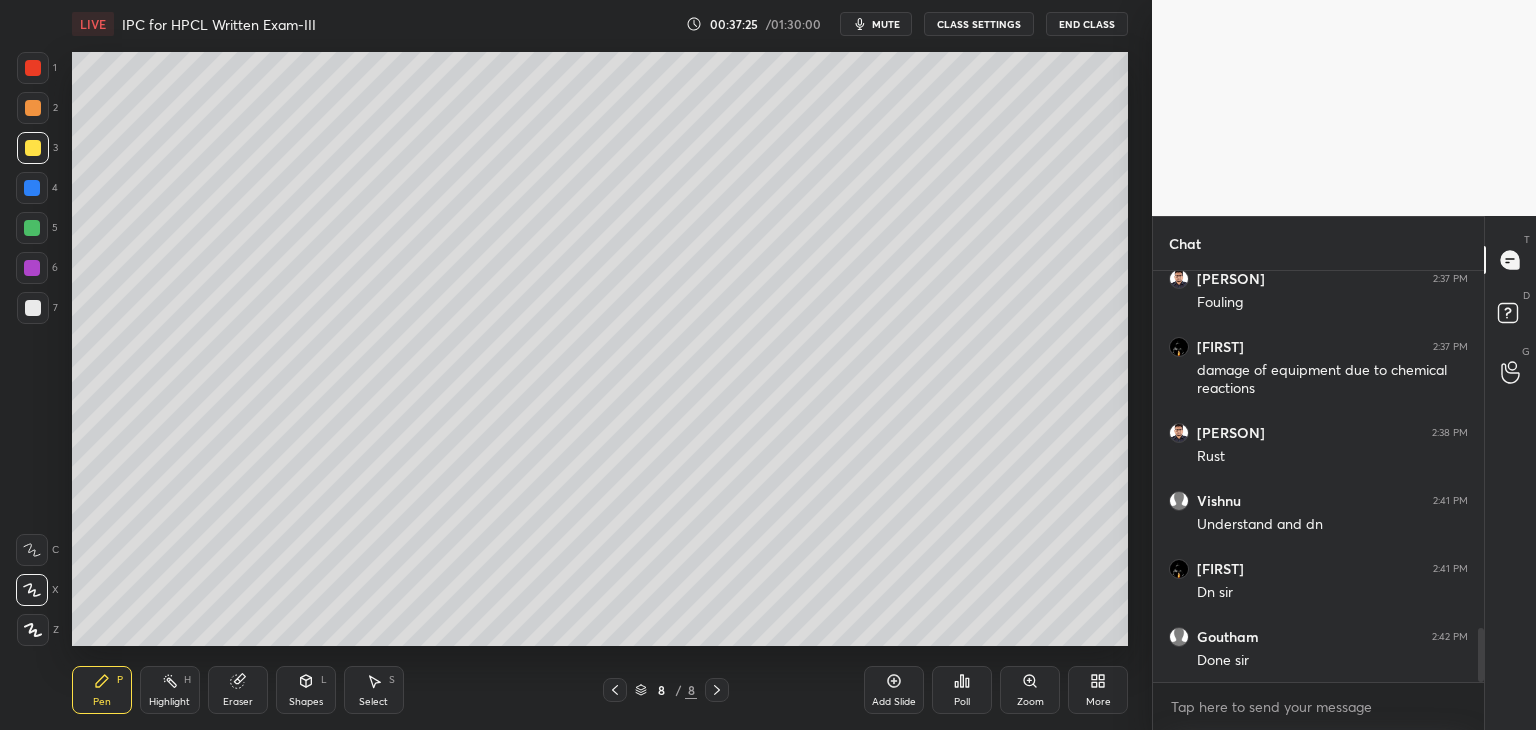 click on "Shapes" at bounding box center [306, 702] 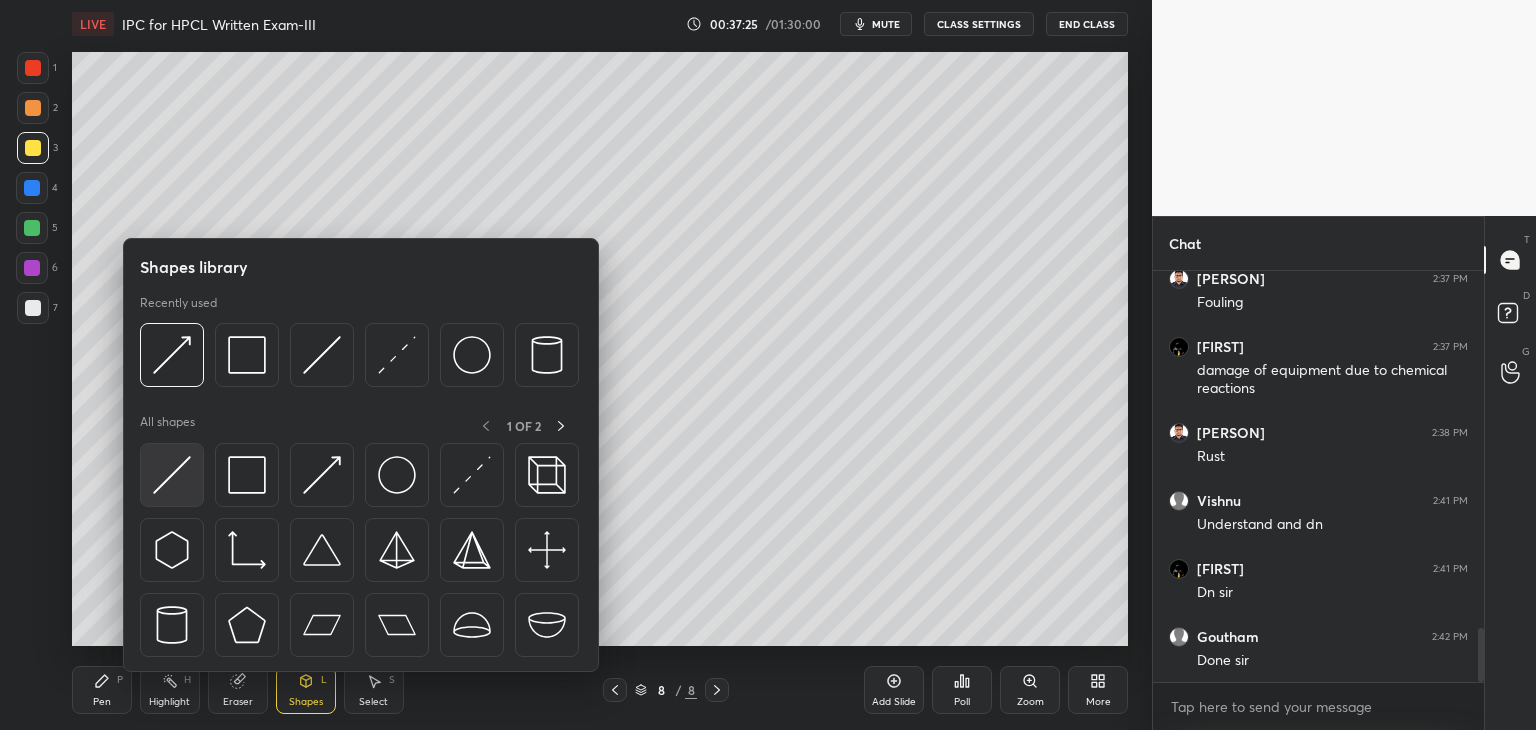 click at bounding box center (172, 475) 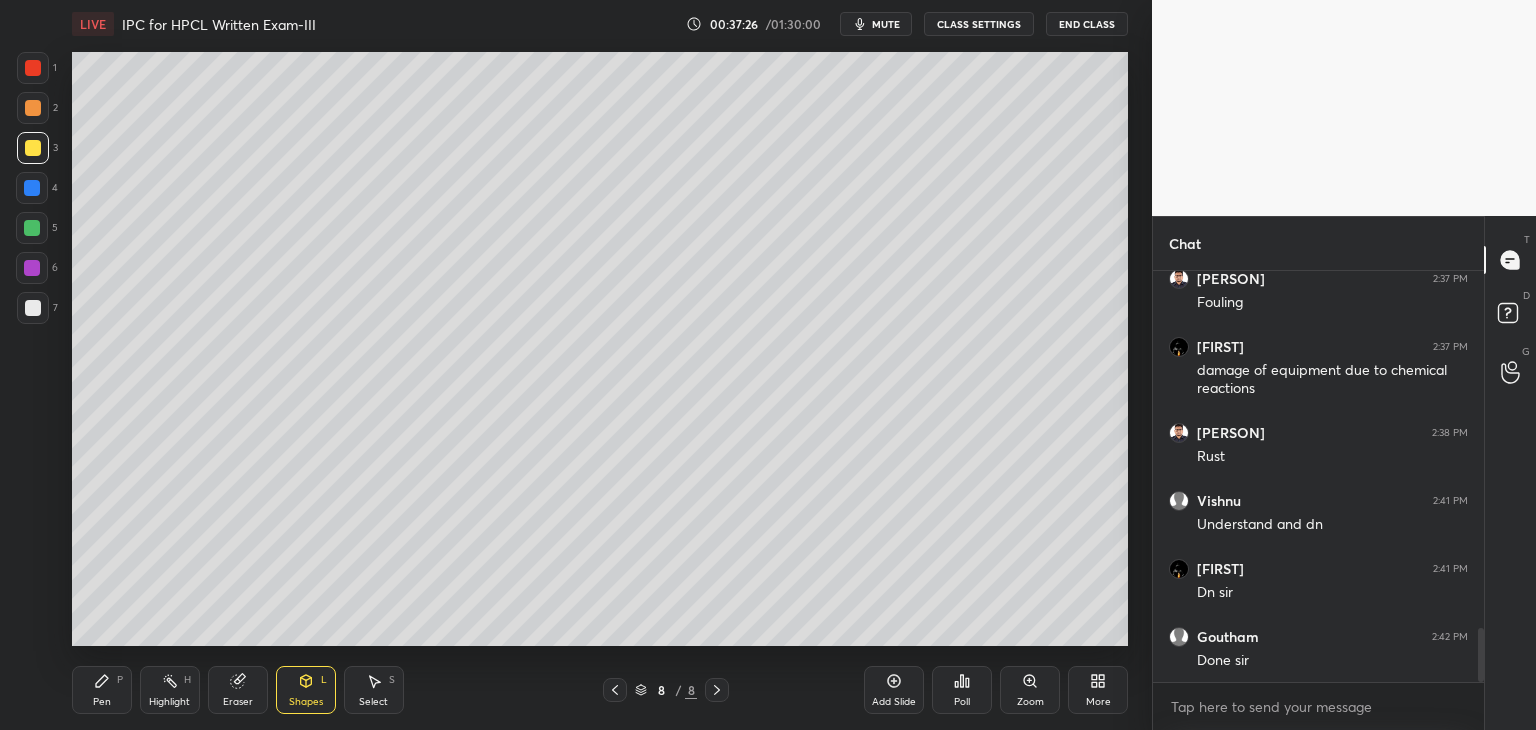 click at bounding box center [33, 308] 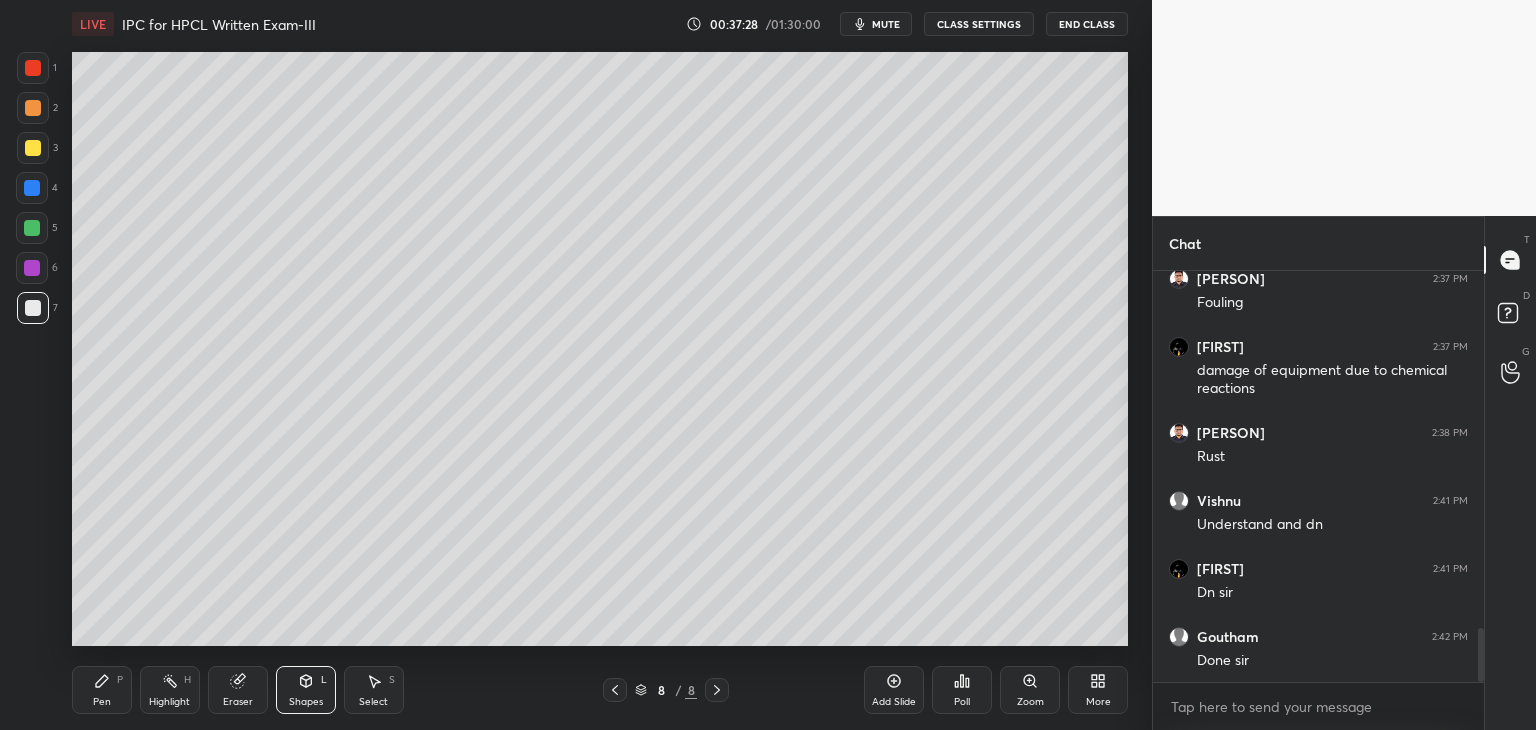 click at bounding box center [32, 228] 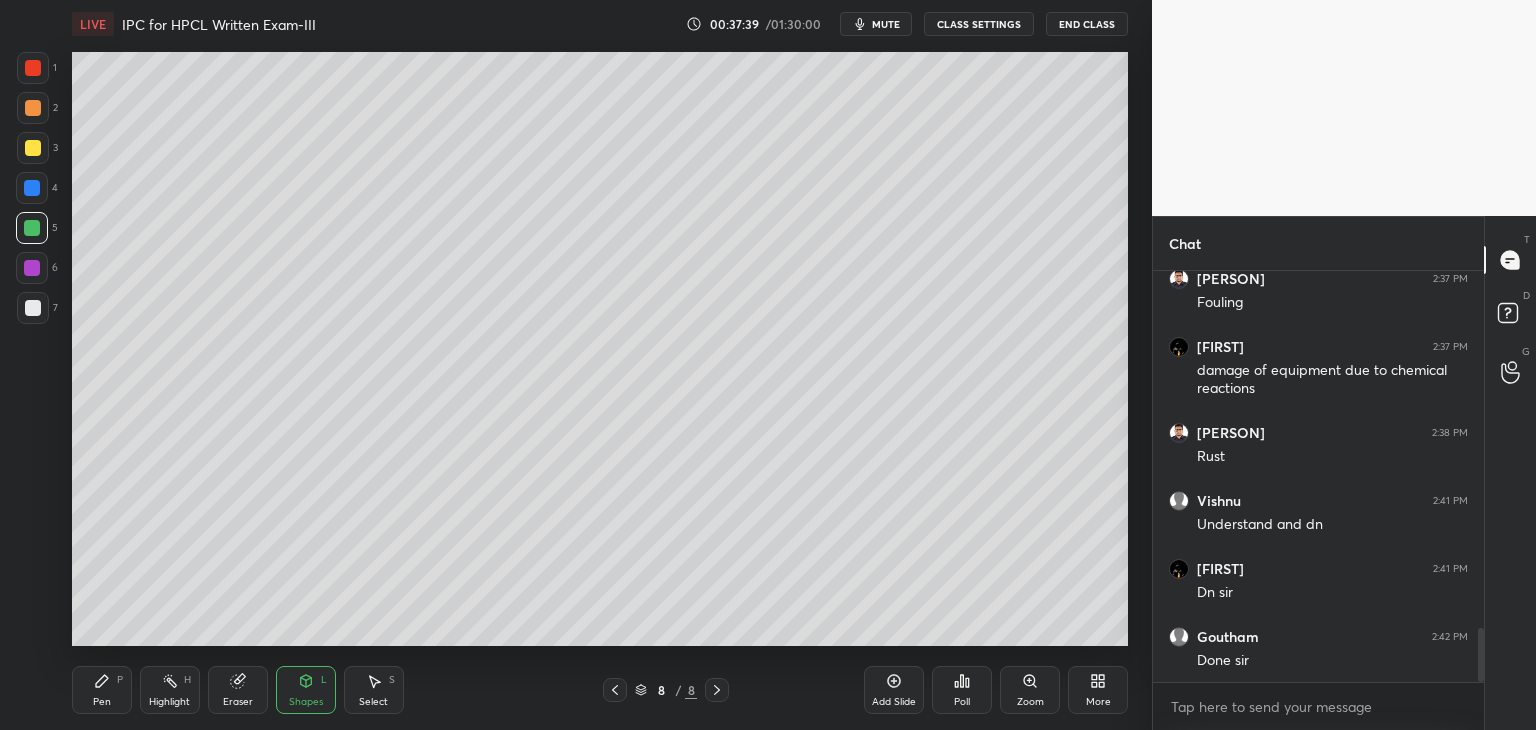 click on "Pen P" at bounding box center [102, 690] 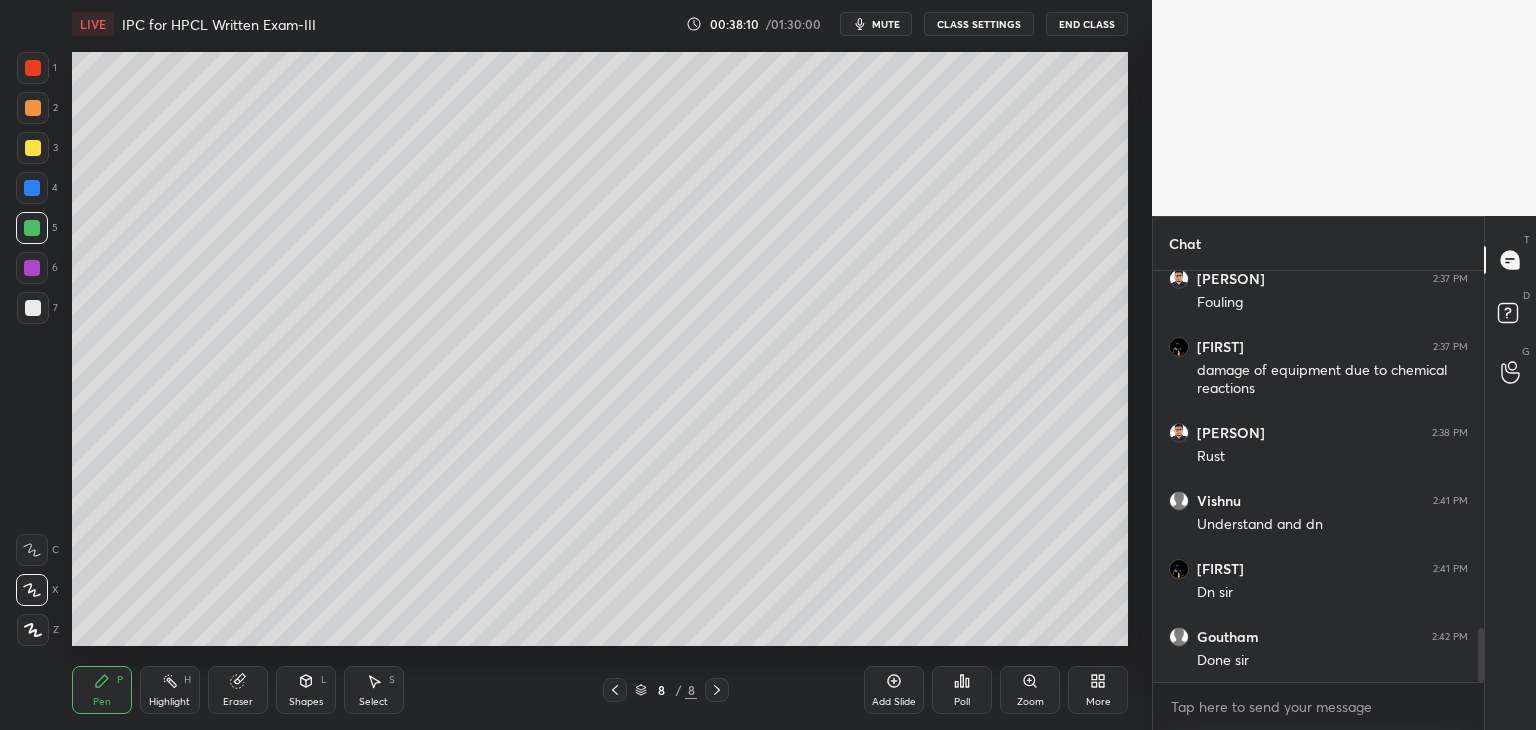 click at bounding box center (33, 148) 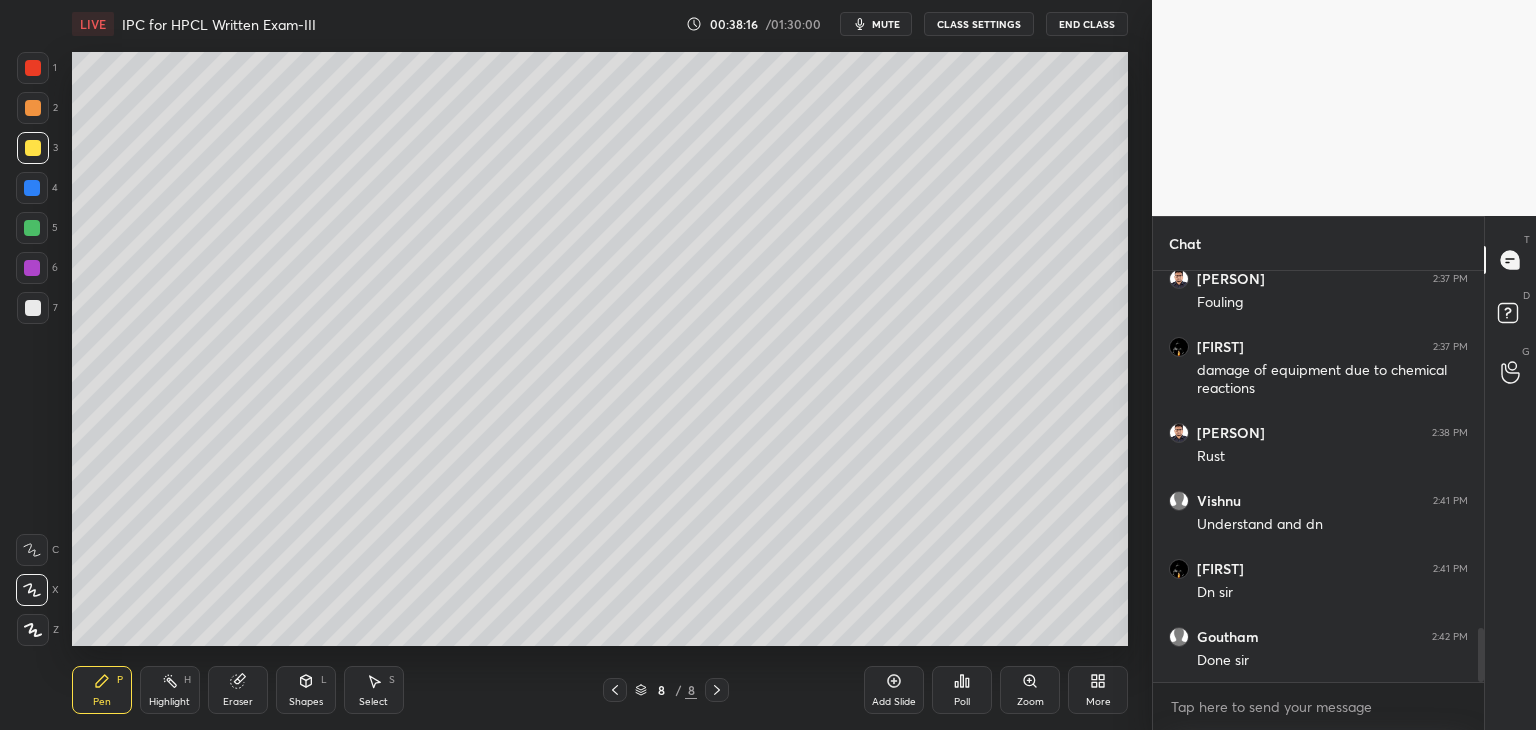 click on "Eraser" at bounding box center [238, 702] 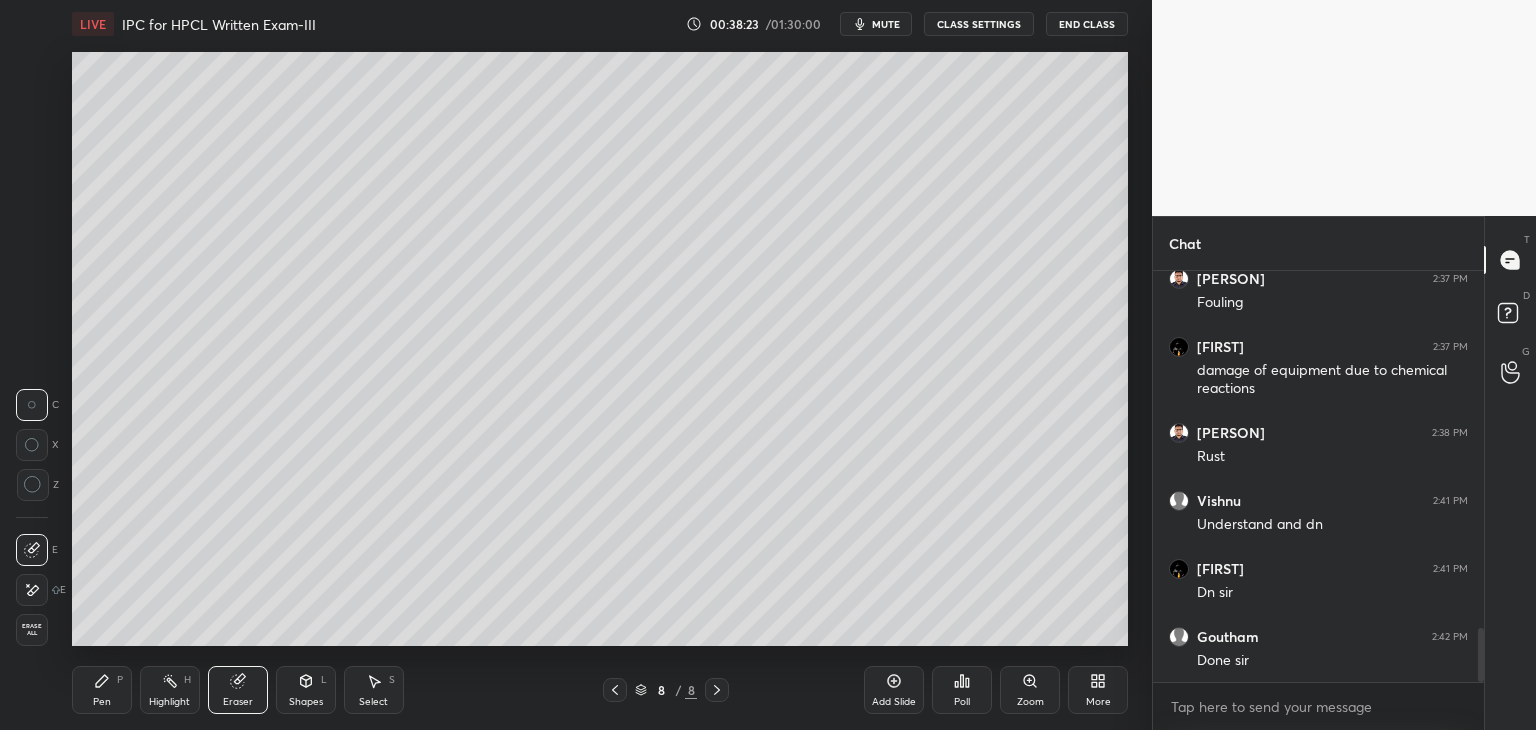 click on "Pen P" at bounding box center [102, 690] 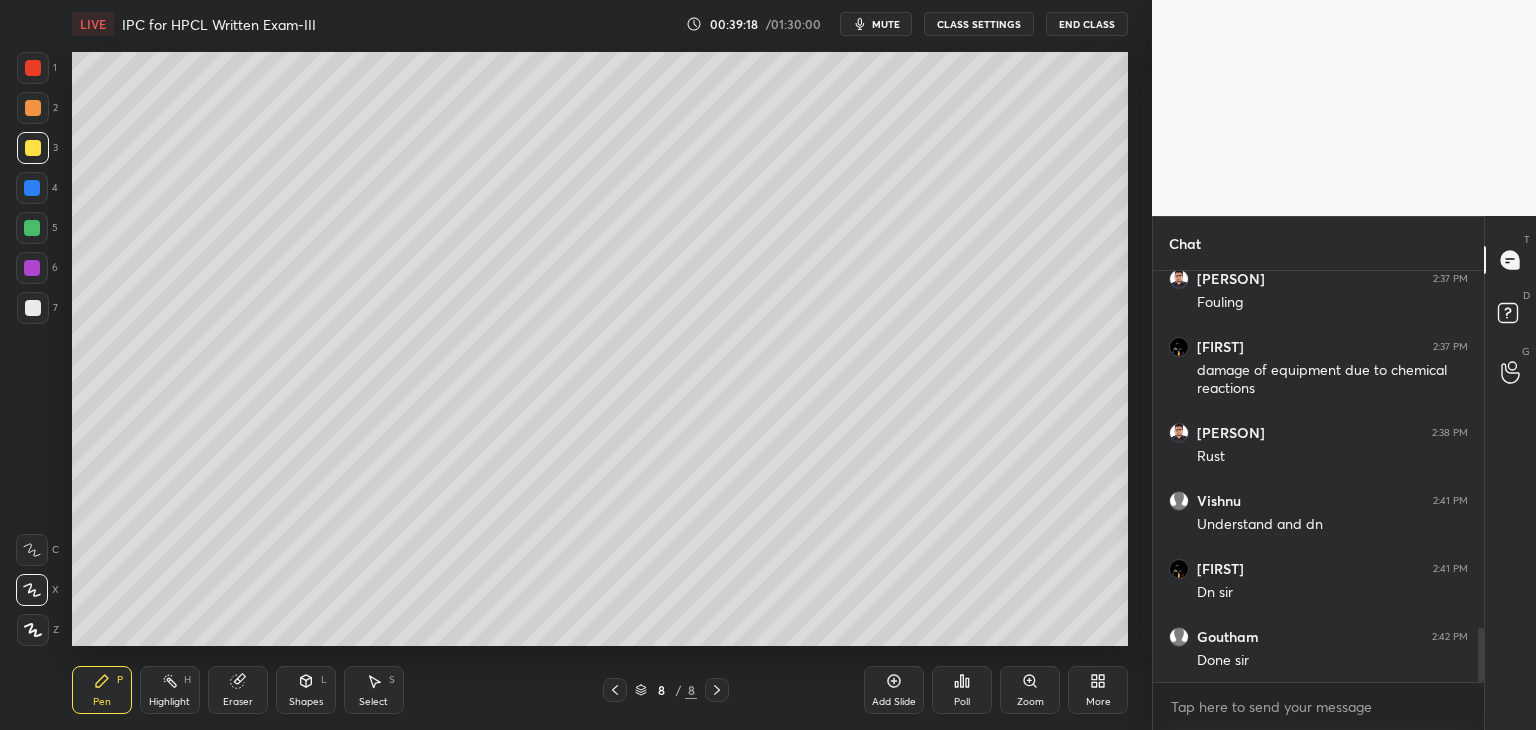 click at bounding box center [33, 68] 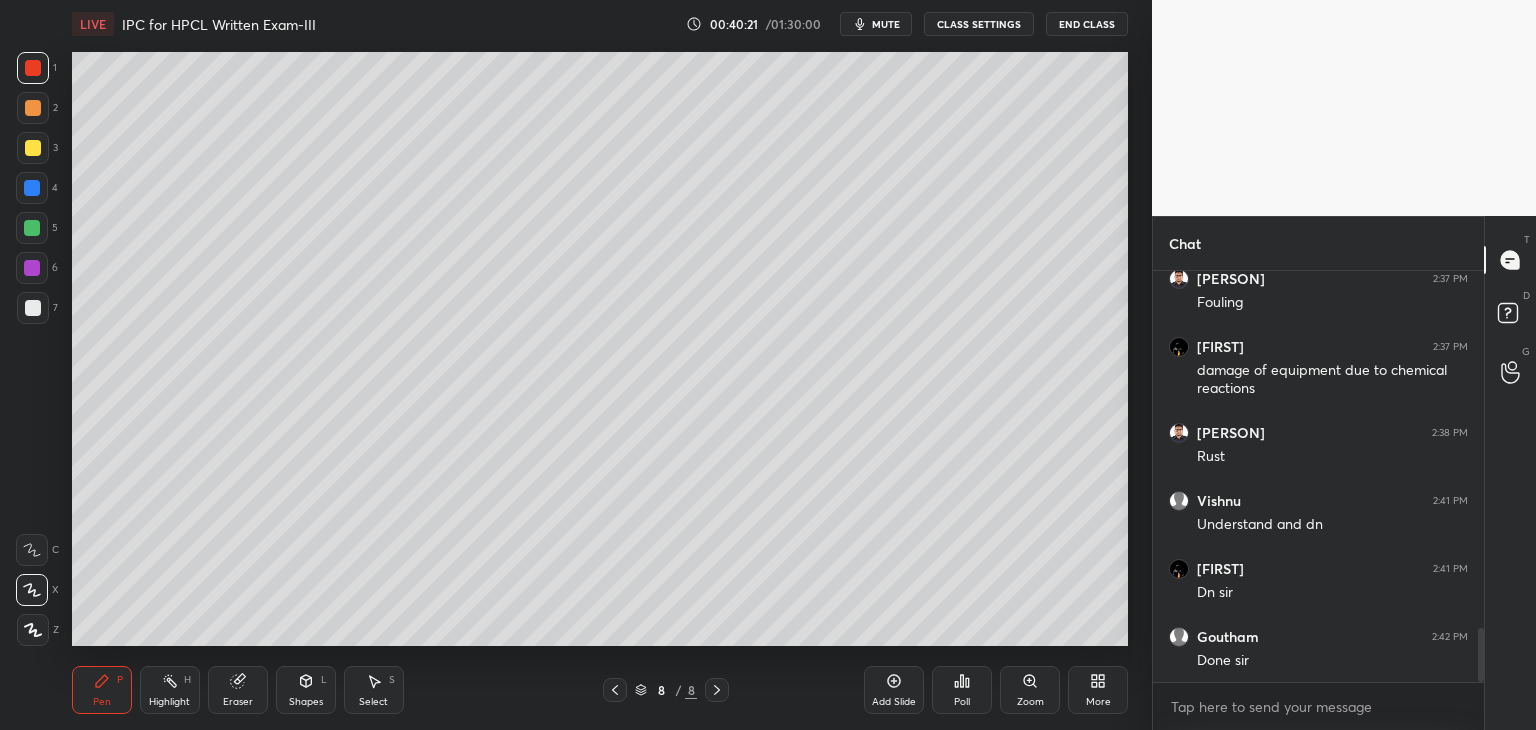click at bounding box center (33, 148) 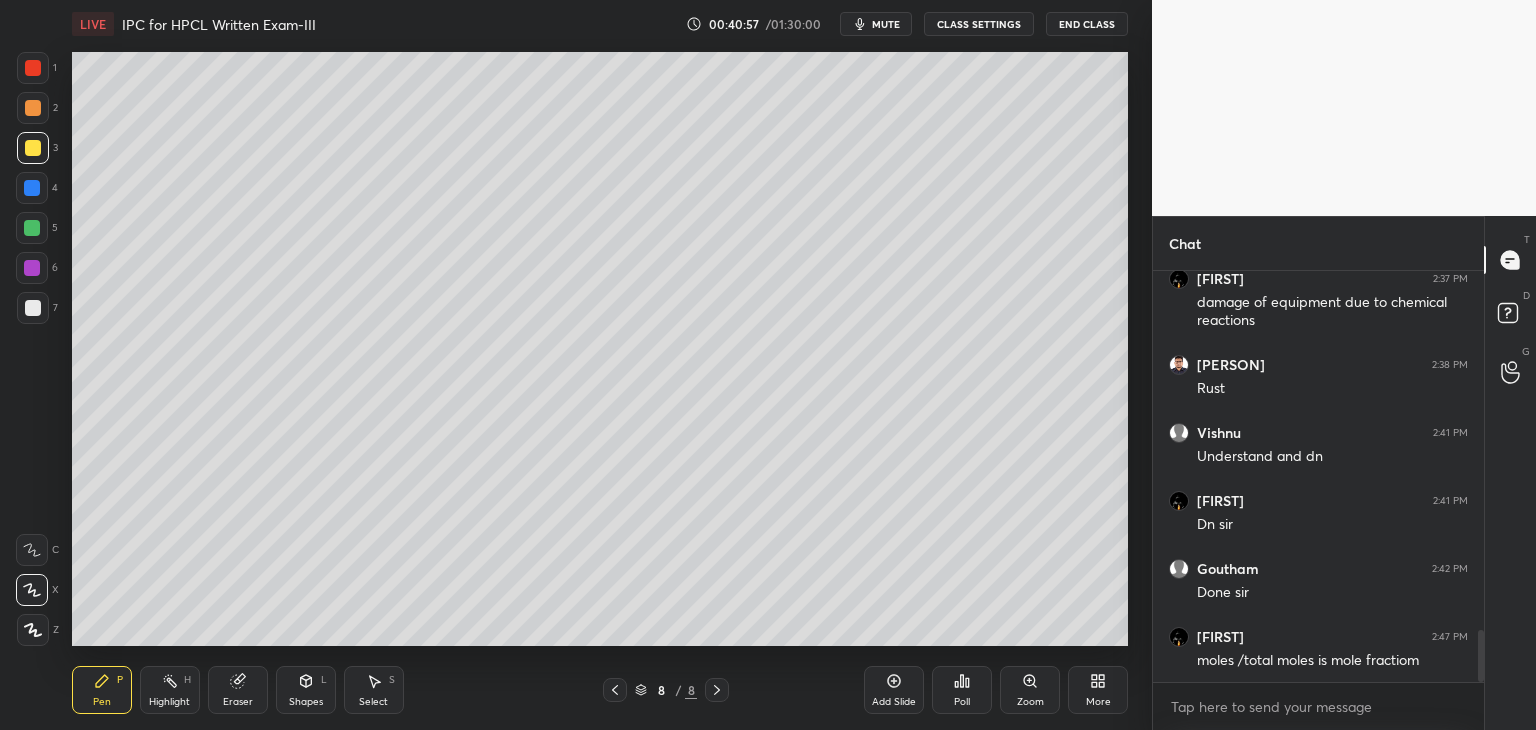 scroll, scrollTop: 2884, scrollLeft: 0, axis: vertical 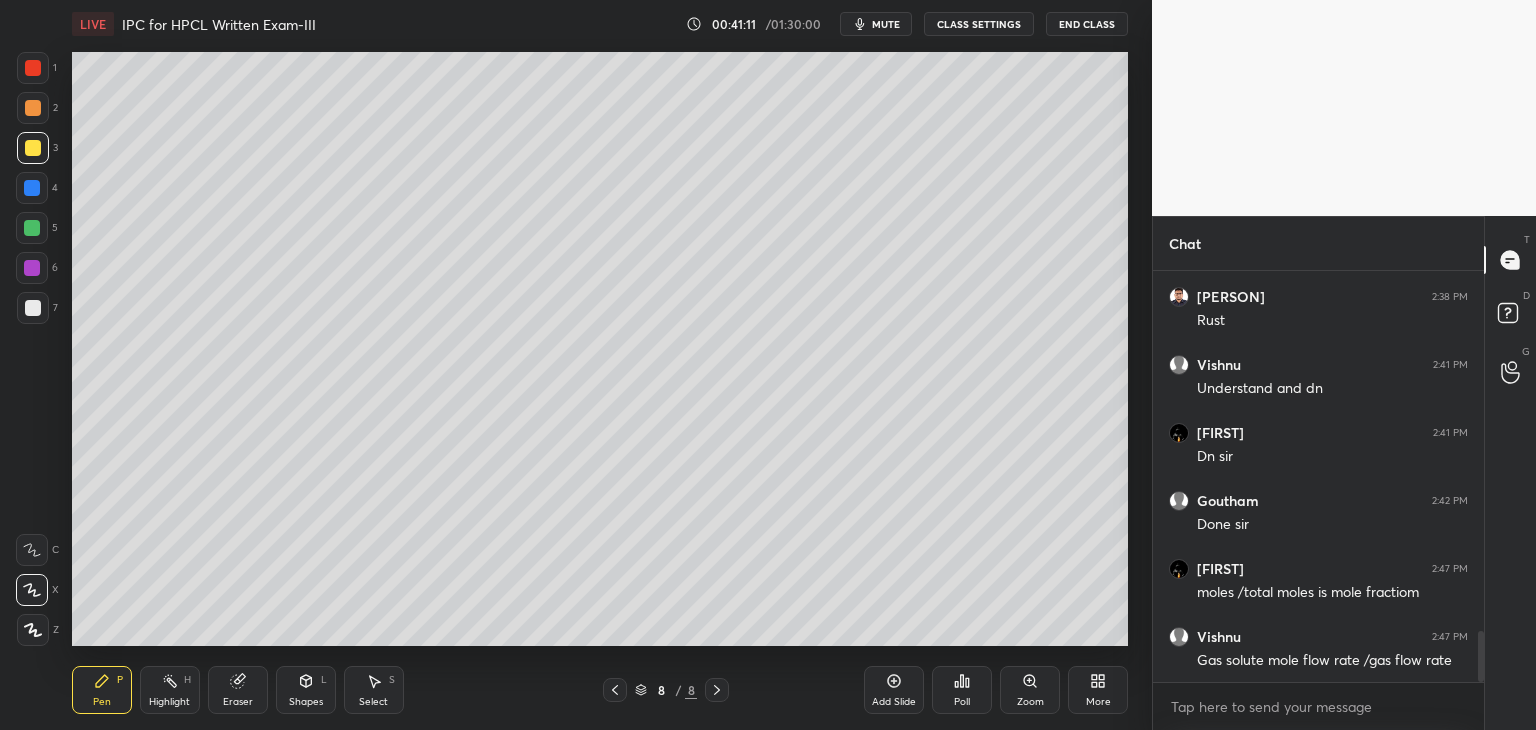 click on "Eraser" at bounding box center (238, 702) 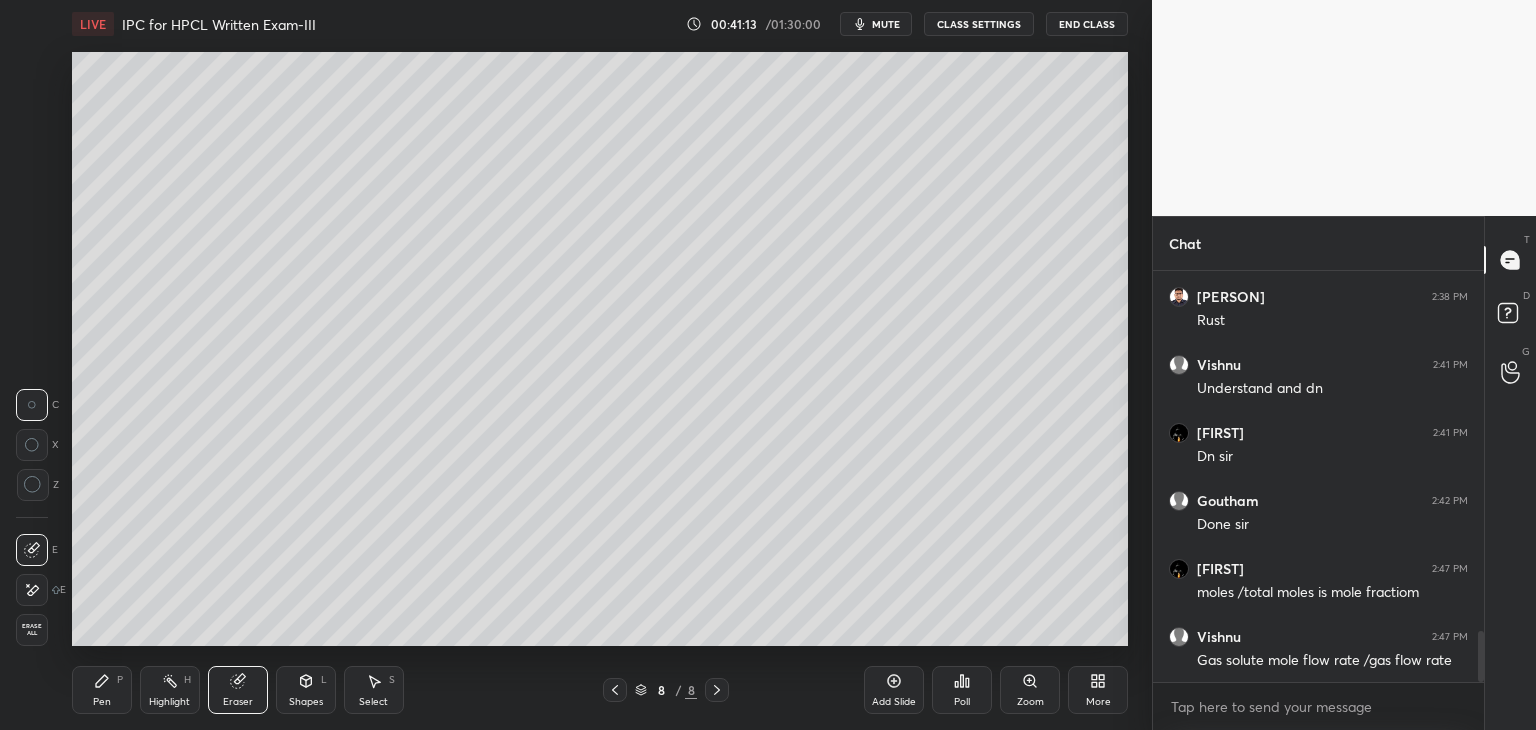 click 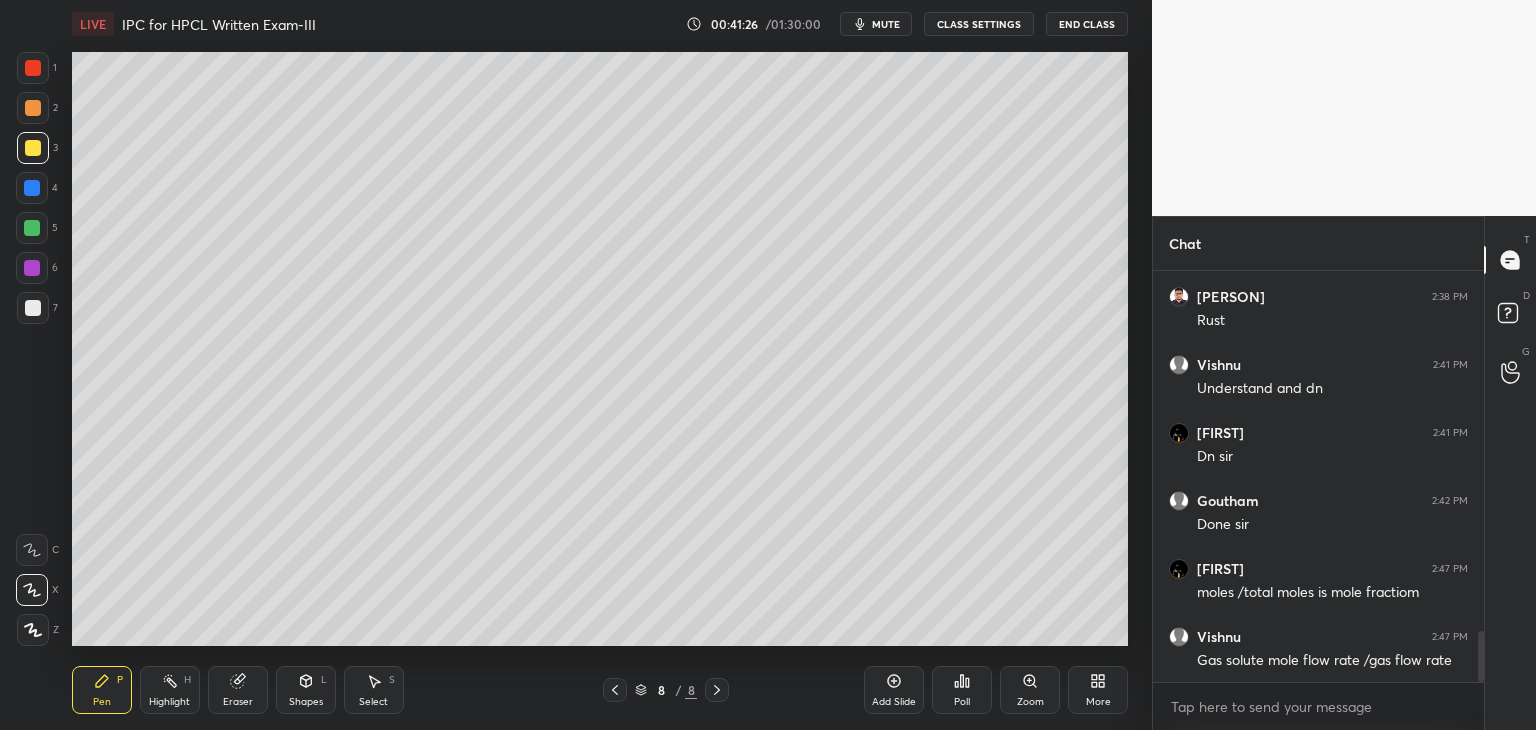 scroll, scrollTop: 2970, scrollLeft: 0, axis: vertical 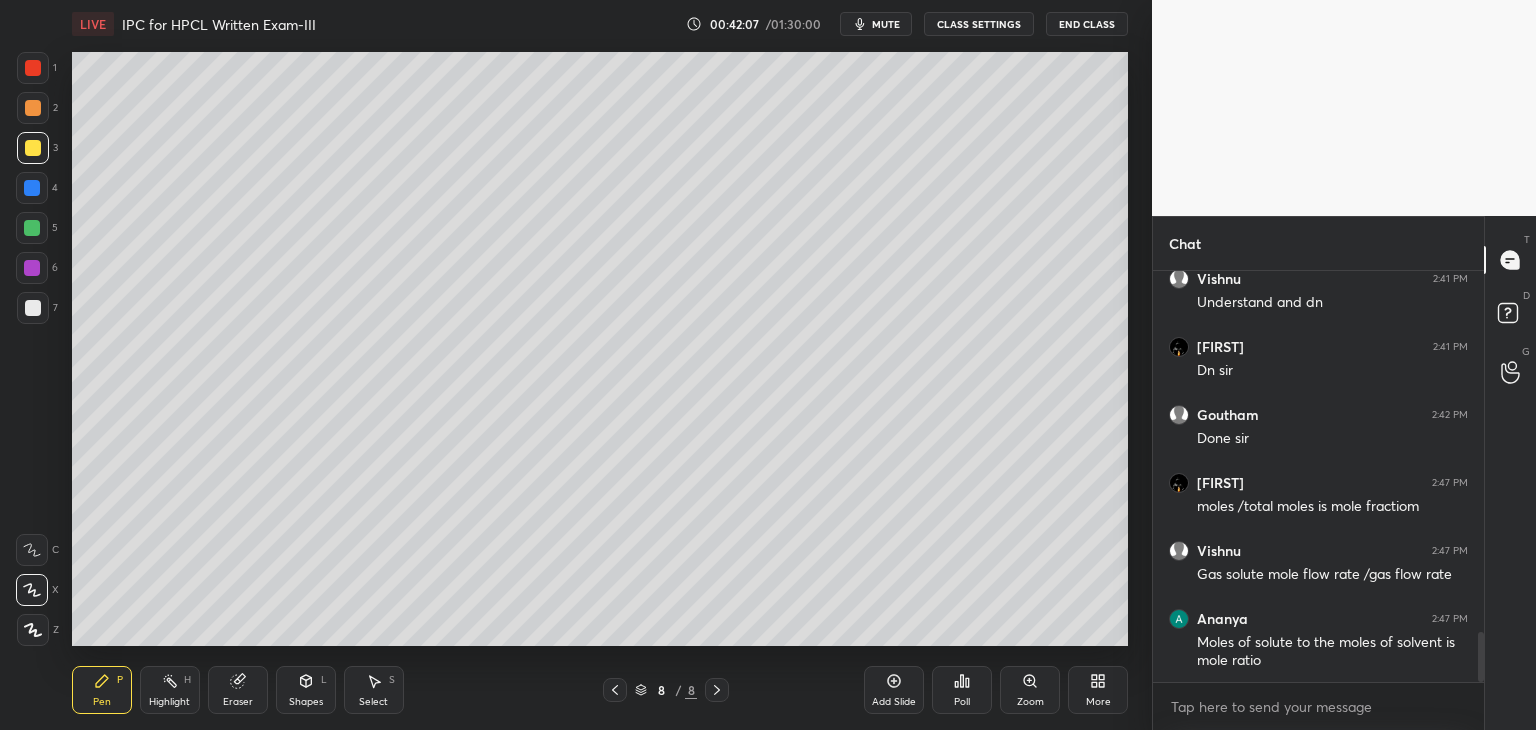 click at bounding box center (32, 268) 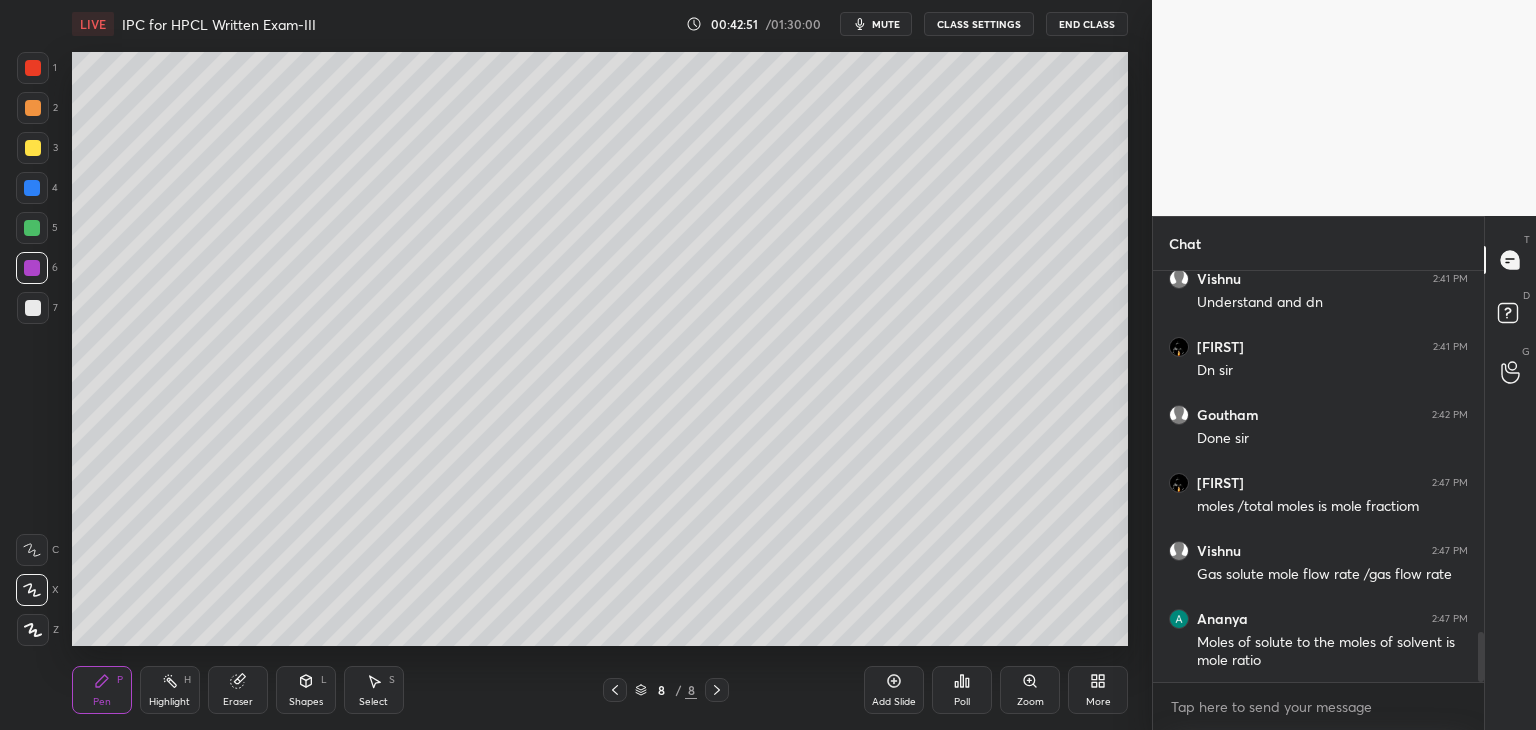 click on "Add Slide" at bounding box center [894, 690] 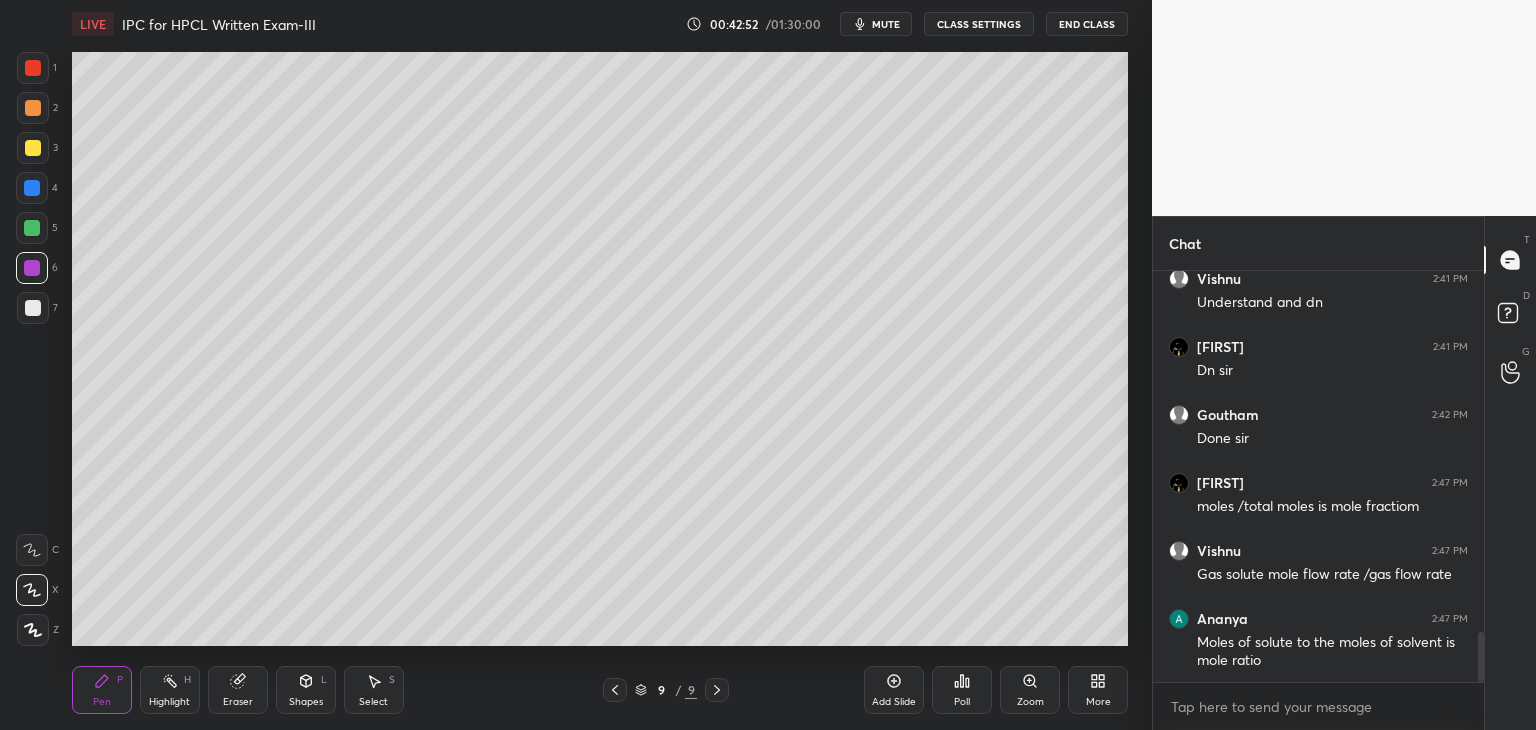 click at bounding box center (33, 148) 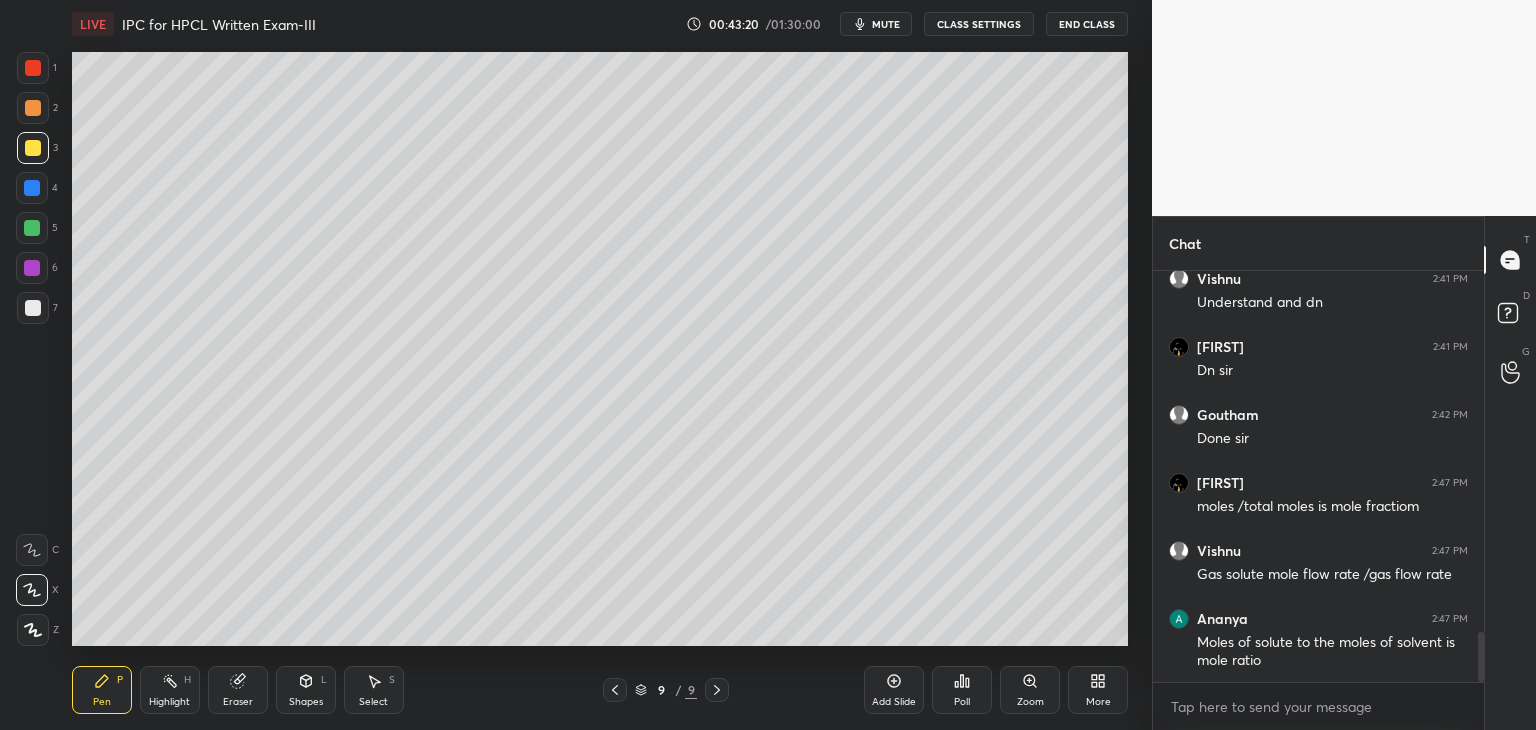 click on "Shapes" at bounding box center (306, 702) 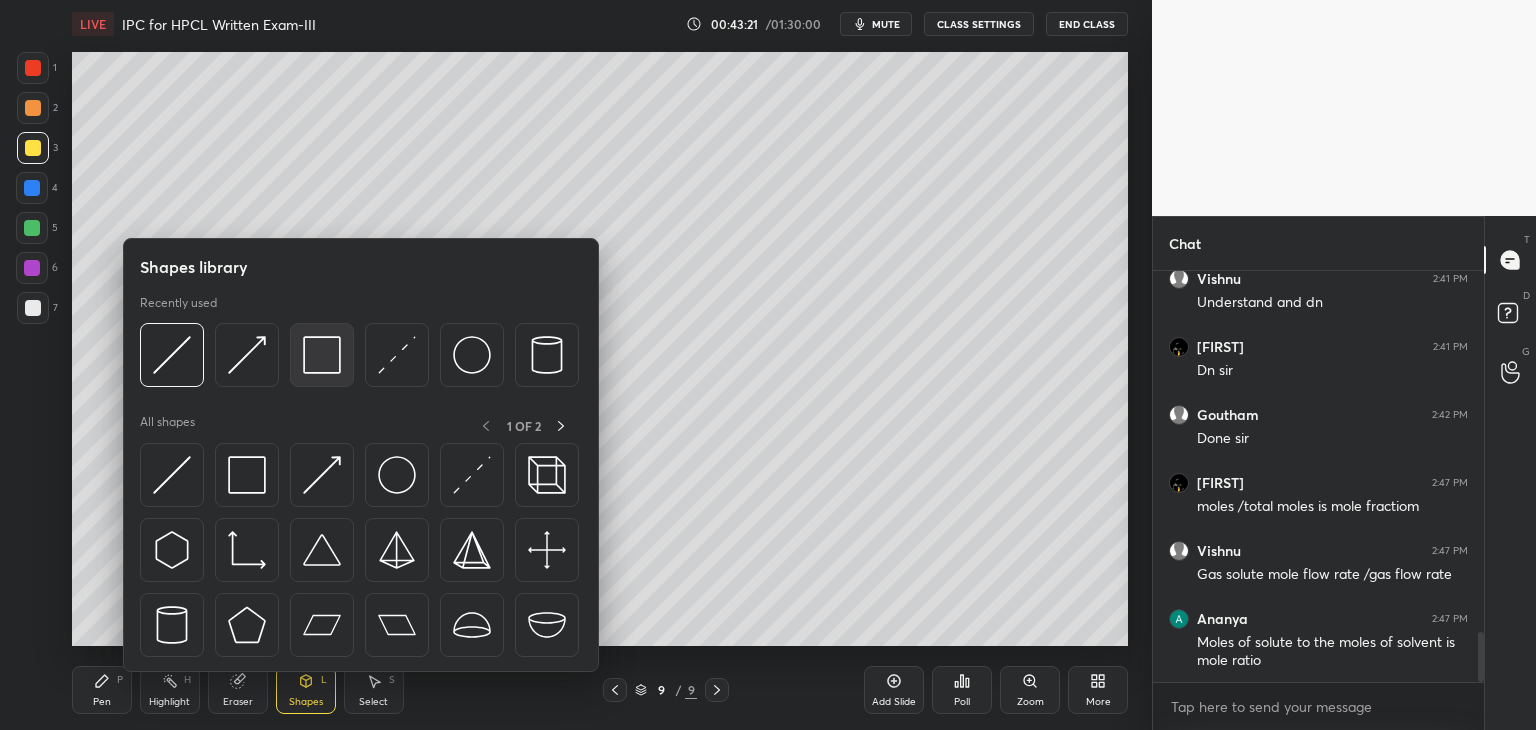 click at bounding box center [322, 355] 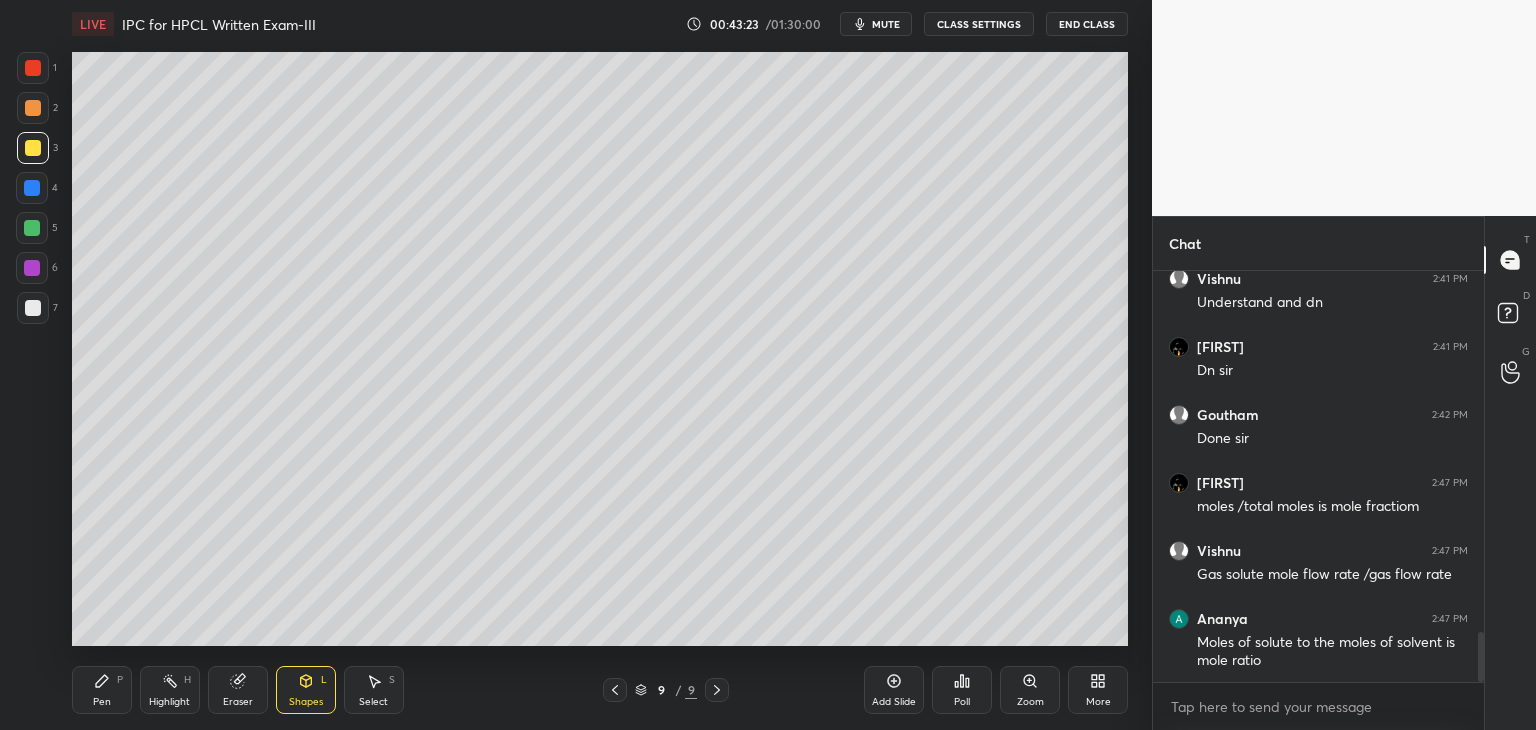 click 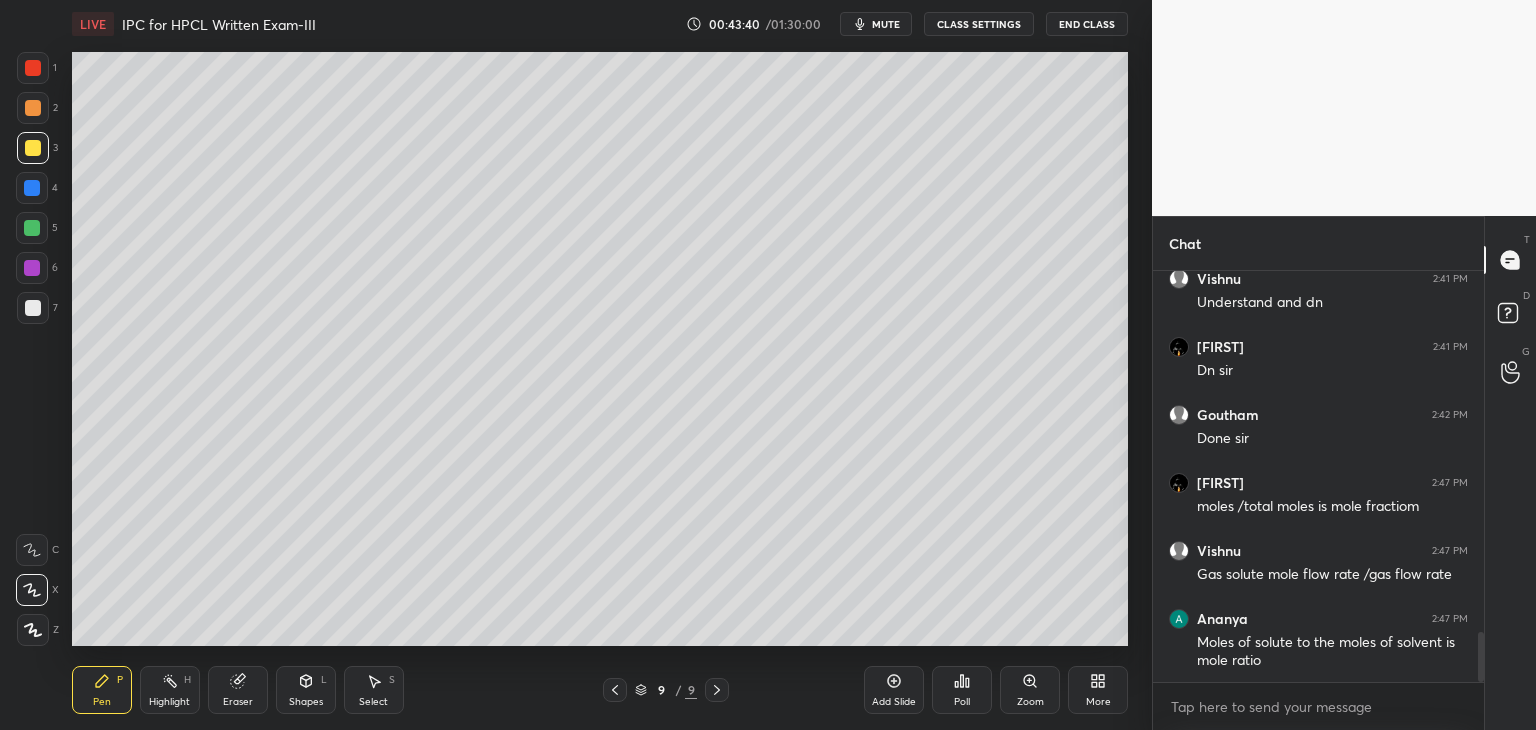 click on "Eraser" at bounding box center (238, 702) 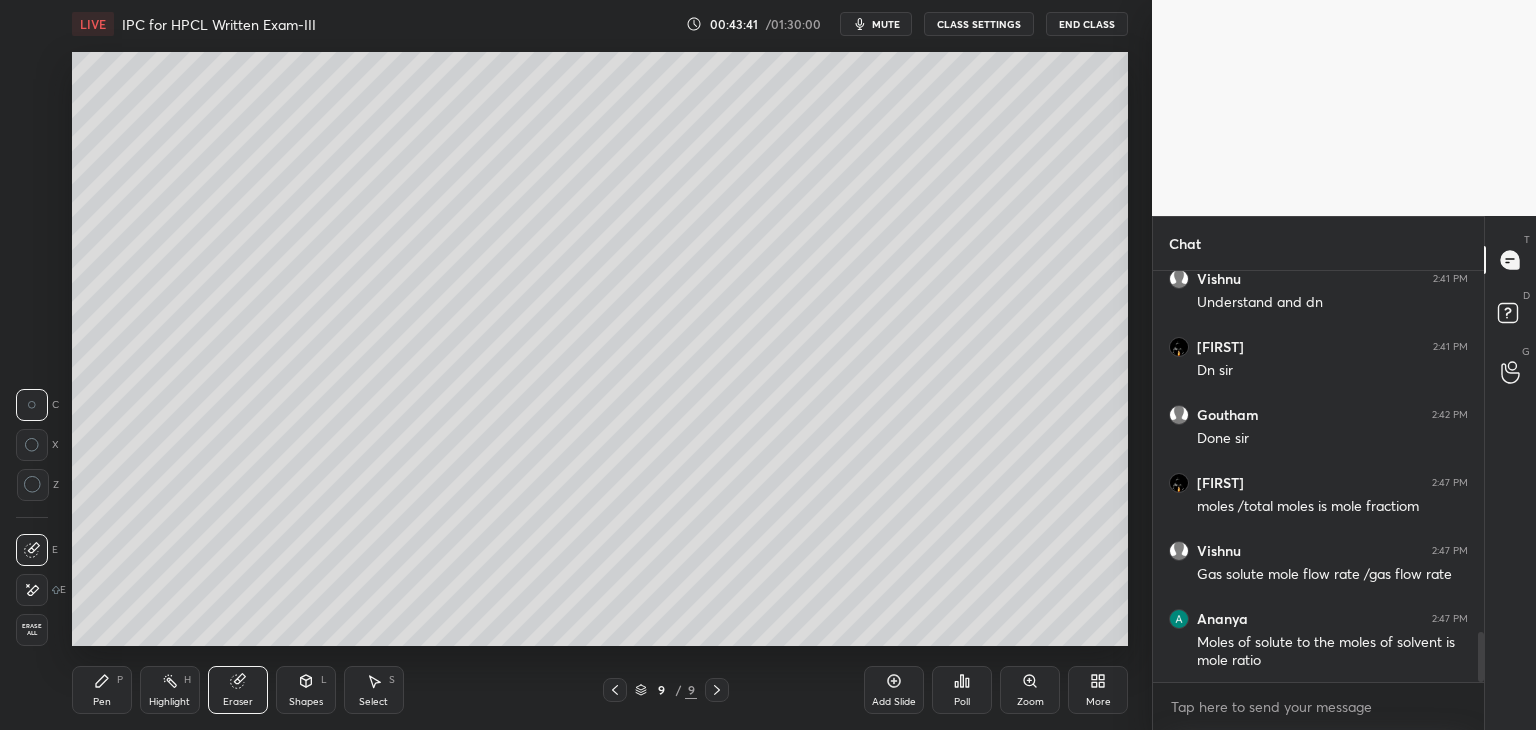 click 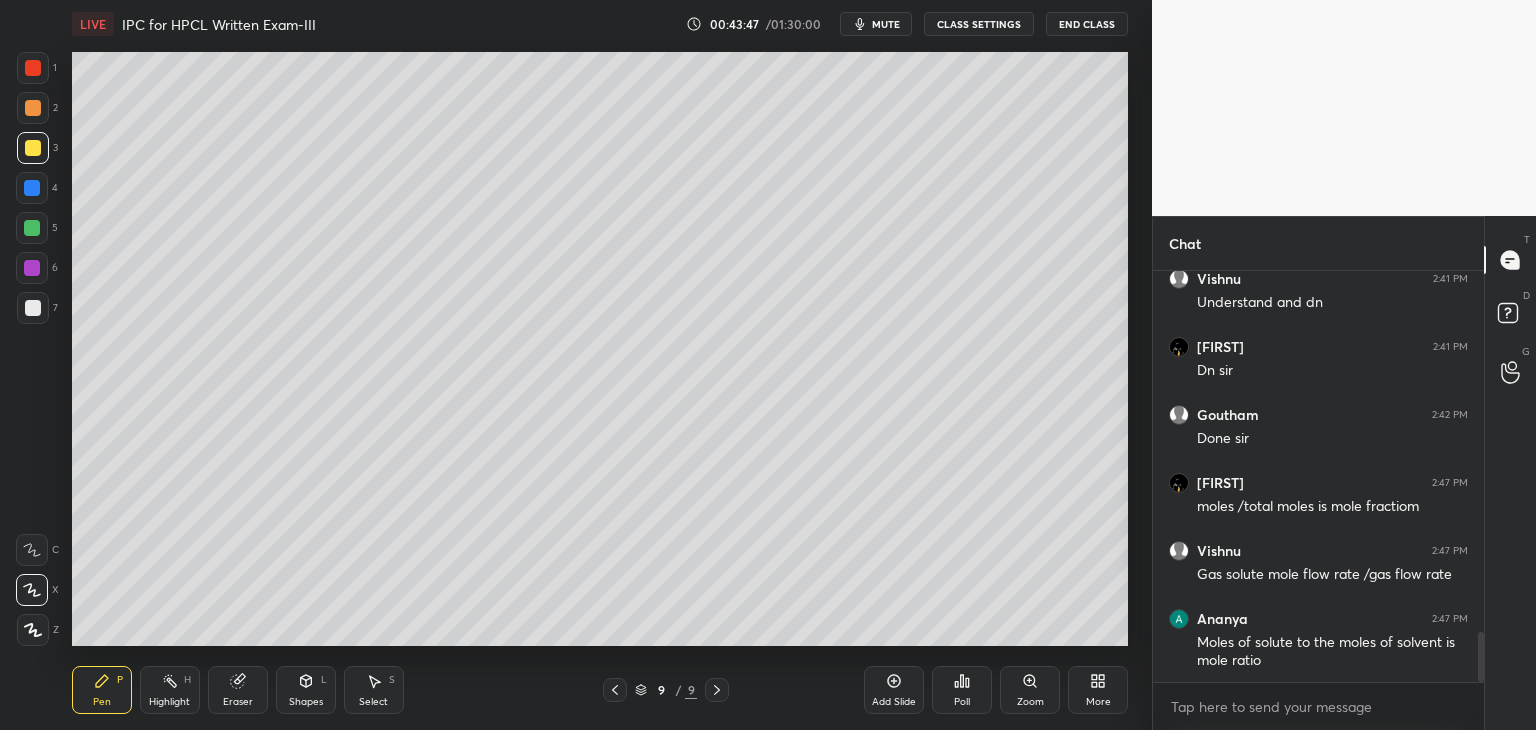 click on "Shapes L" at bounding box center [306, 690] 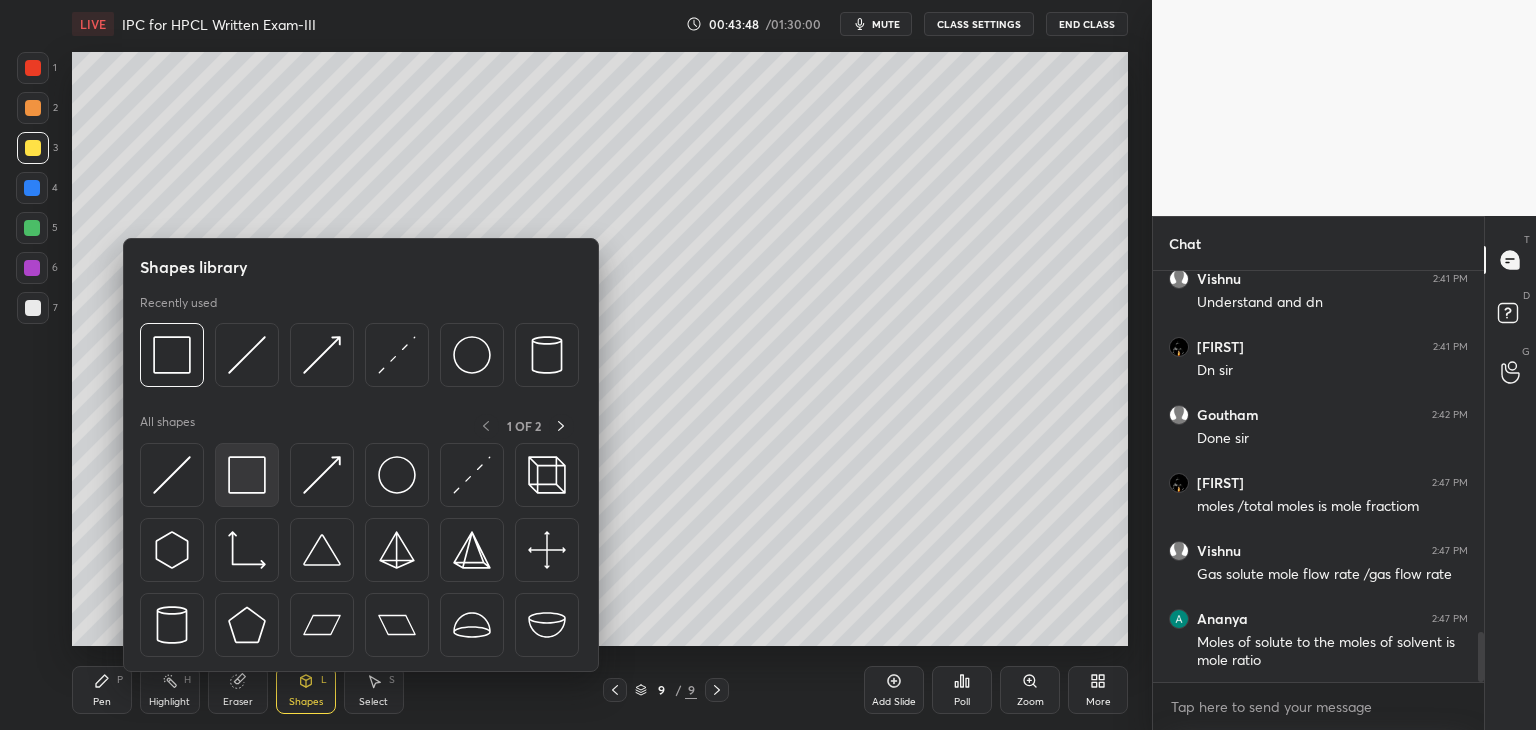 click at bounding box center (247, 475) 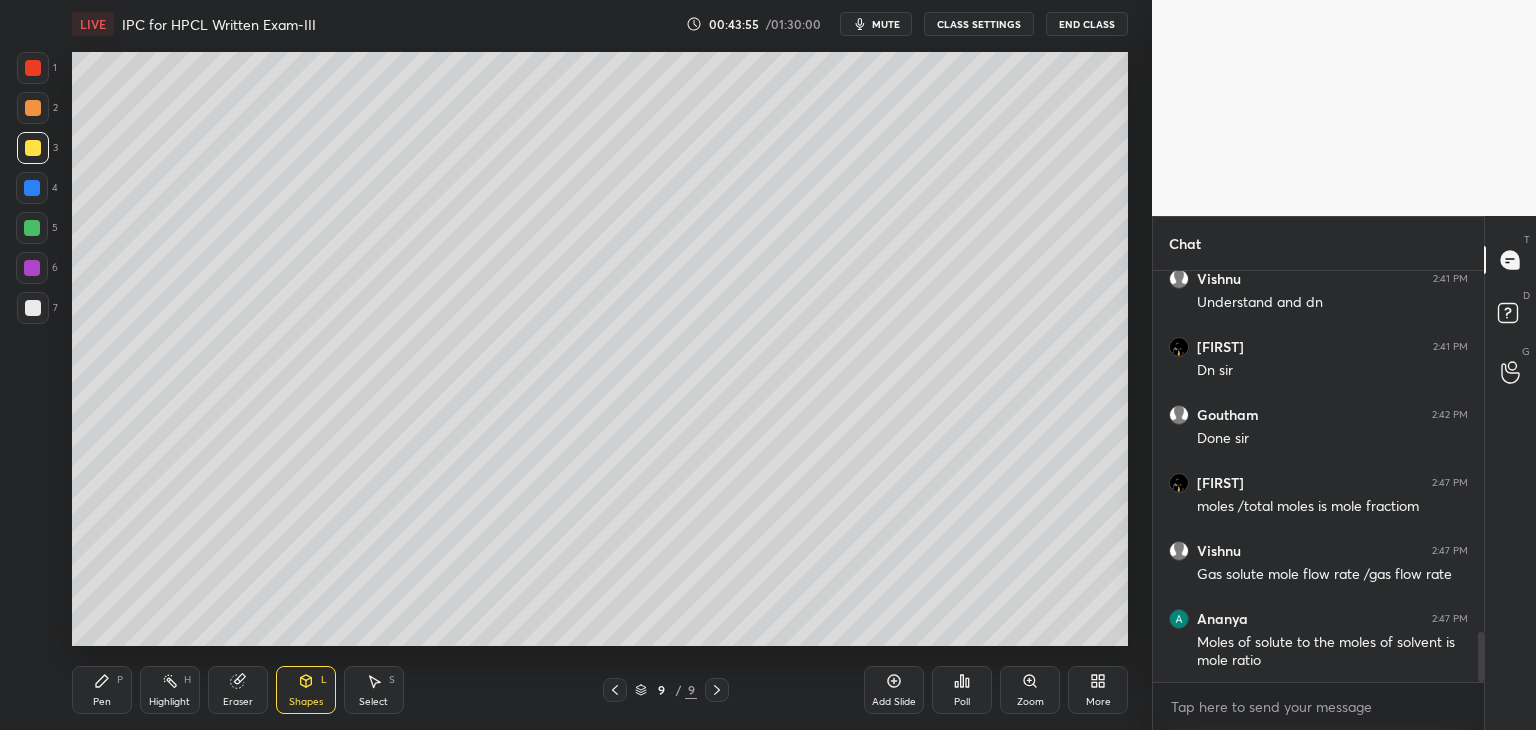 click at bounding box center (33, 308) 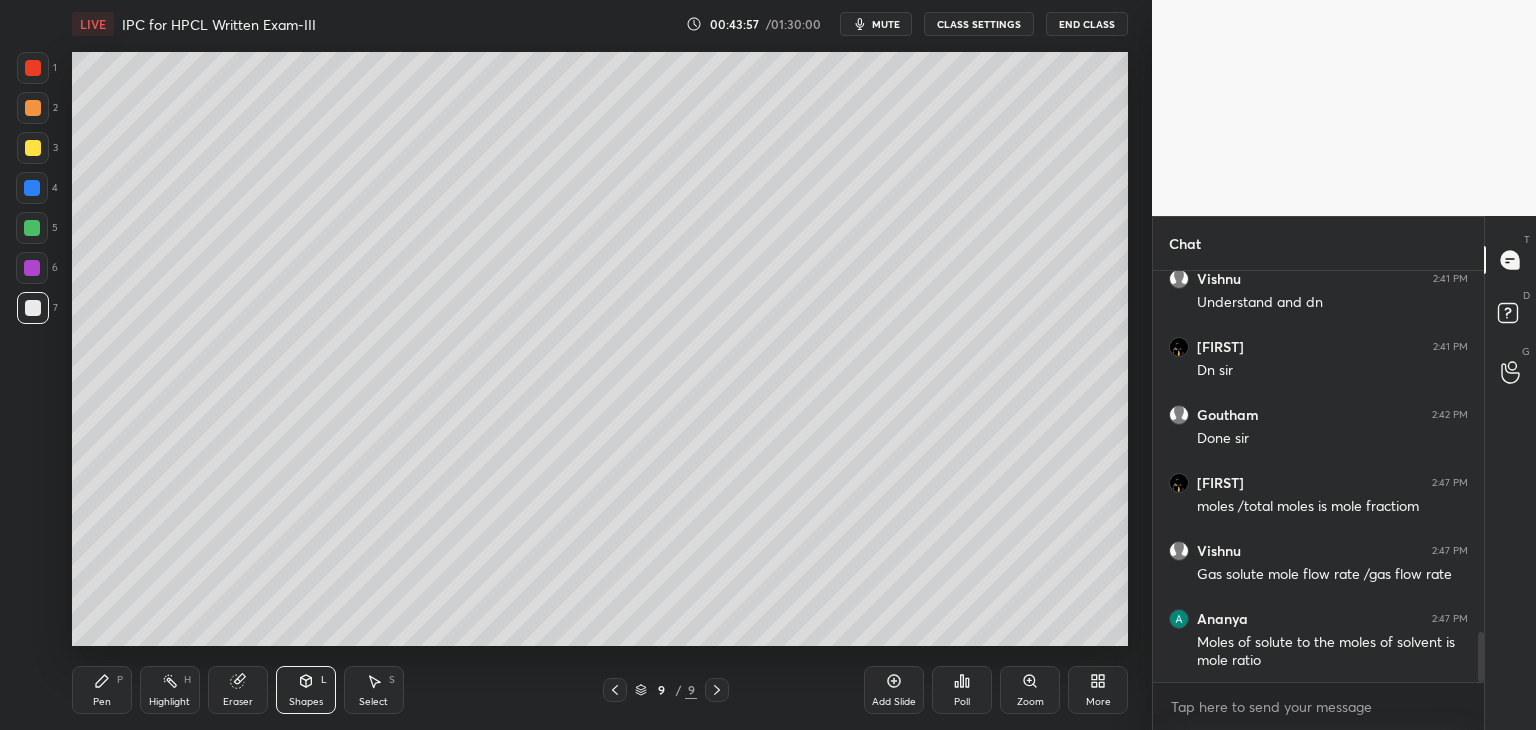 drag, startPoint x: 116, startPoint y: 689, endPoint x: 127, endPoint y: 664, distance: 27.313 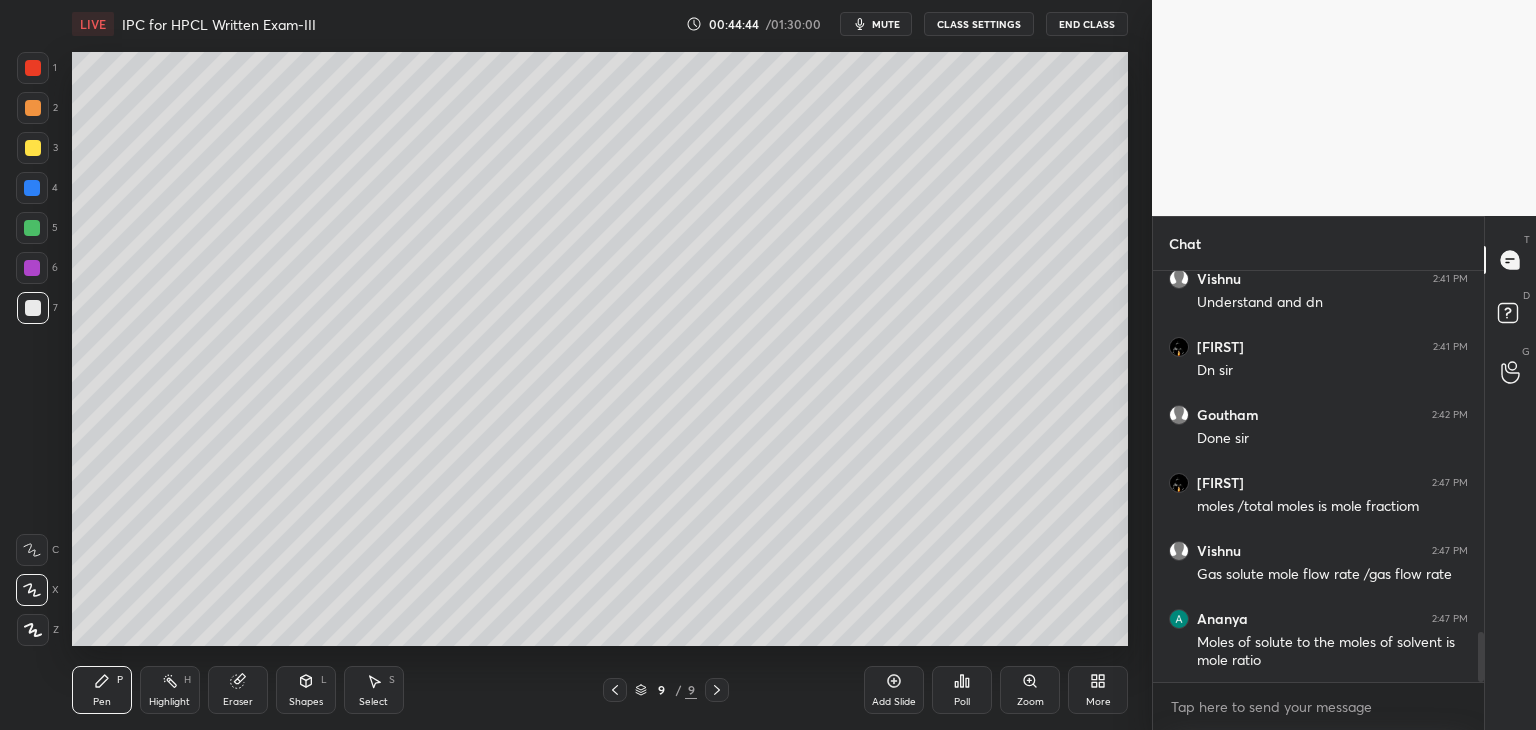 click at bounding box center [32, 268] 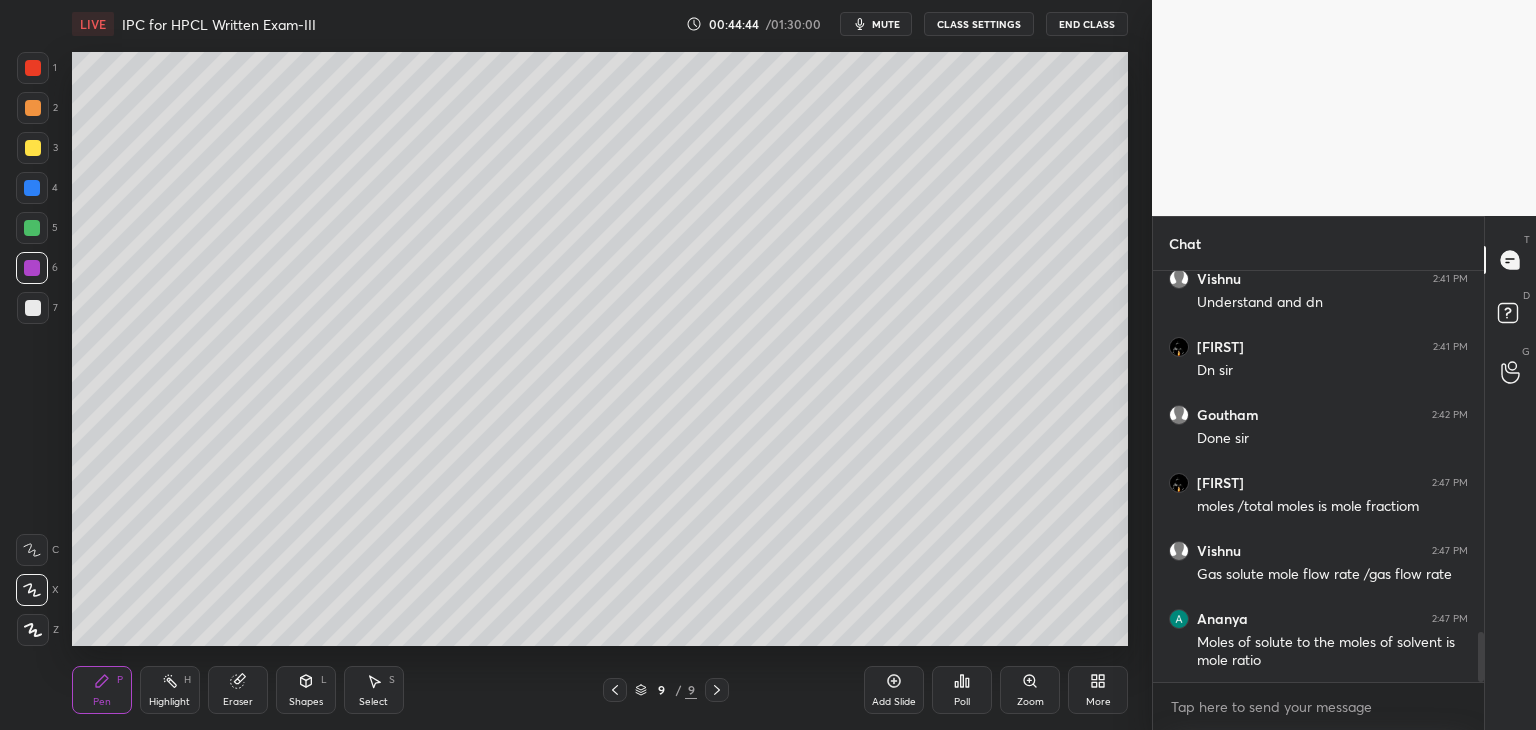 click at bounding box center (33, 308) 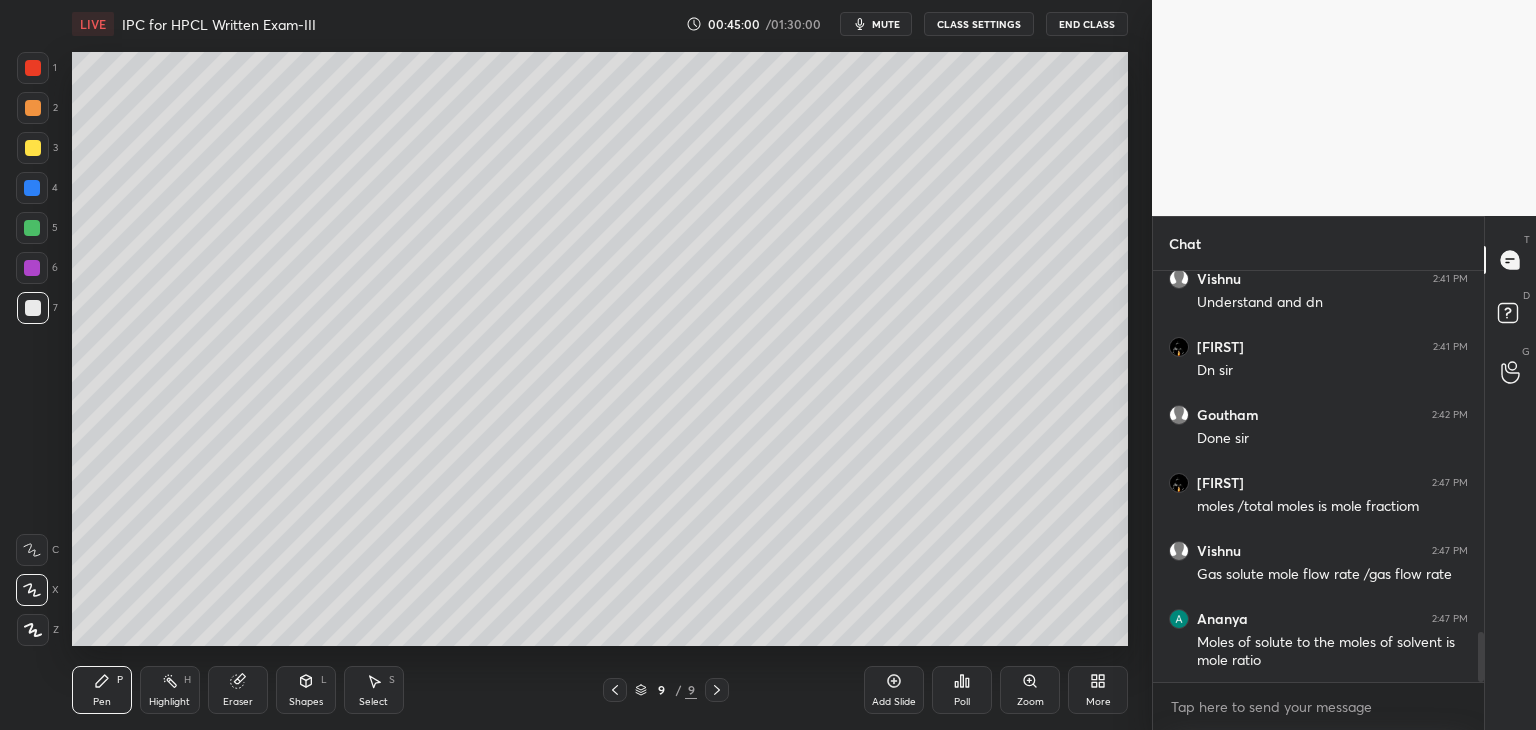 click on "Eraser" at bounding box center [238, 690] 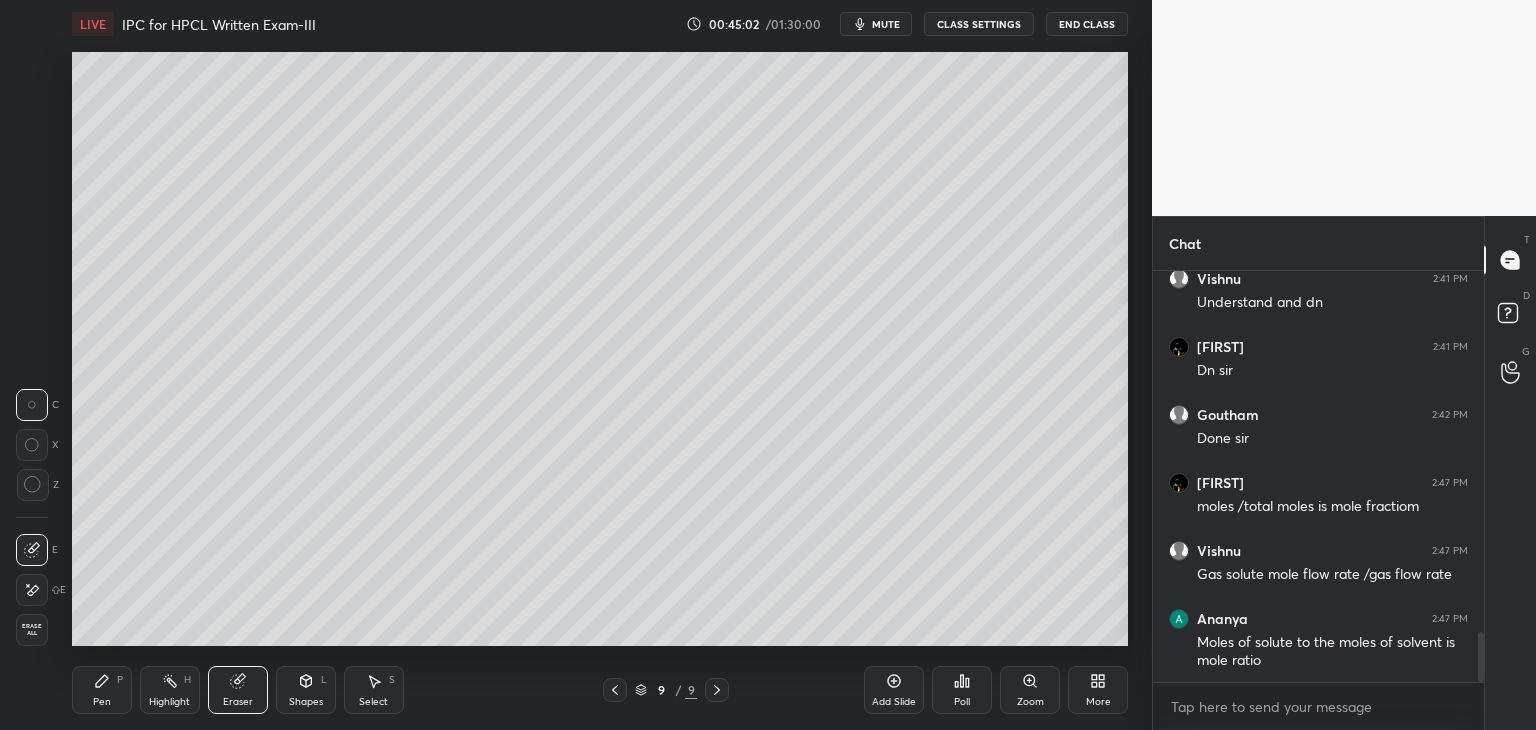 click on "Pen P" at bounding box center (102, 690) 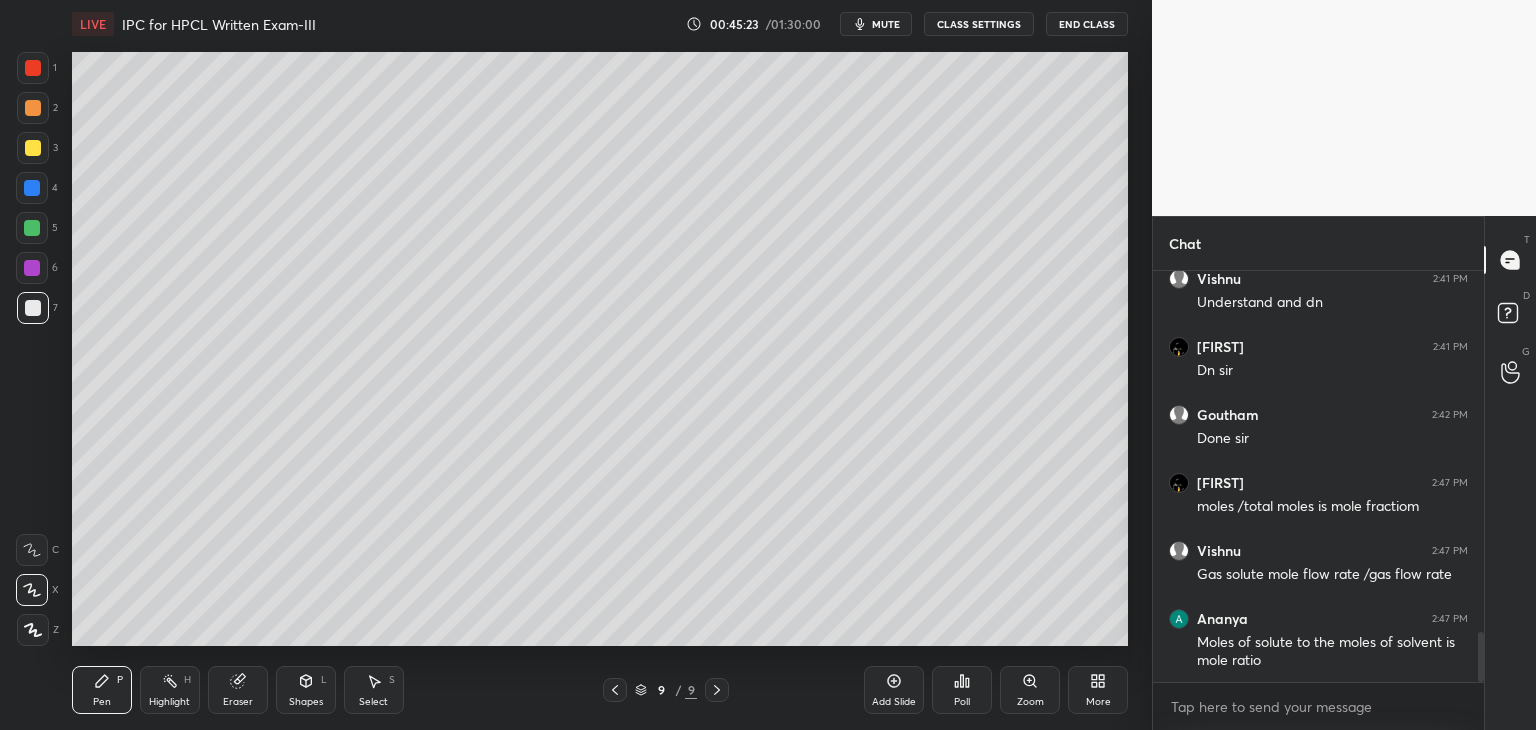 click at bounding box center (33, 148) 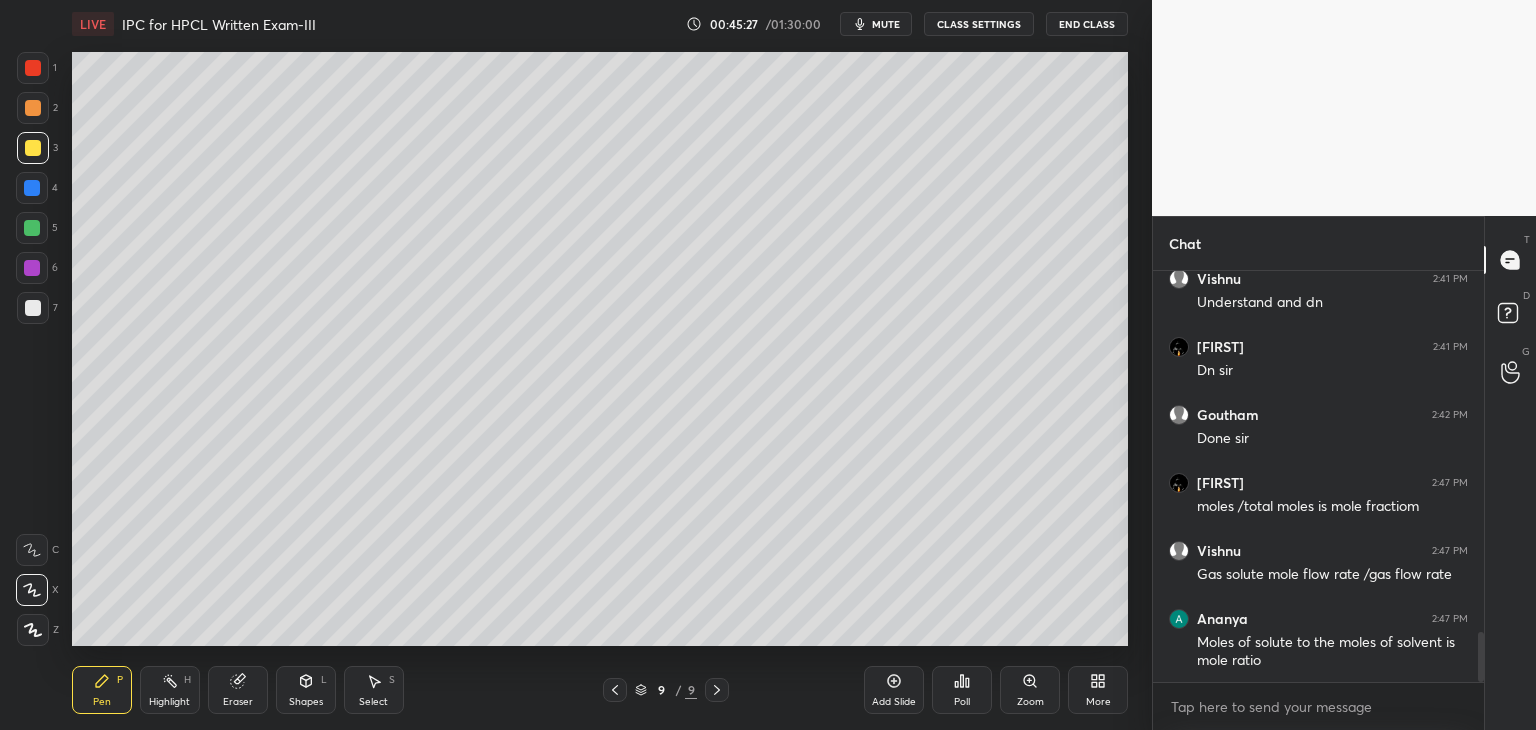 click at bounding box center [32, 268] 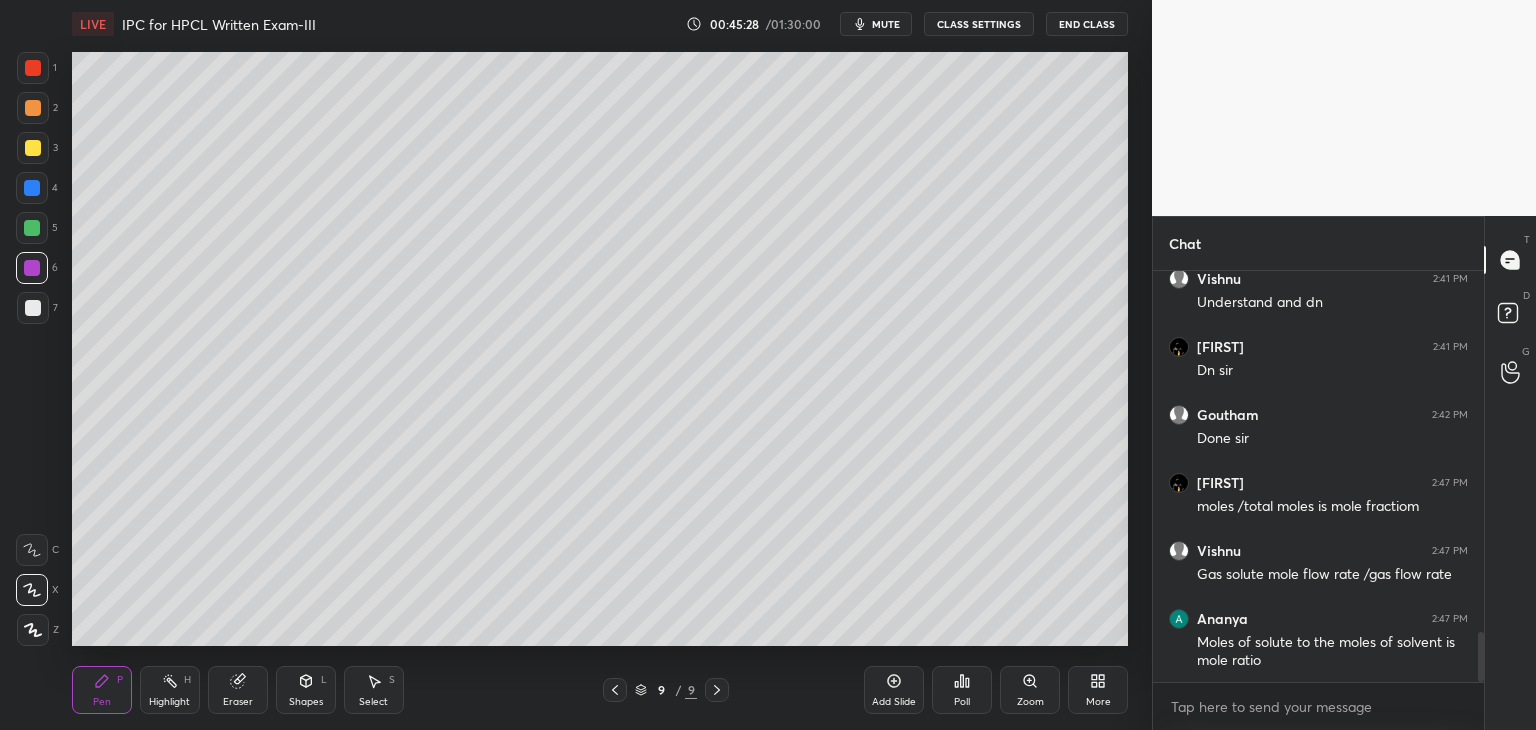 click at bounding box center (33, 108) 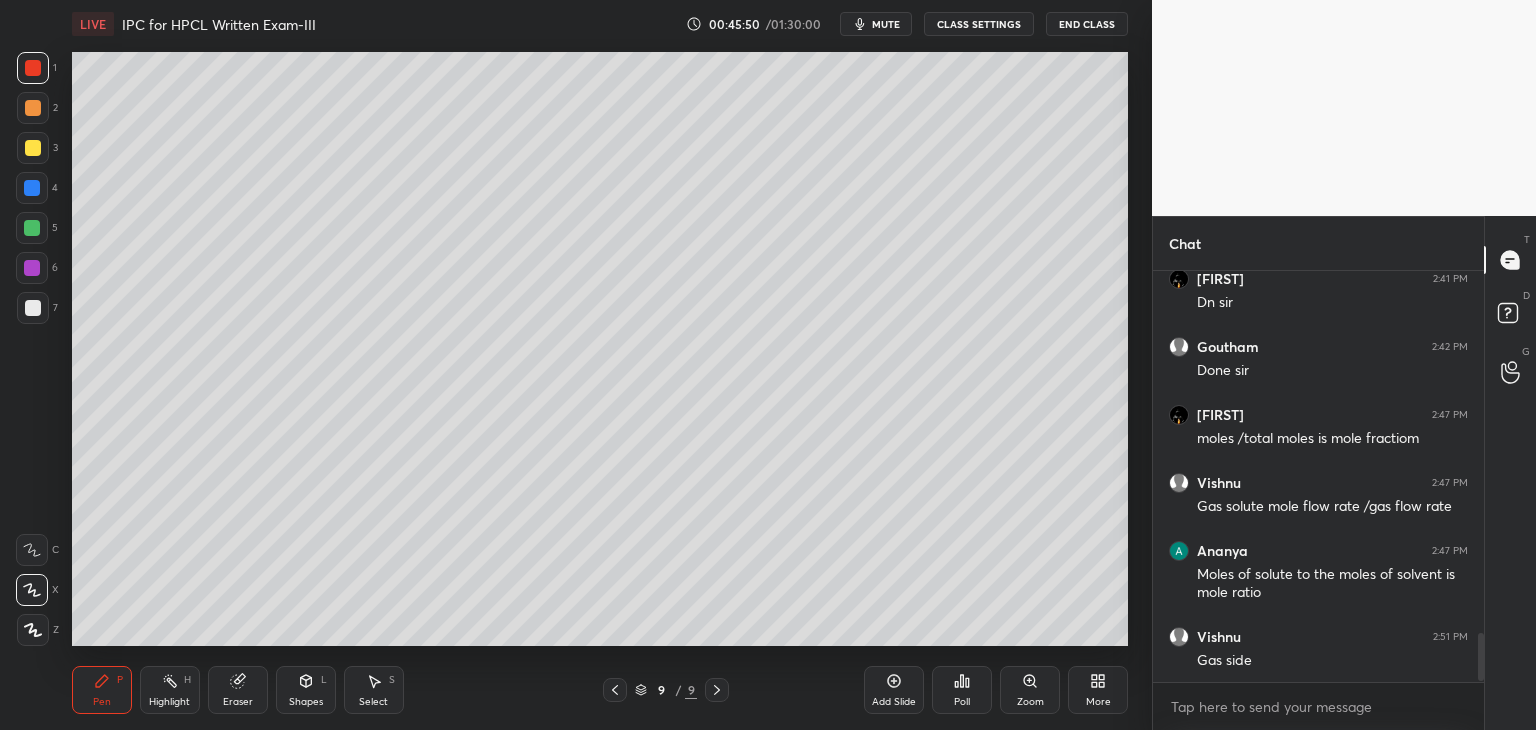 scroll, scrollTop: 3106, scrollLeft: 0, axis: vertical 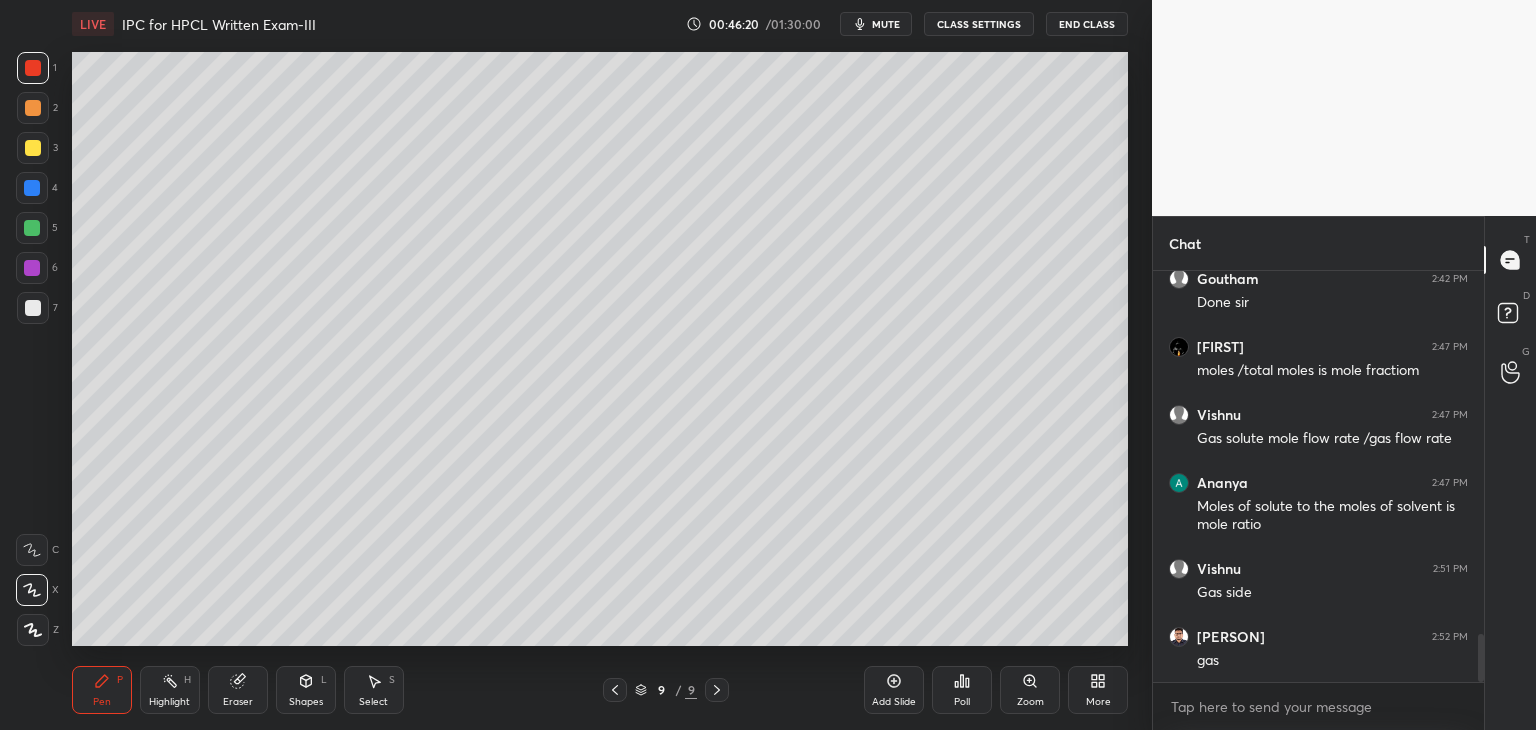 click at bounding box center (33, 308) 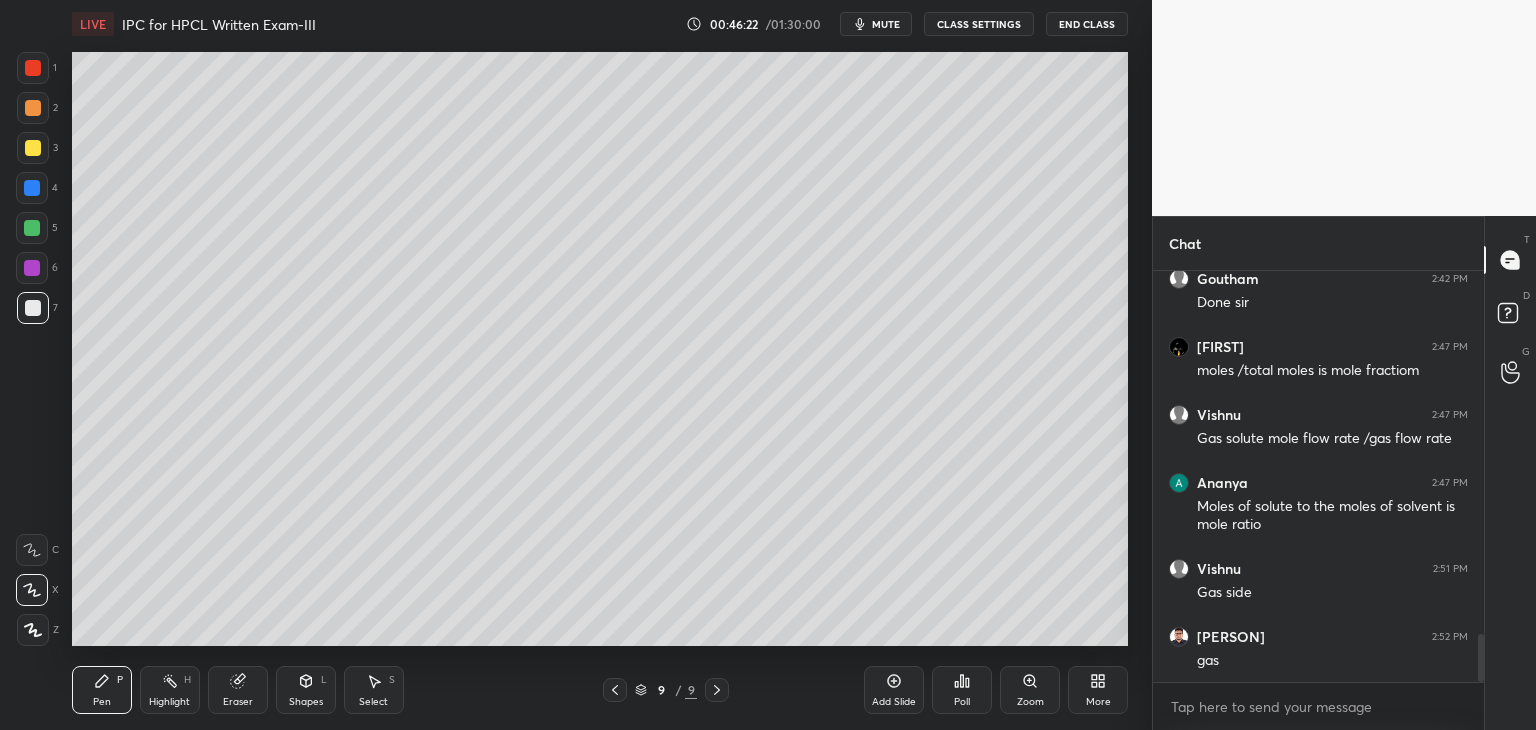click at bounding box center (32, 188) 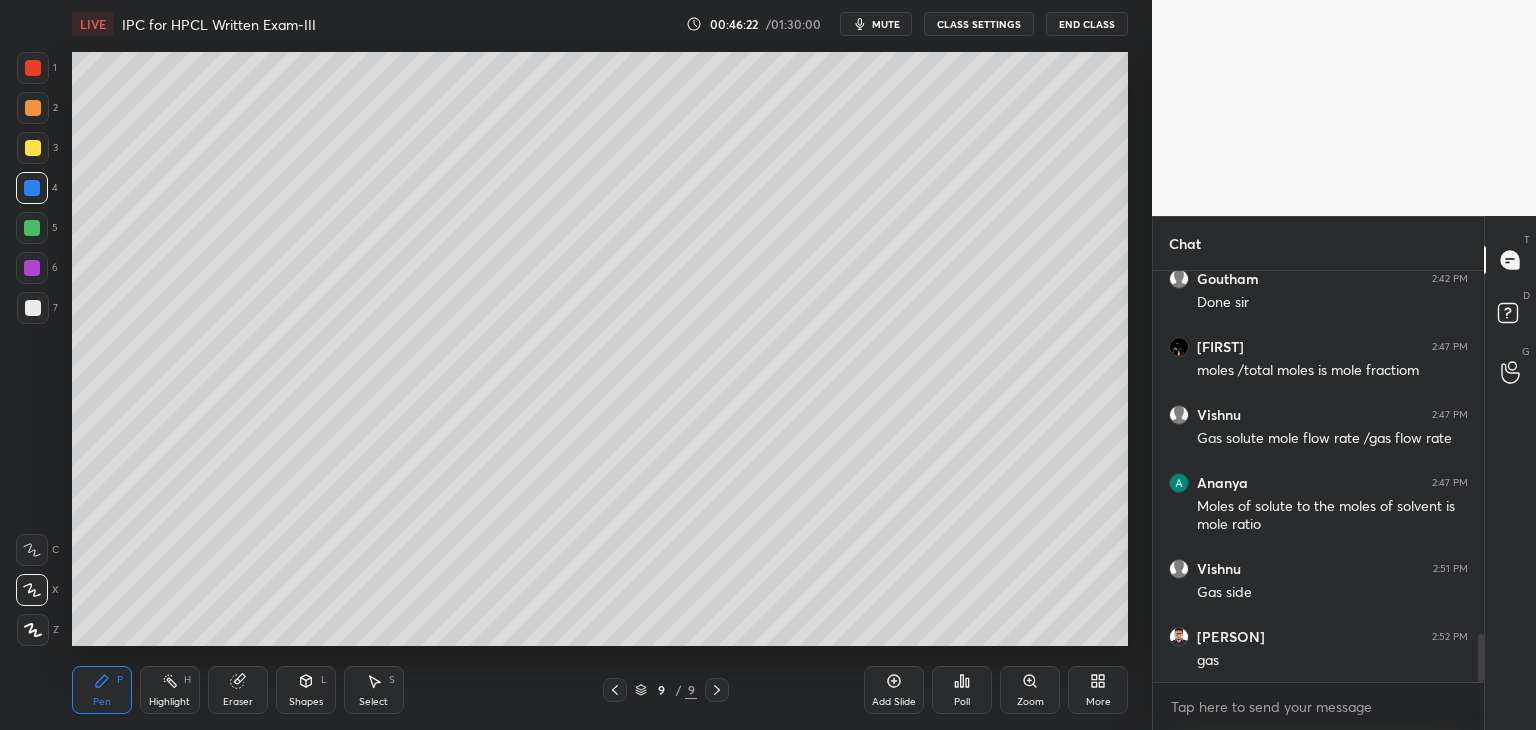 click at bounding box center (32, 228) 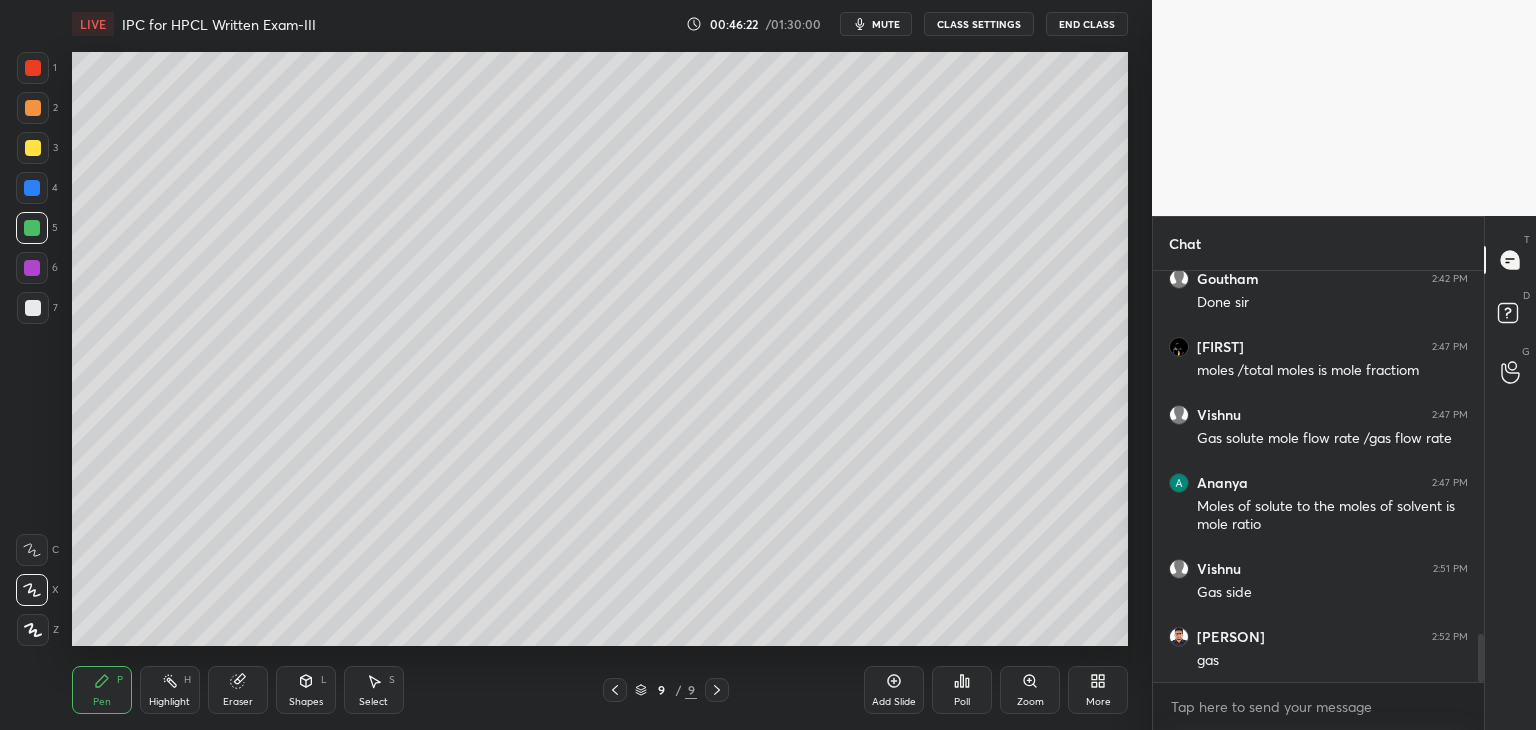 click at bounding box center (32, 268) 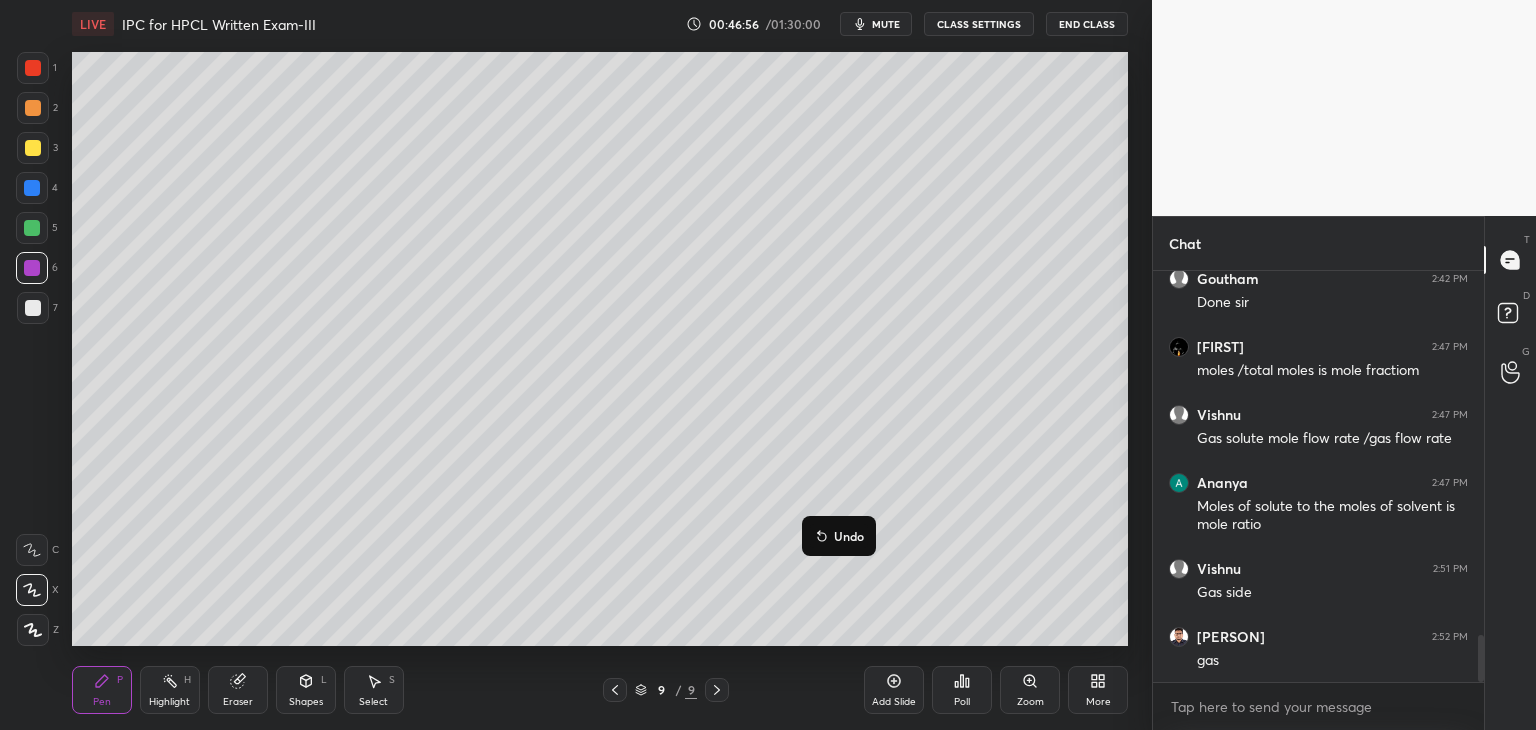 scroll, scrollTop: 3174, scrollLeft: 0, axis: vertical 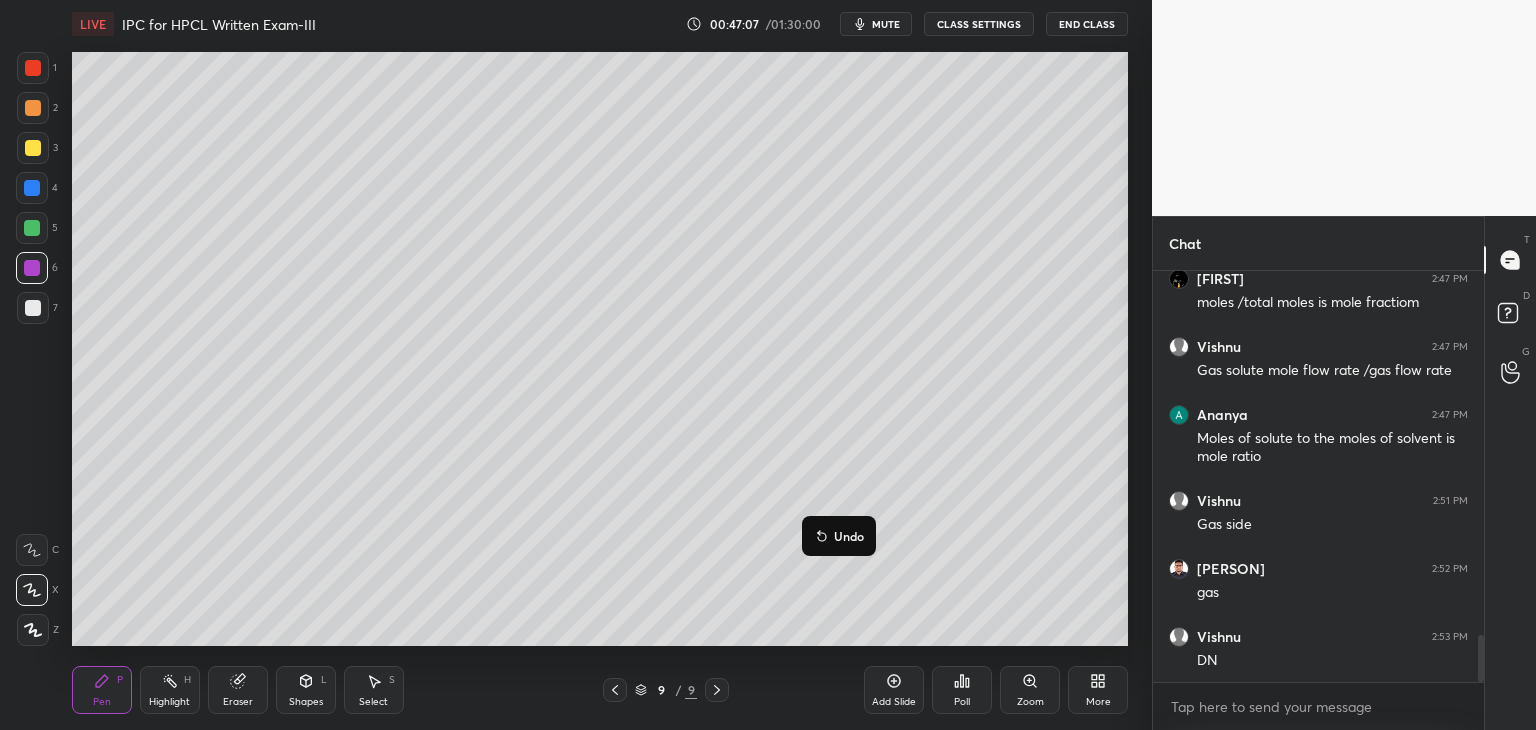 click 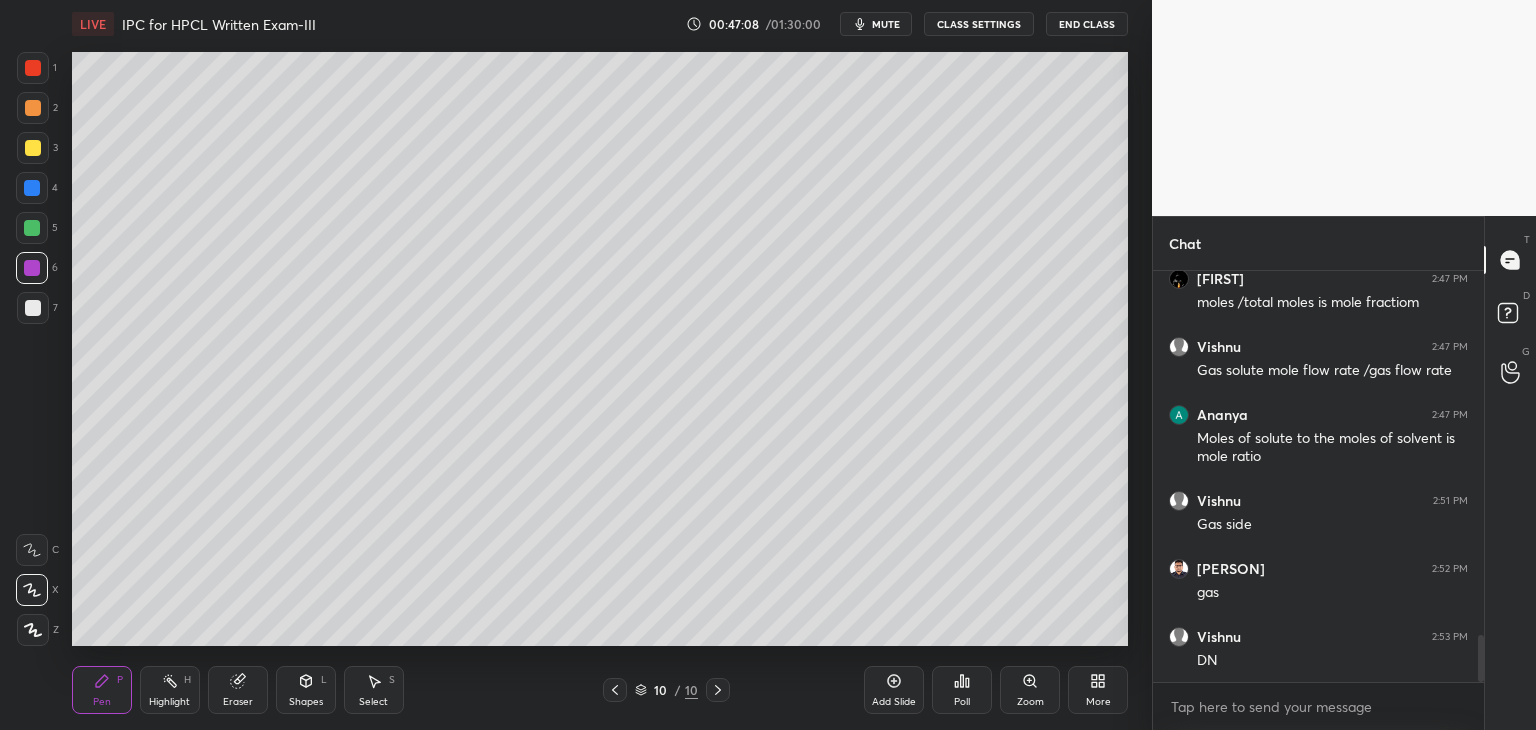 click at bounding box center (33, 148) 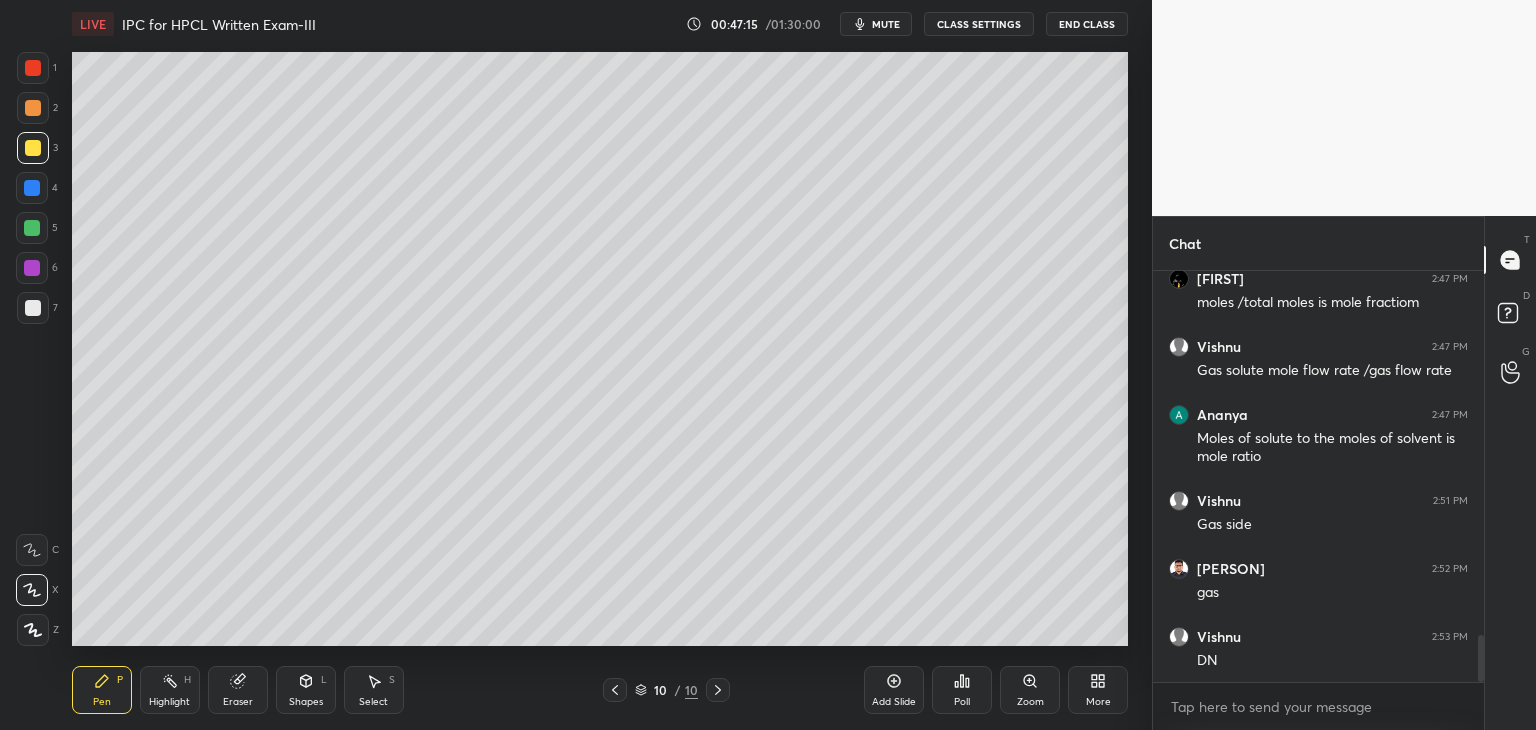 click on "Shapes L" at bounding box center [306, 690] 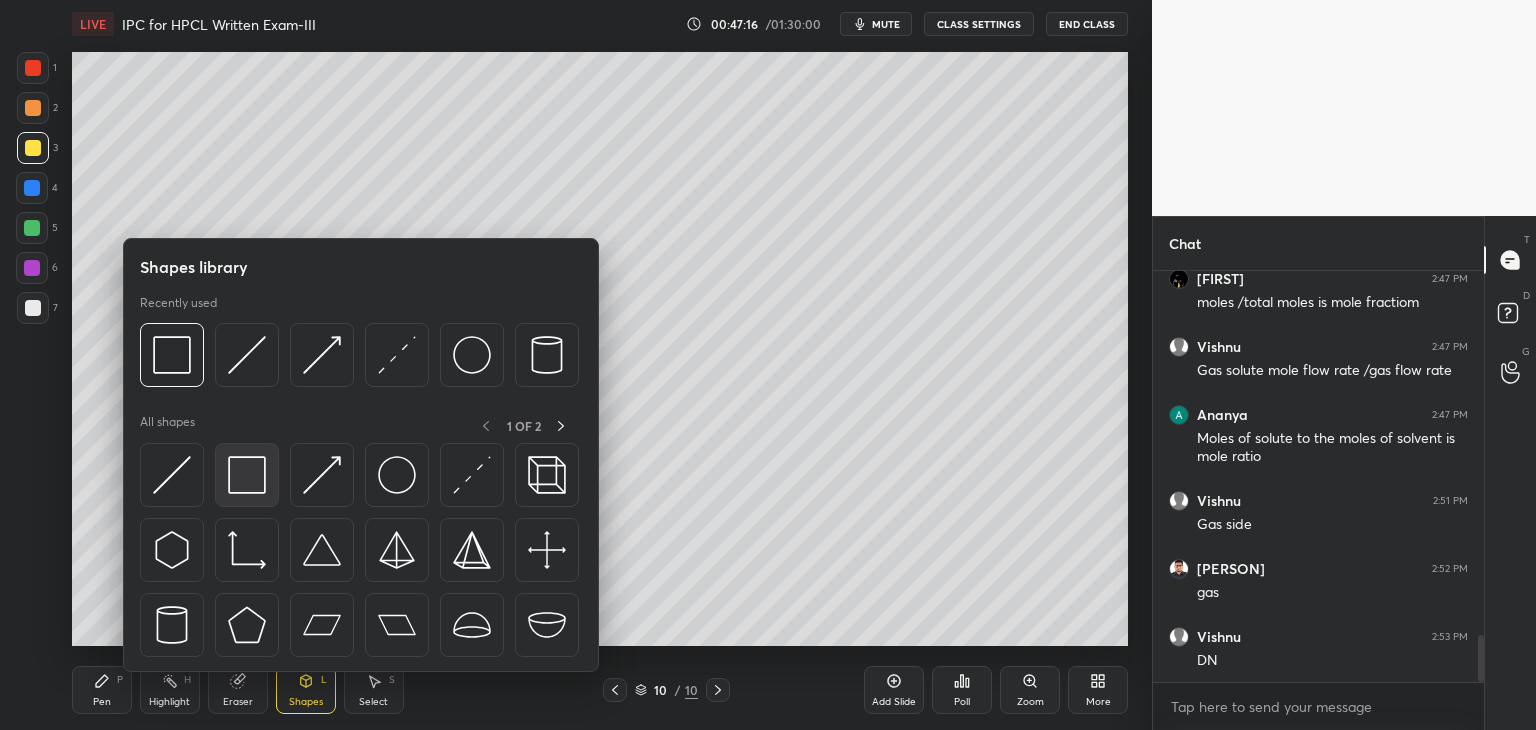 click at bounding box center (247, 475) 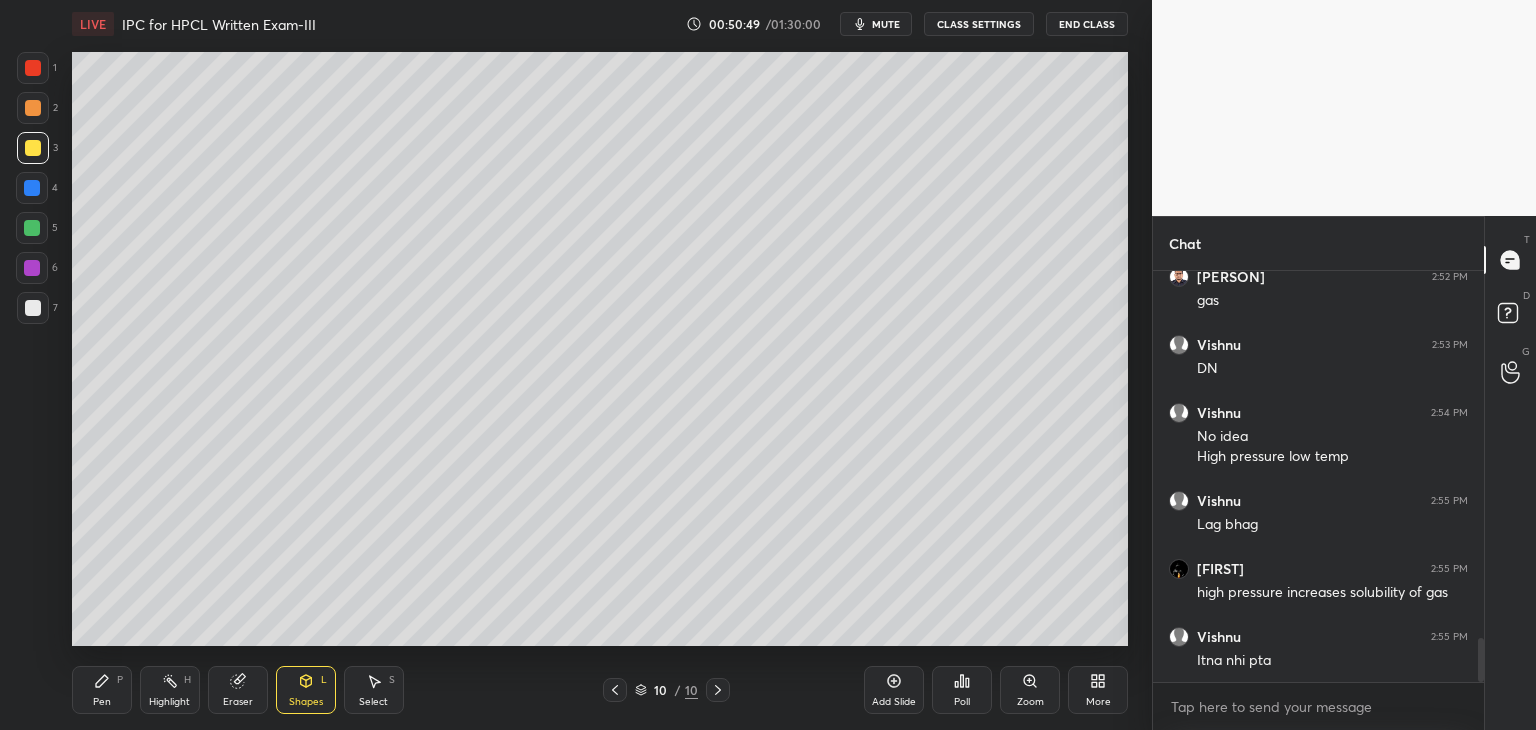 scroll, scrollTop: 3534, scrollLeft: 0, axis: vertical 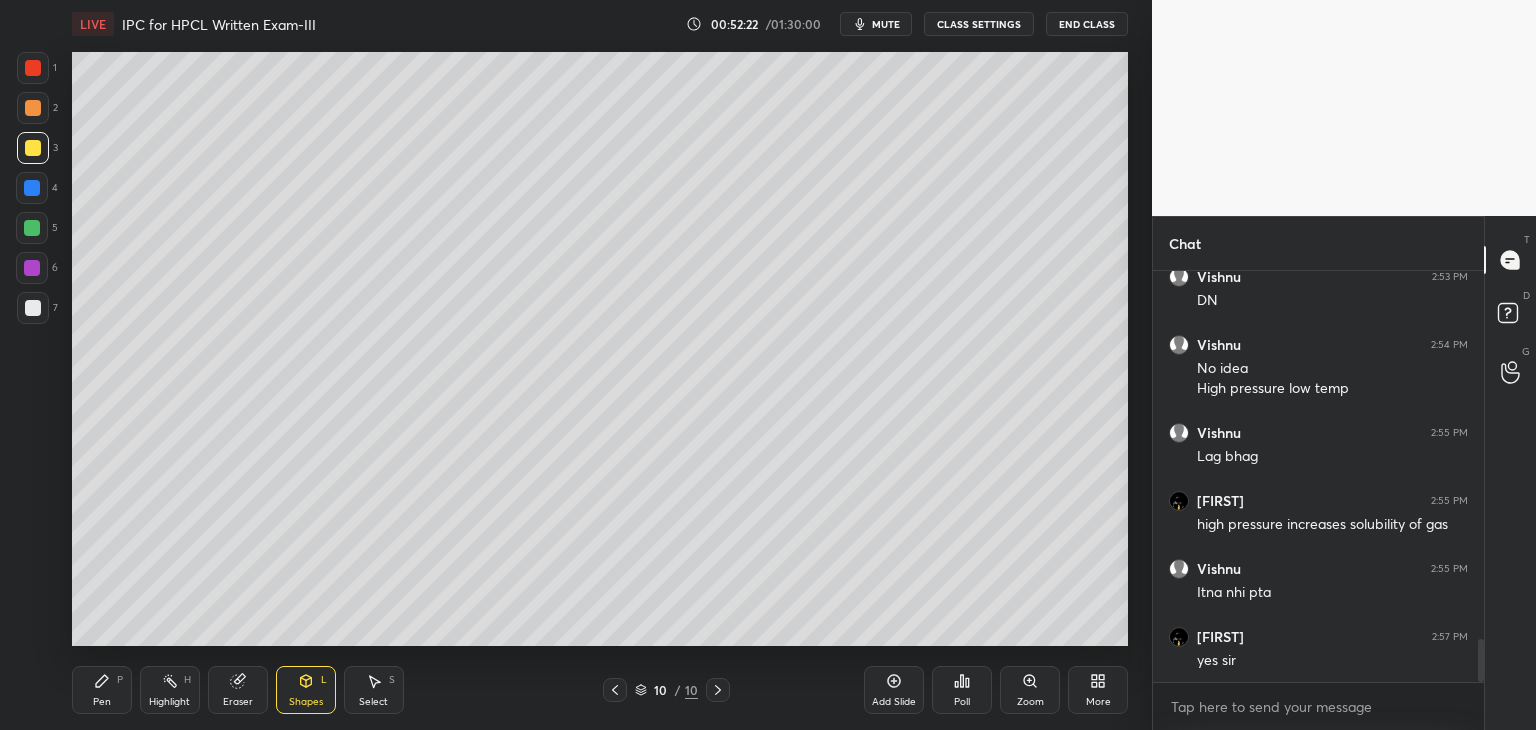 click at bounding box center (32, 268) 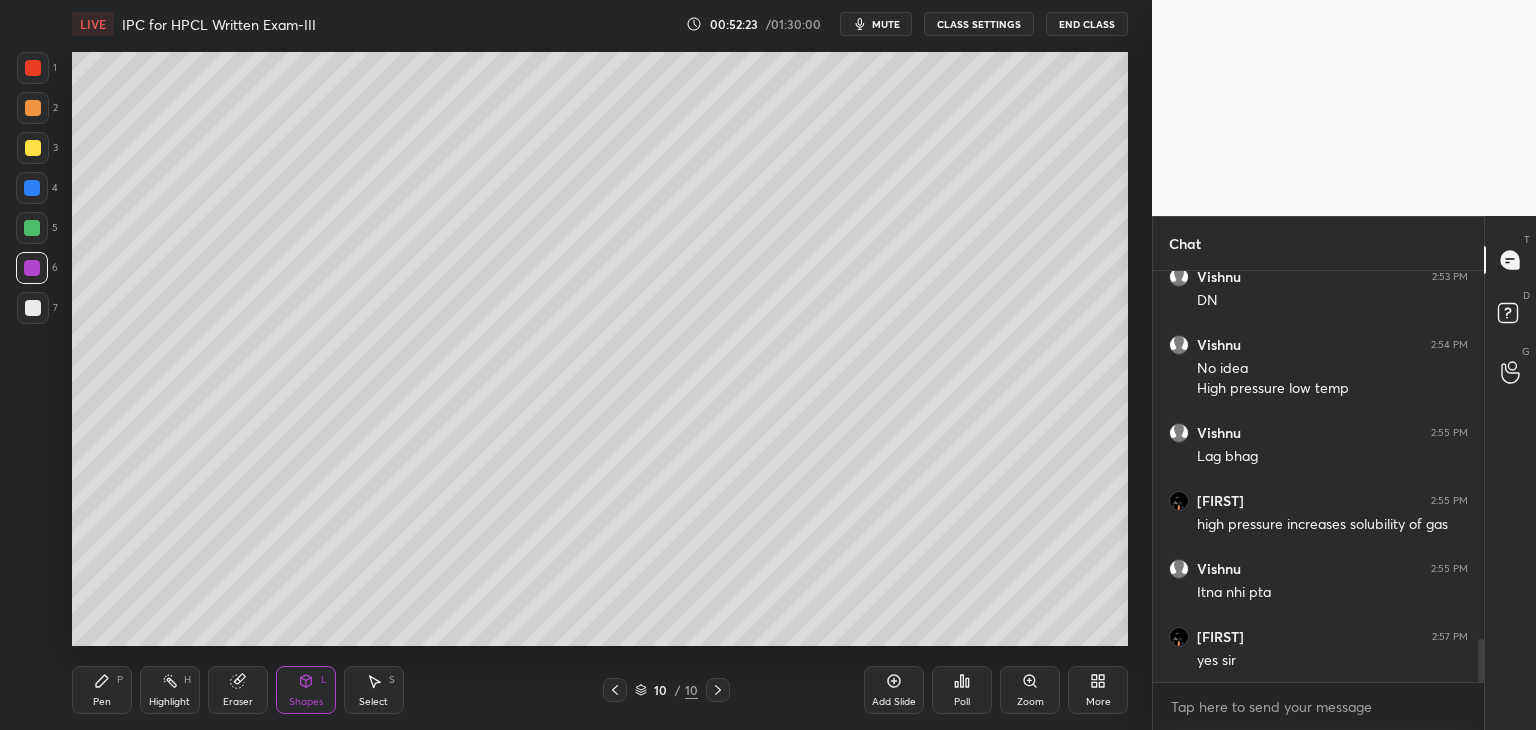 click at bounding box center [33, 308] 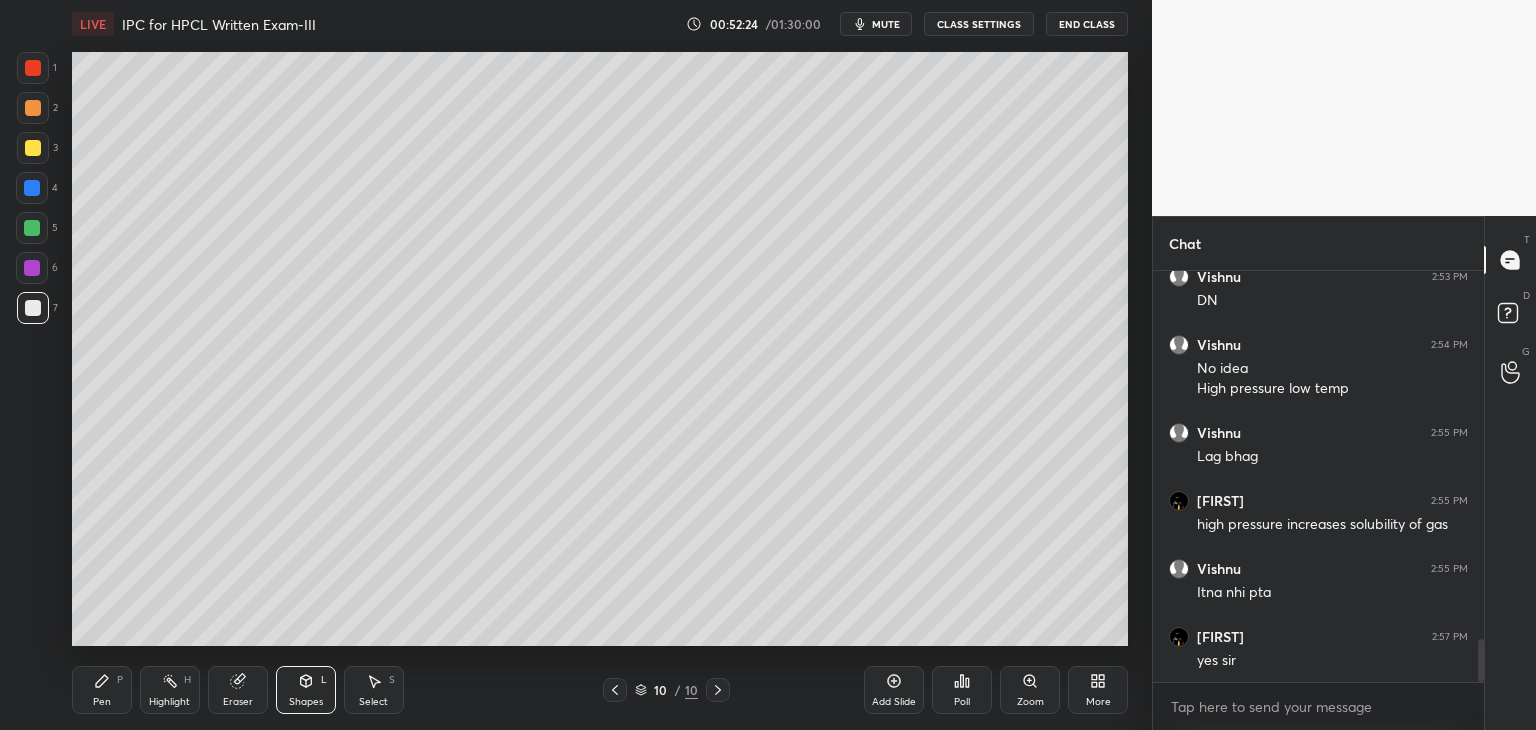 click 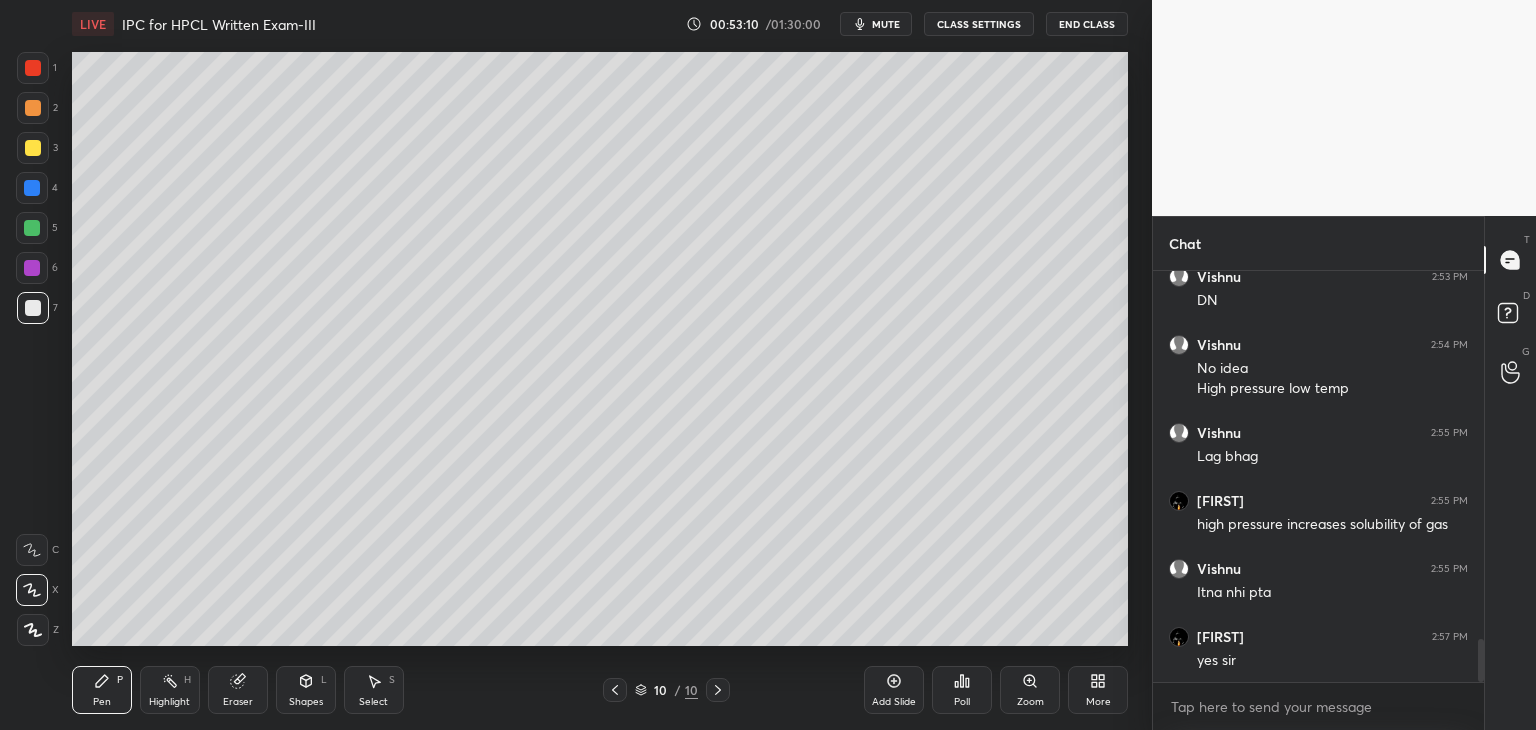 scroll, scrollTop: 3602, scrollLeft: 0, axis: vertical 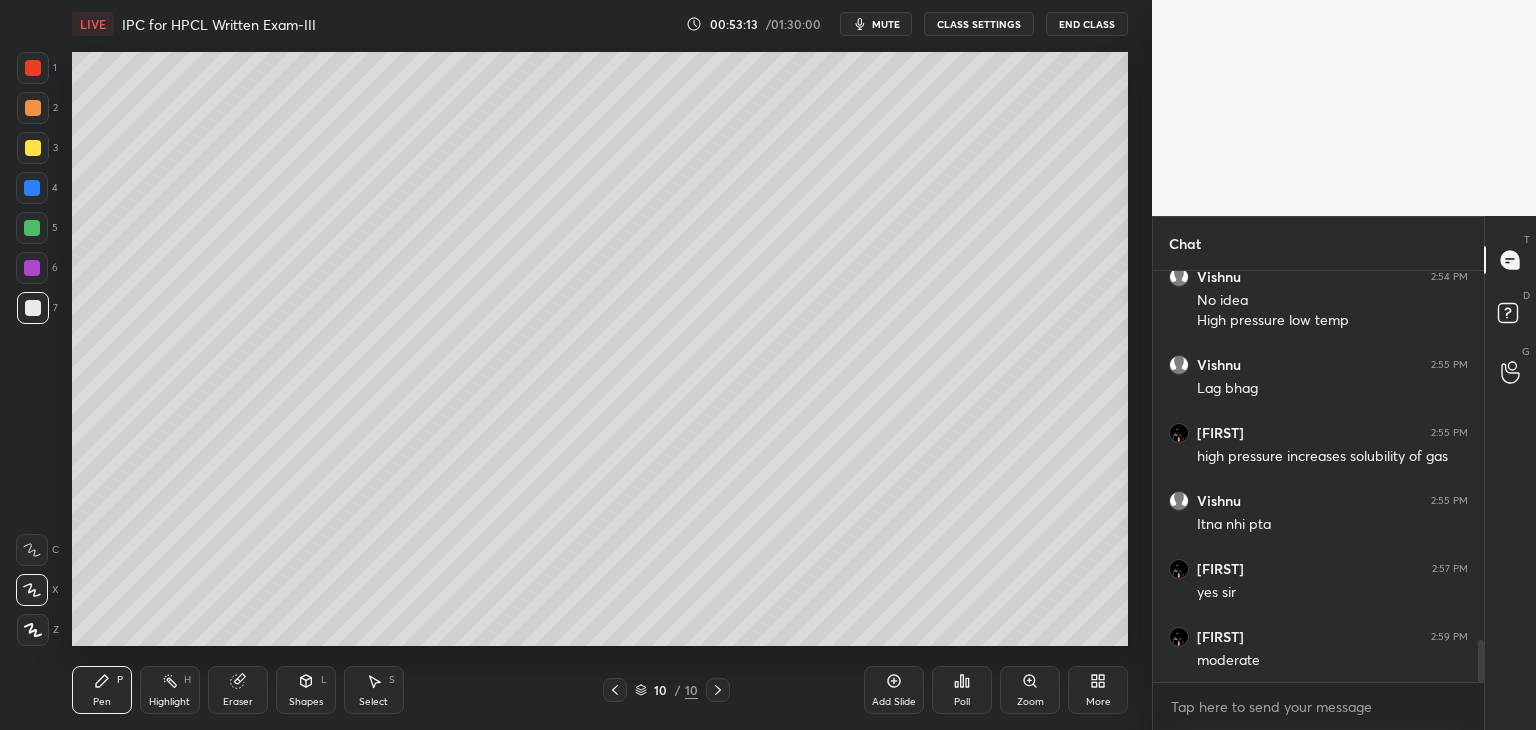 drag, startPoint x: 32, startPoint y: 156, endPoint x: 42, endPoint y: 157, distance: 10.049875 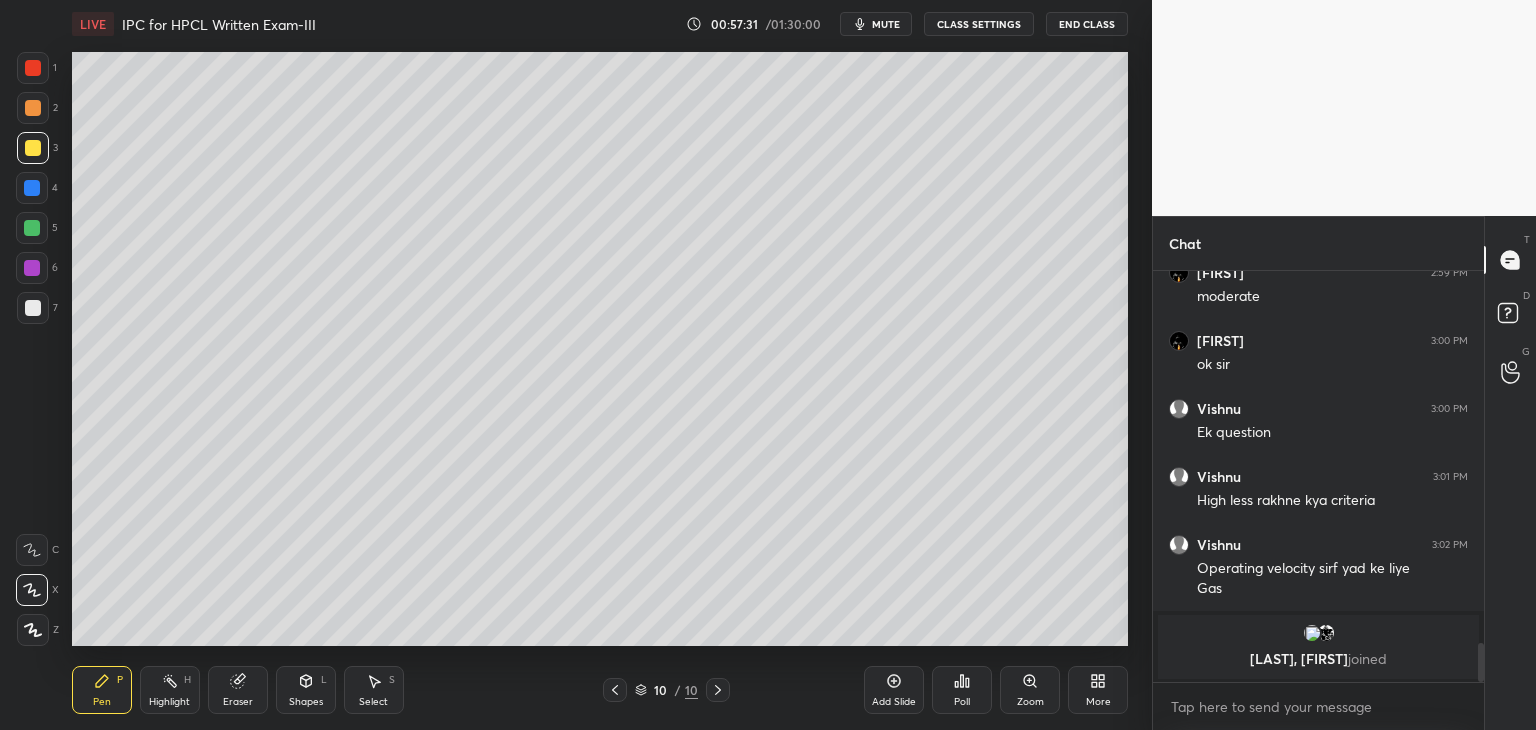 scroll, scrollTop: 3310, scrollLeft: 0, axis: vertical 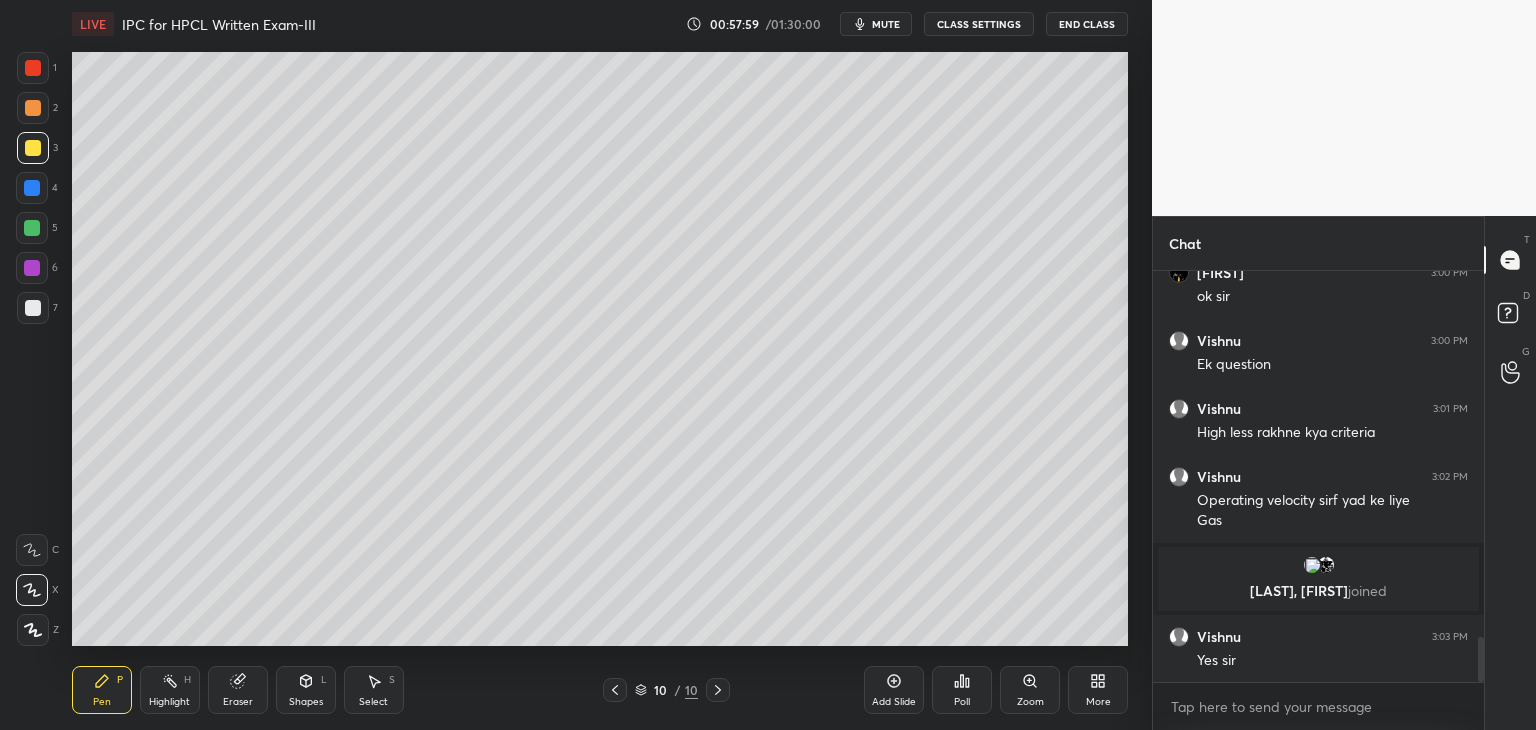 click on "Add Slide" at bounding box center (894, 690) 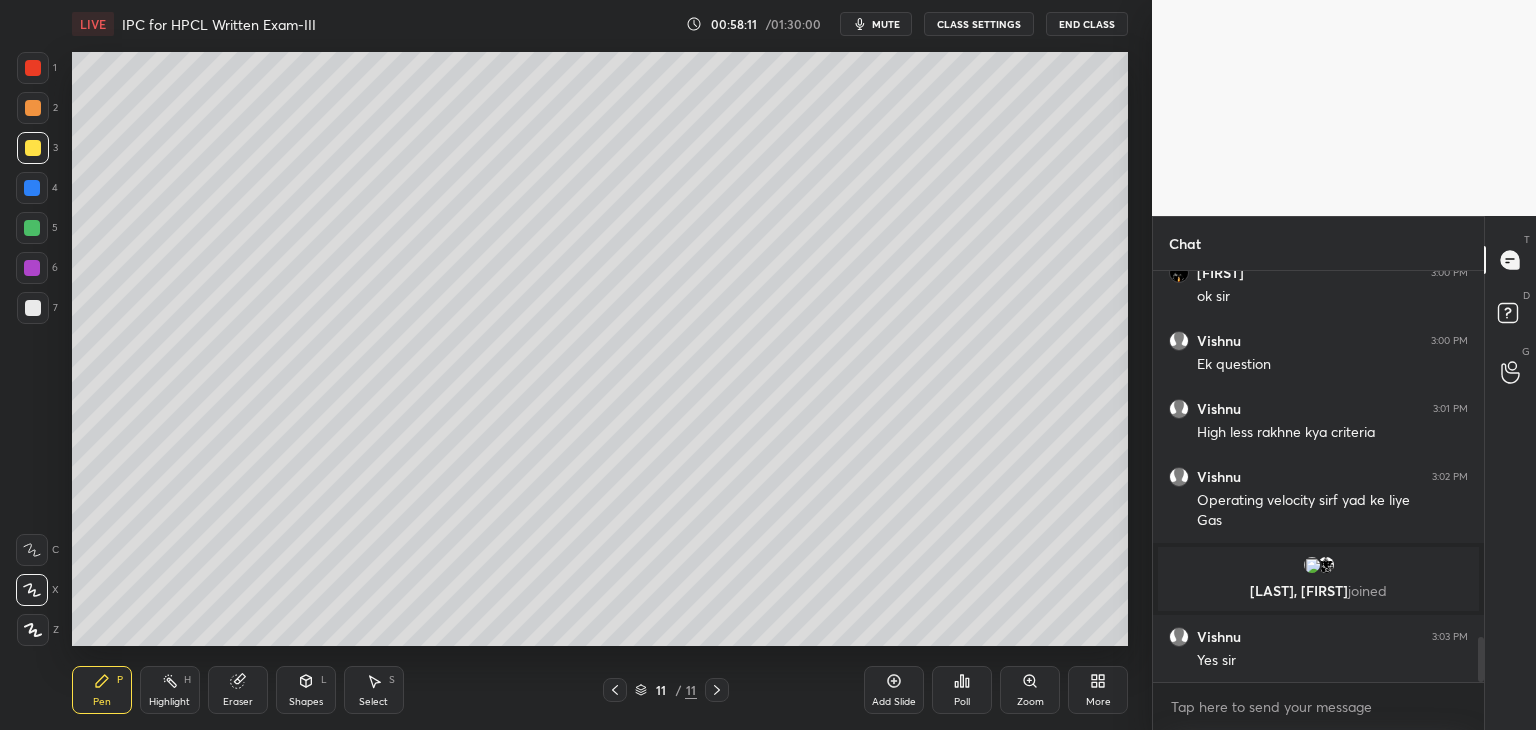 click at bounding box center [33, 308] 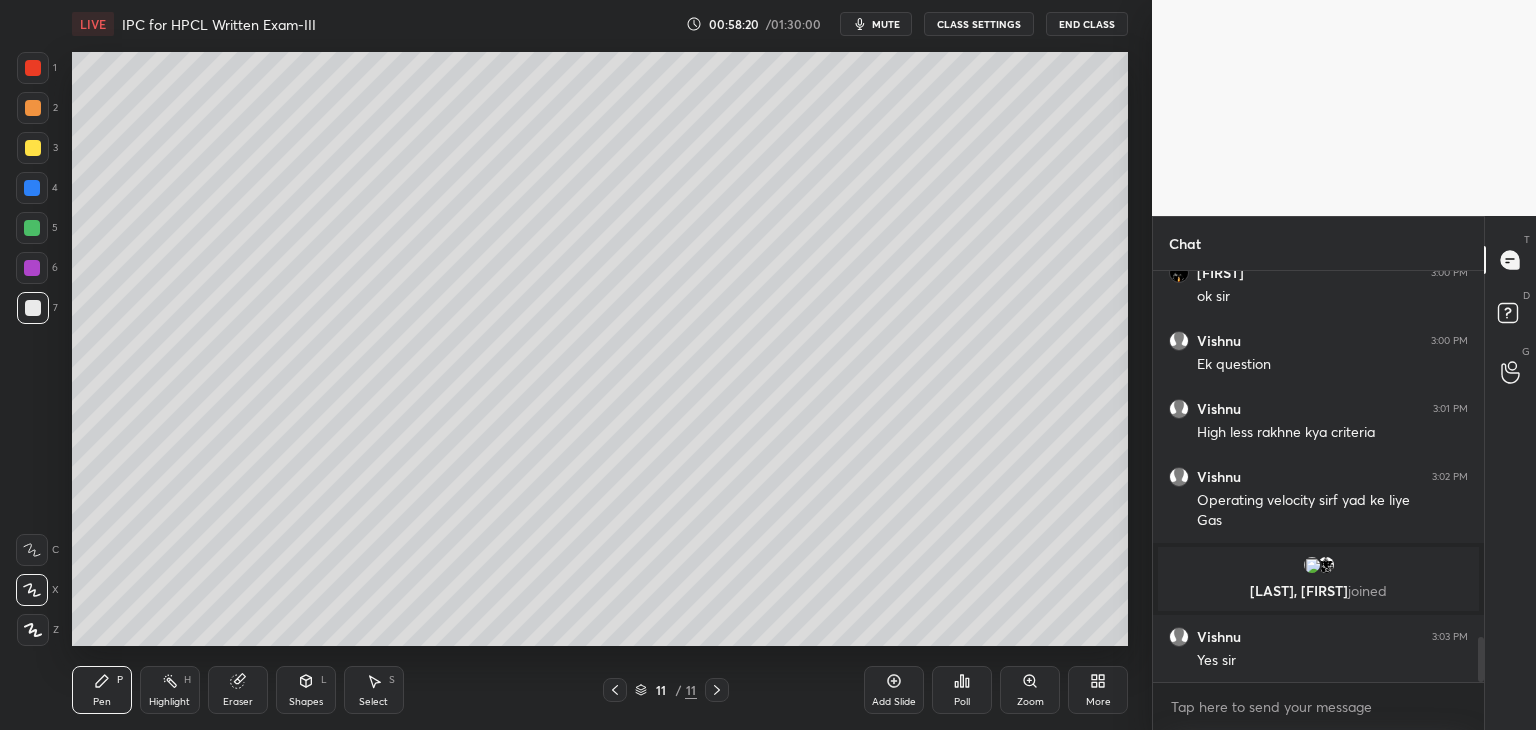 click on "Shapes" at bounding box center [306, 702] 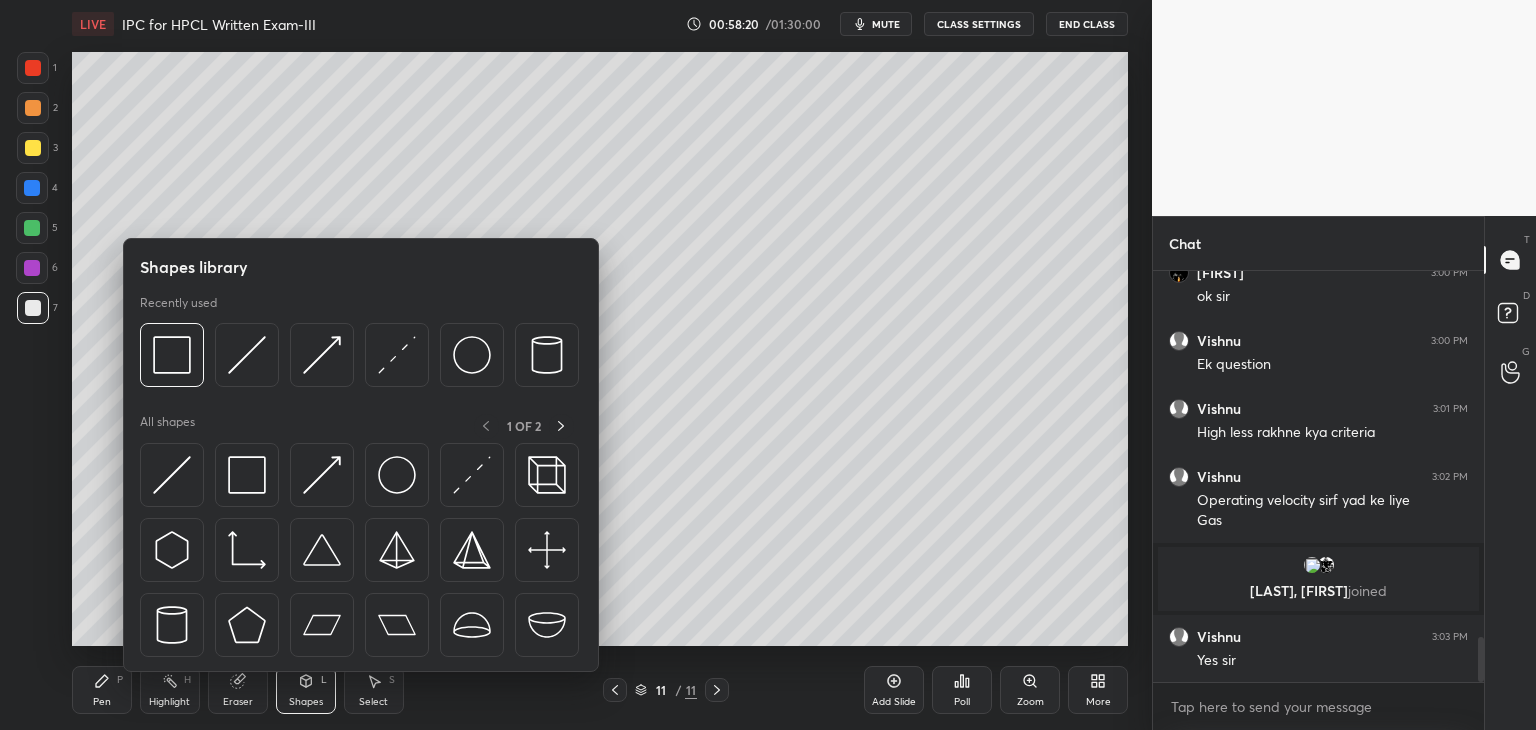 click on "Eraser" at bounding box center (238, 702) 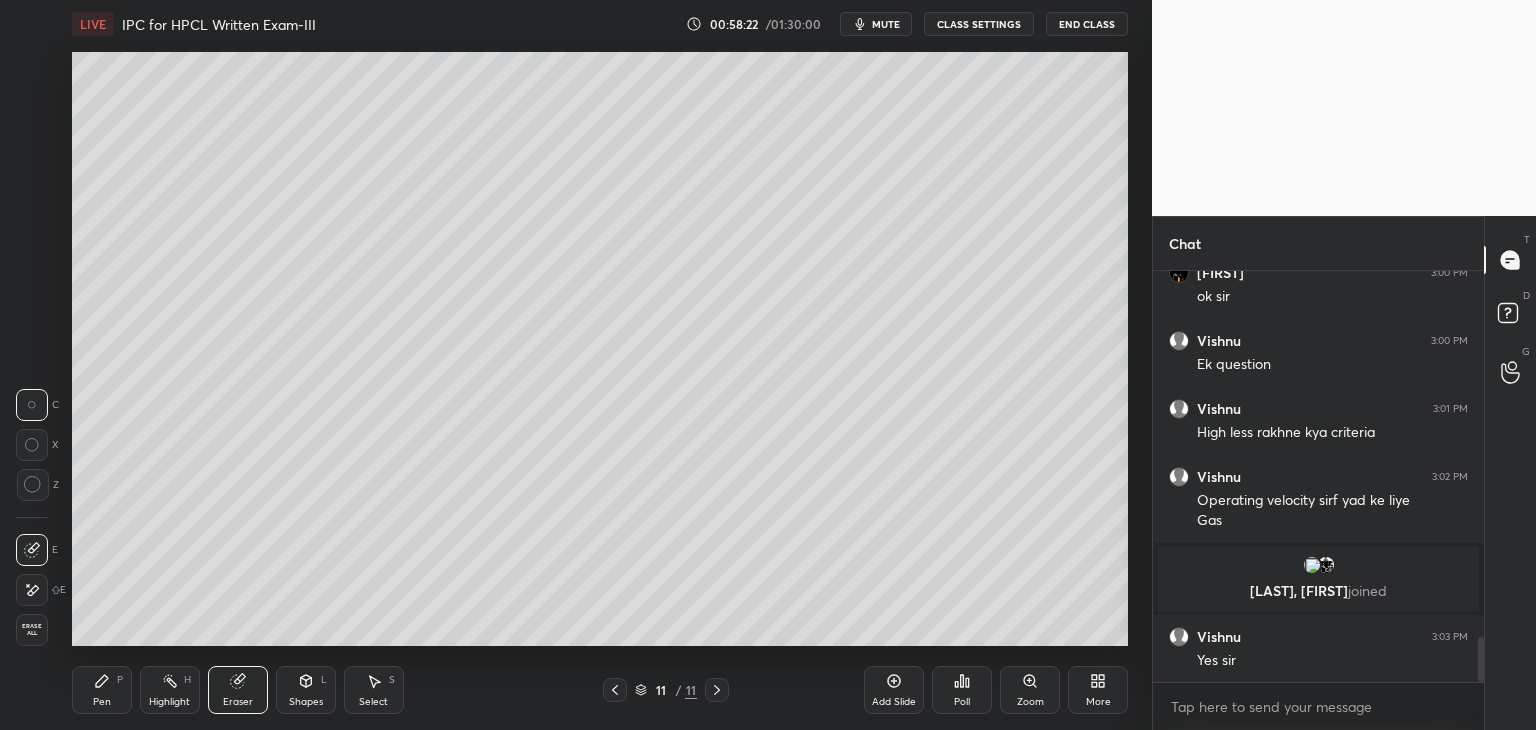 click on "Pen P Highlight H Eraser Shapes L Select S 11 / 11 Add Slide Poll Zoom More" at bounding box center (600, 690) 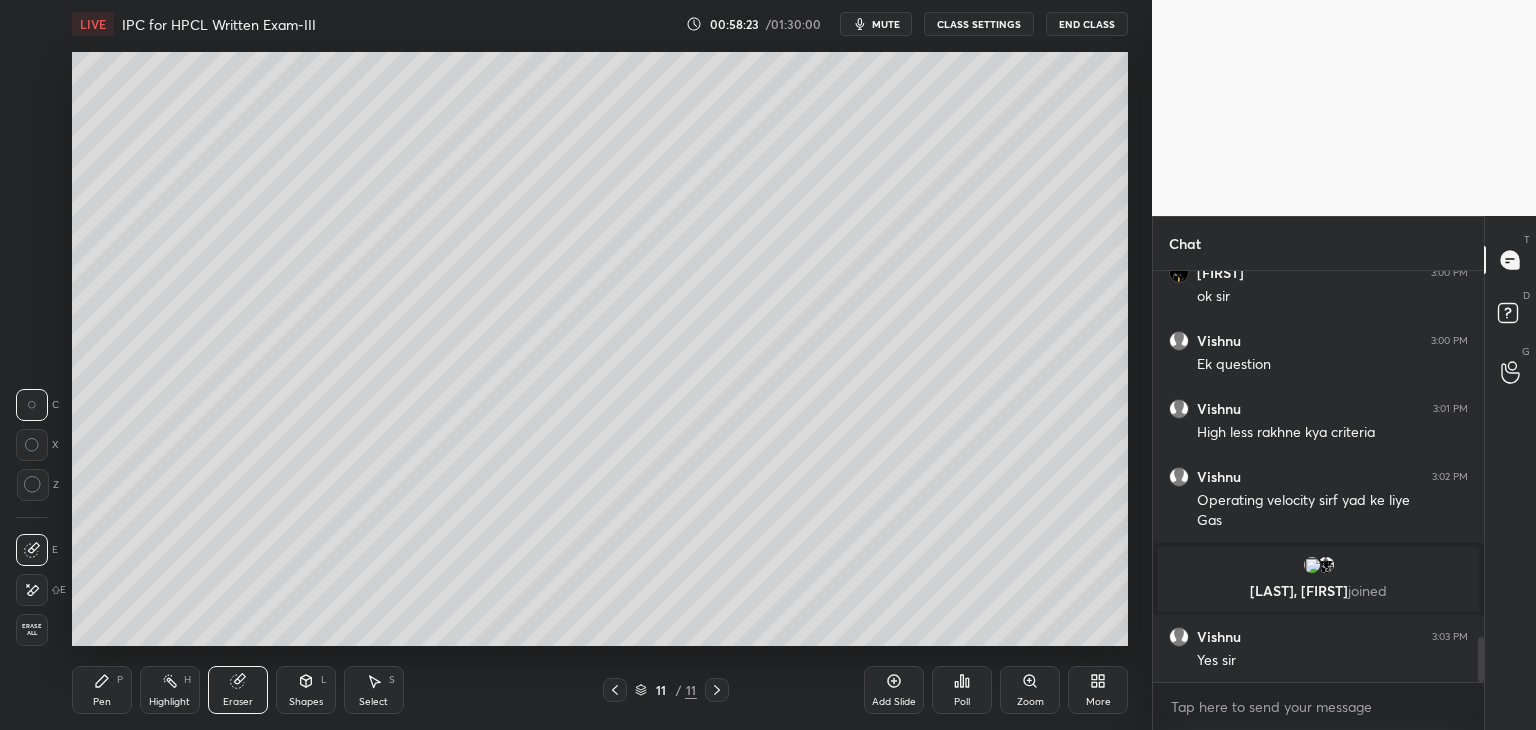 click on "Pen P" at bounding box center [102, 690] 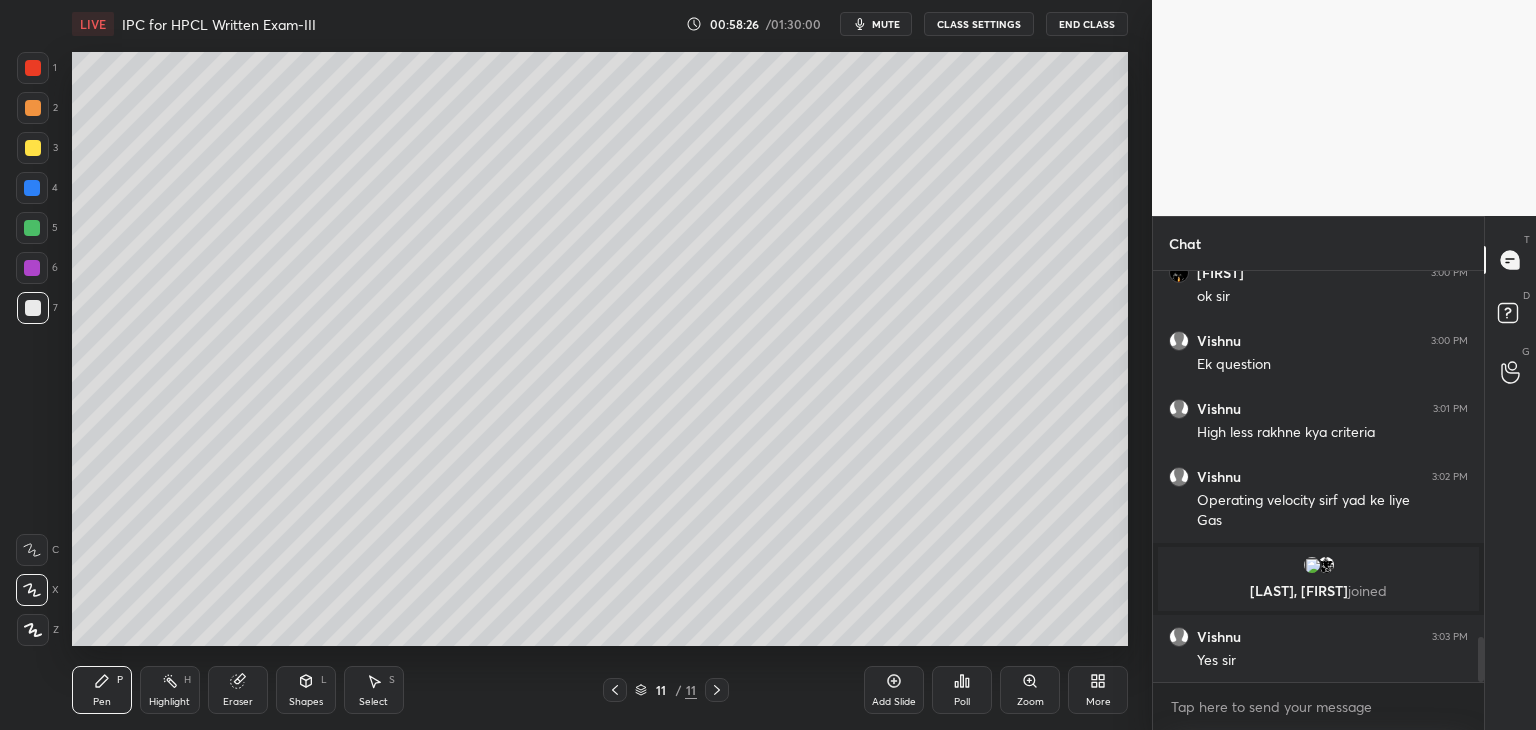 scroll, scrollTop: 3378, scrollLeft: 0, axis: vertical 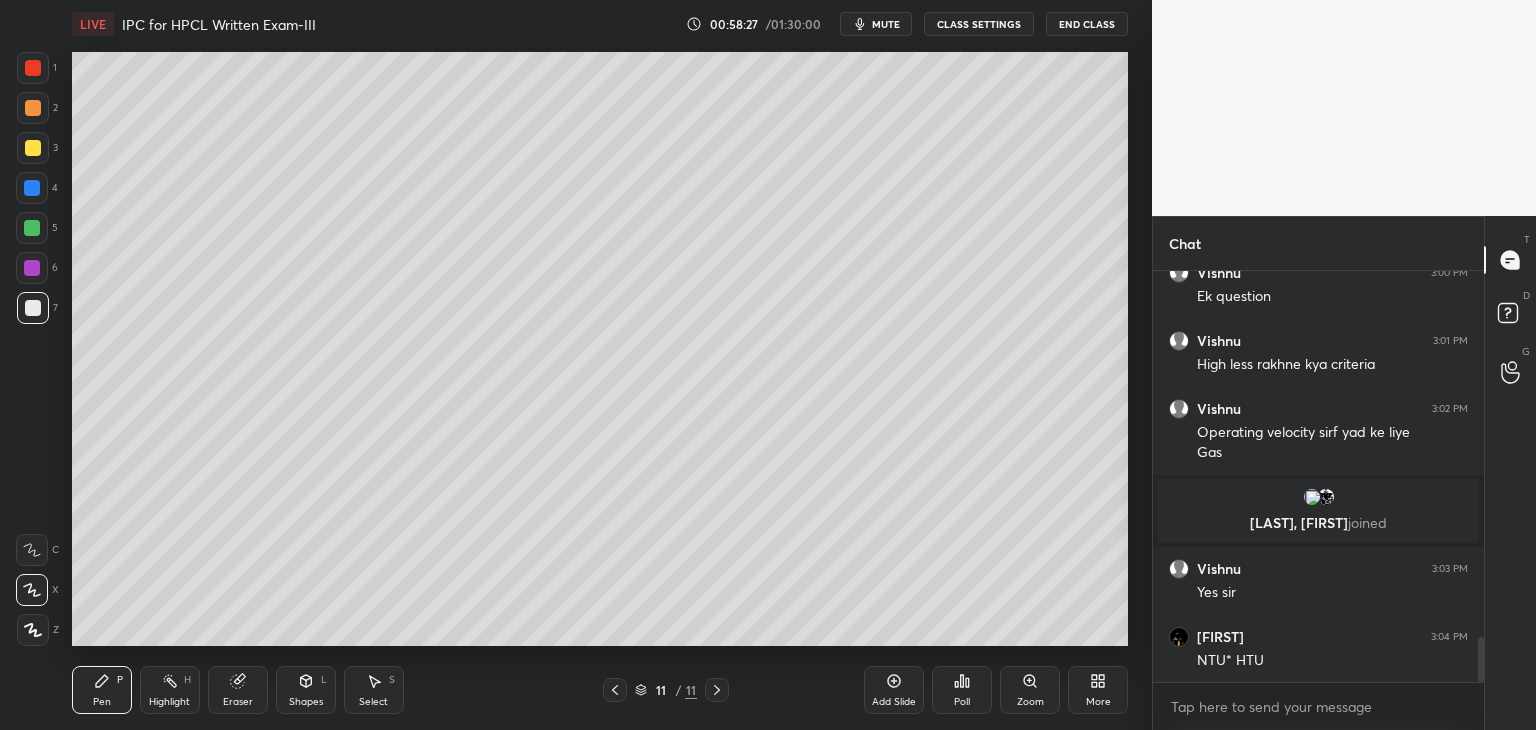 click on "Shapes" at bounding box center [306, 702] 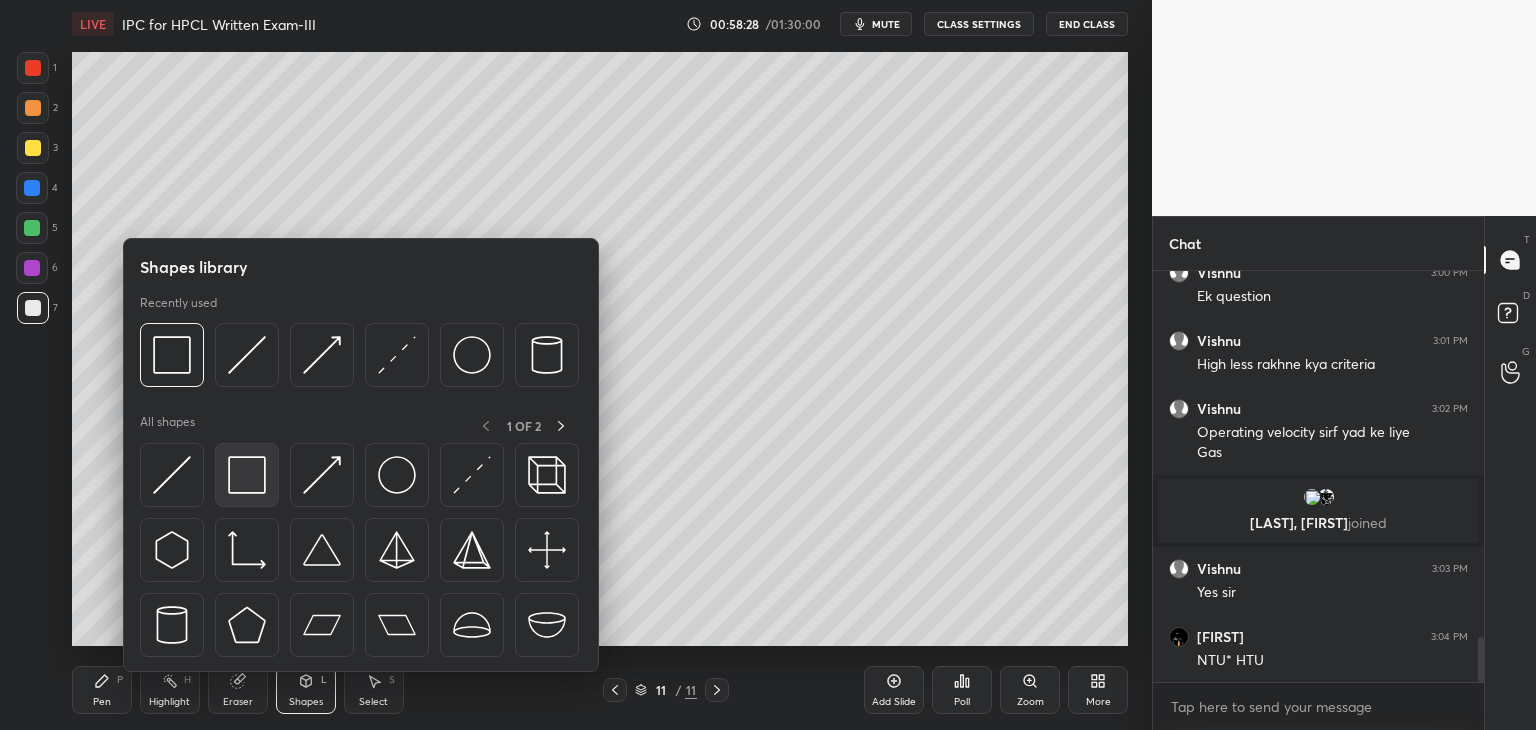click at bounding box center (247, 475) 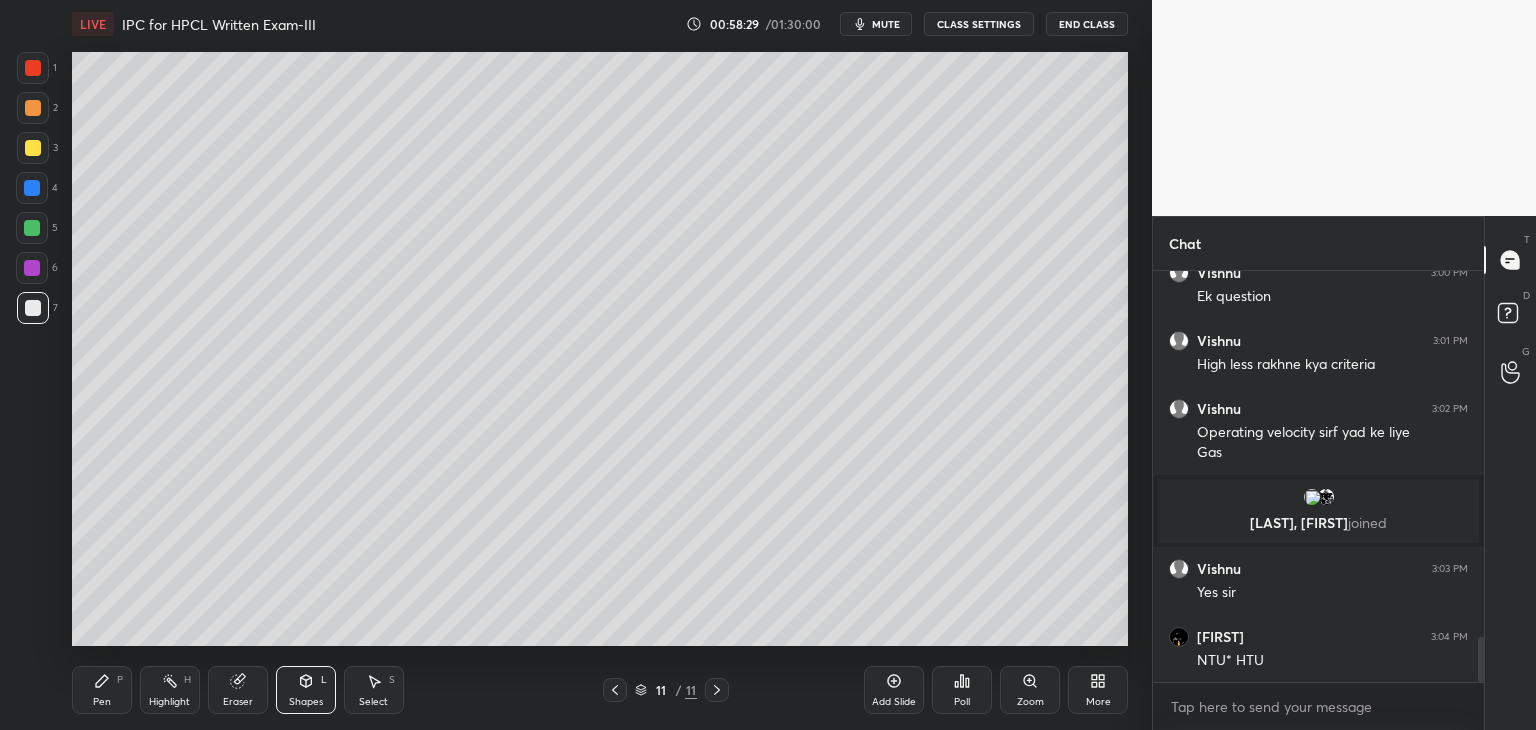 click 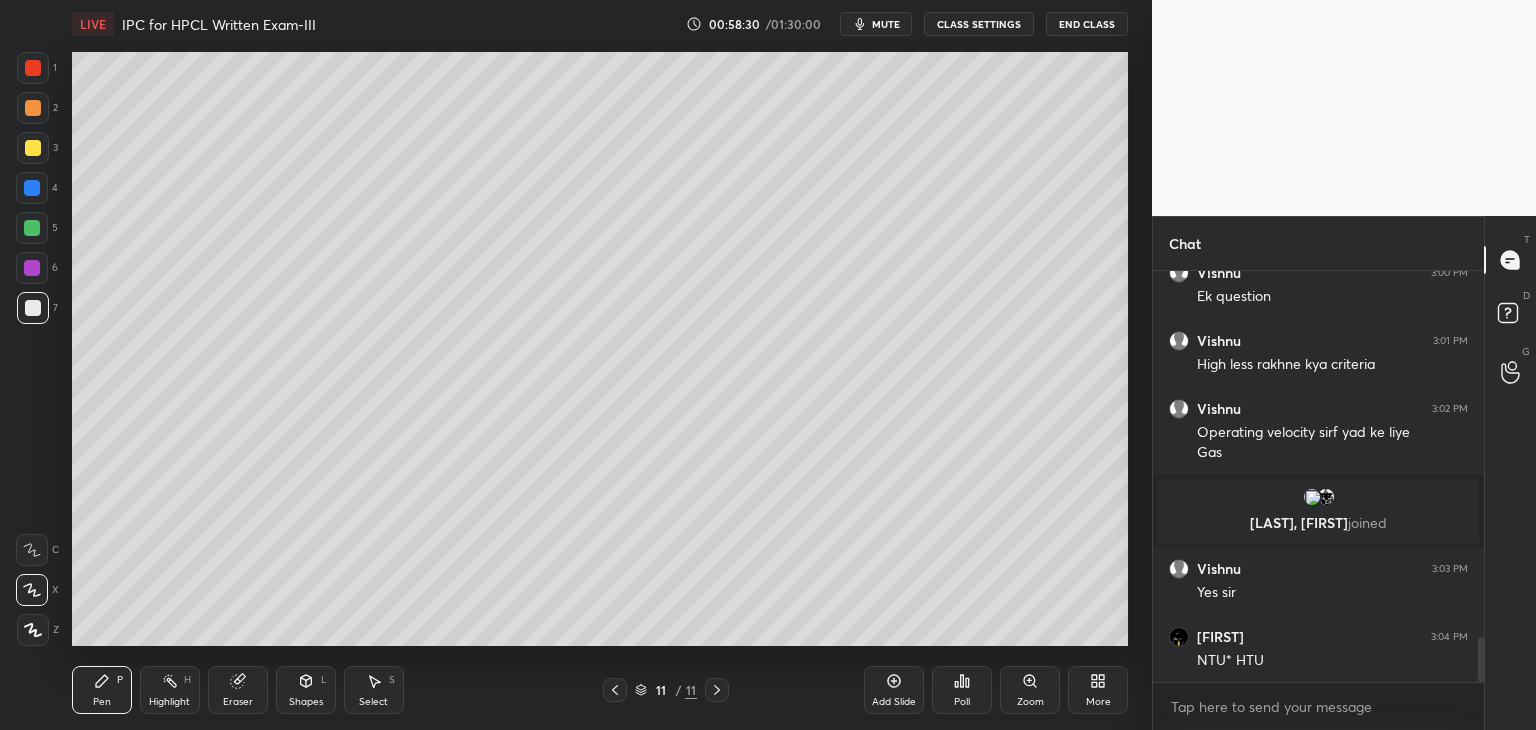 scroll, scrollTop: 3446, scrollLeft: 0, axis: vertical 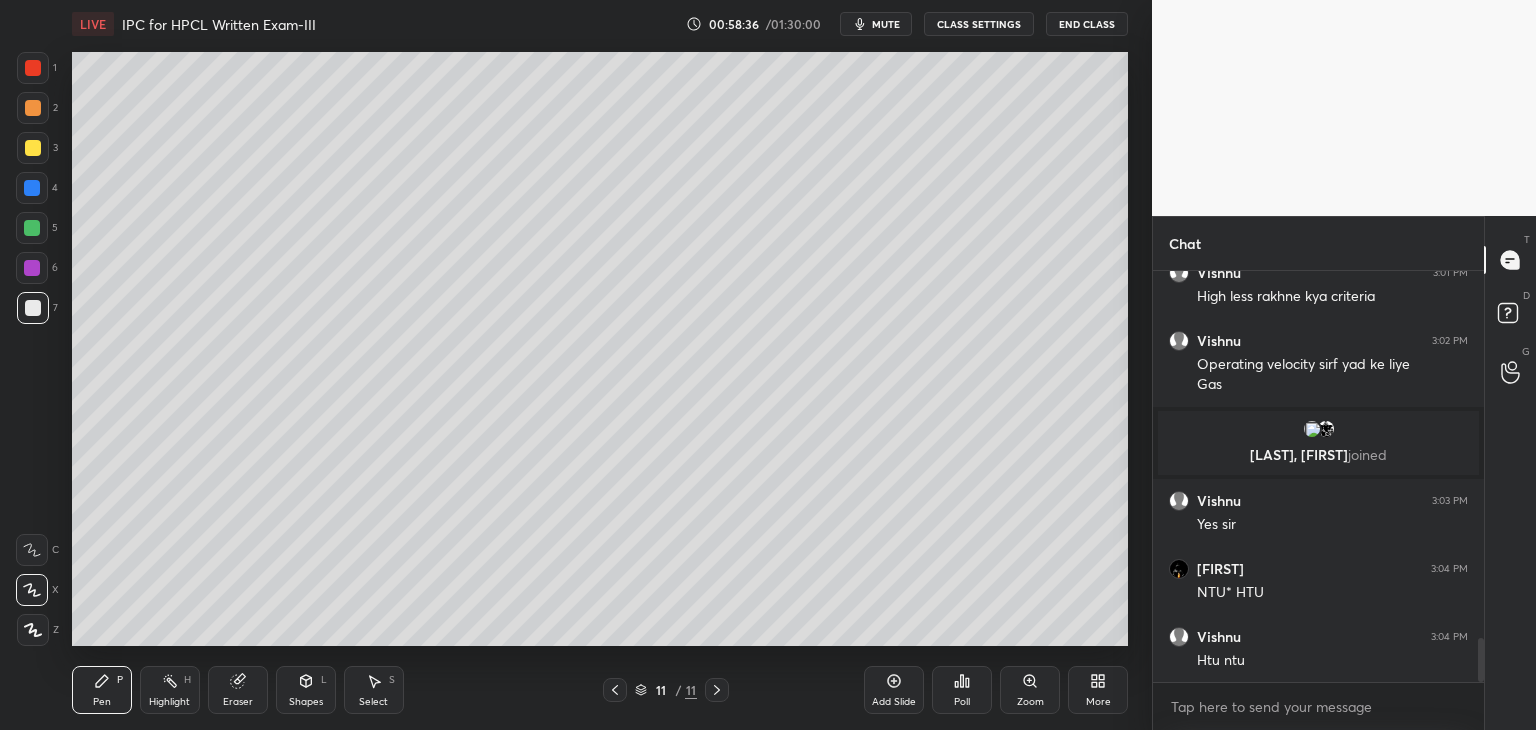 click at bounding box center [33, 148] 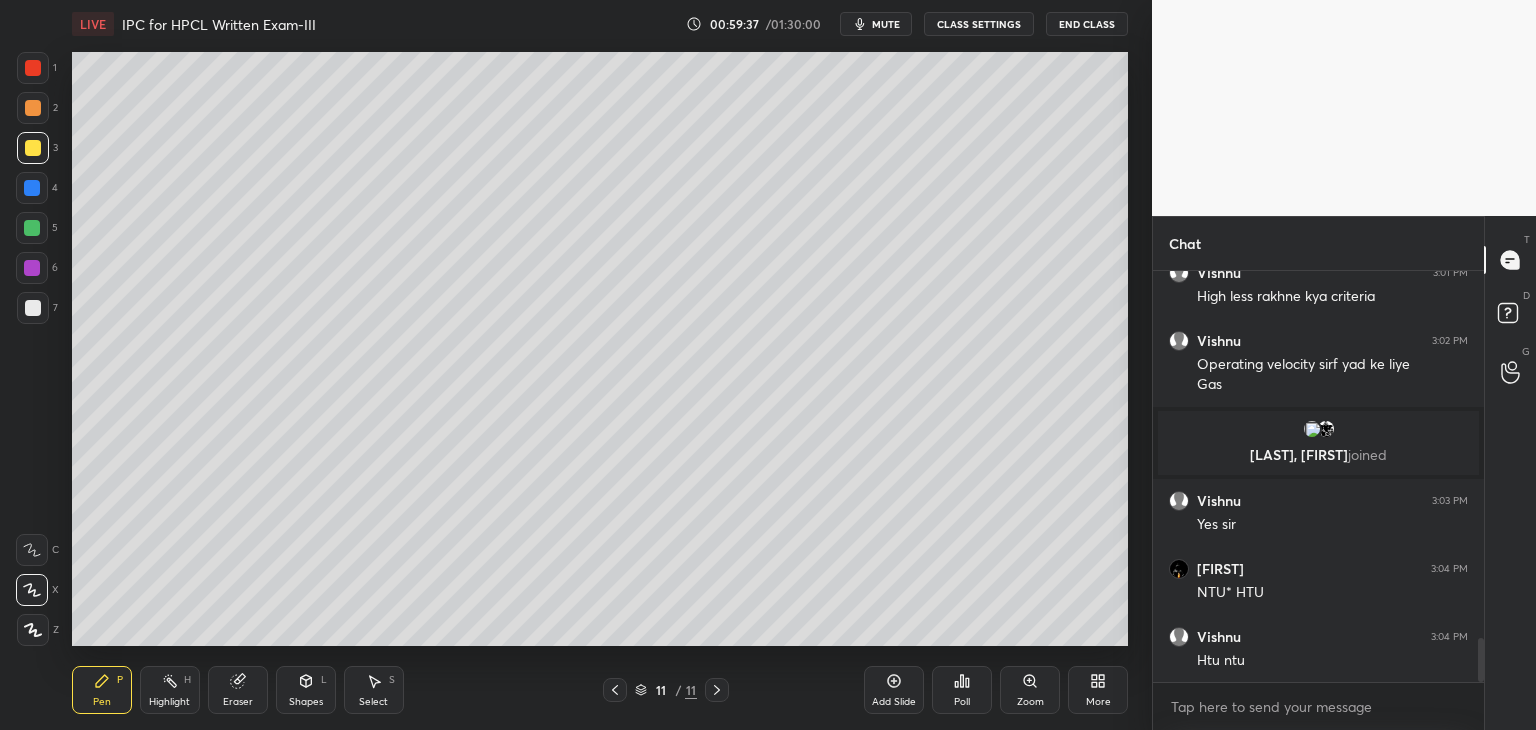 scroll, scrollTop: 3514, scrollLeft: 0, axis: vertical 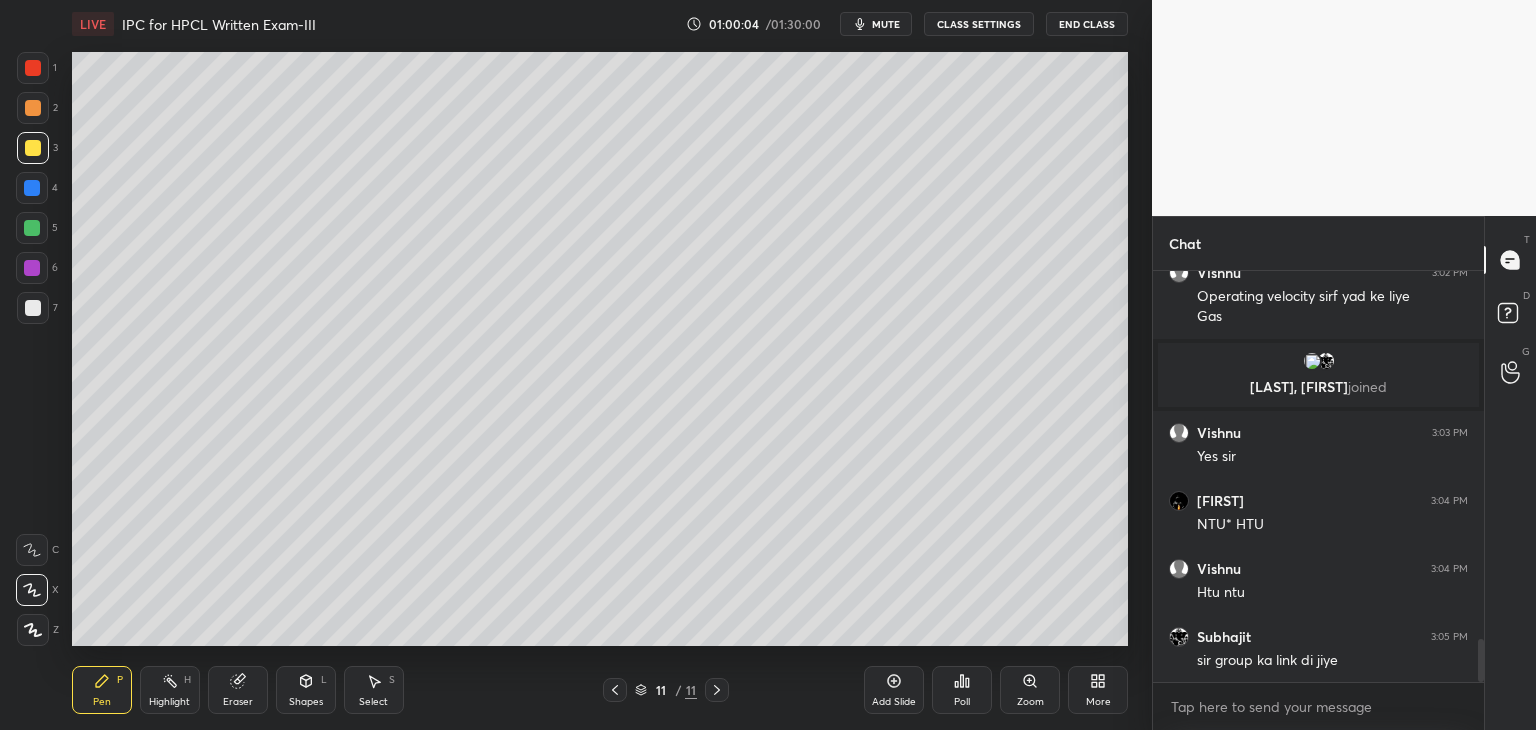 click at bounding box center [33, 308] 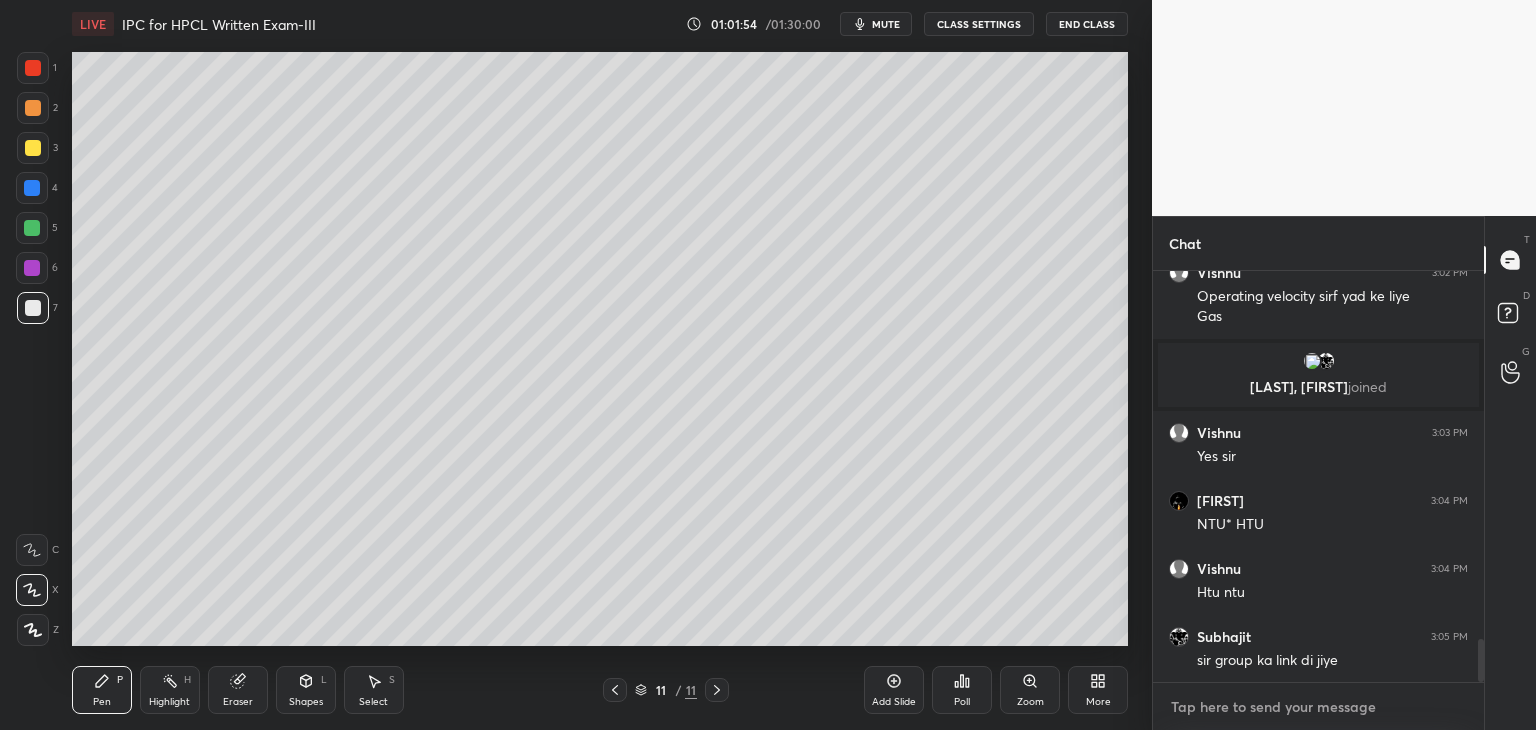 type on "x" 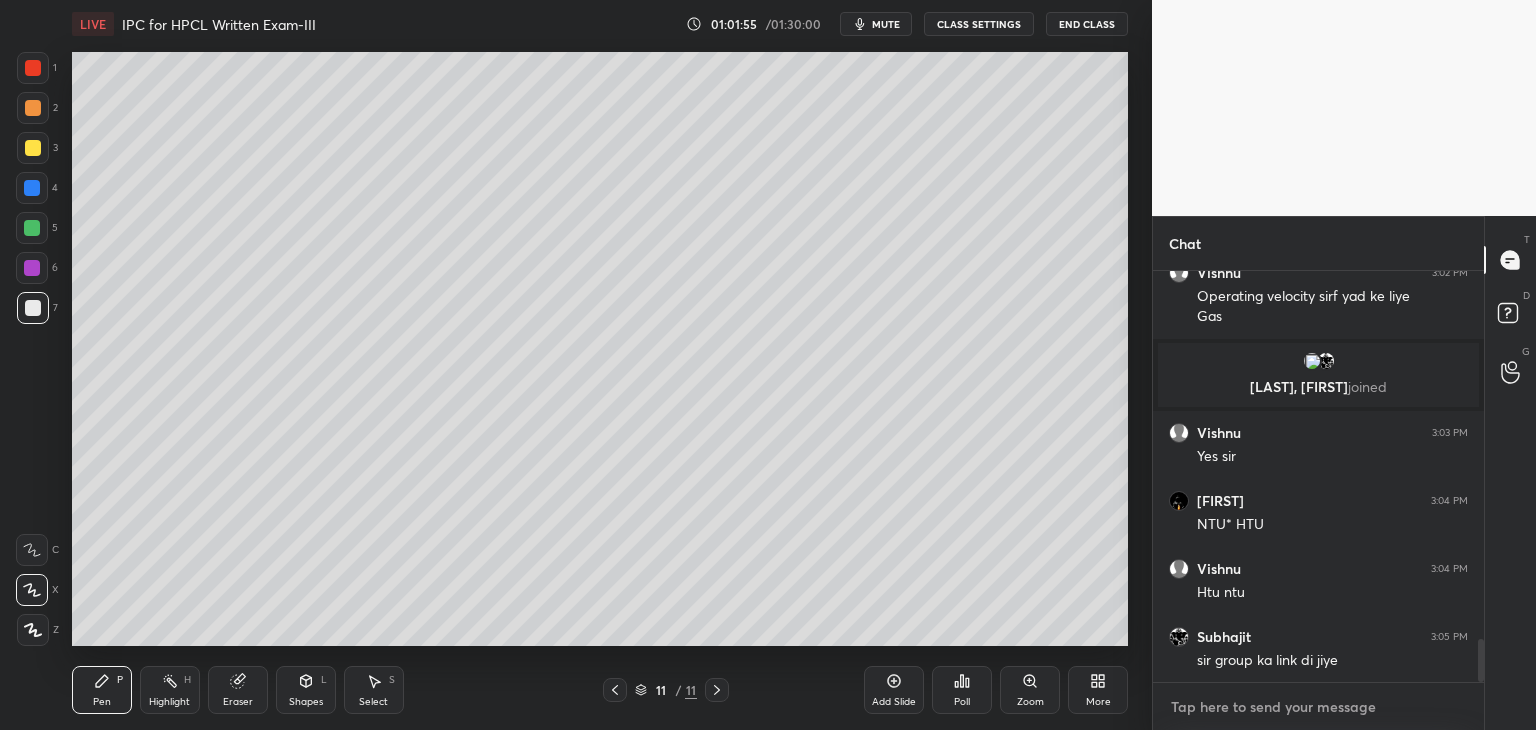 click at bounding box center [1318, 707] 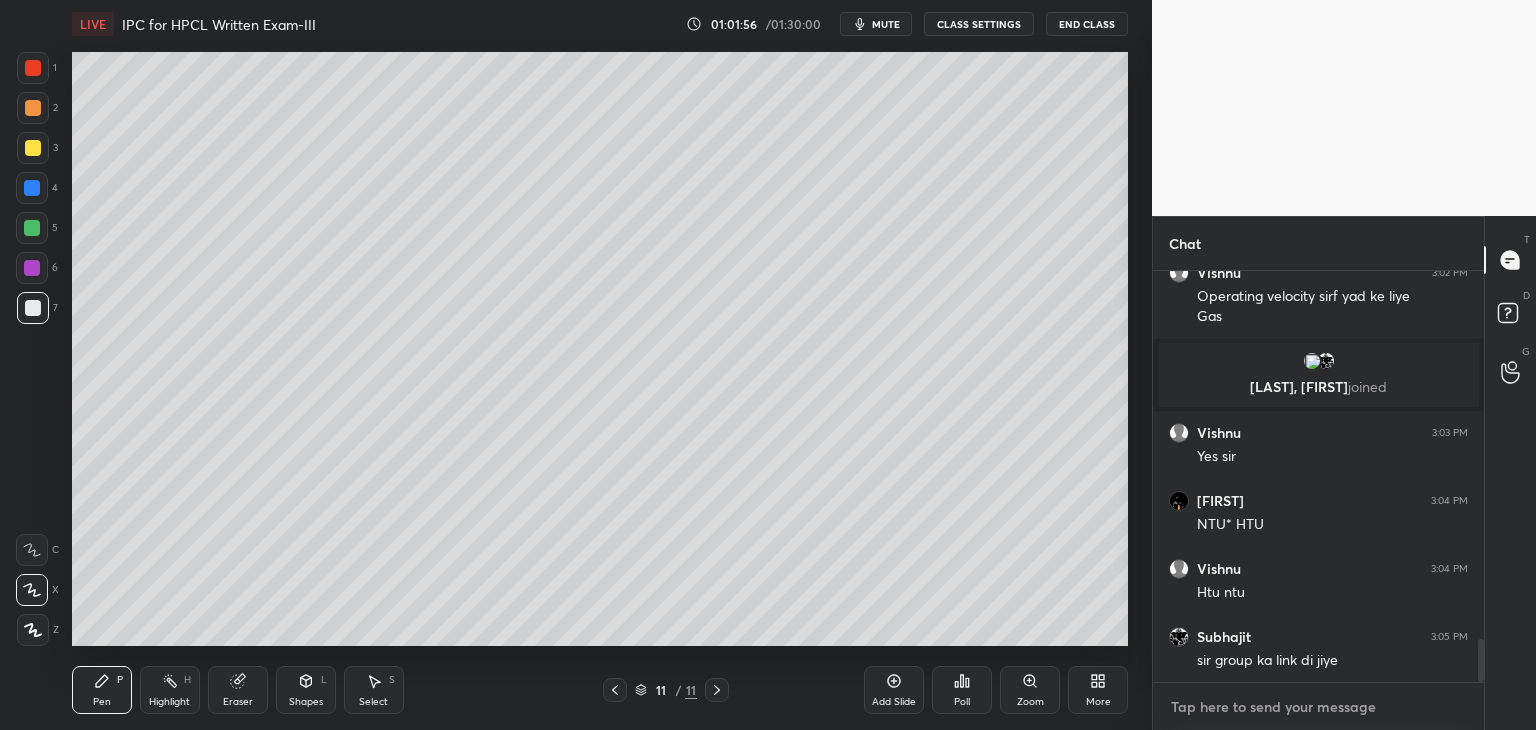 paste on "https://chat.whatsapp.com/HpqEUhBxY5U30yTbCKAbI2" 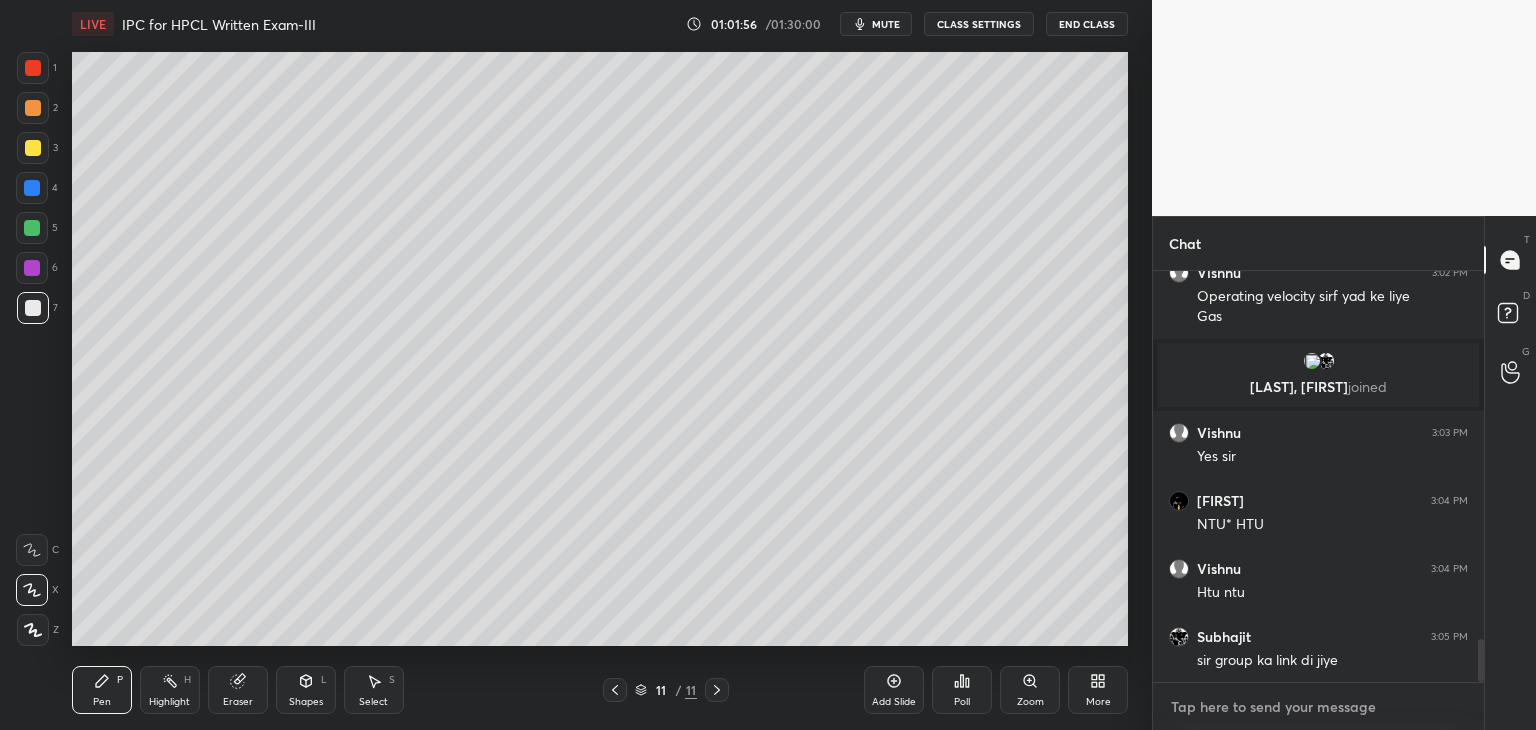 type on "https://chat.whatsapp.com/HpqEUhBxY5U30yTbCKAbI2" 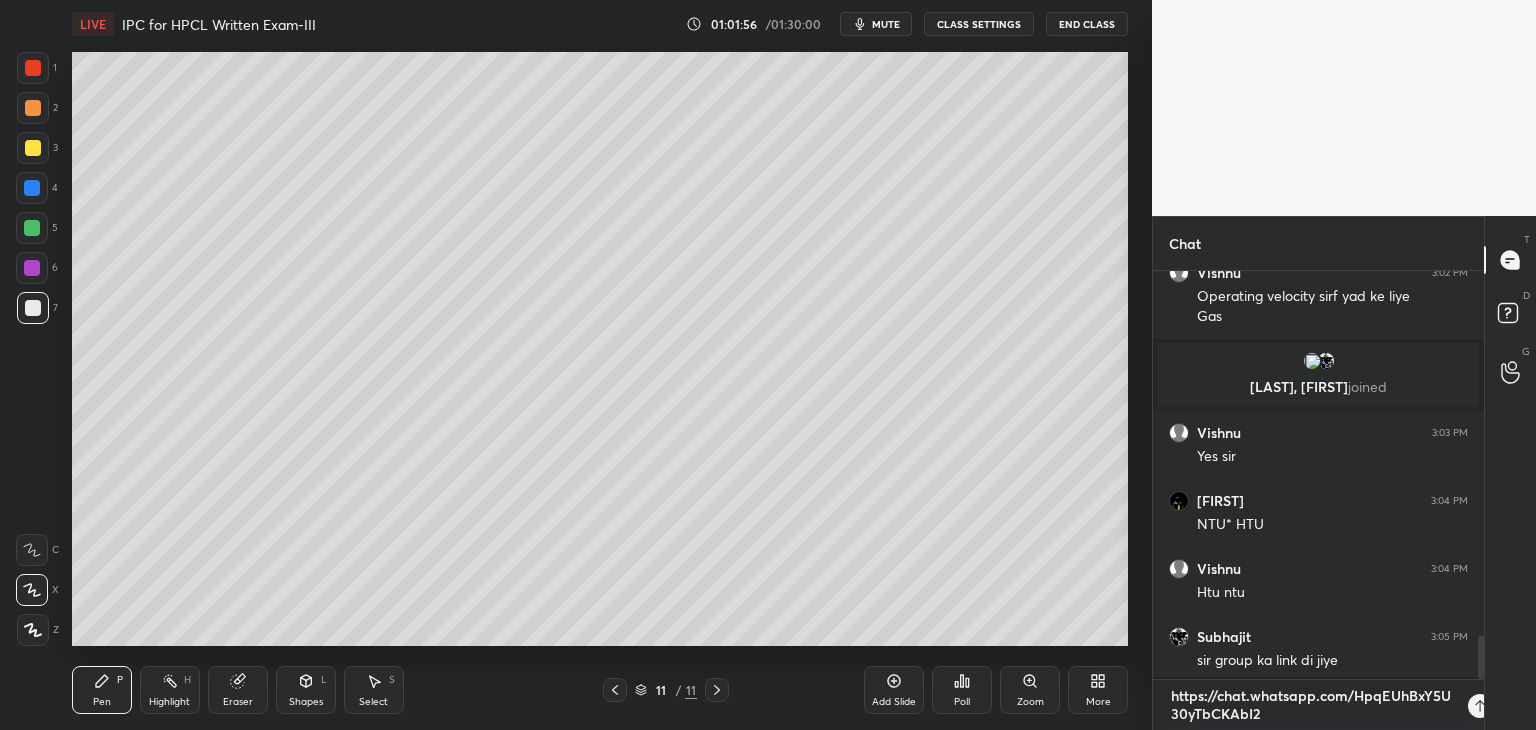 scroll, scrollTop: 0, scrollLeft: 0, axis: both 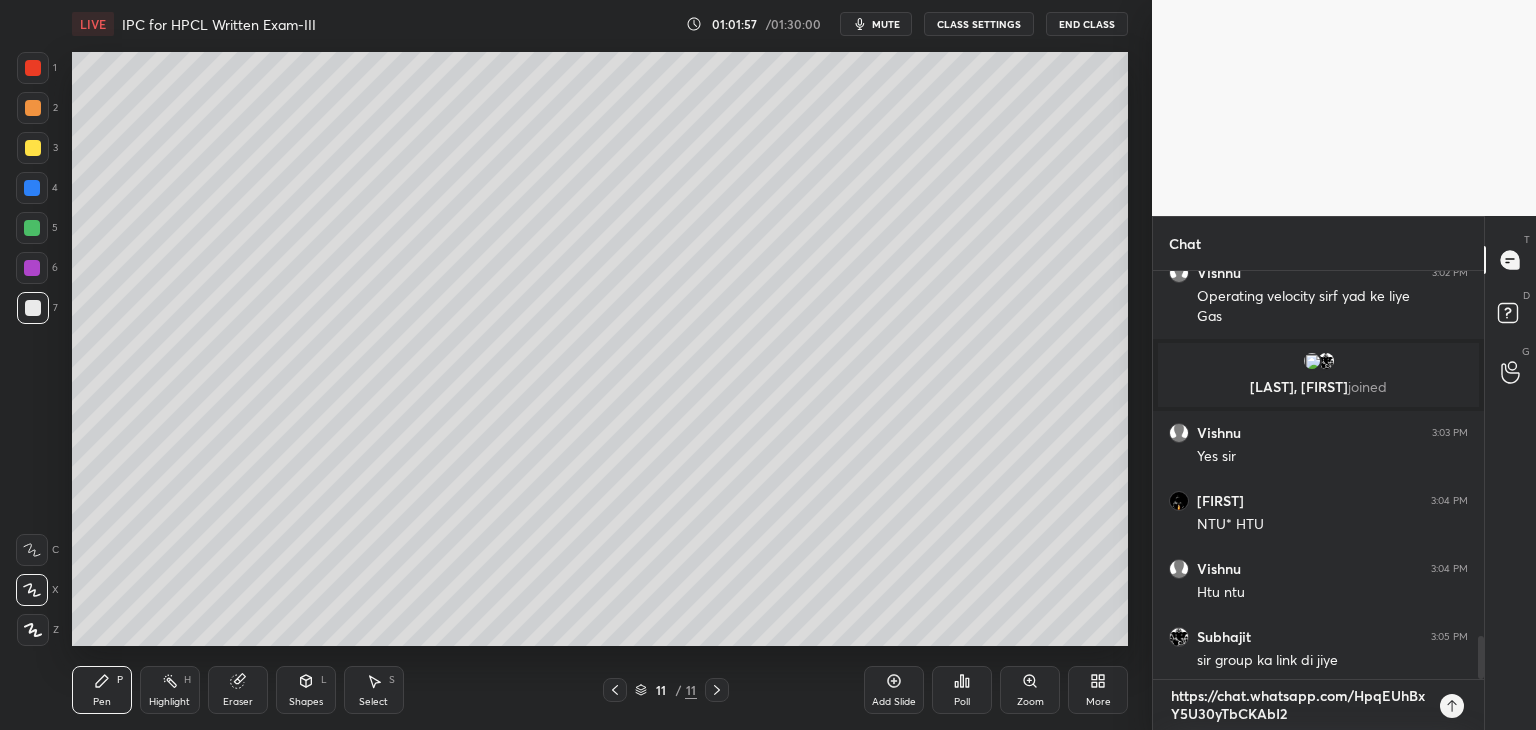 type 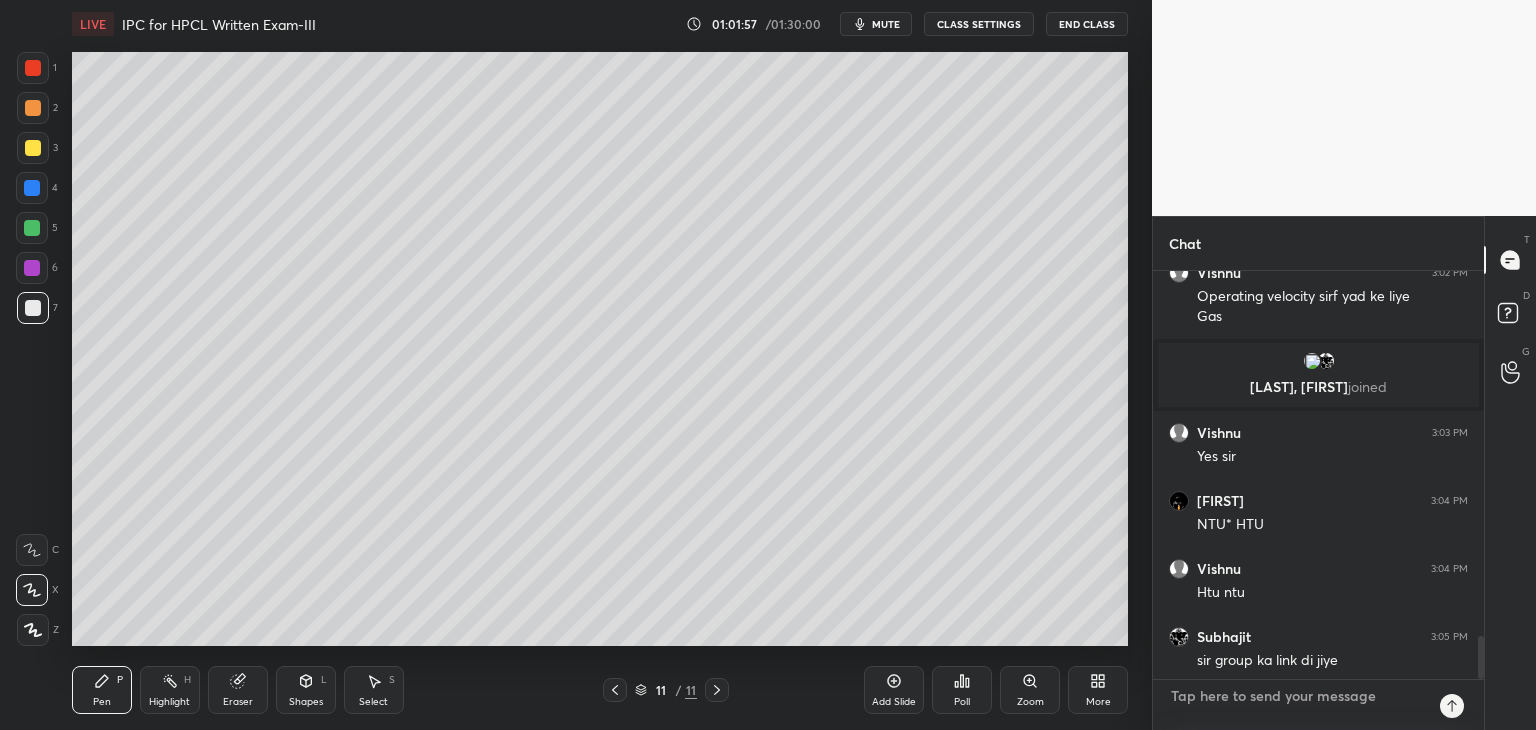 scroll, scrollTop: 6, scrollLeft: 6, axis: both 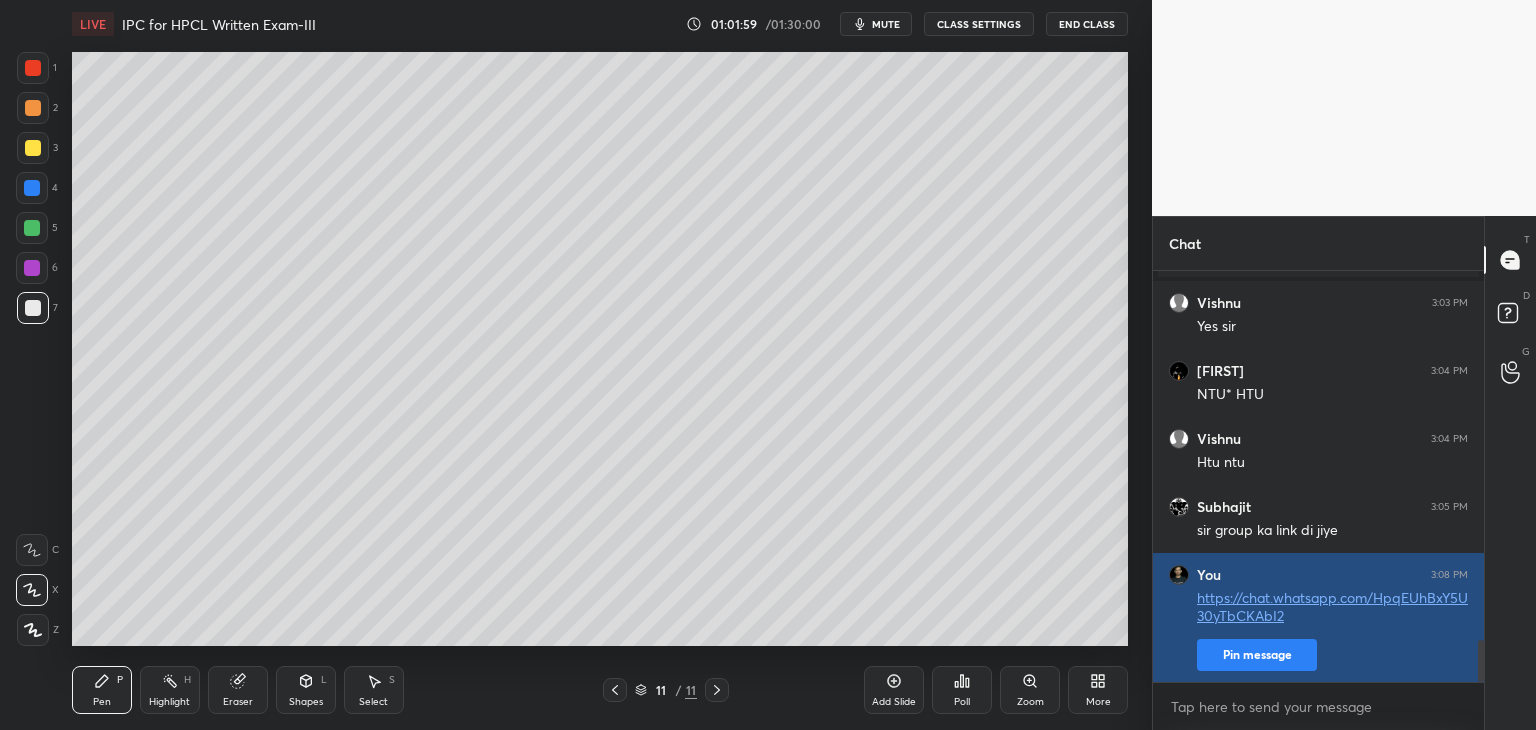 type on "x" 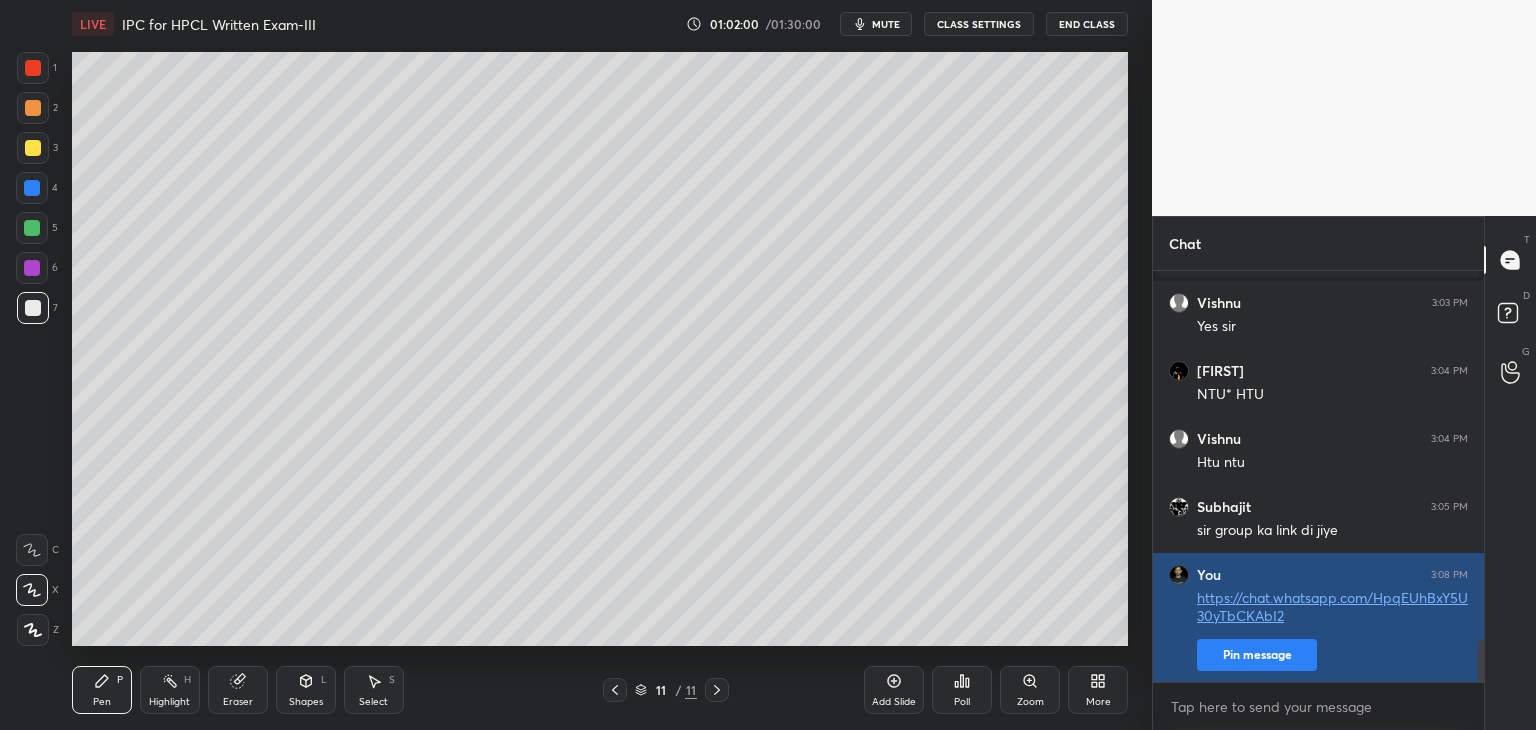 click on "Pin message" at bounding box center (1257, 655) 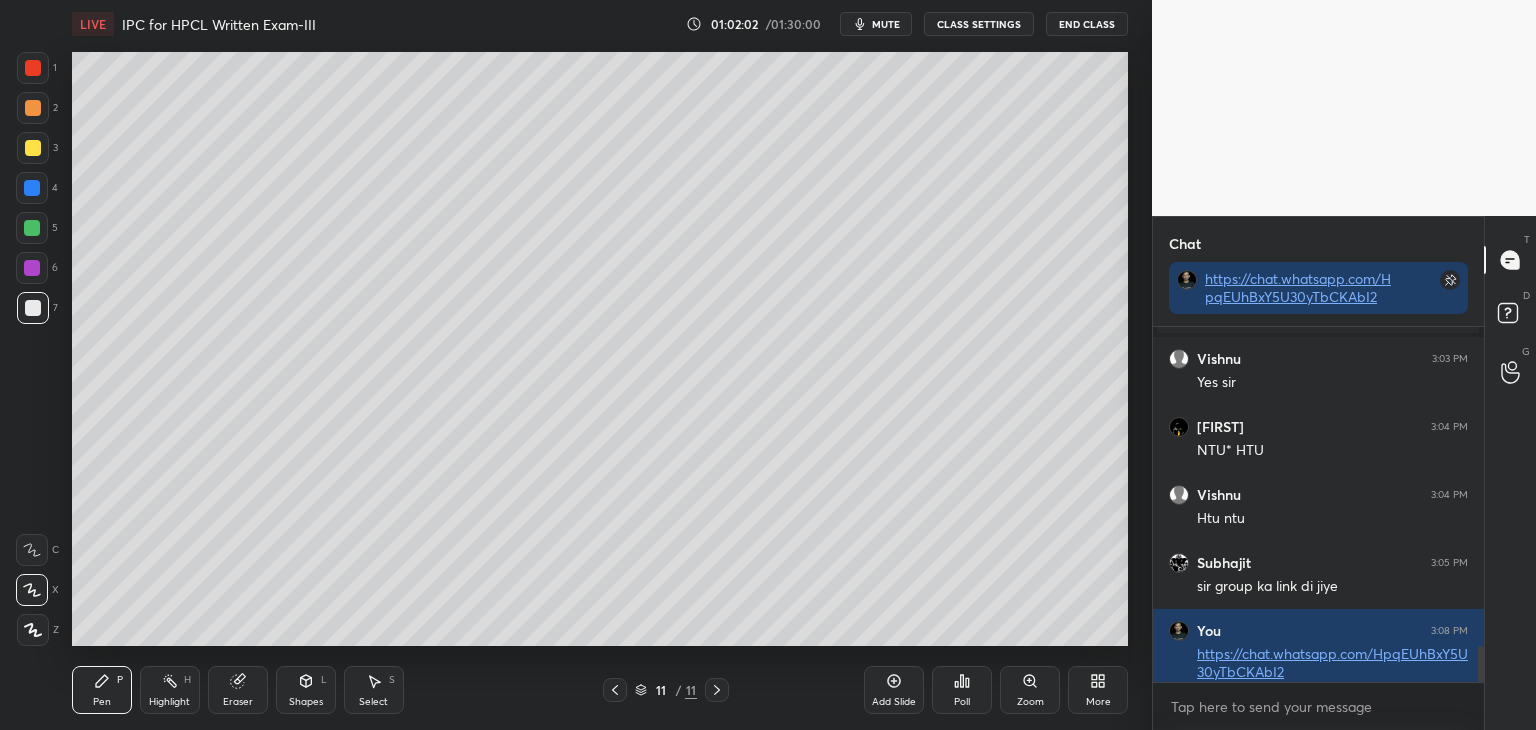 click at bounding box center (33, 108) 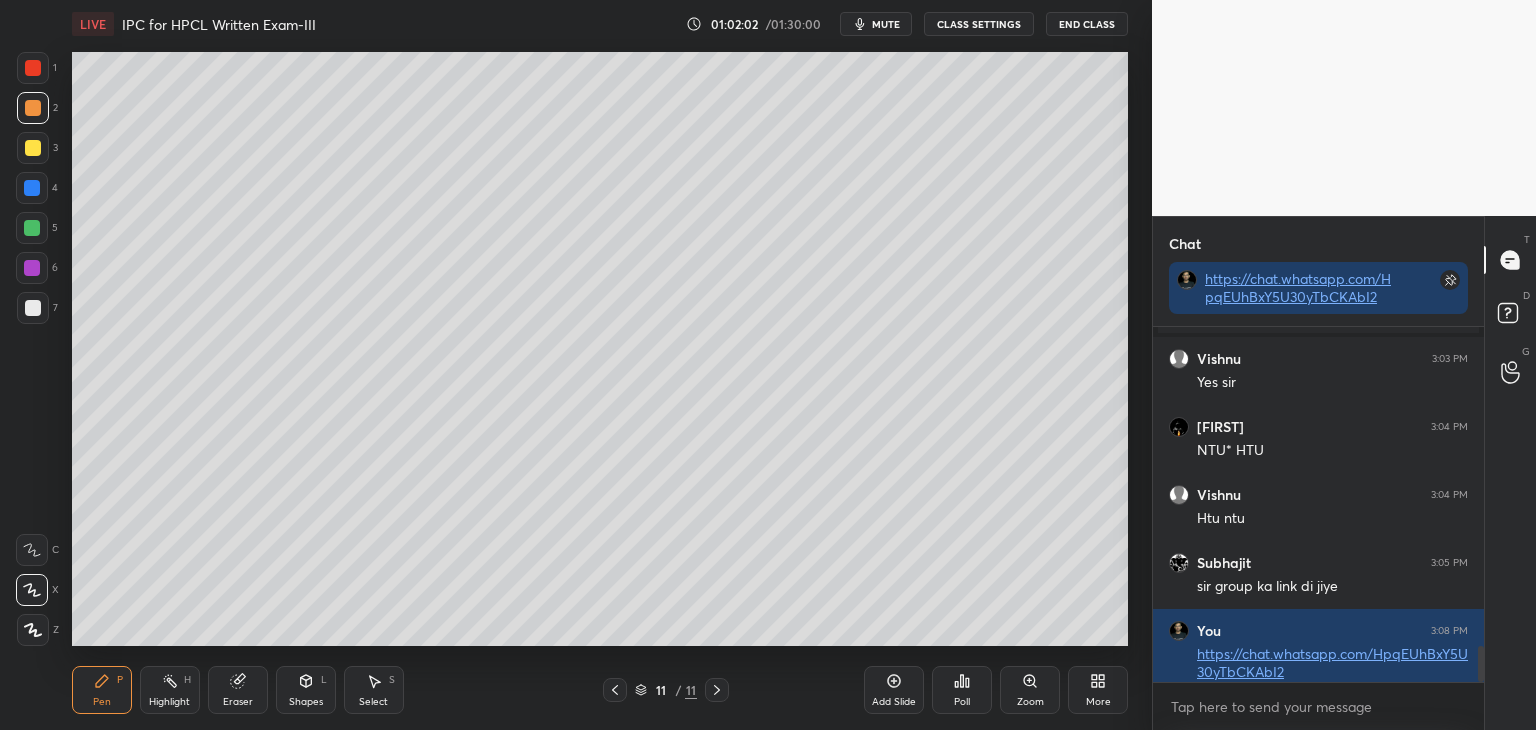click at bounding box center (33, 68) 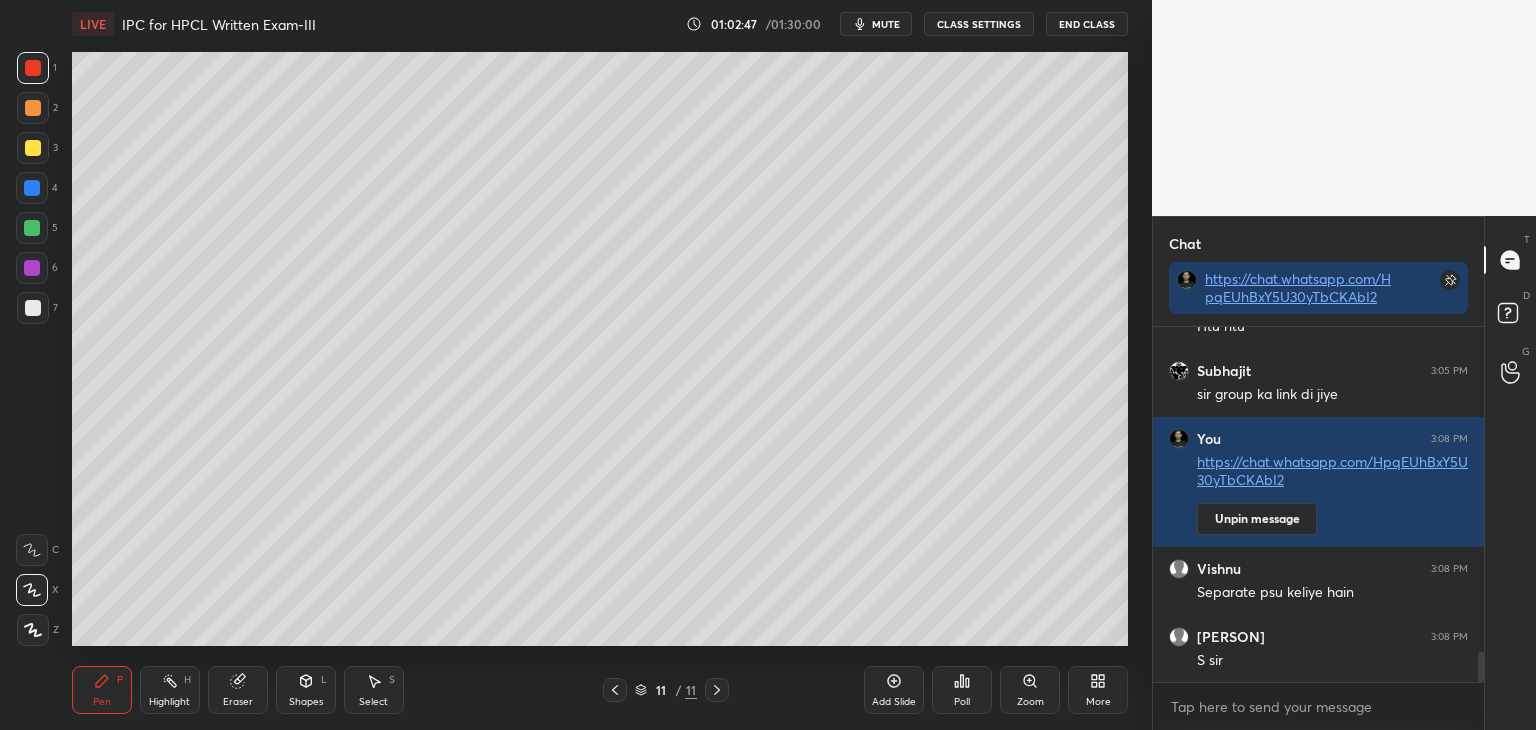 scroll, scrollTop: 3904, scrollLeft: 0, axis: vertical 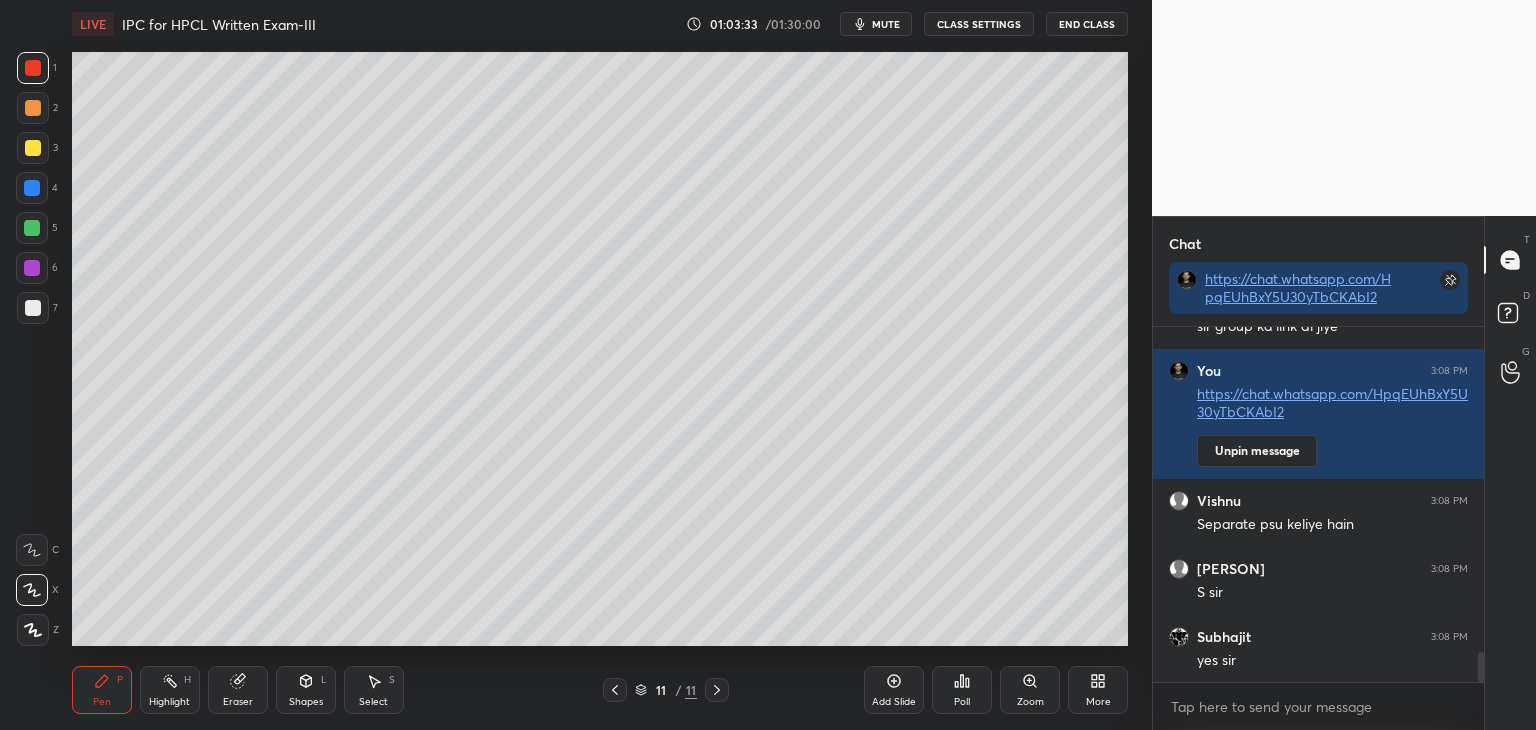 click 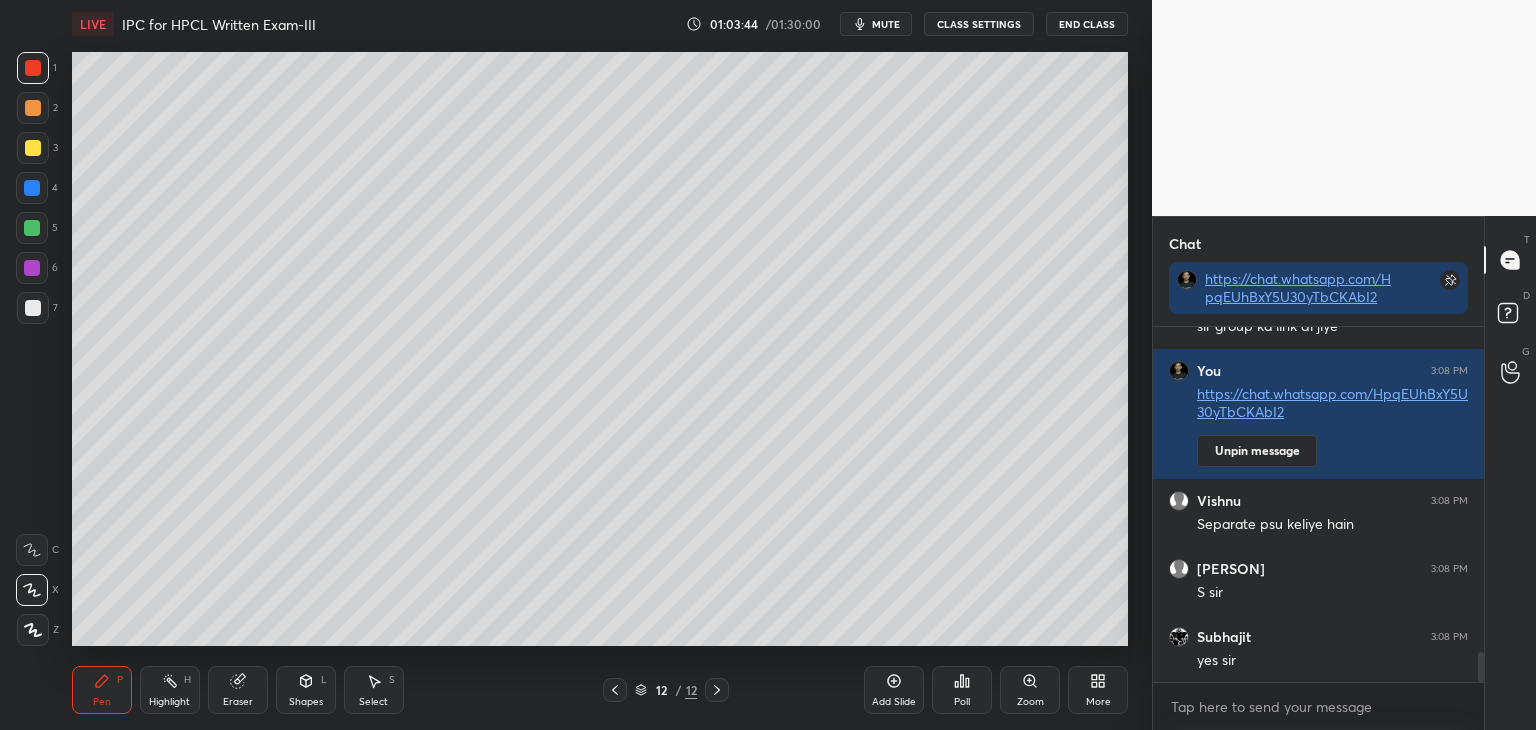 click 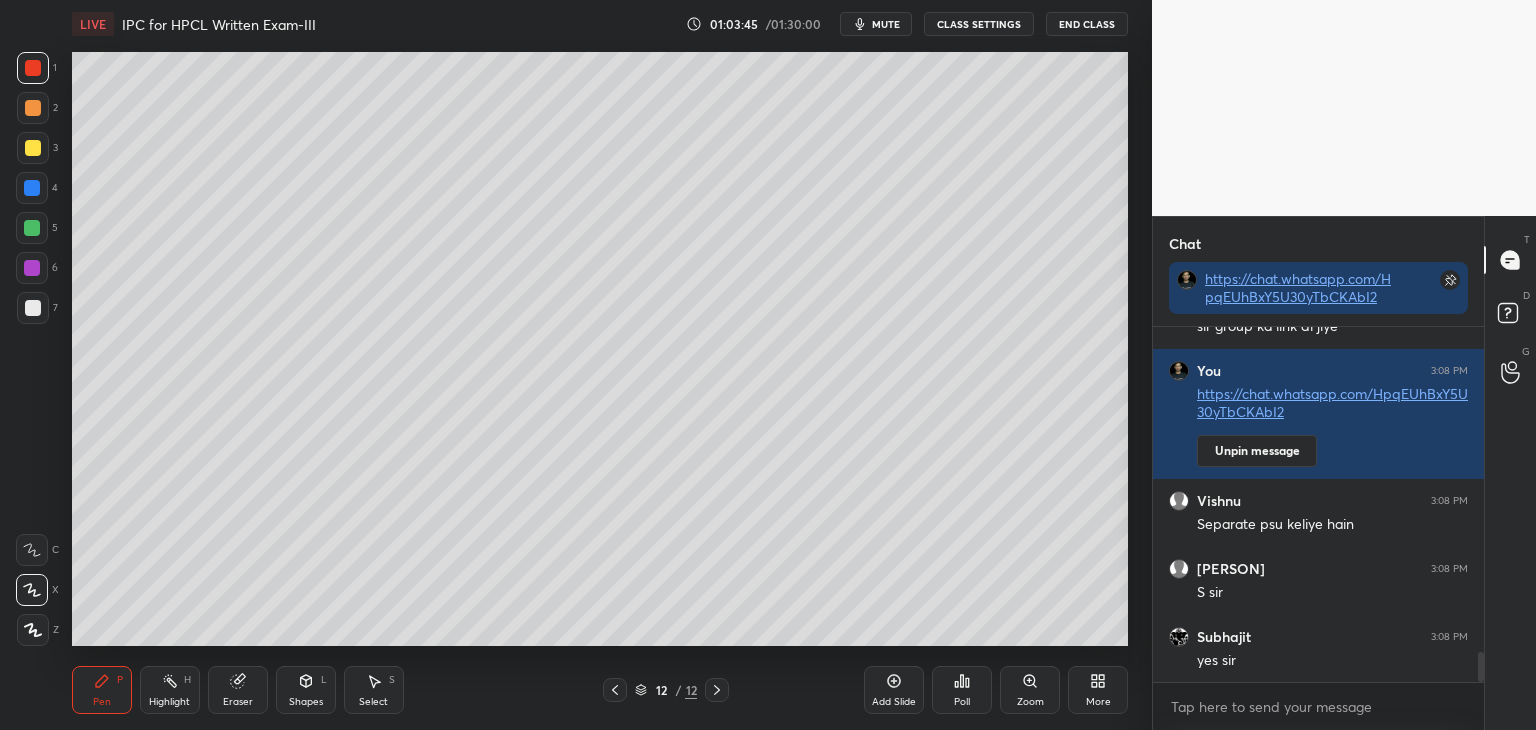 click 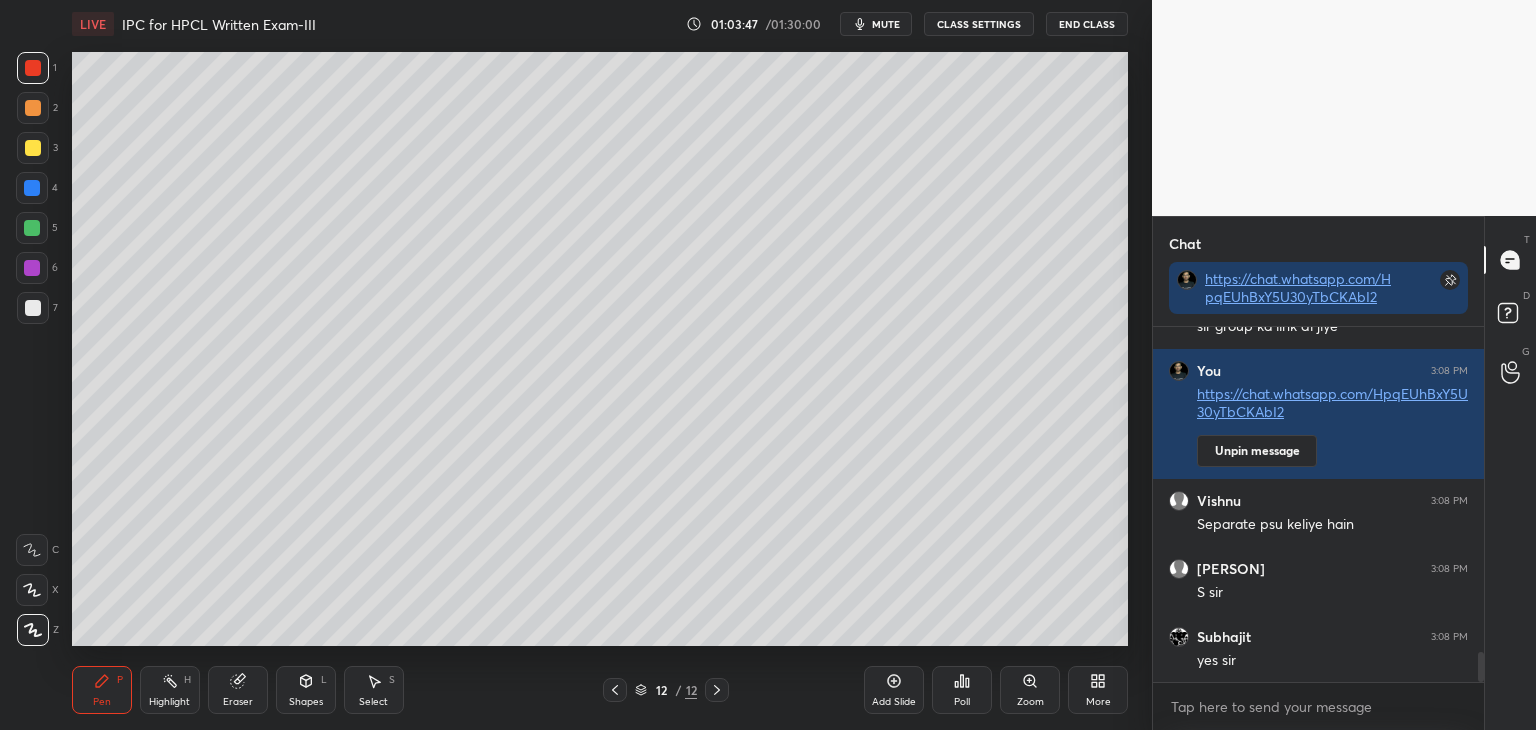 click at bounding box center (33, 148) 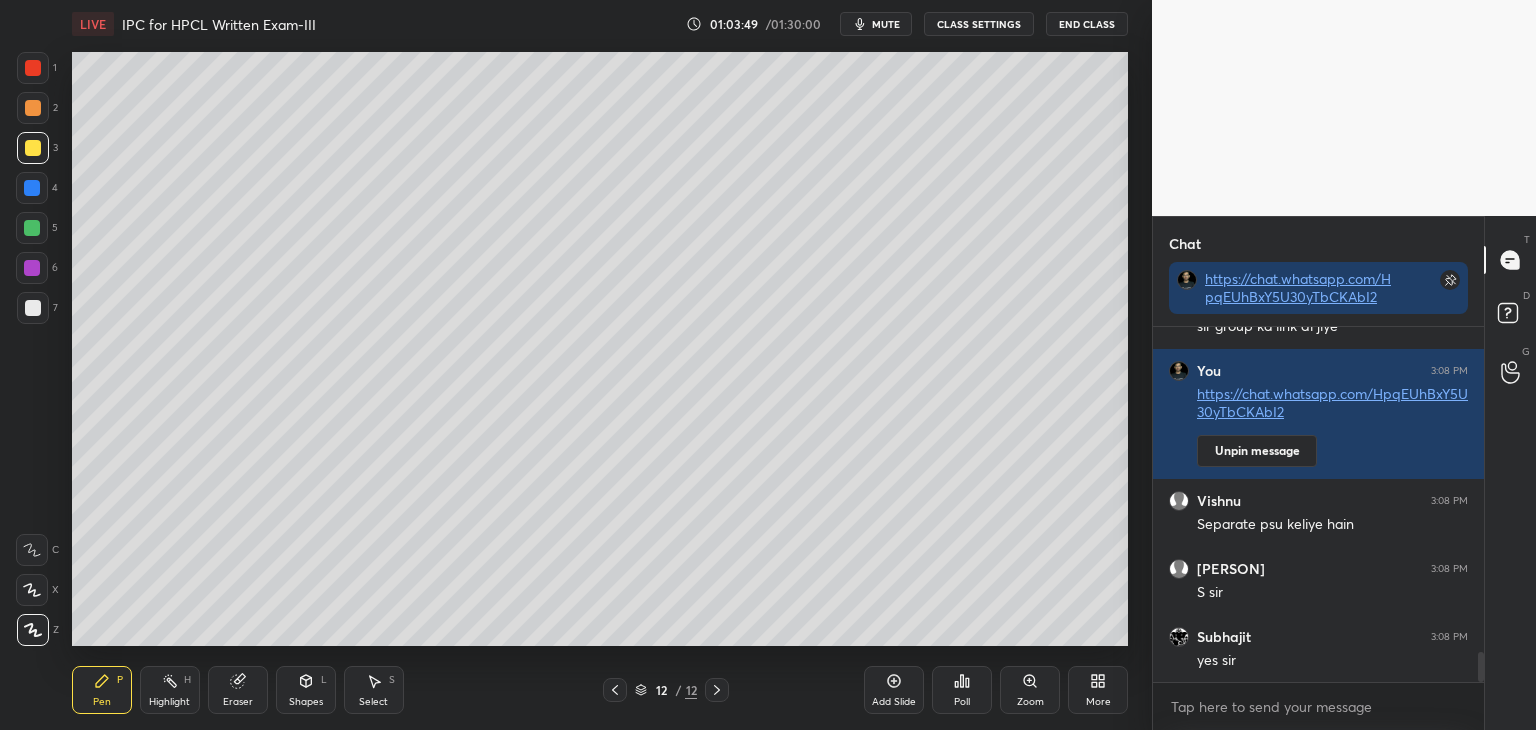 click 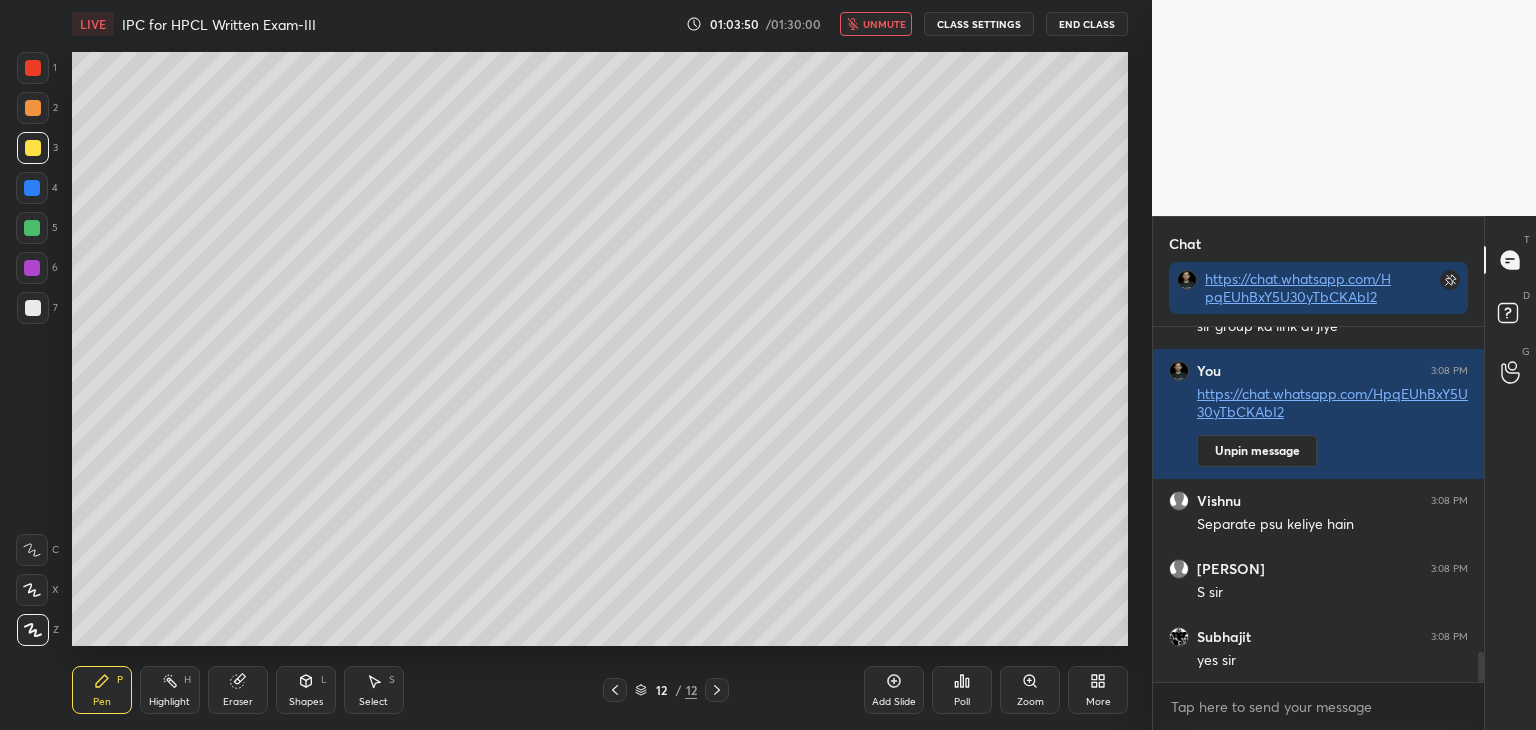 click on "More" at bounding box center [1098, 690] 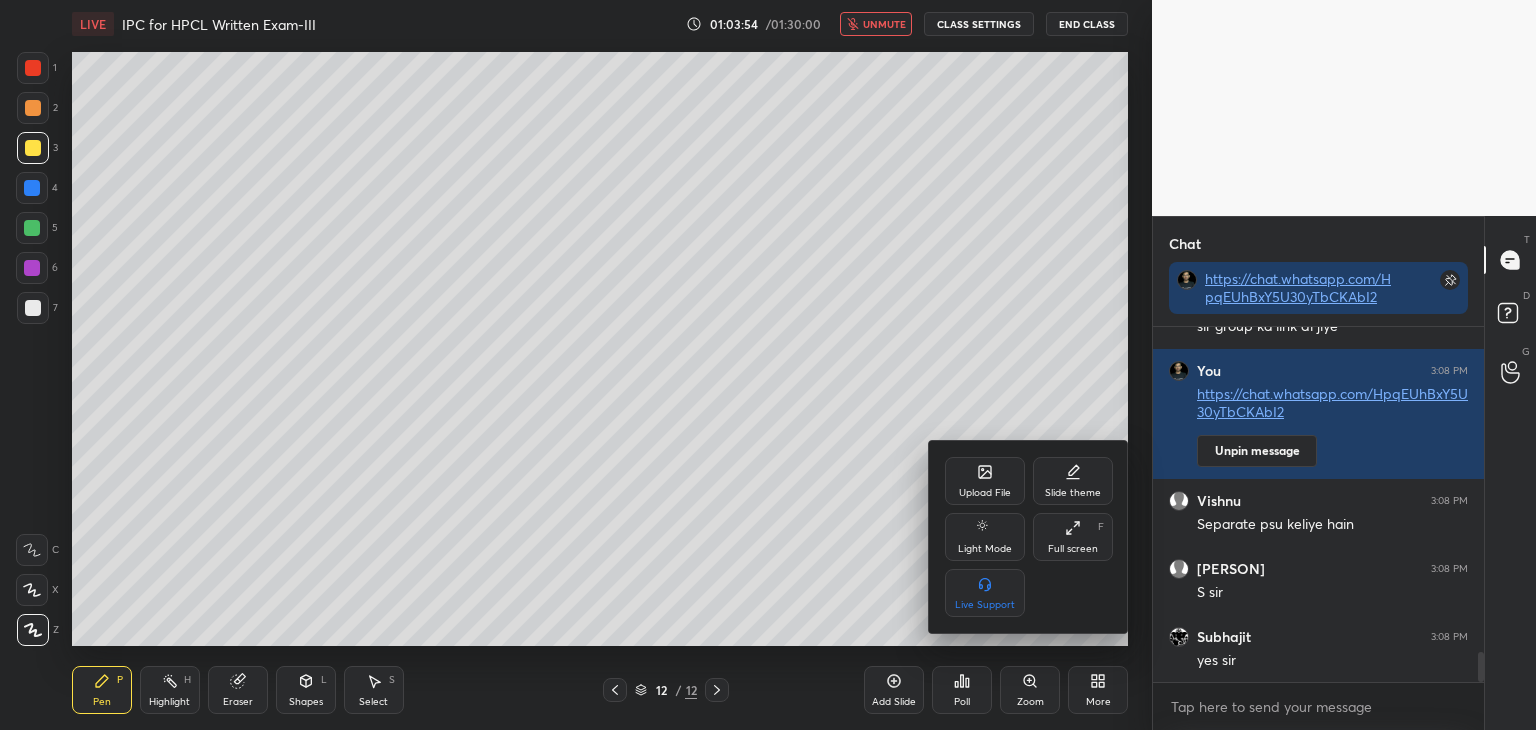 click at bounding box center [768, 365] 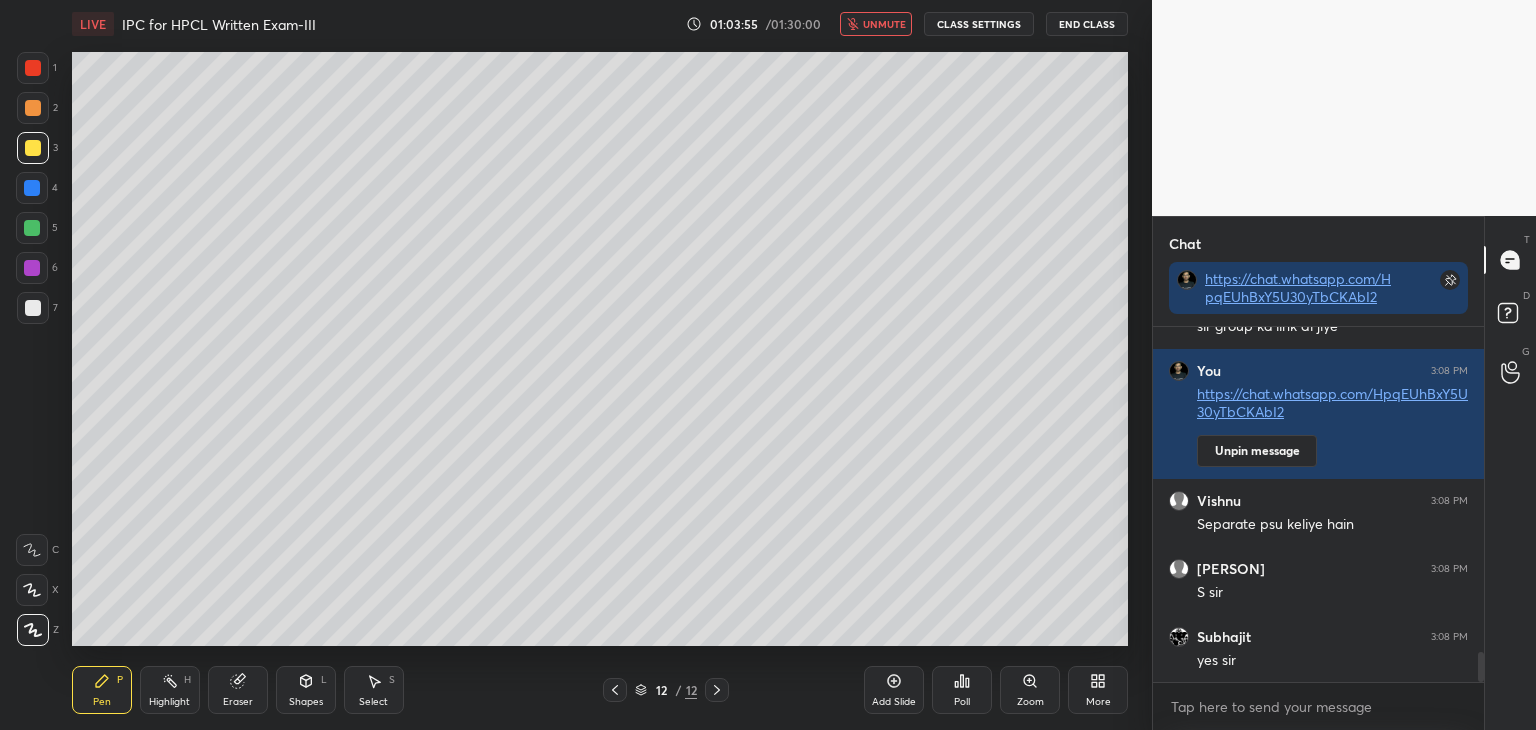 click on "Poll" at bounding box center [962, 690] 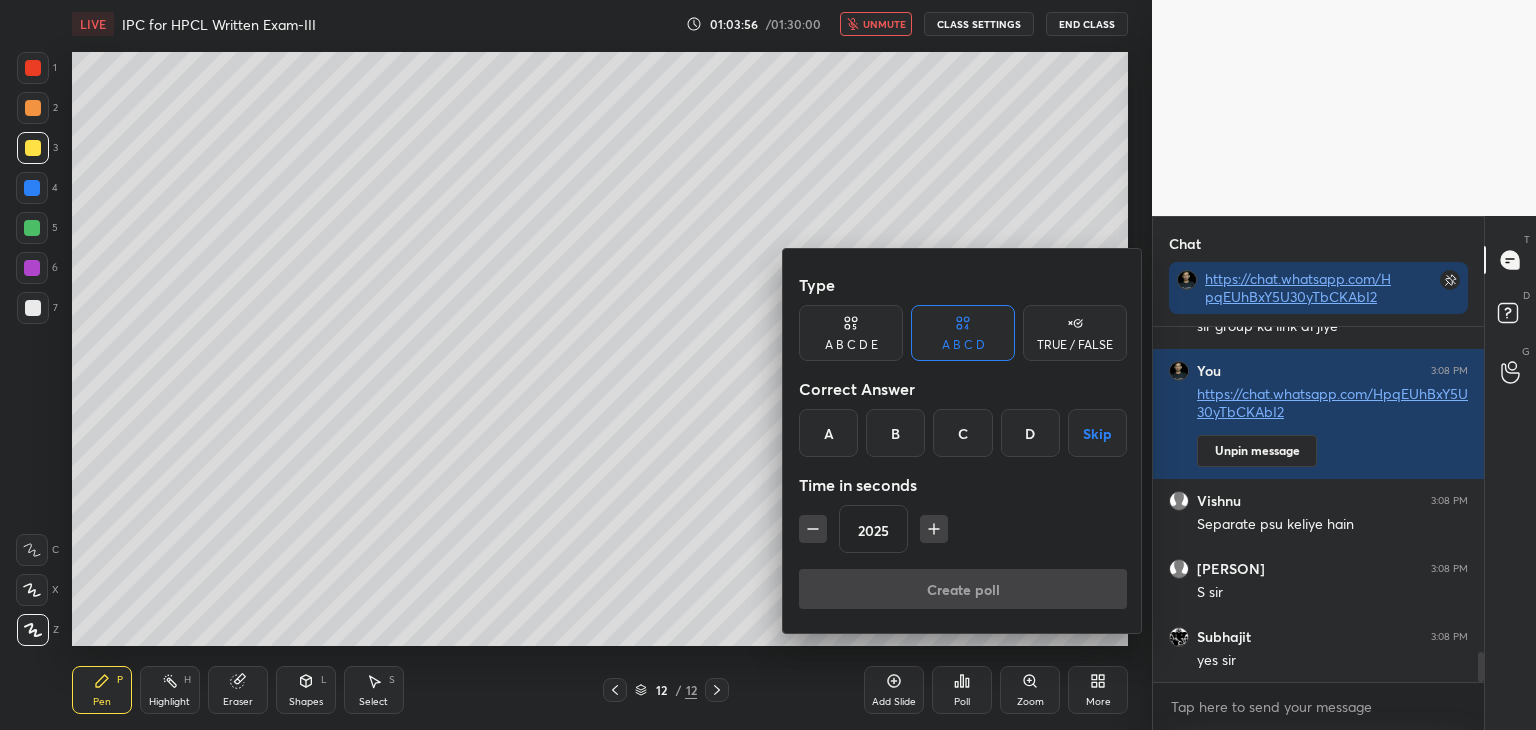 click 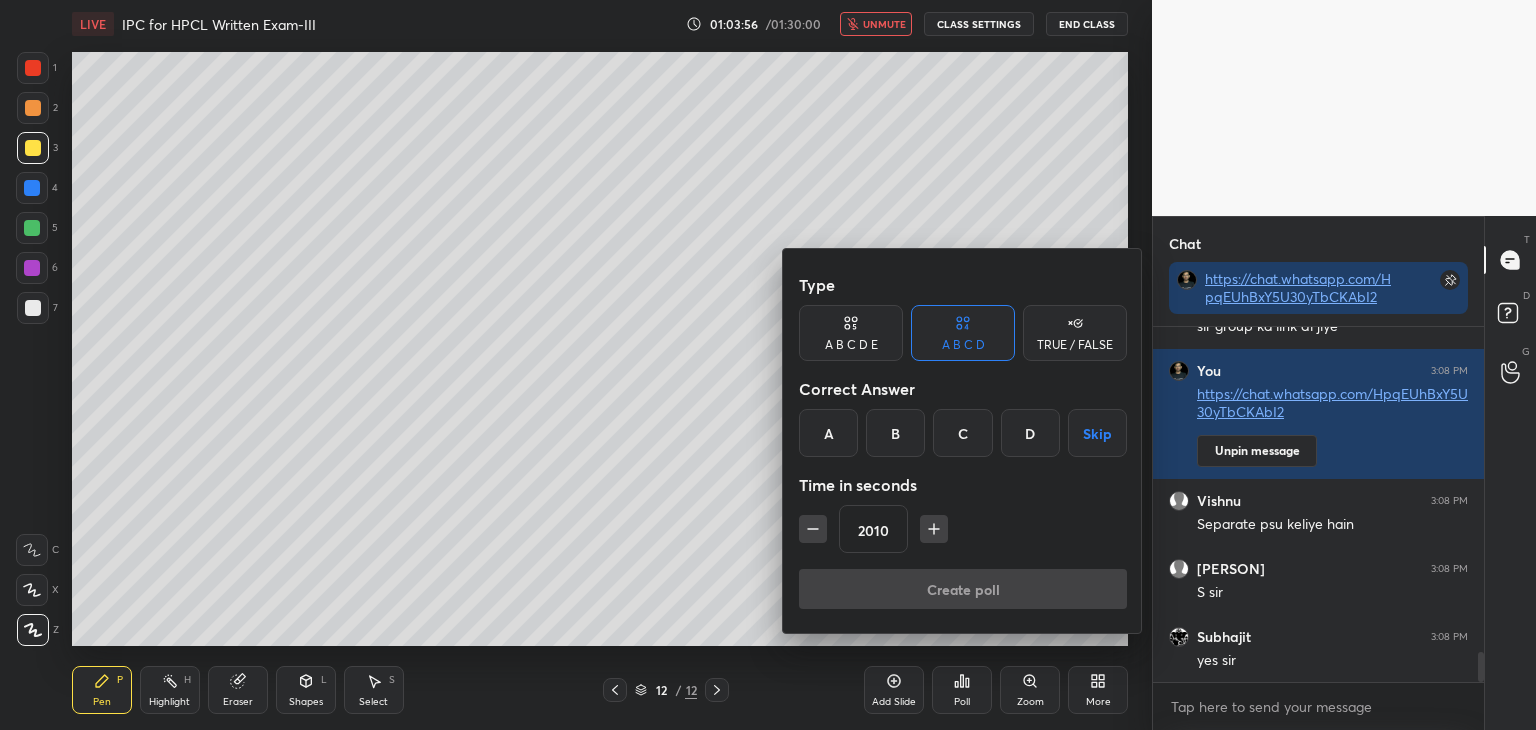 click 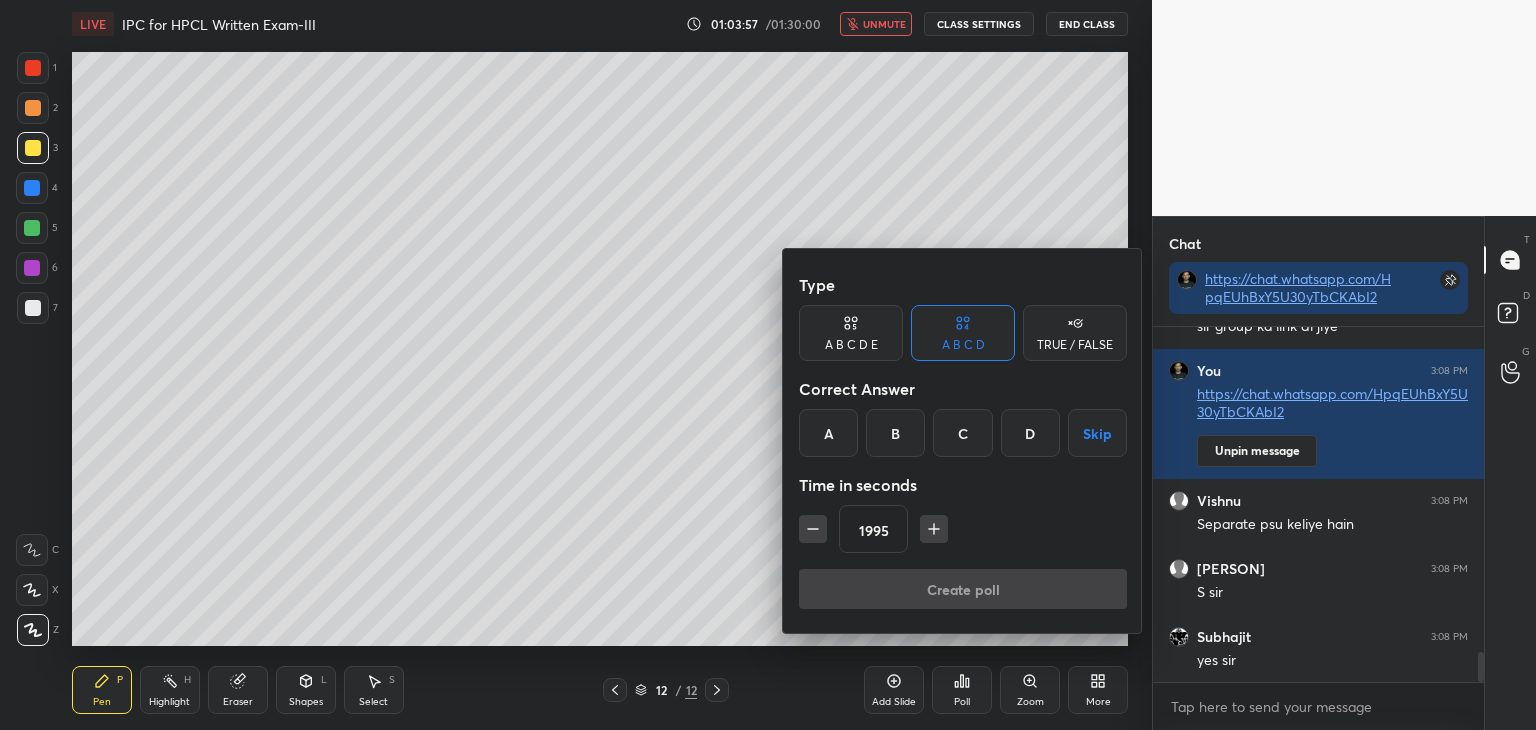 click 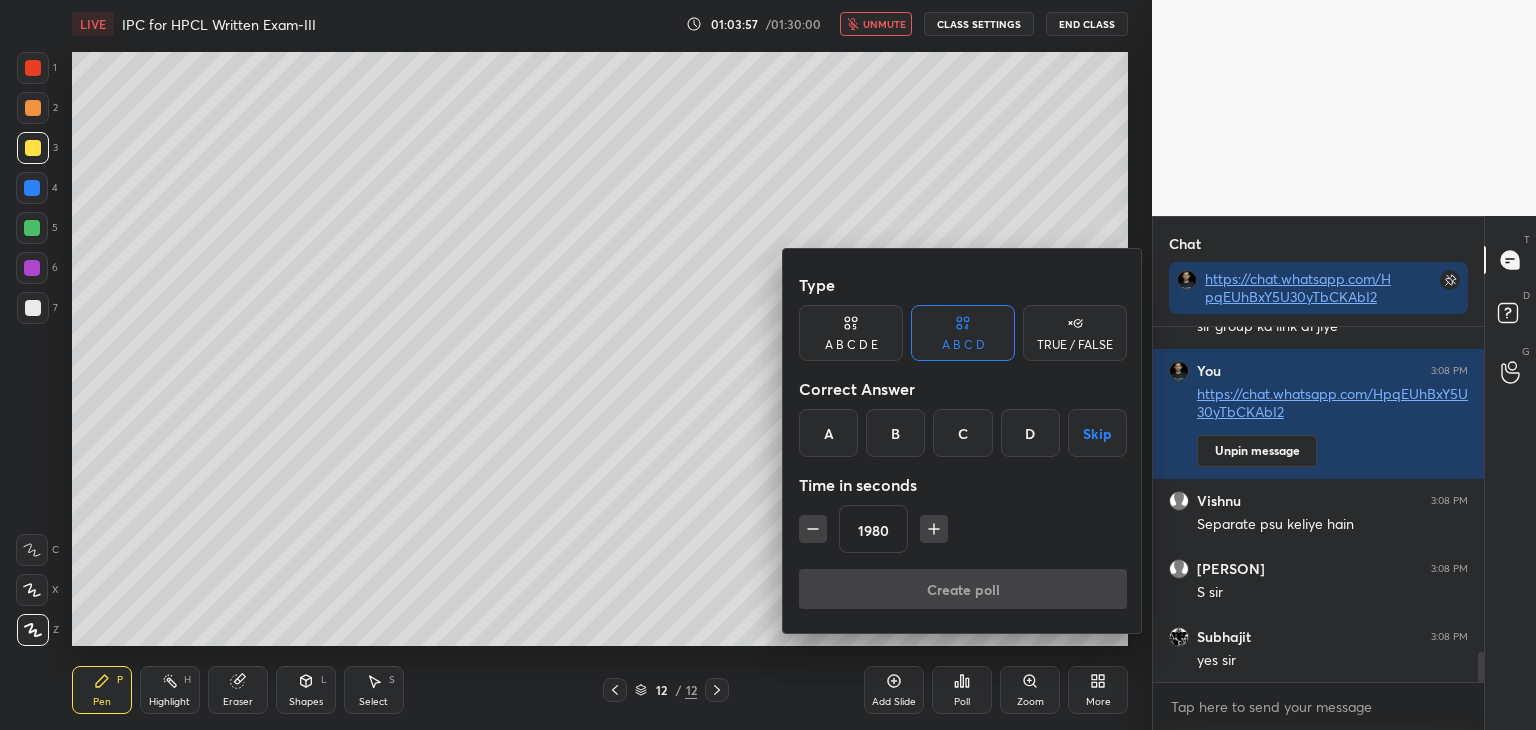 click 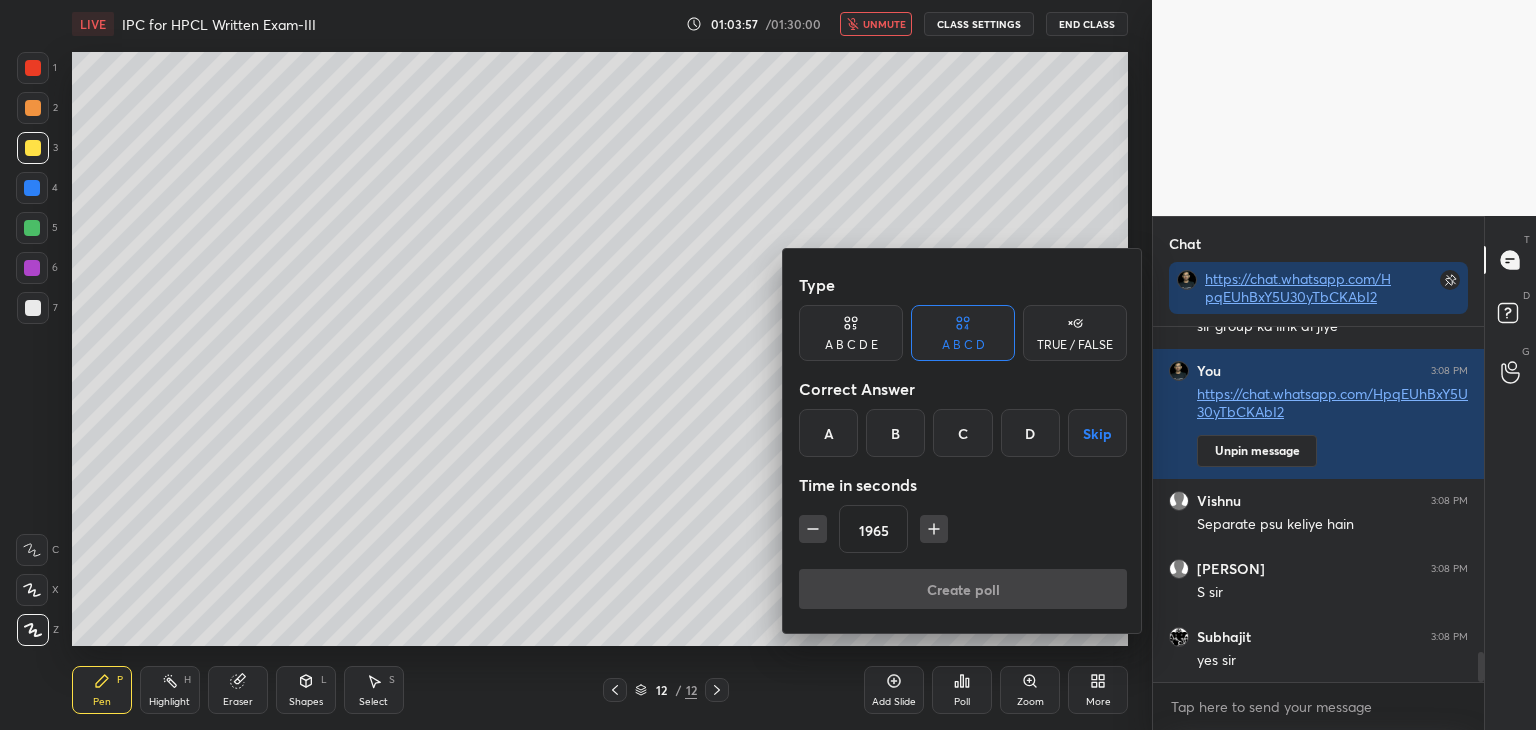 click 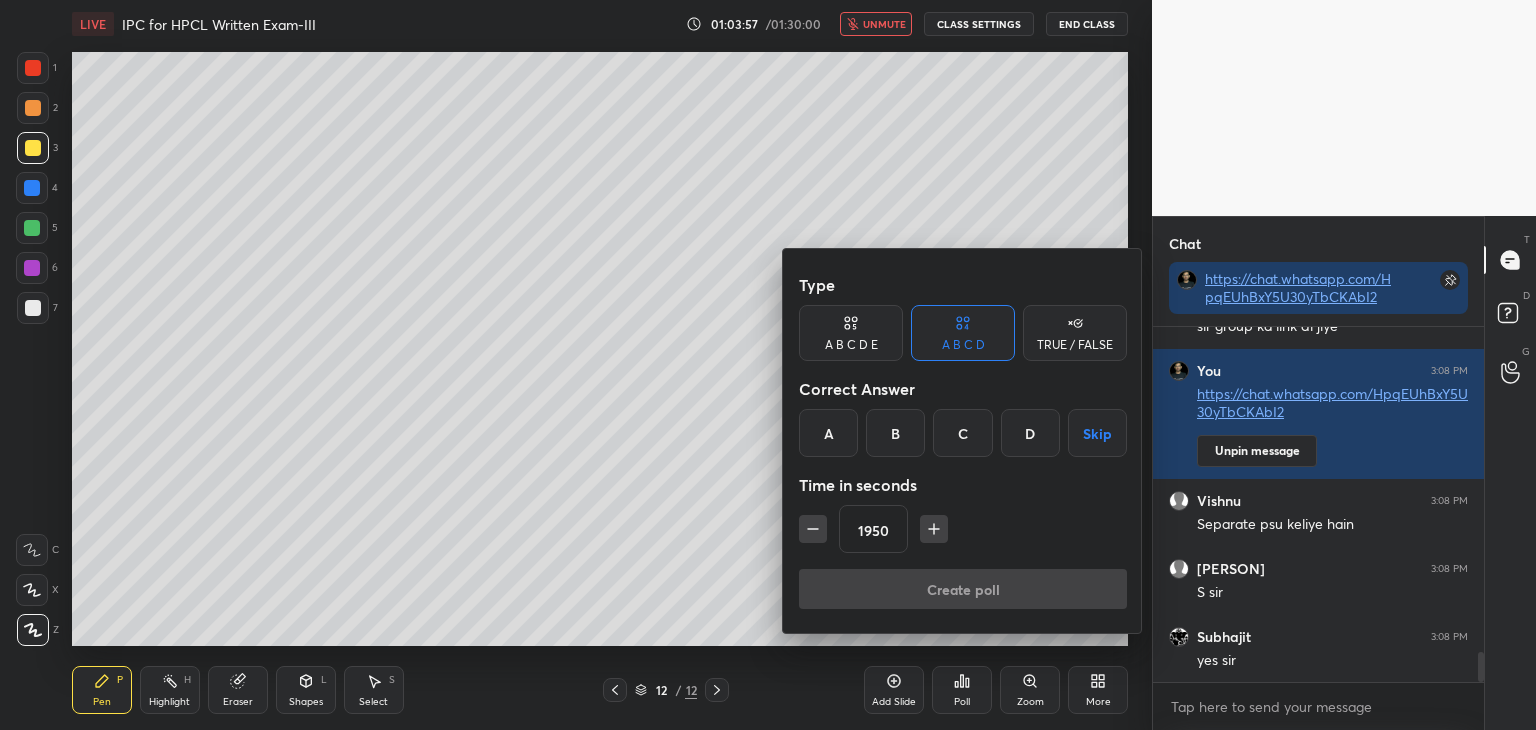click 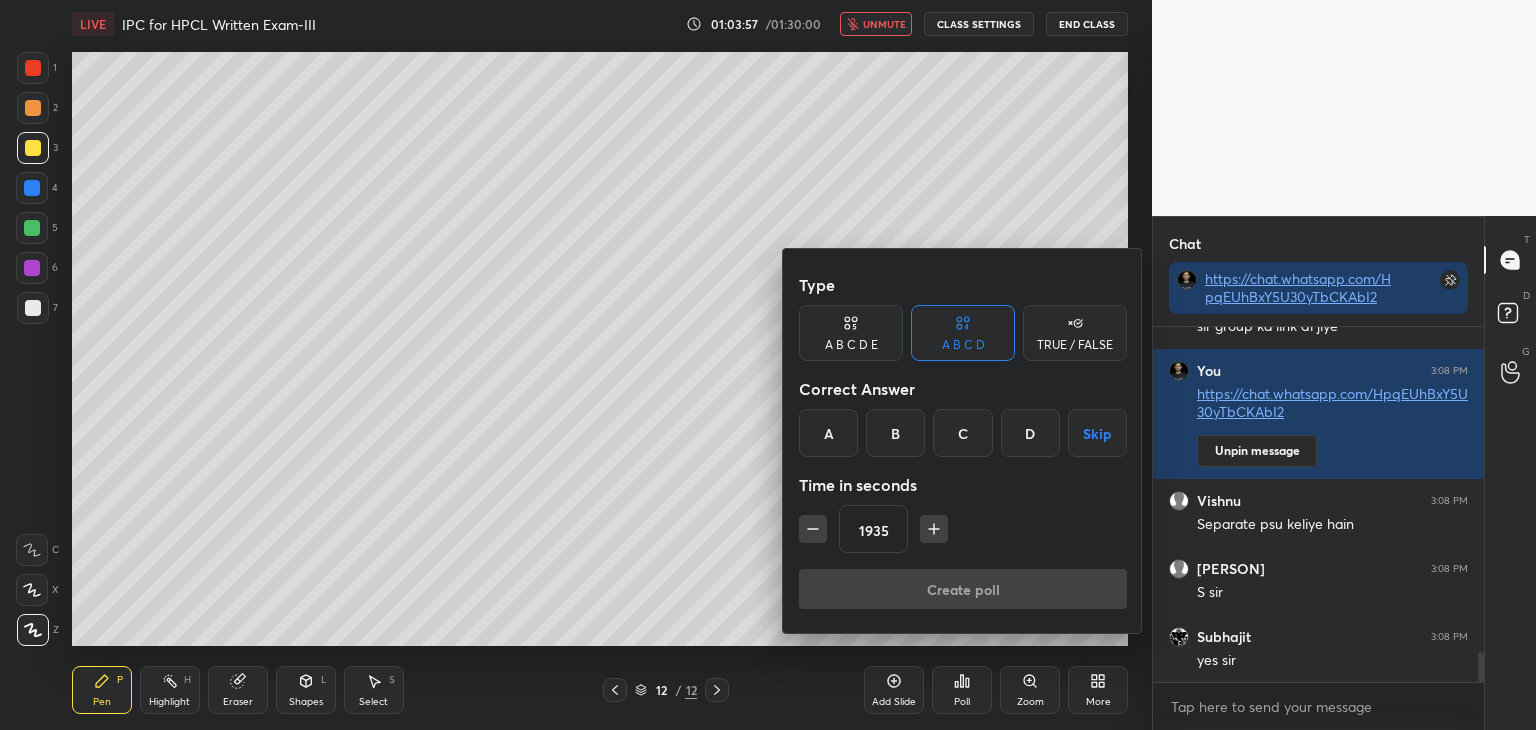 click 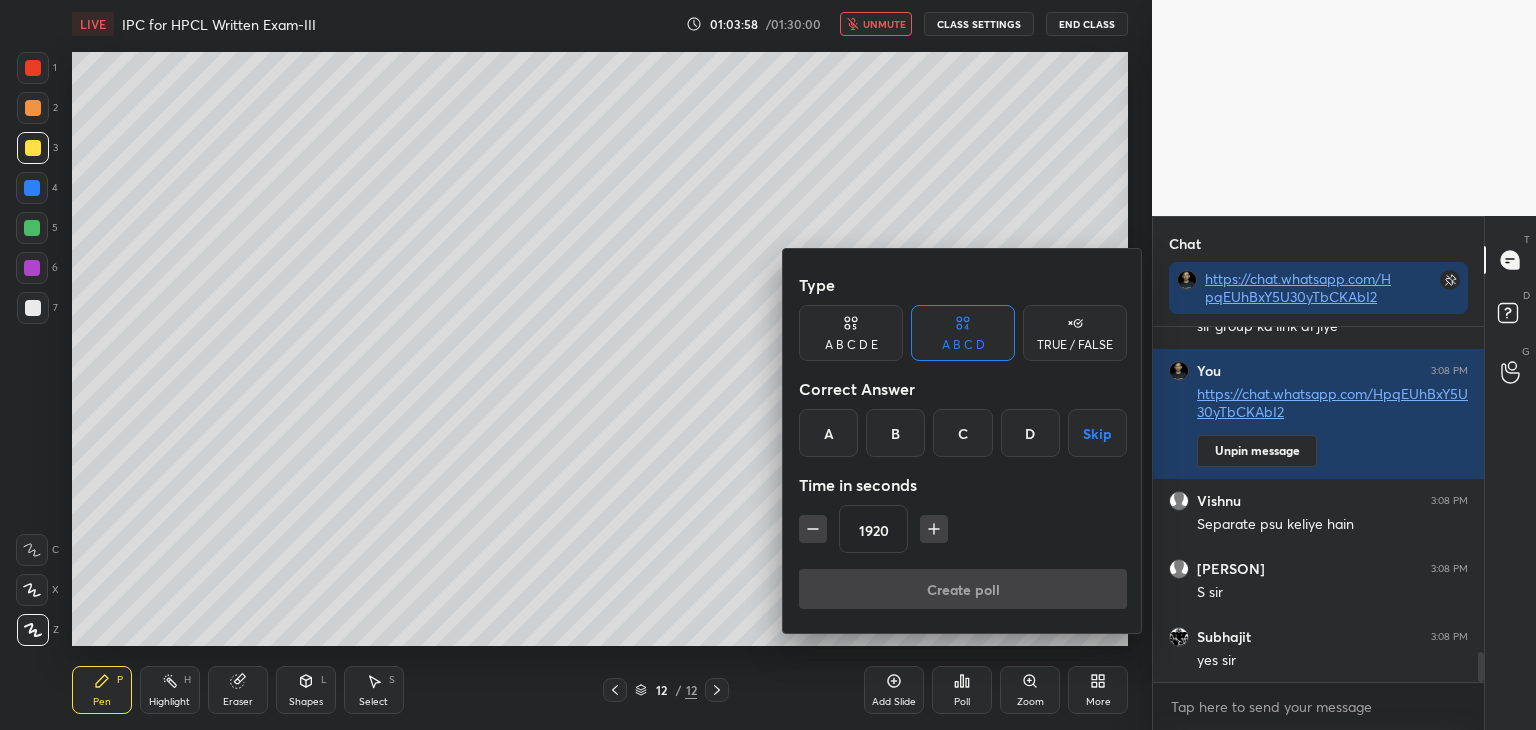 click 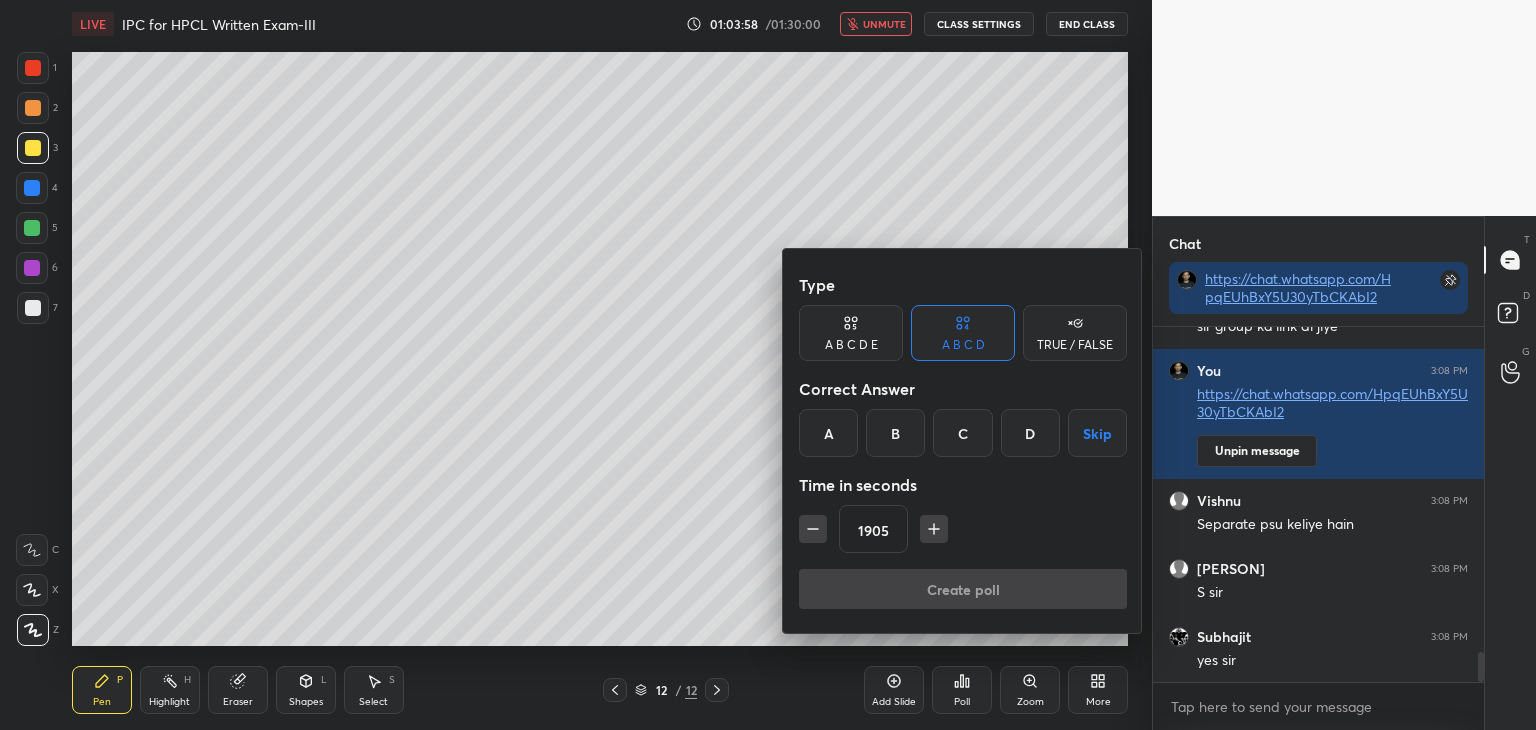 click 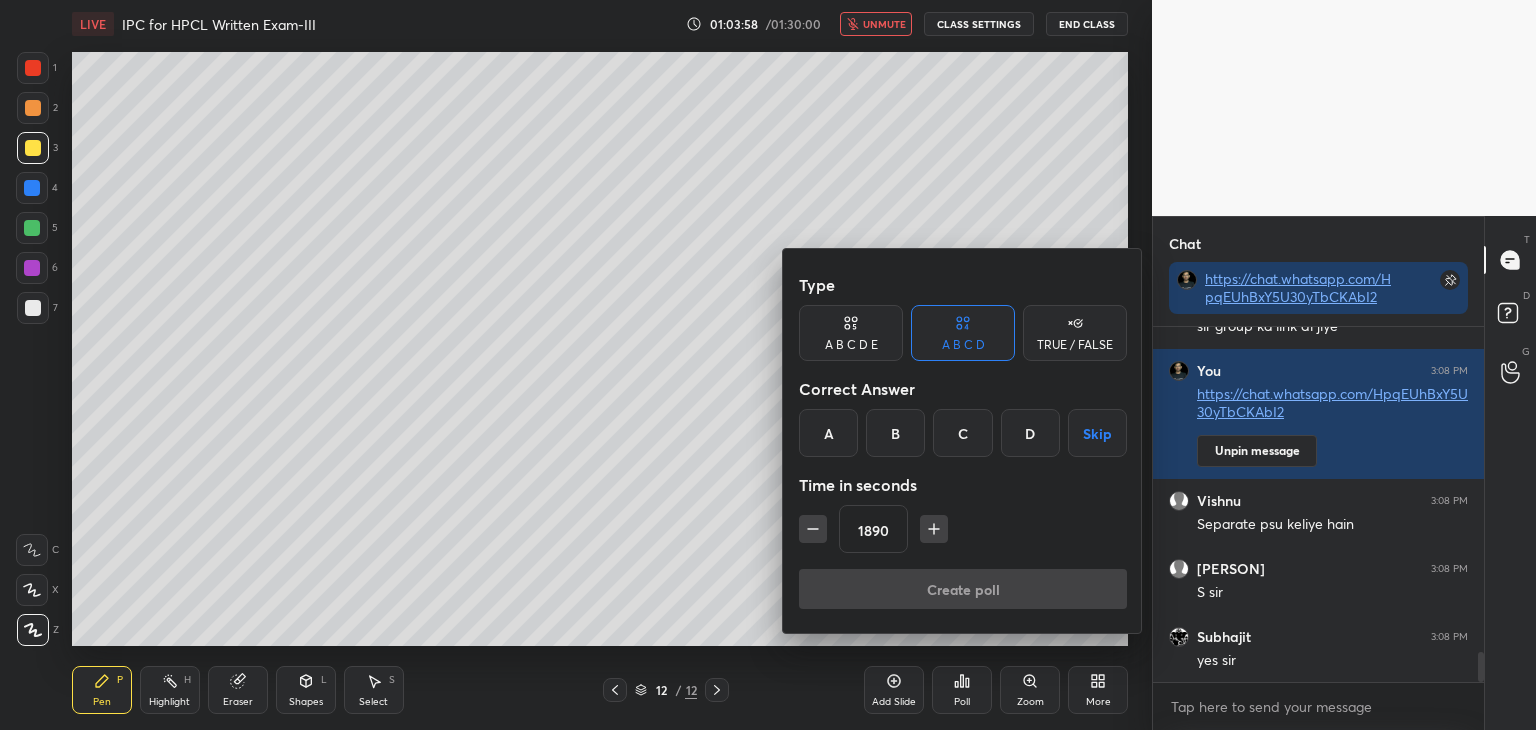 click 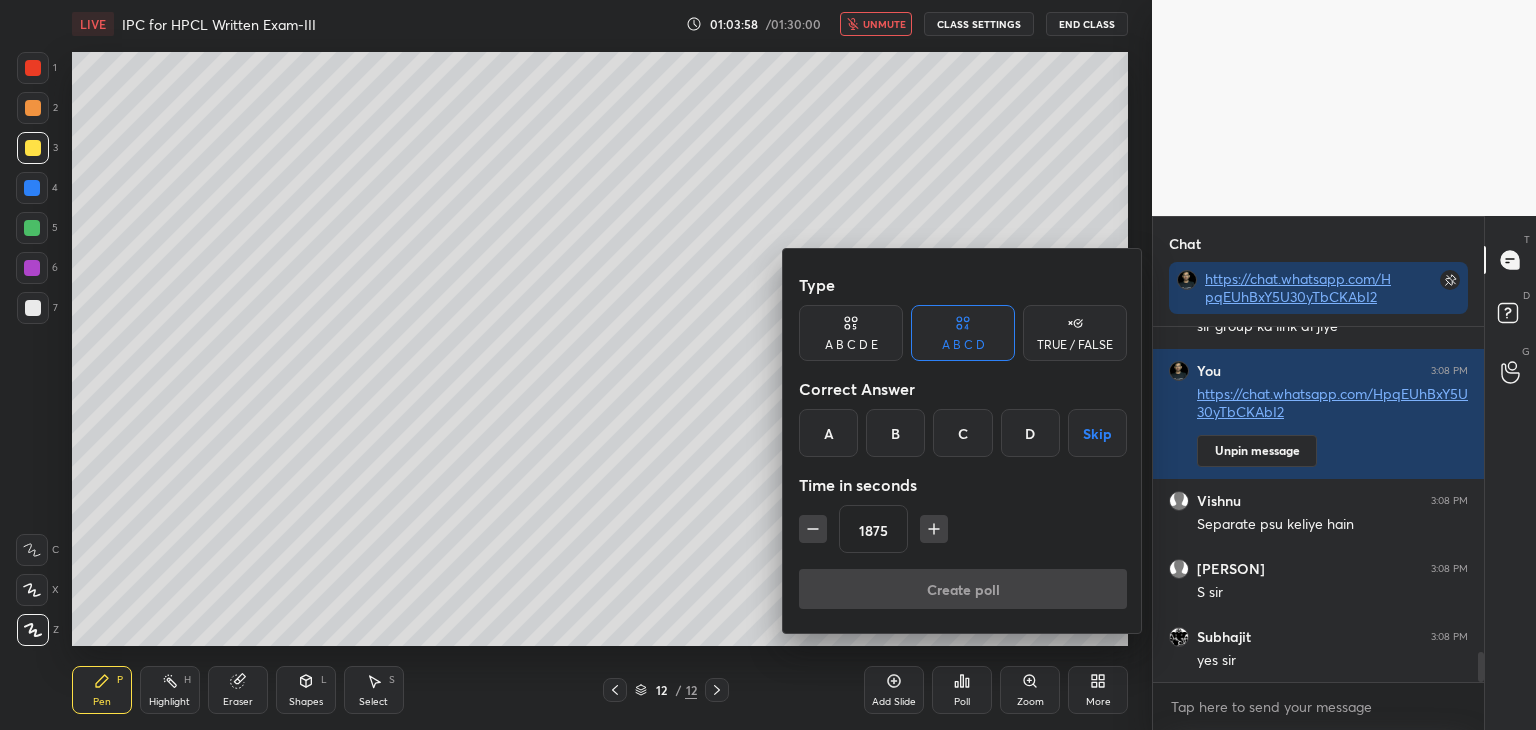 click 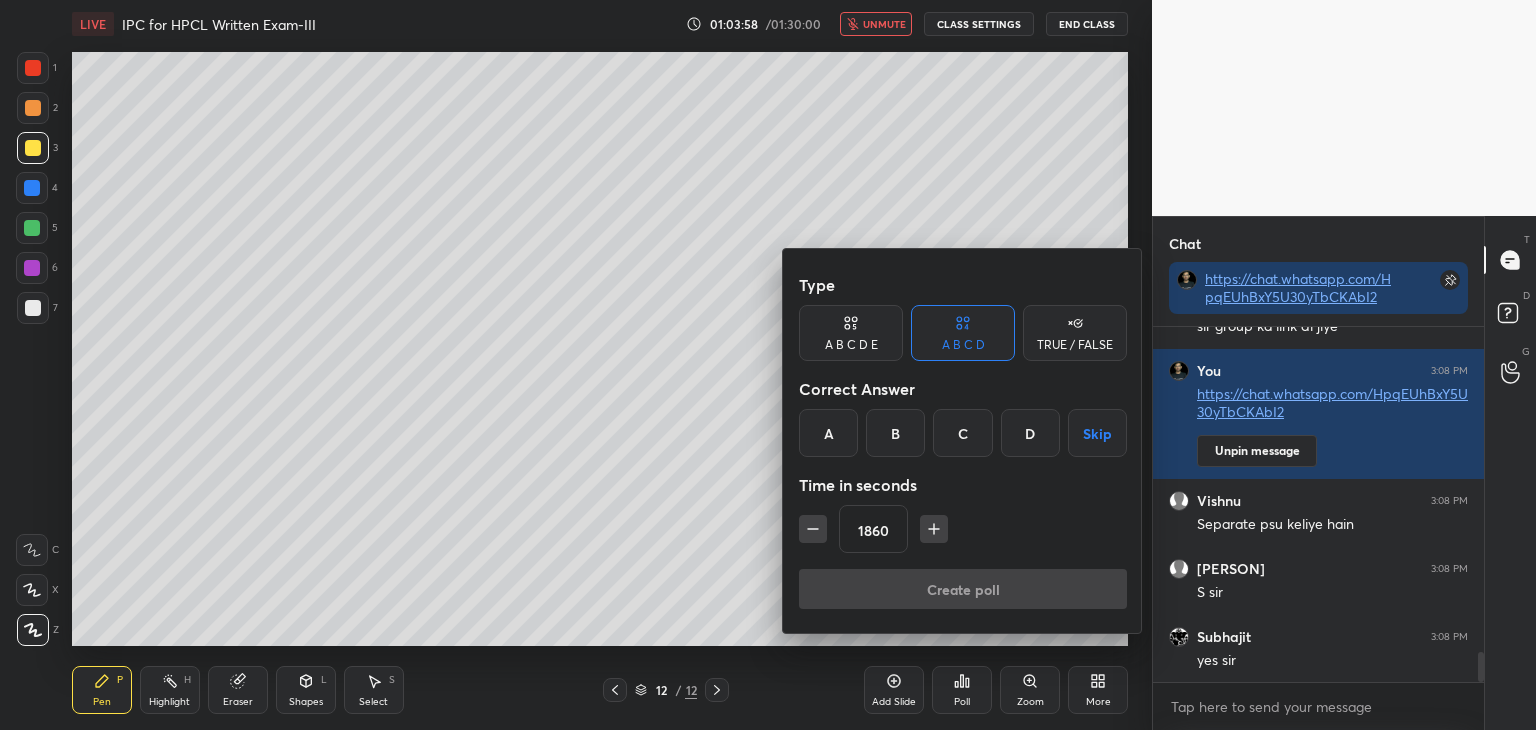click 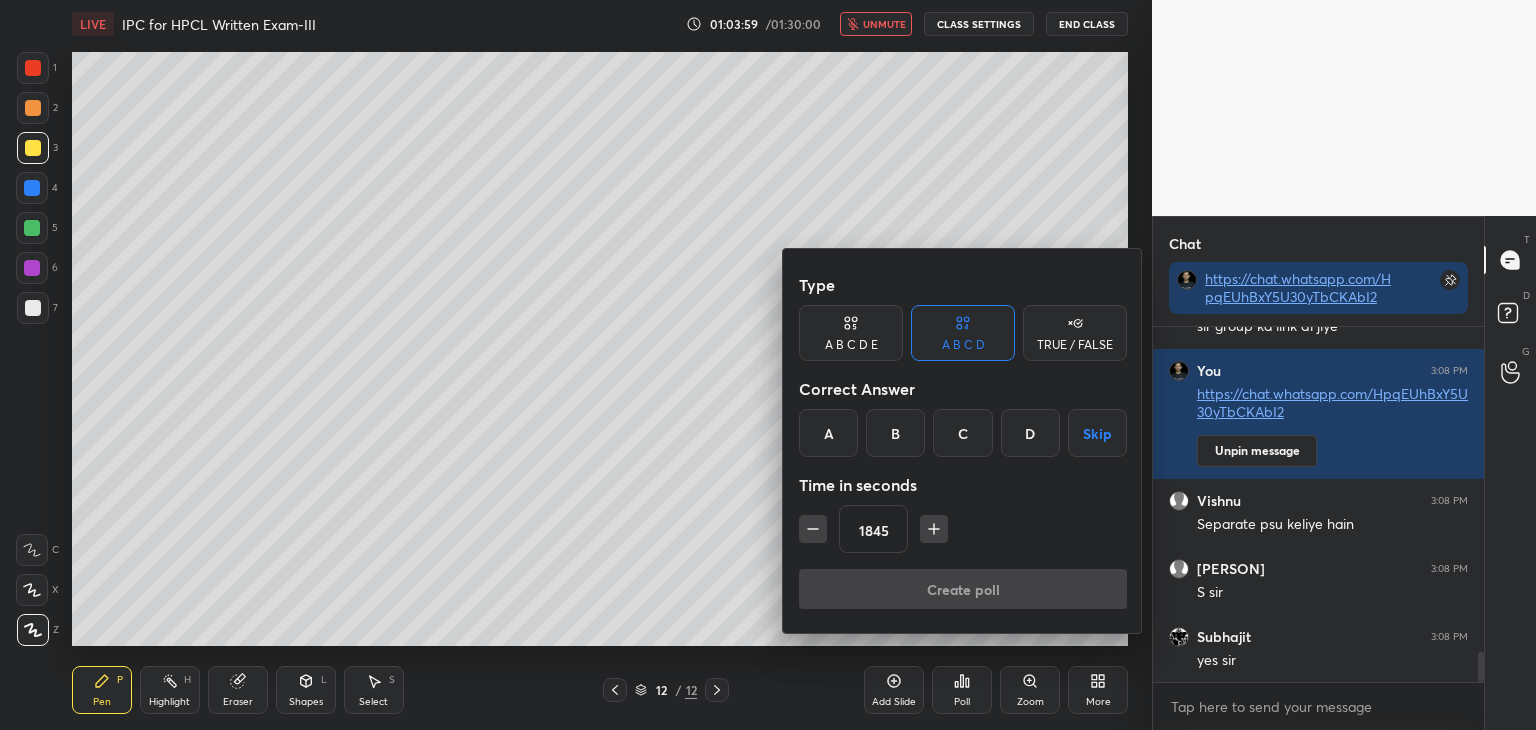 click 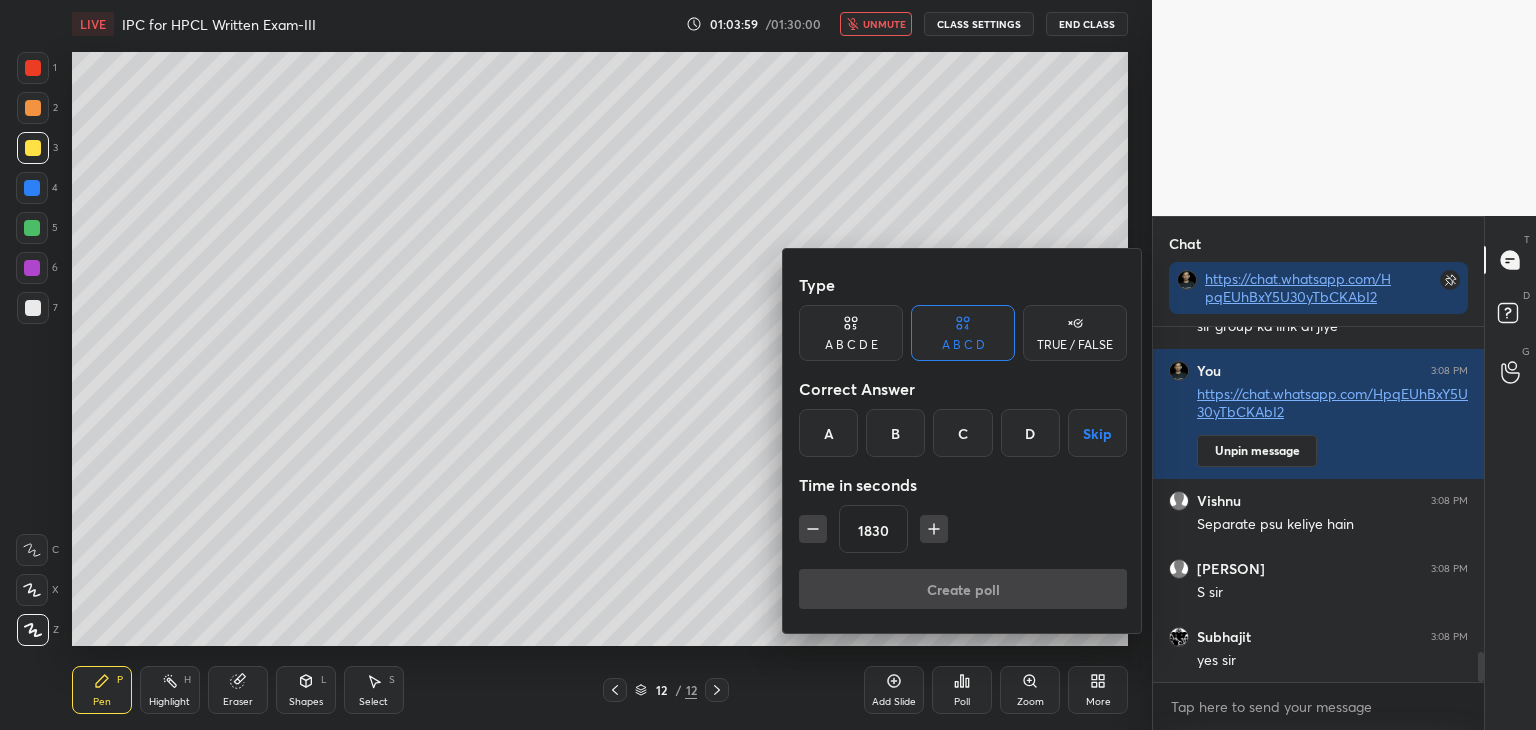 click 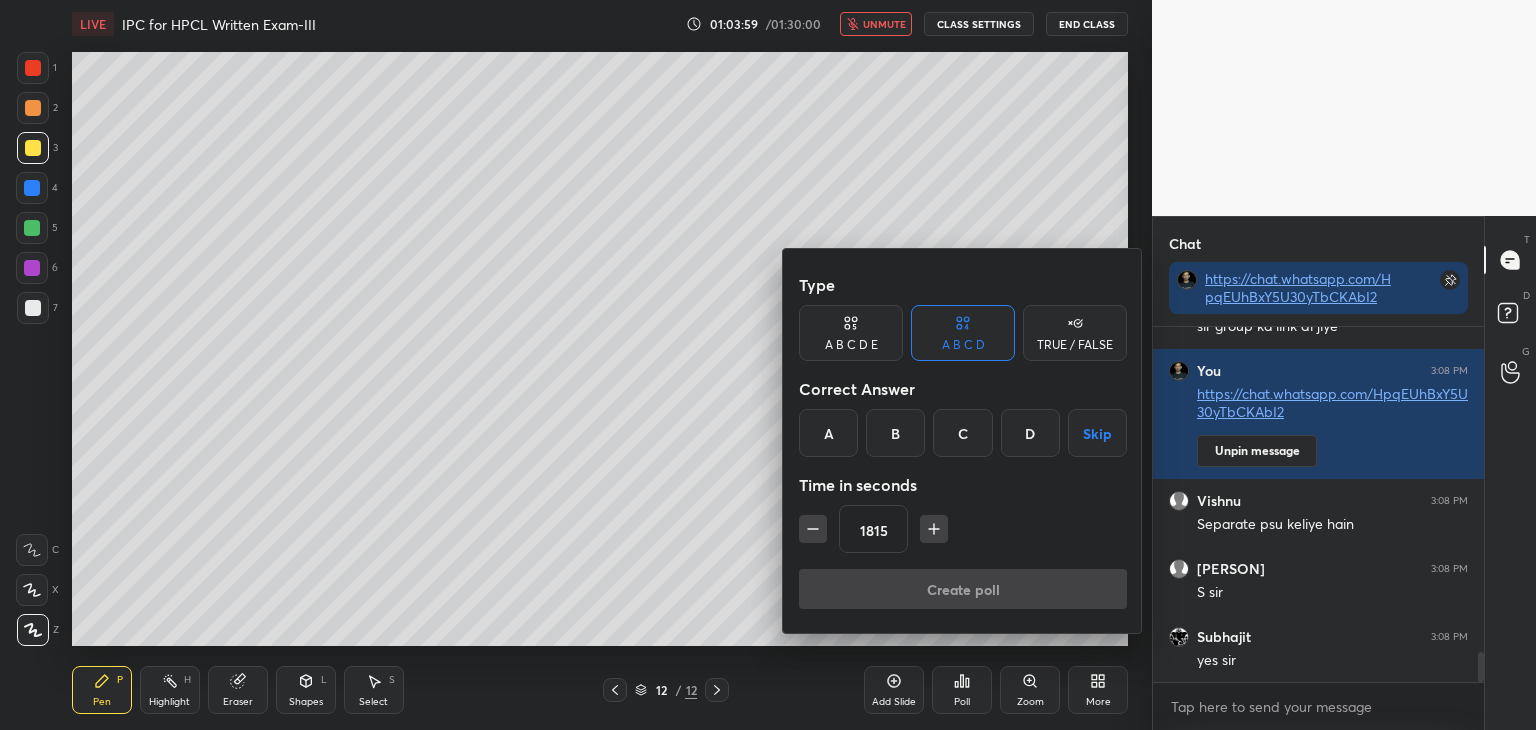click 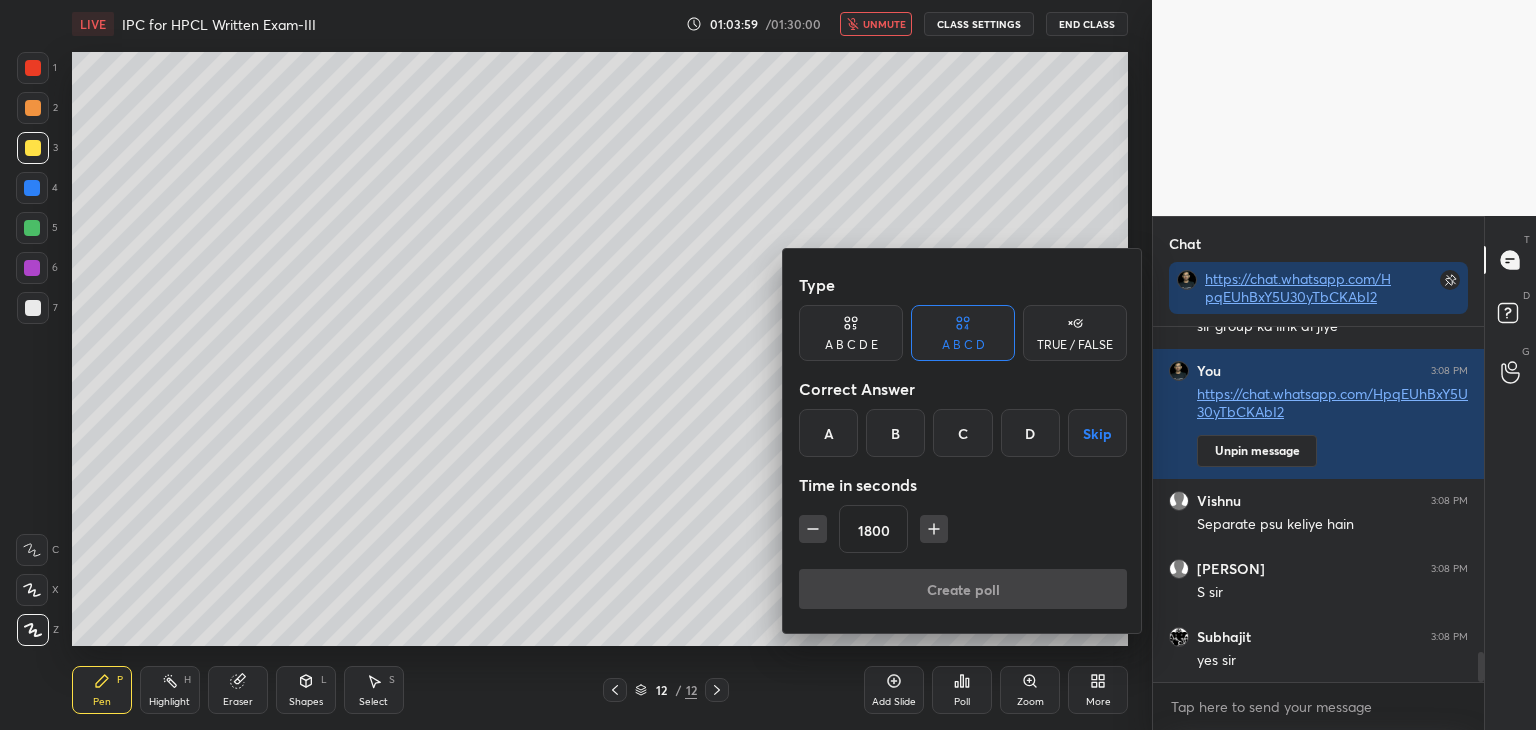 click 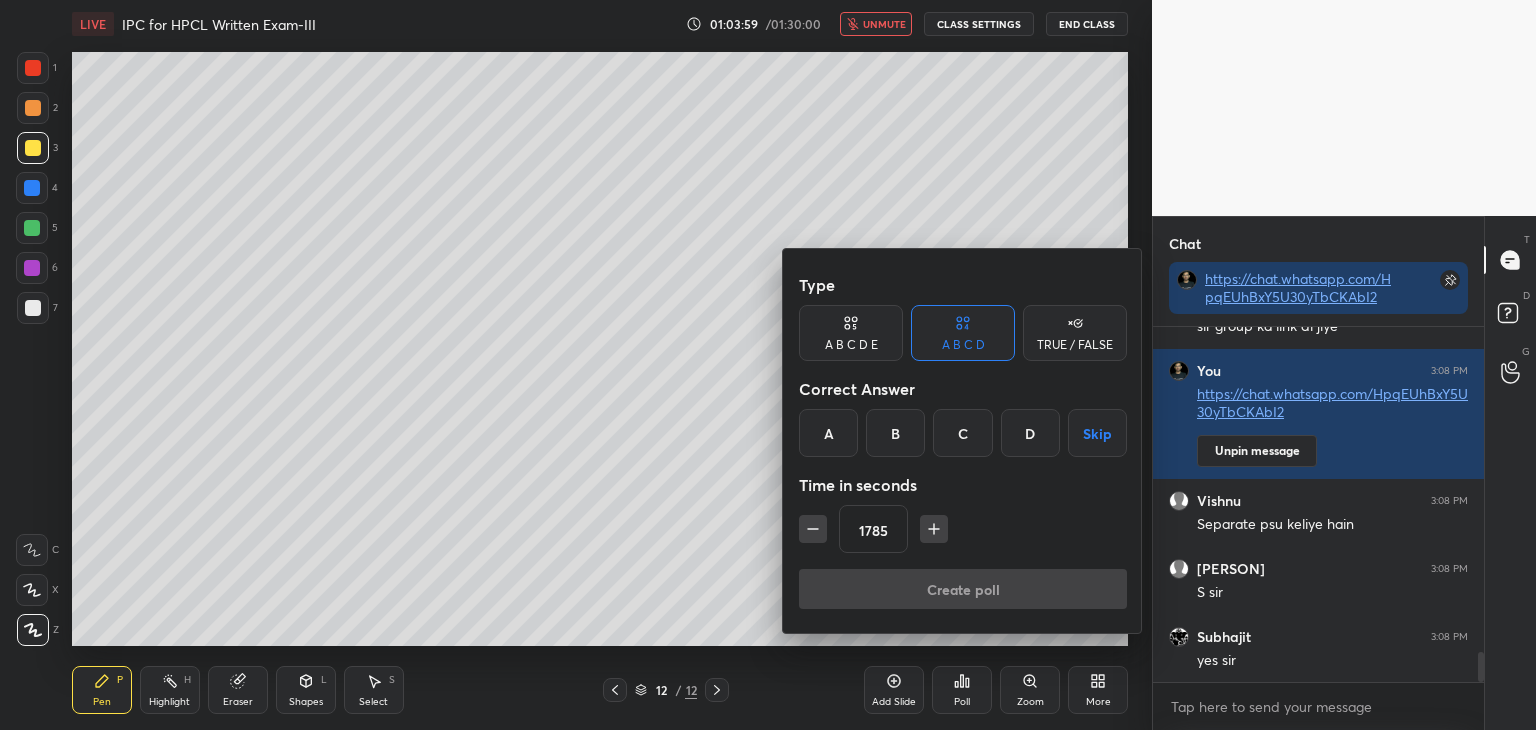 click 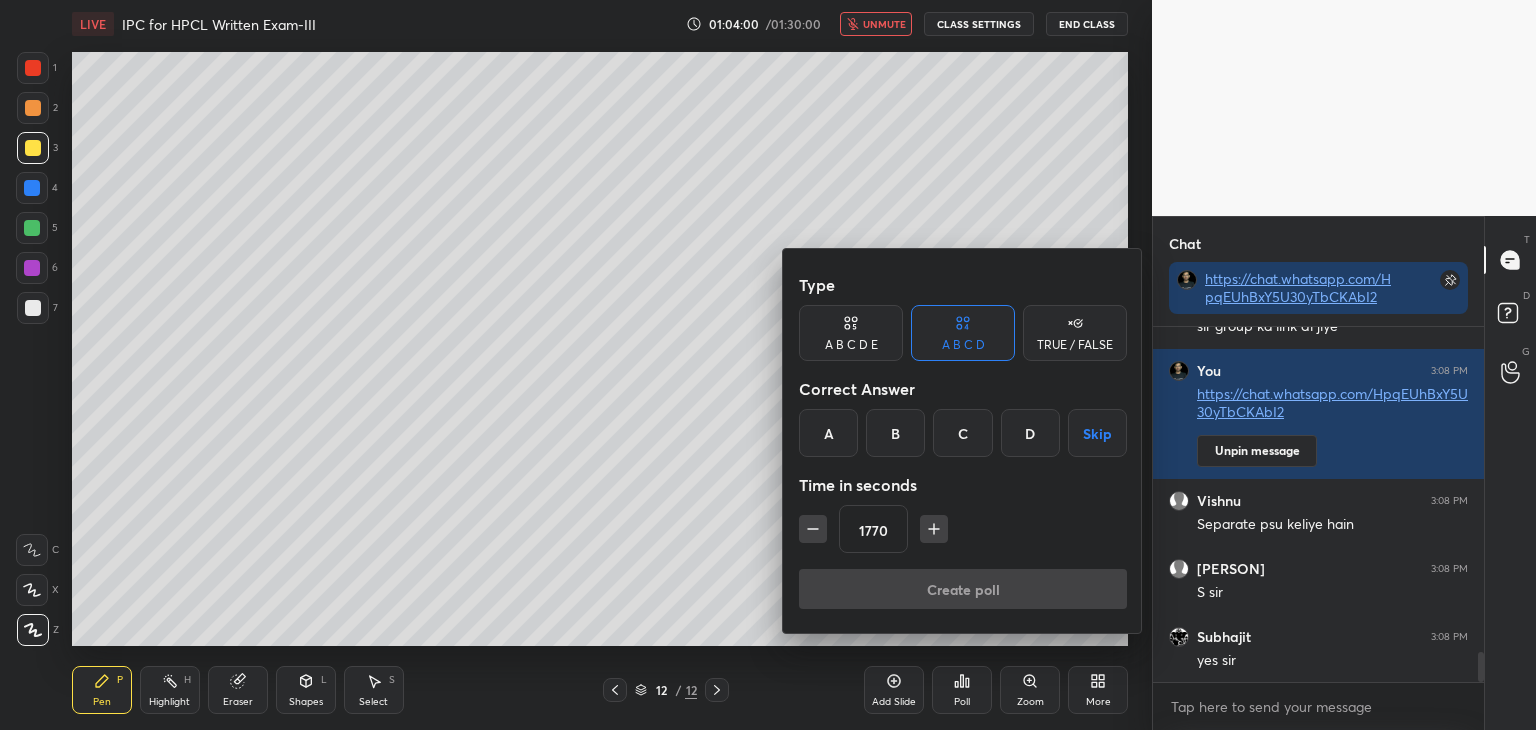 click 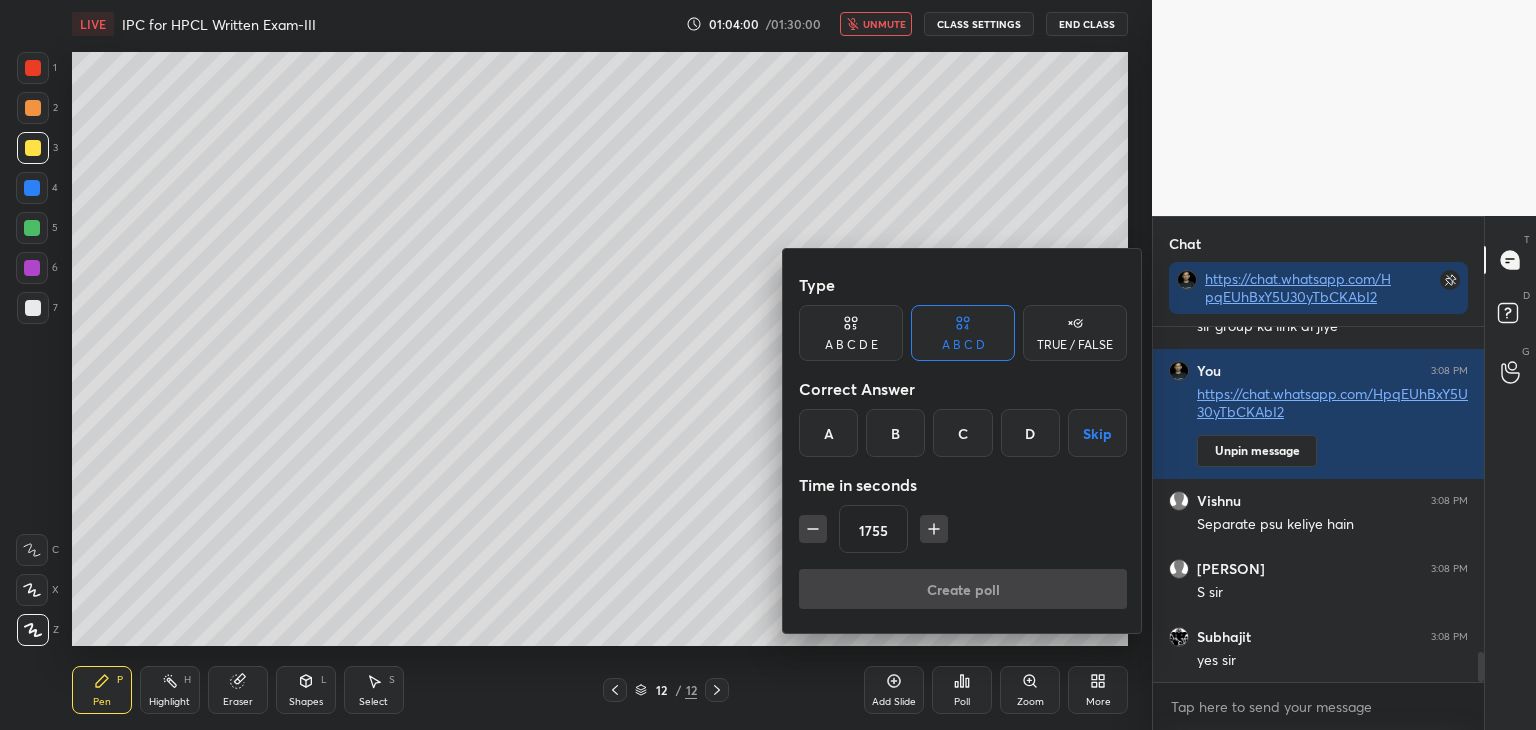 click 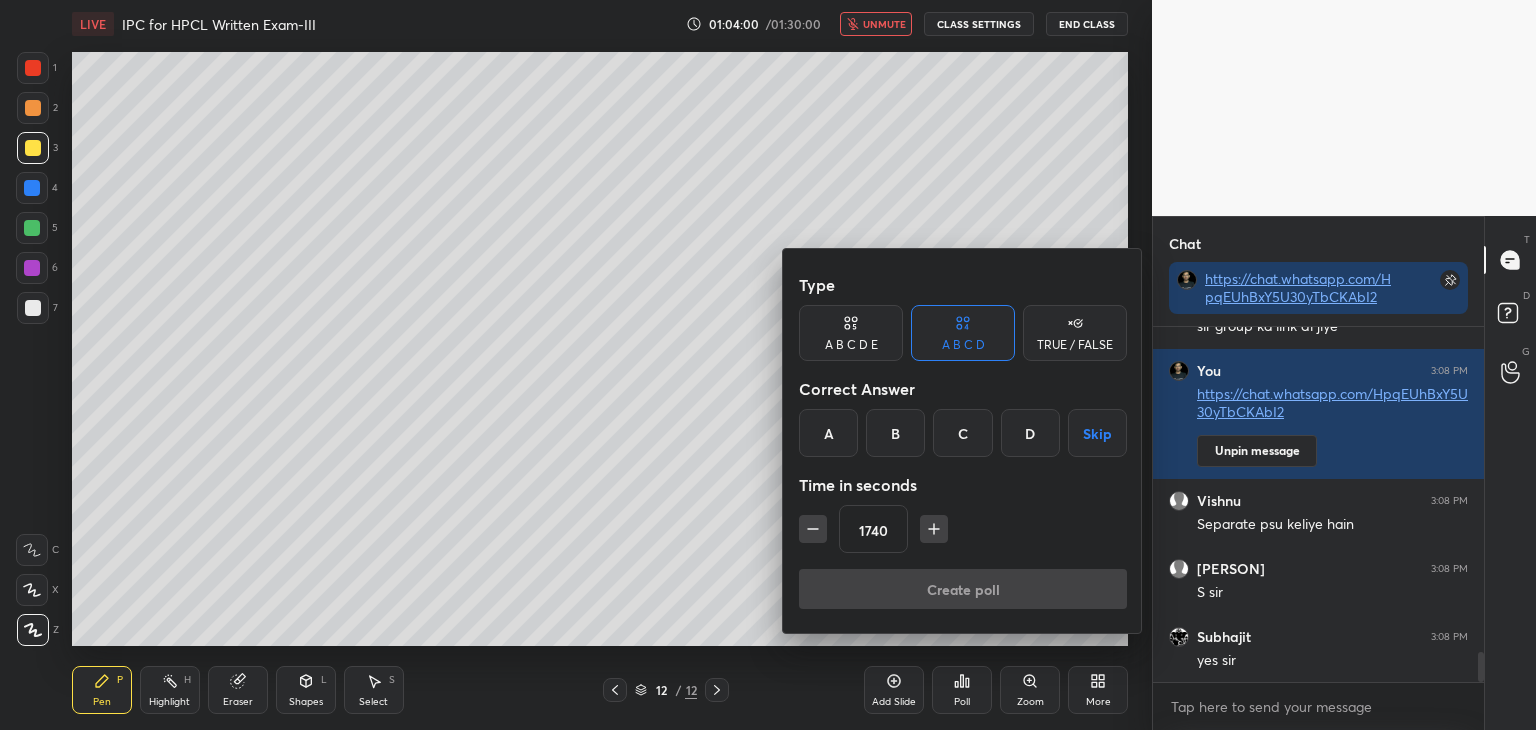 click 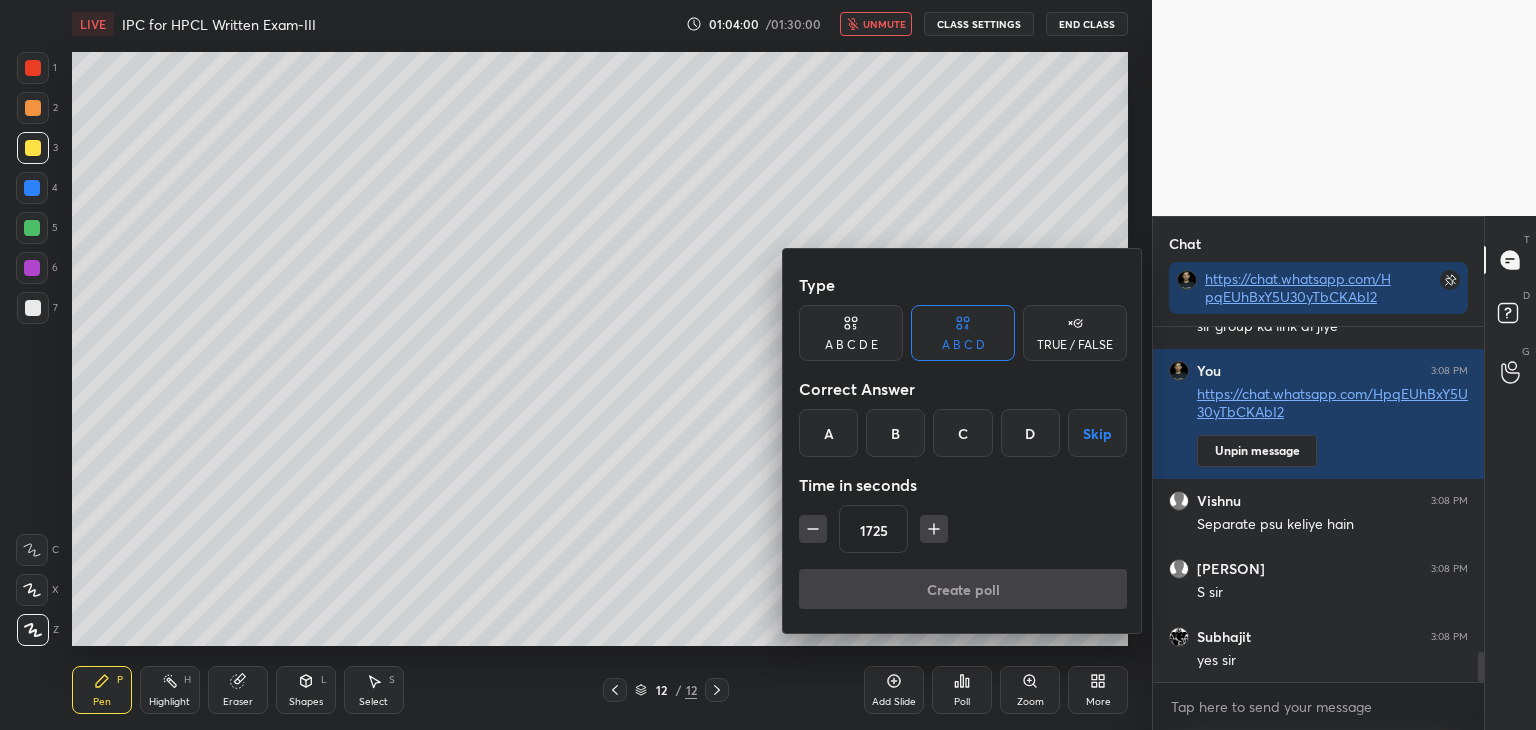 click 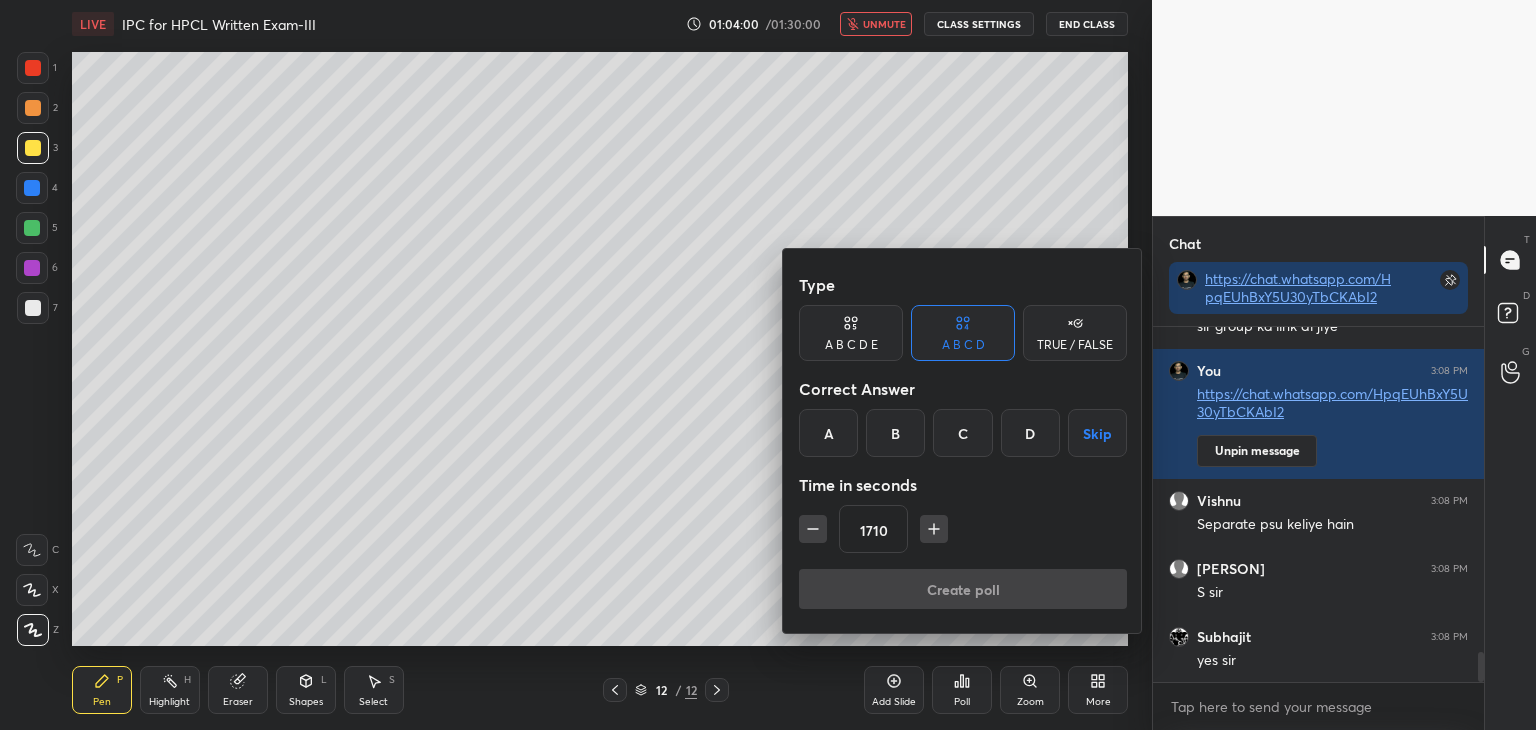 click 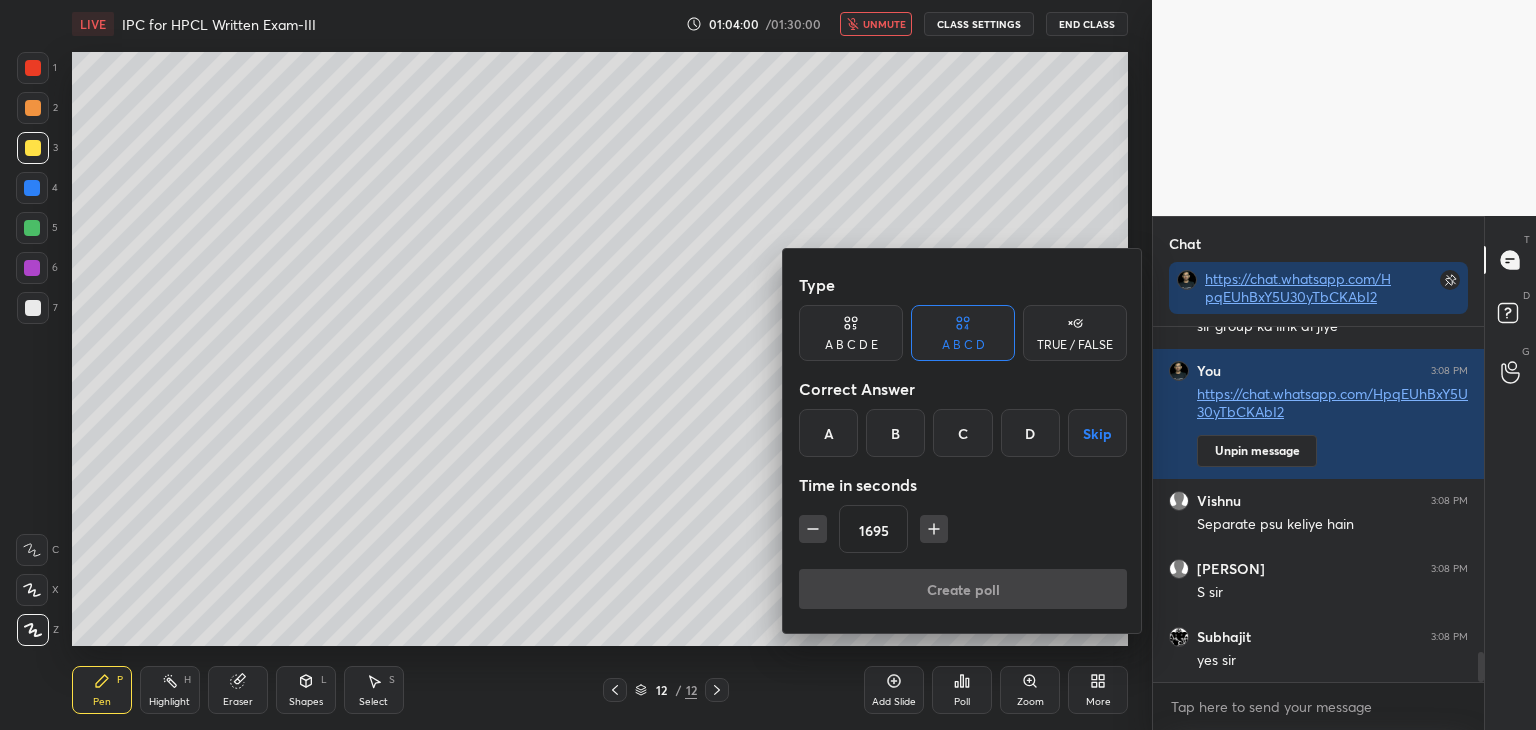 click 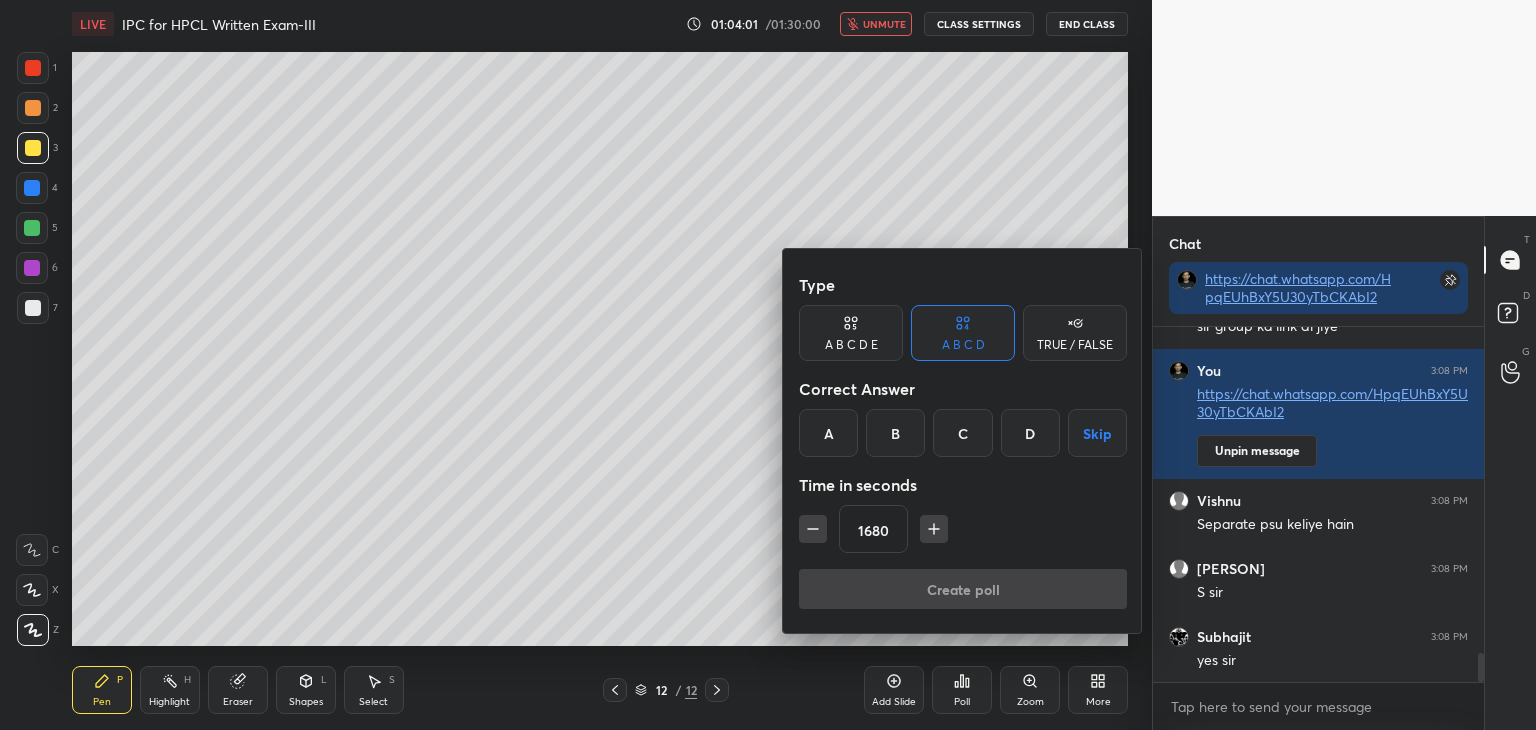 scroll, scrollTop: 3972, scrollLeft: 0, axis: vertical 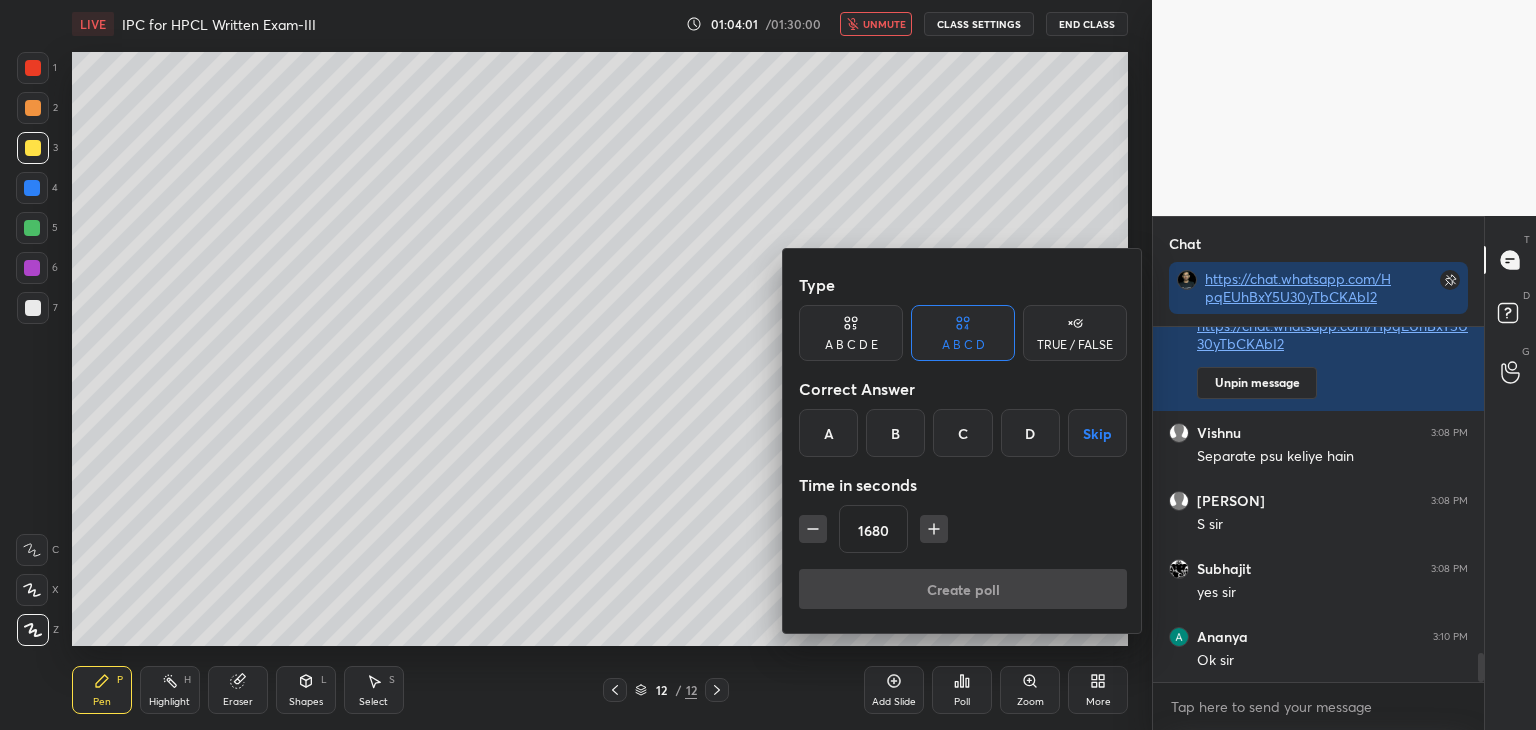click 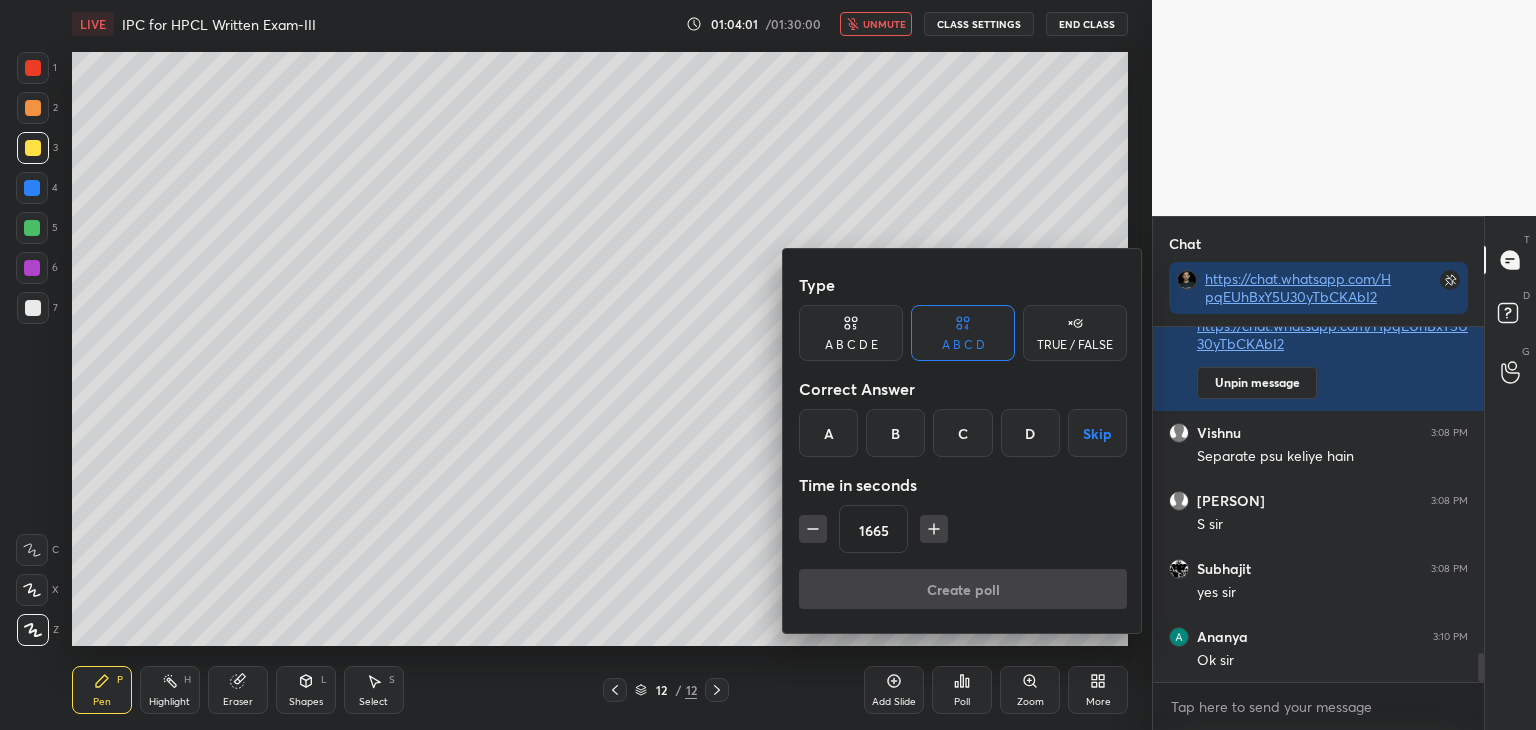 click 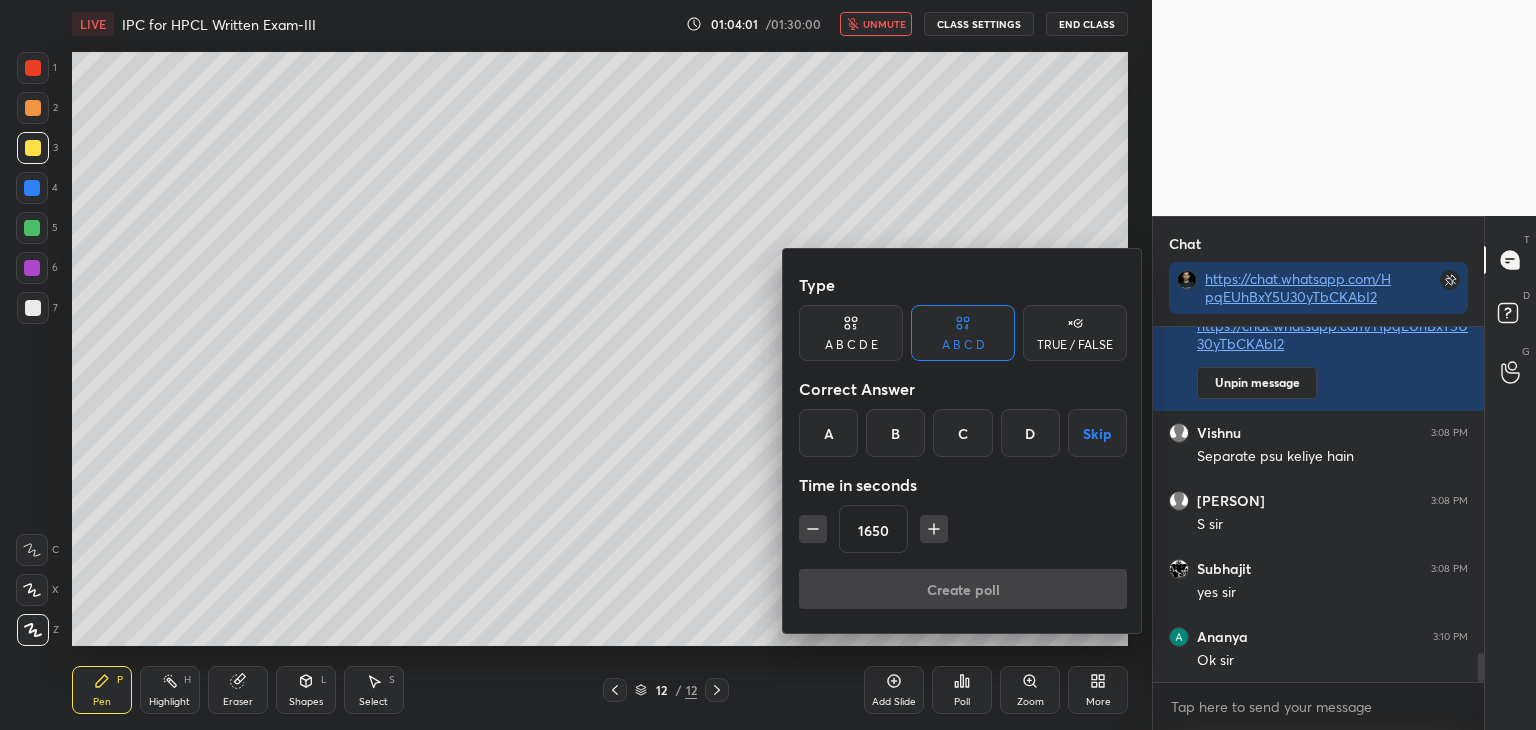 click 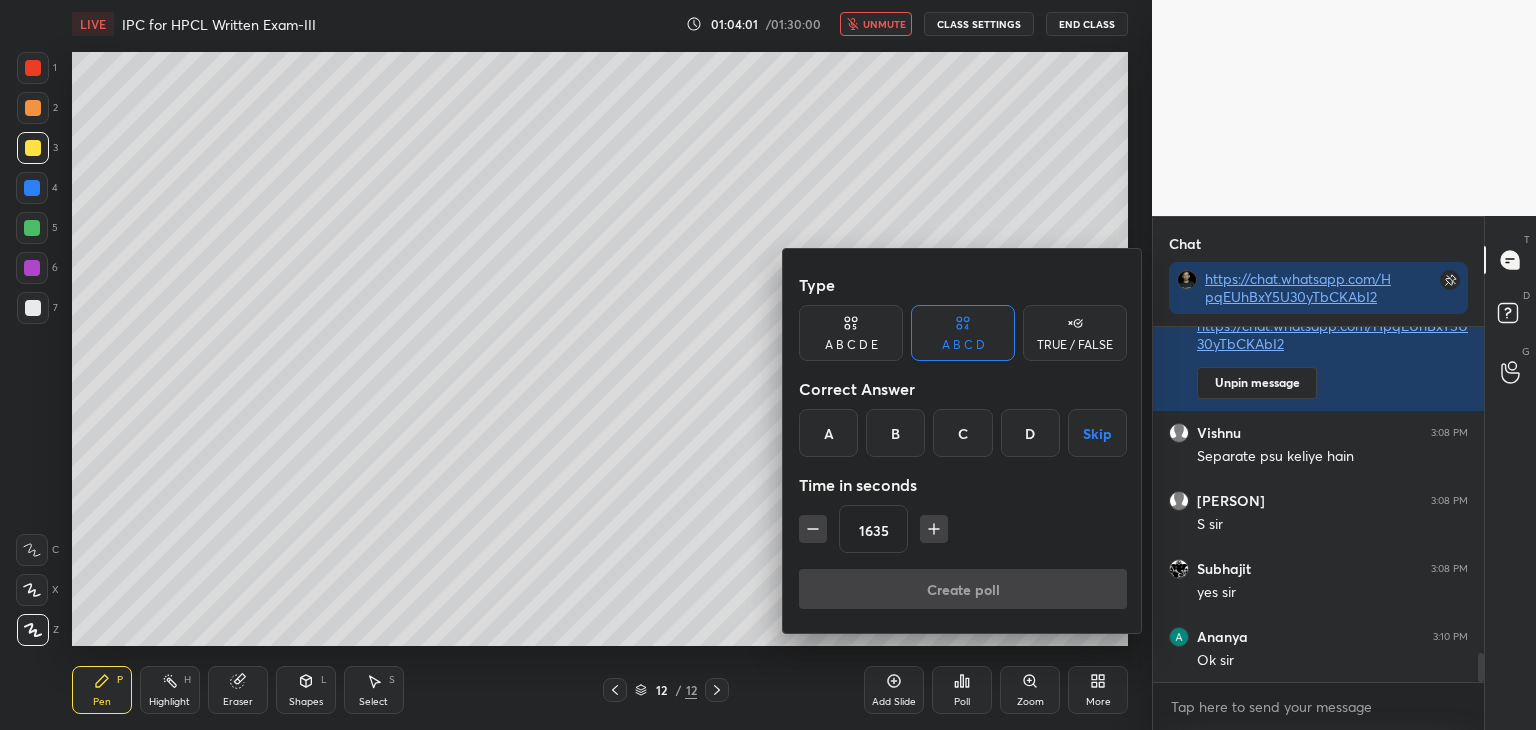 click 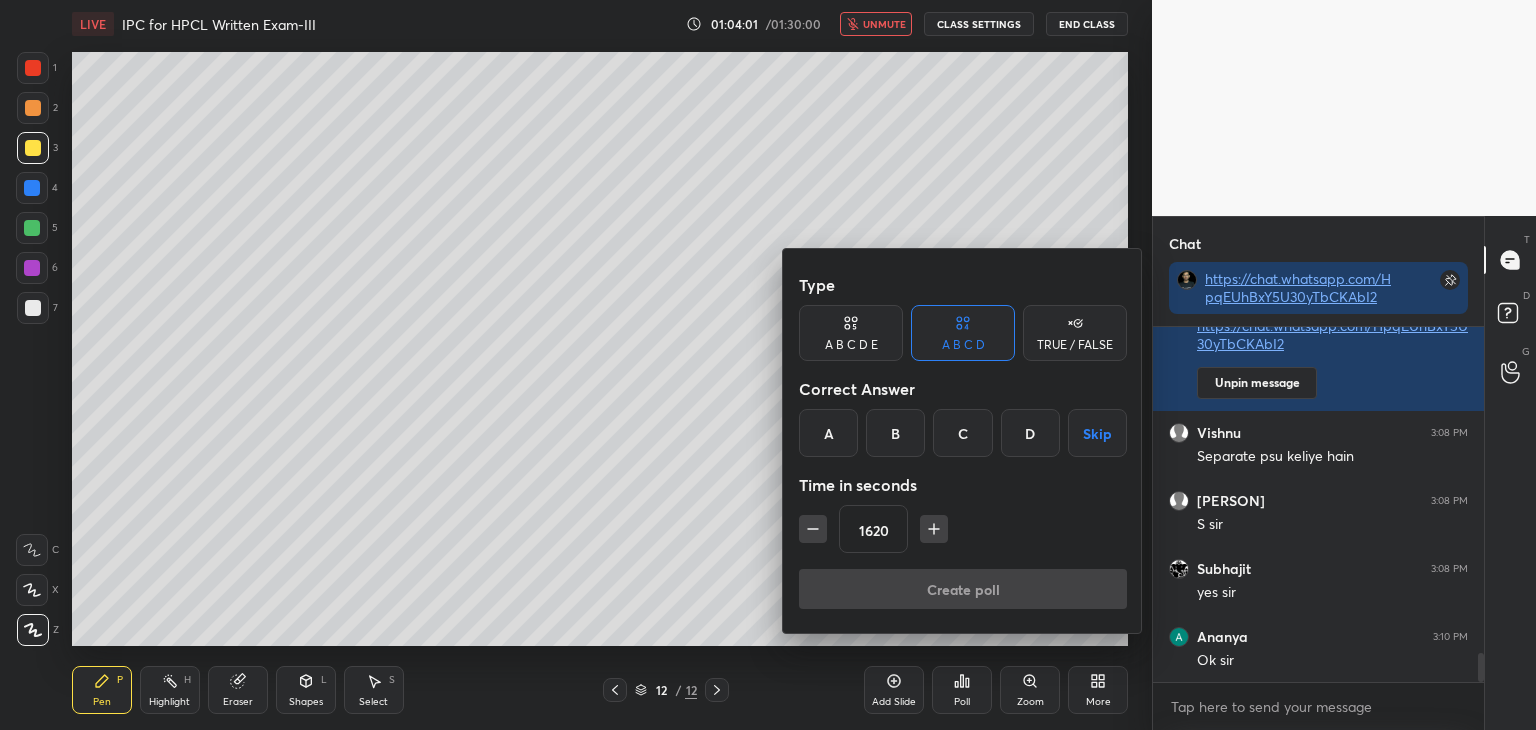 click 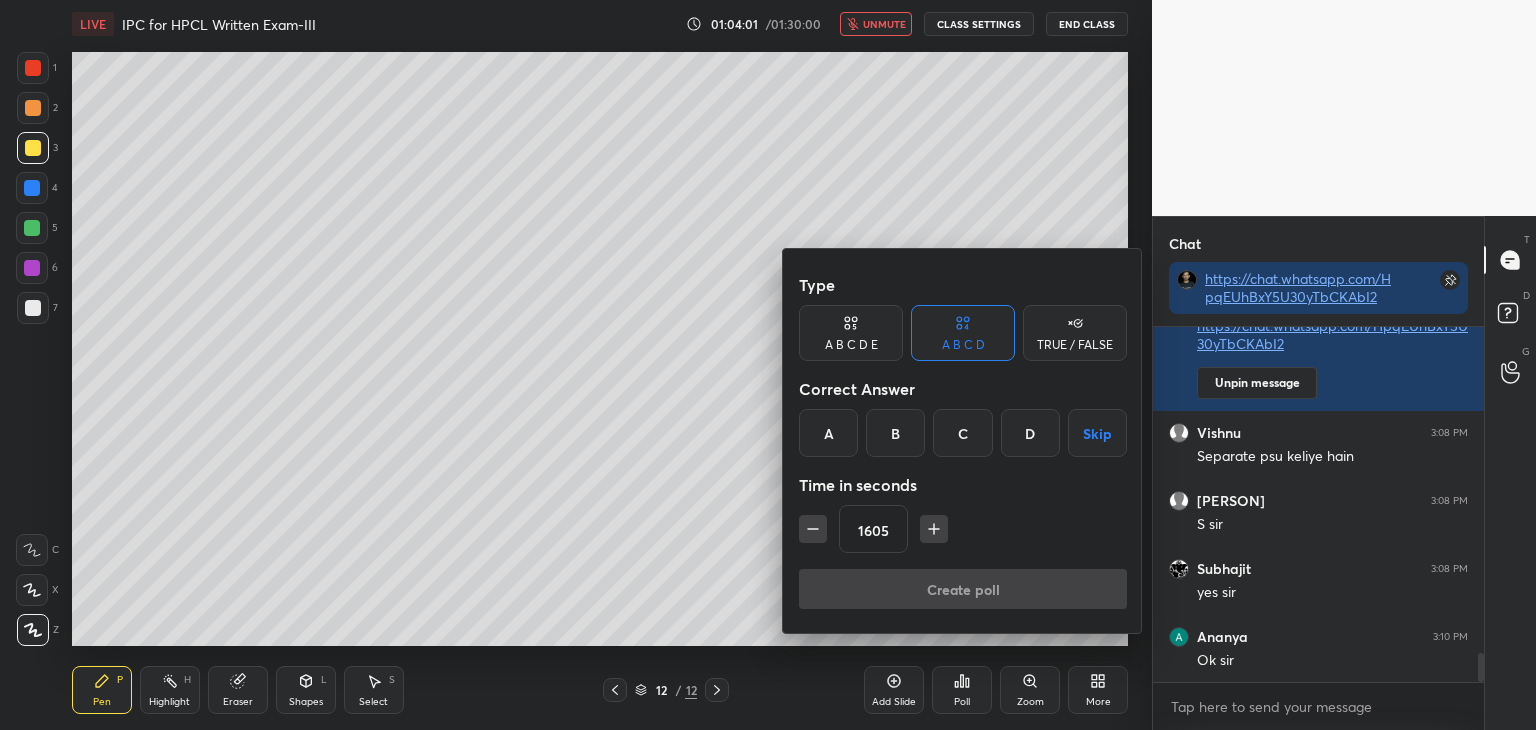 click 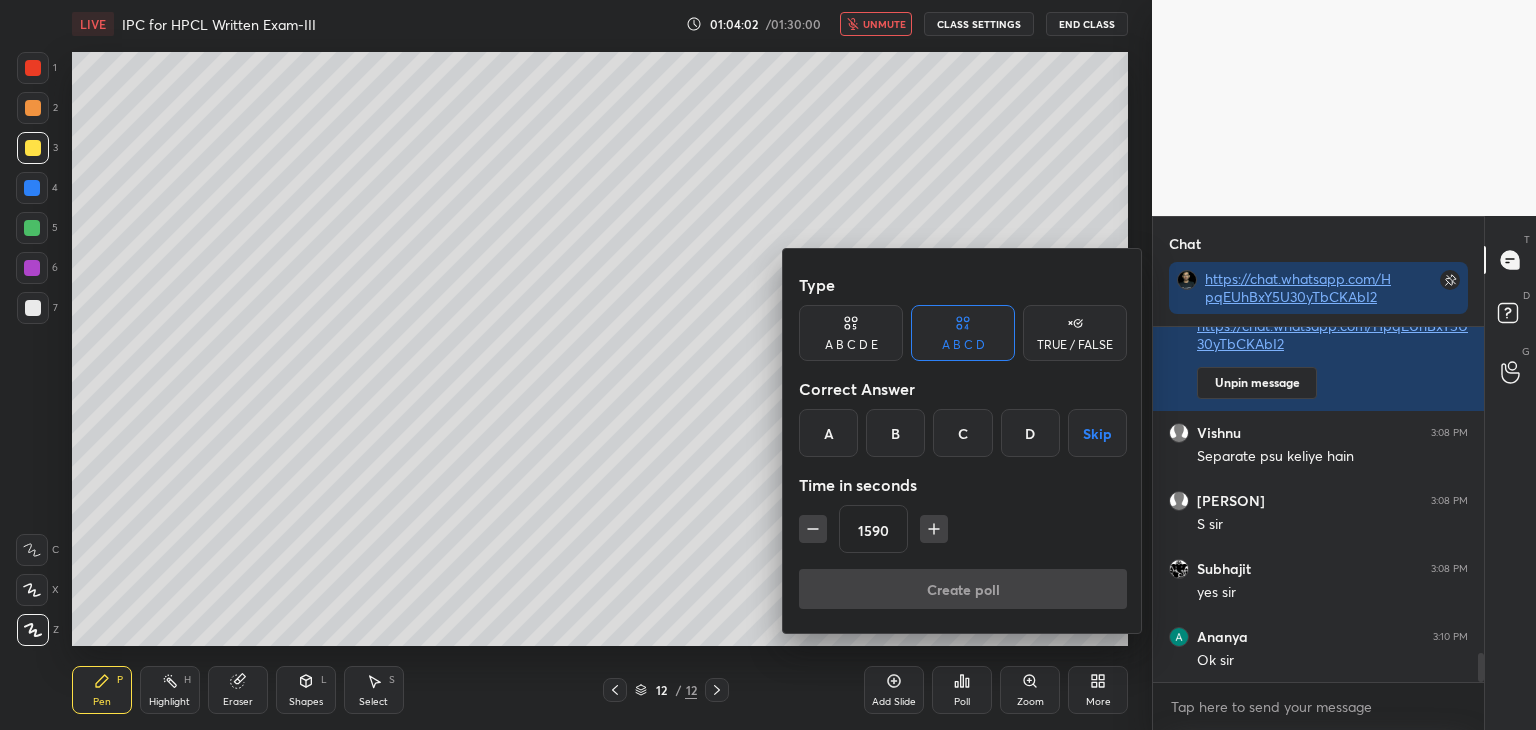 click 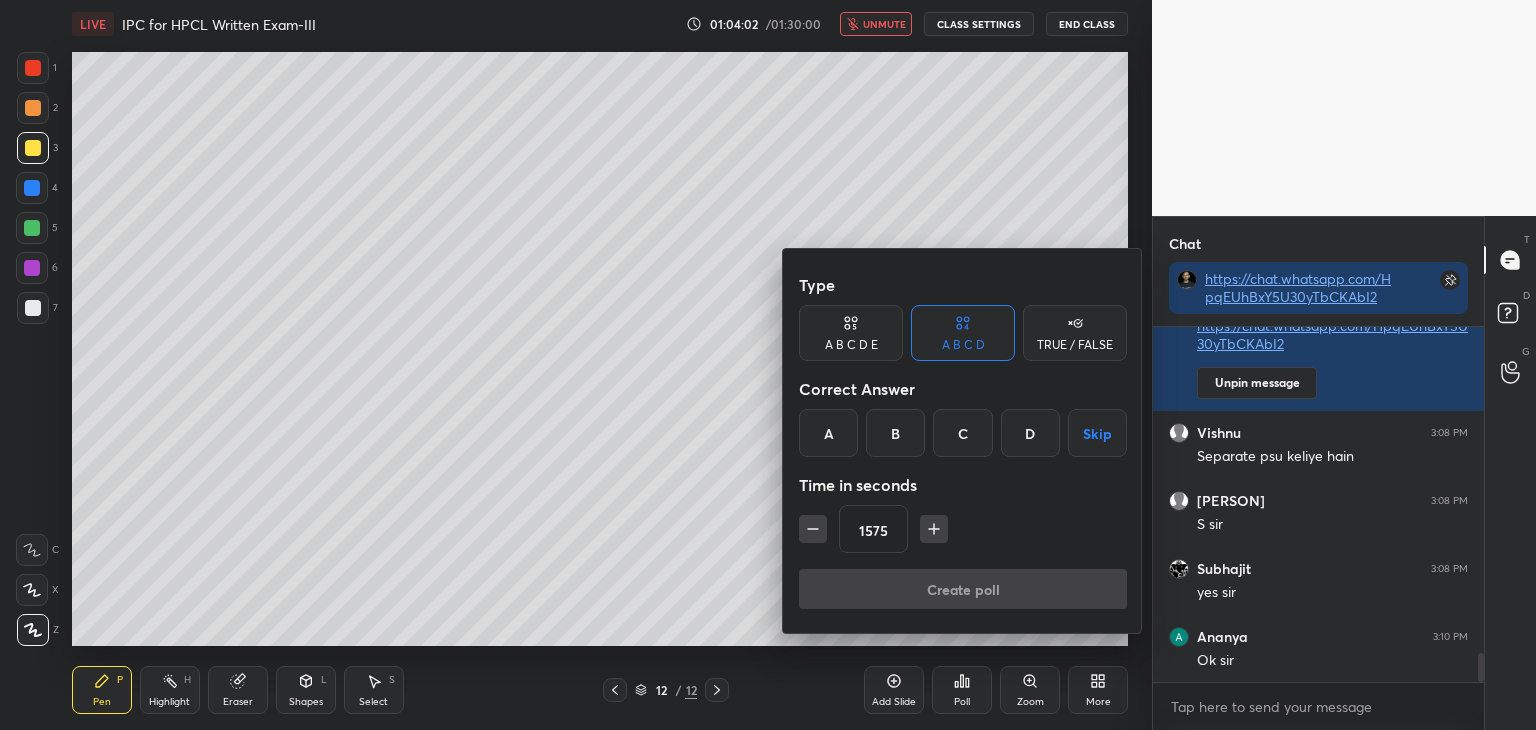 click 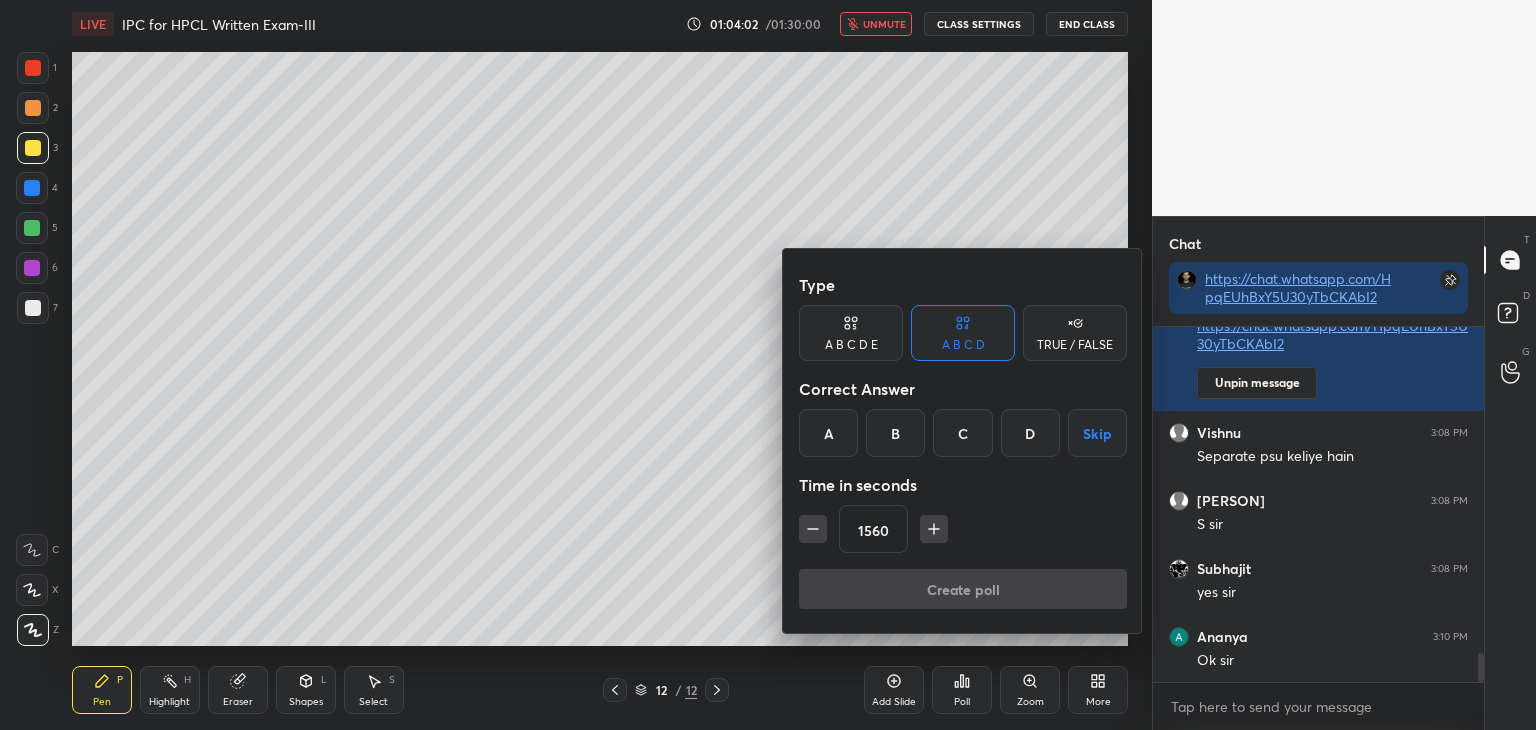 click 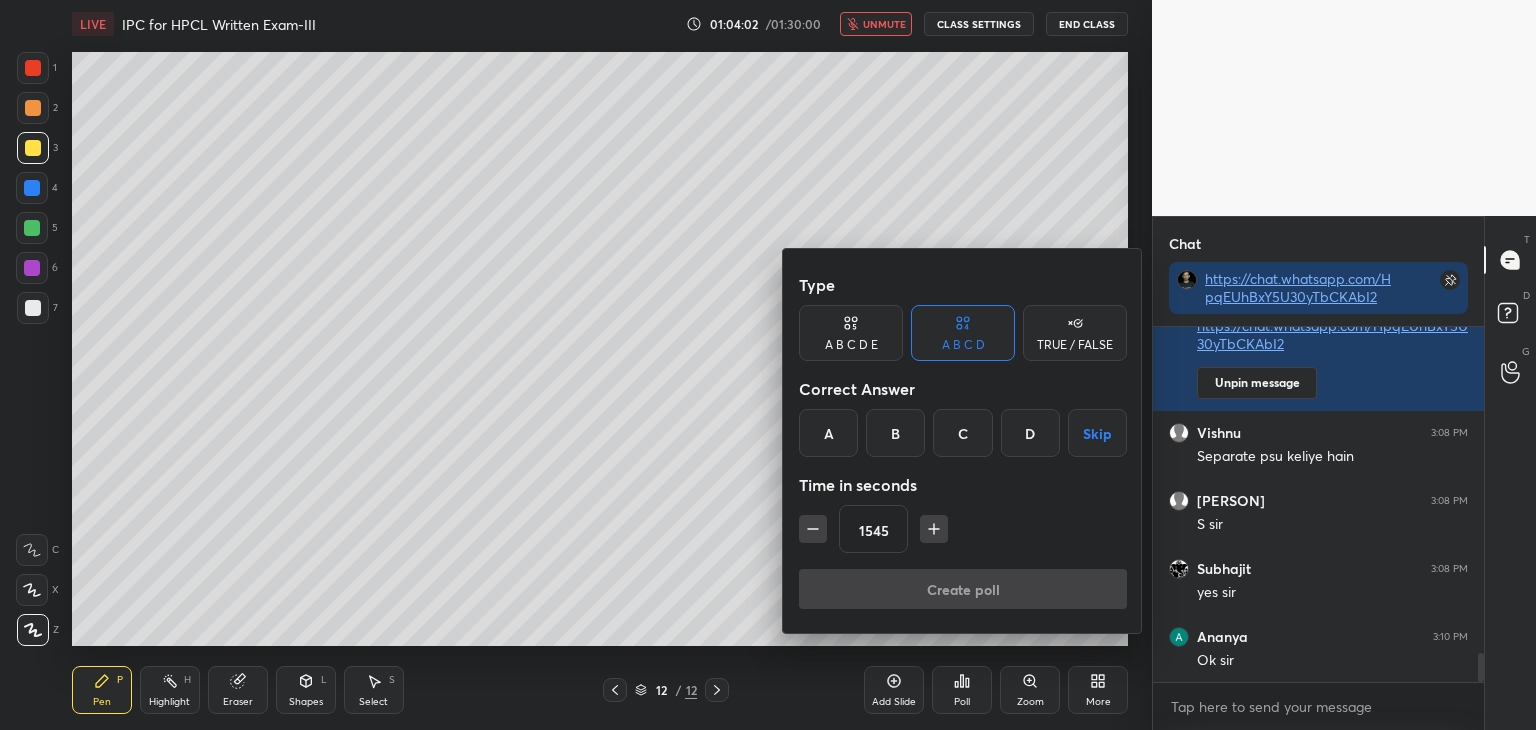 click 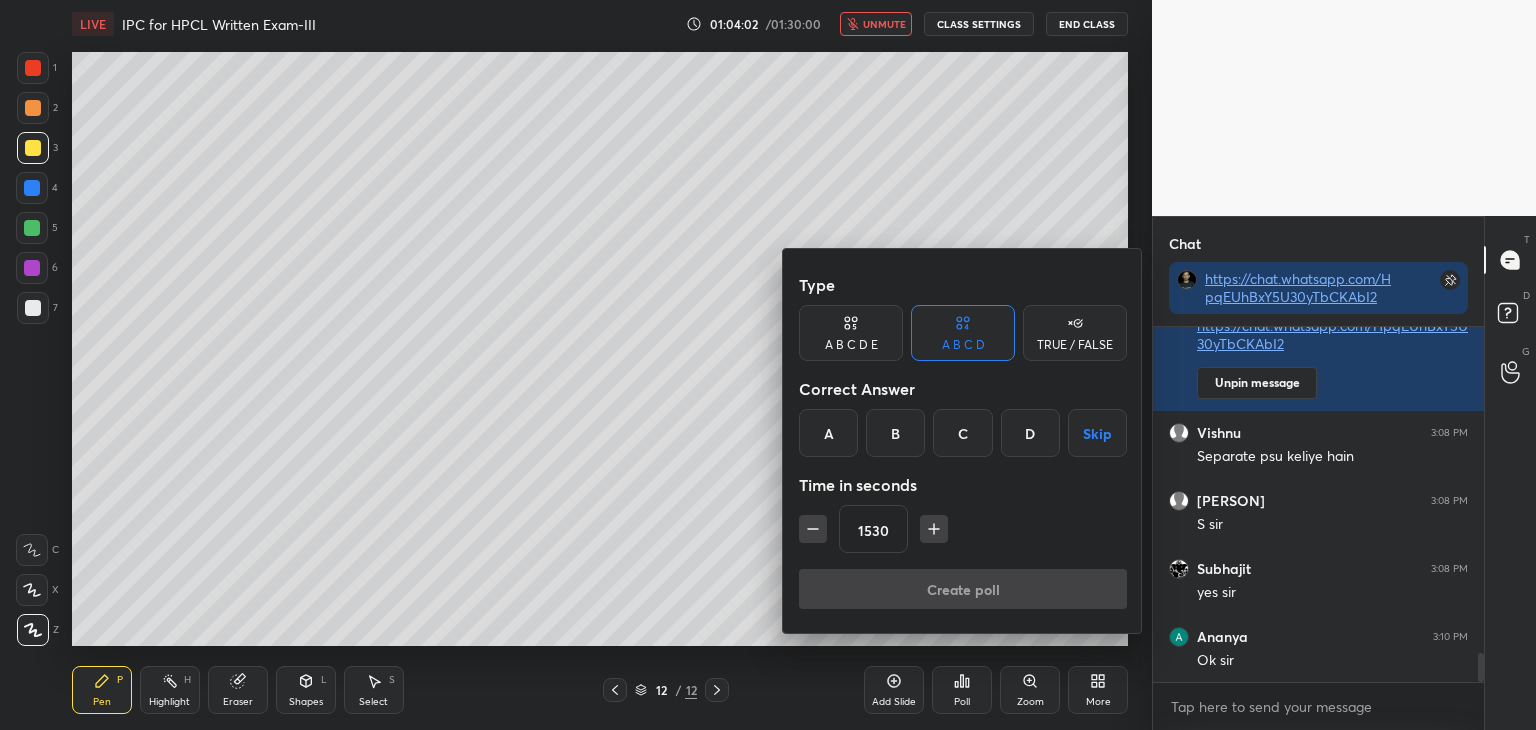 click 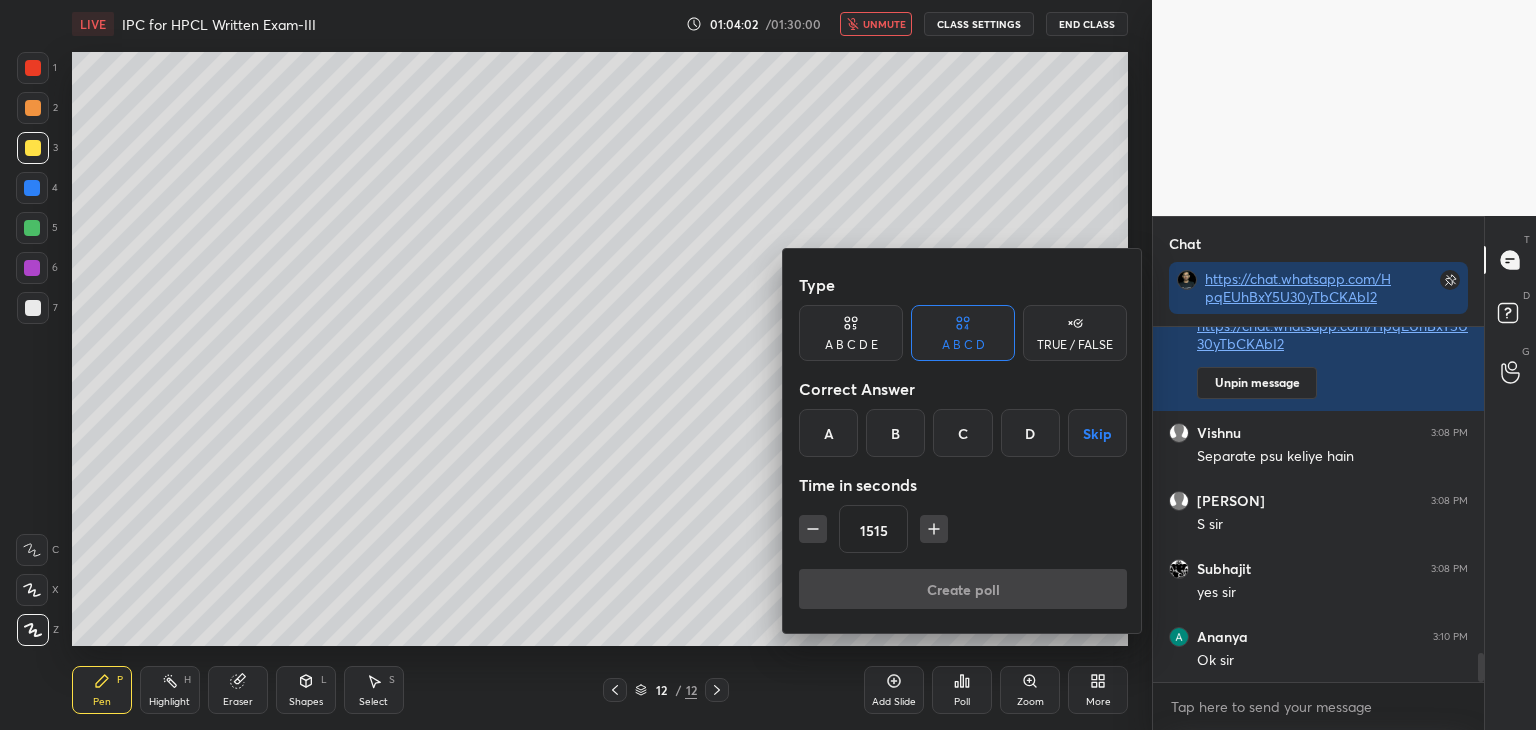 click 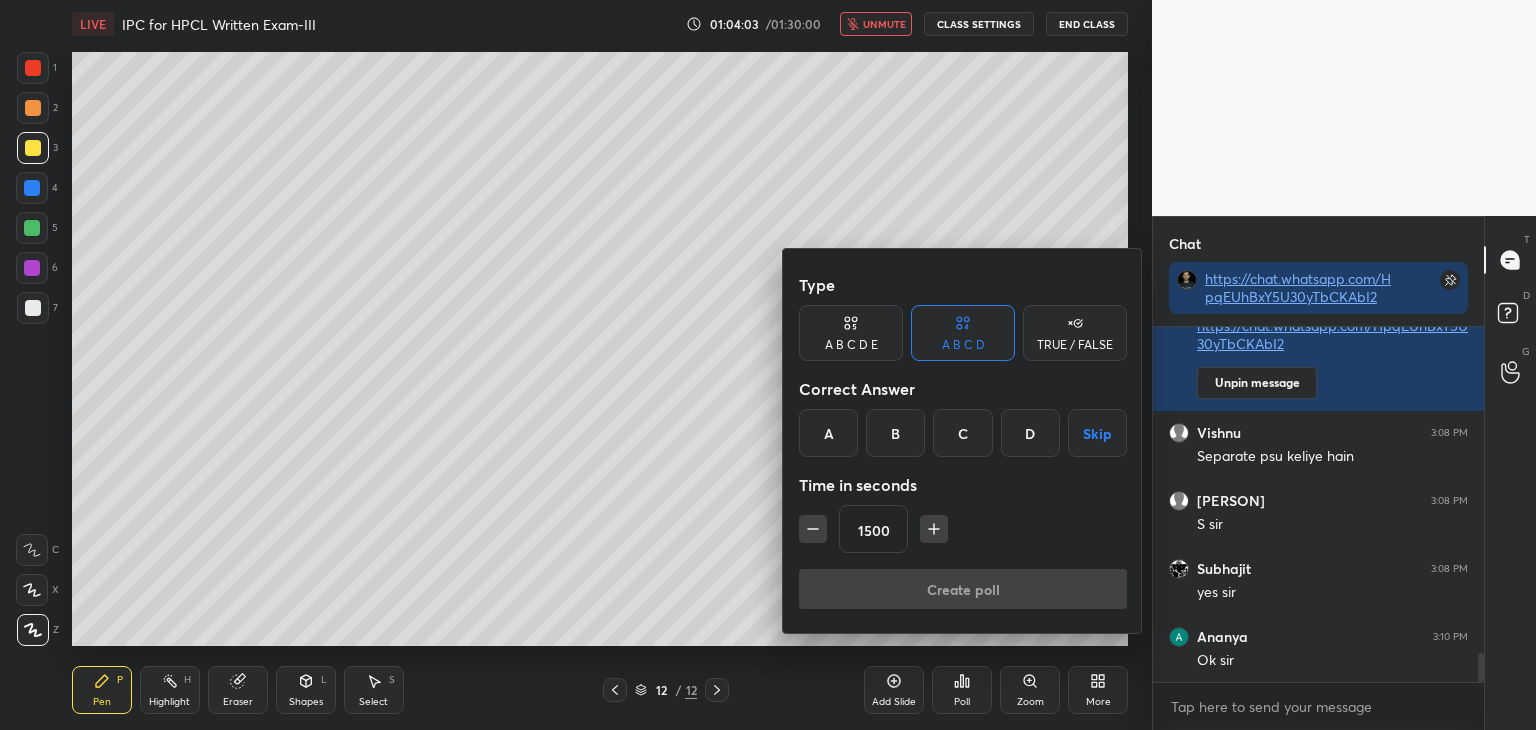click 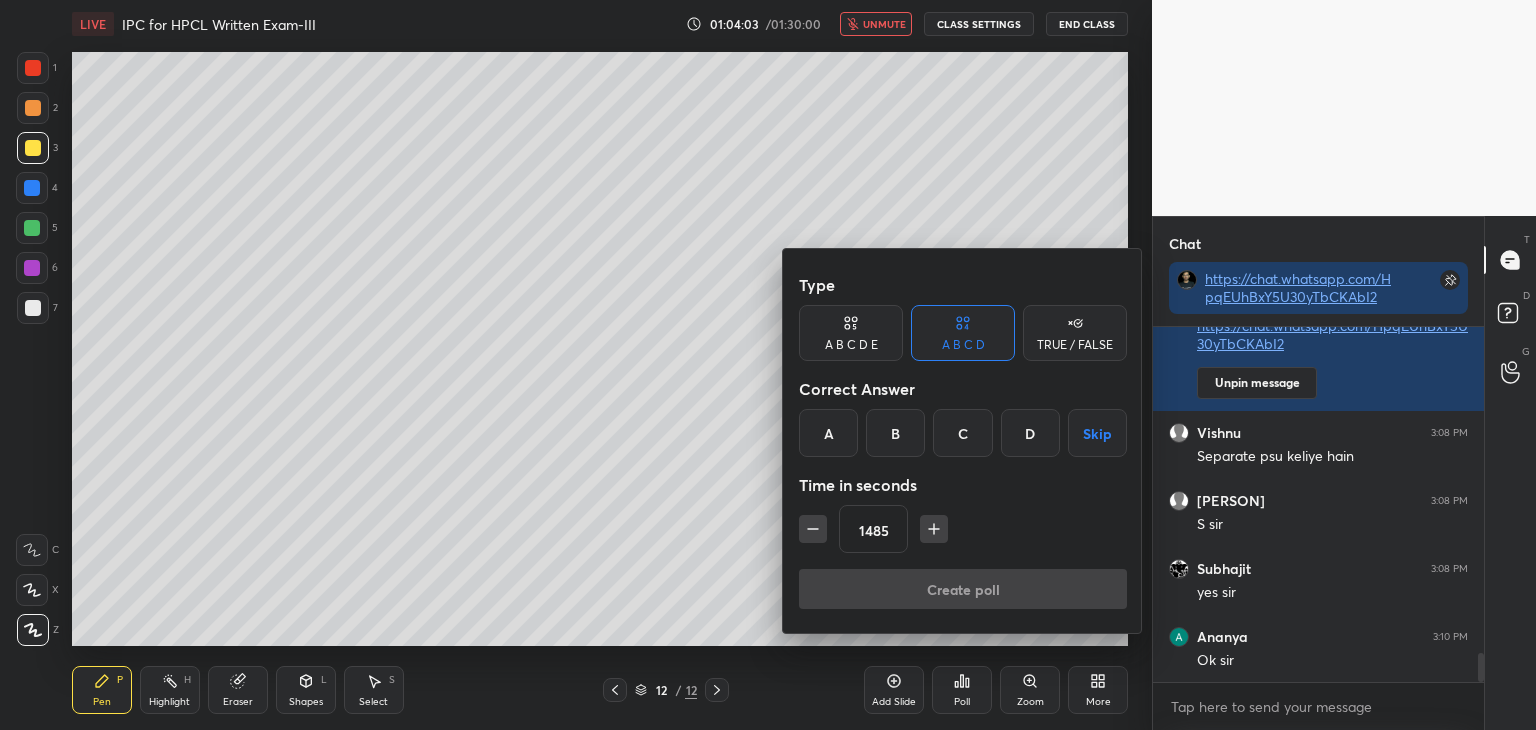 click 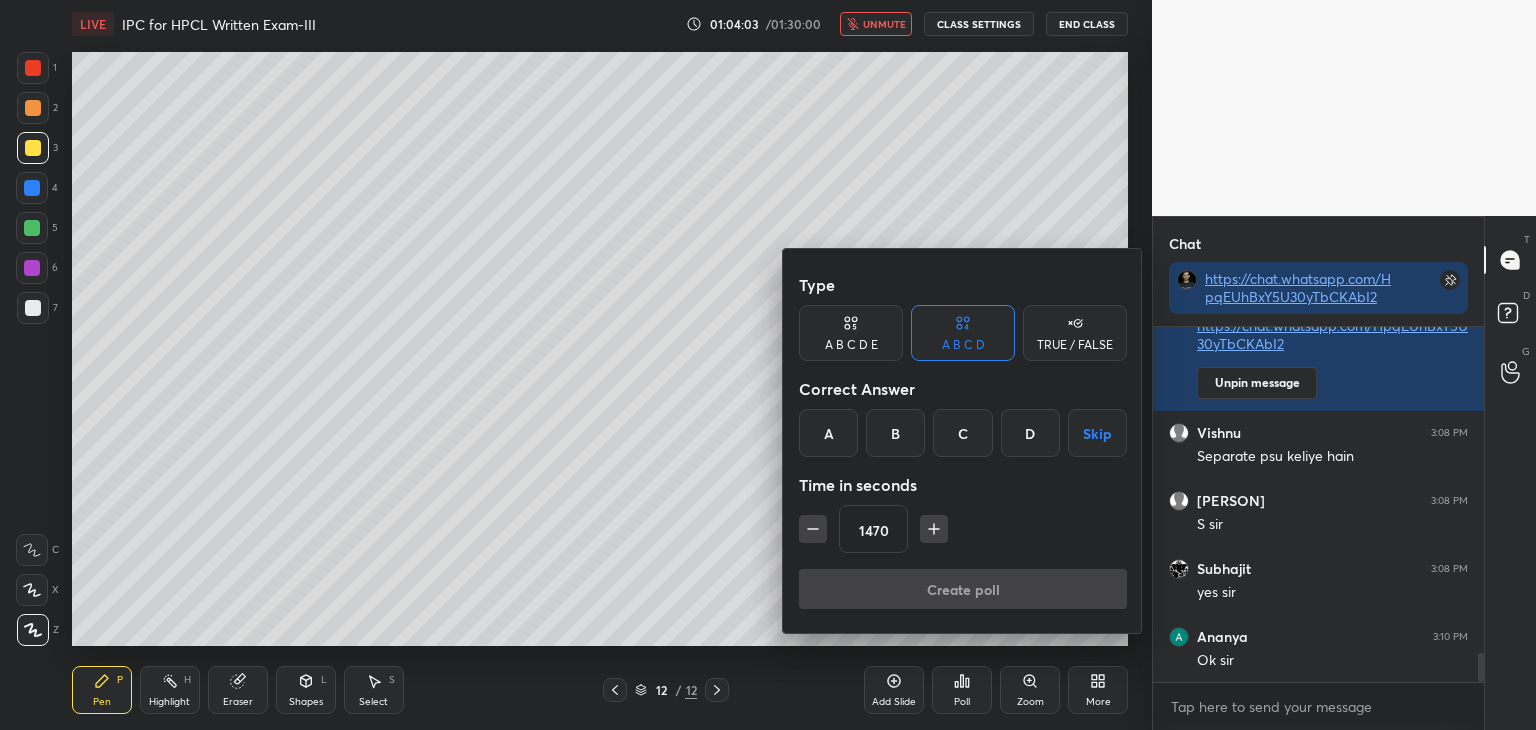 click 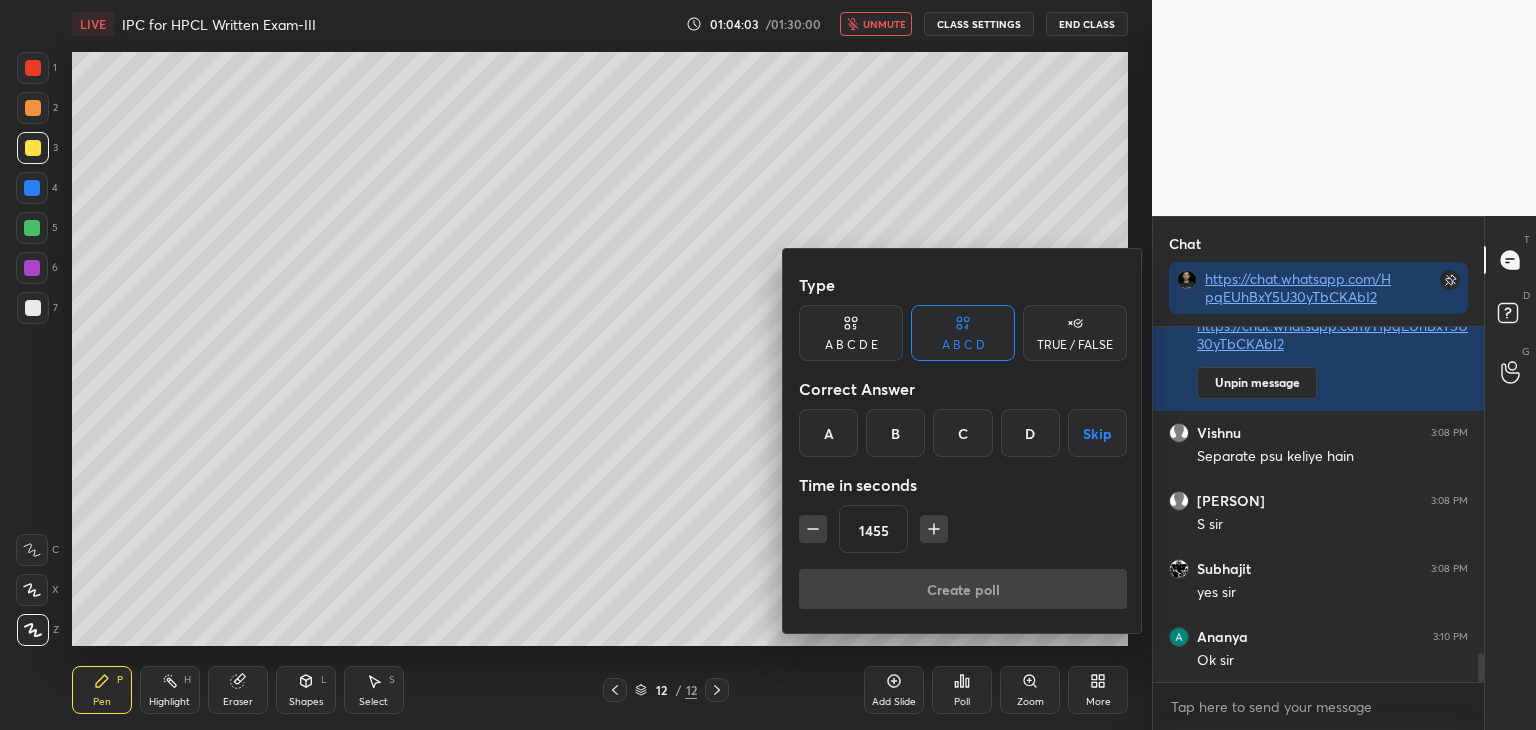 click 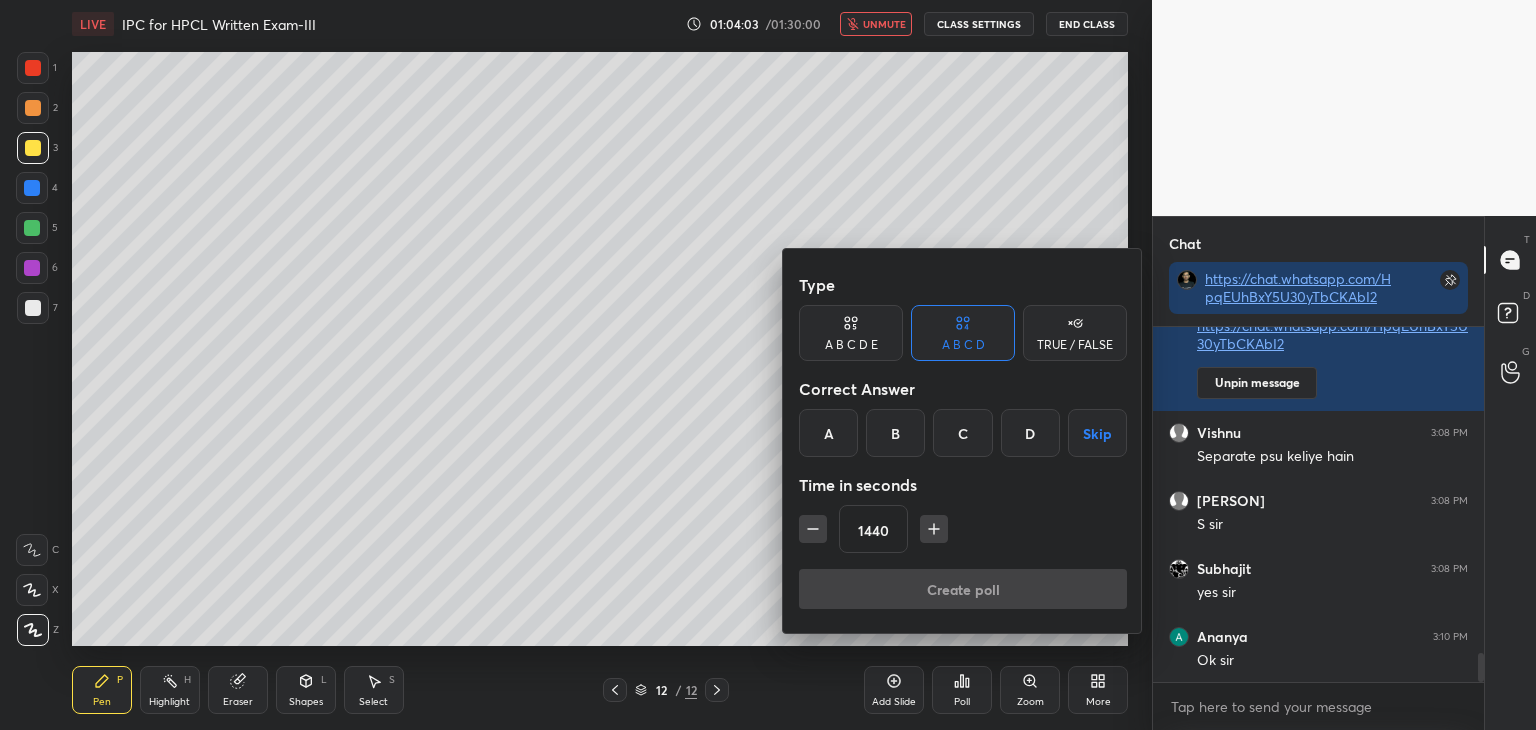click 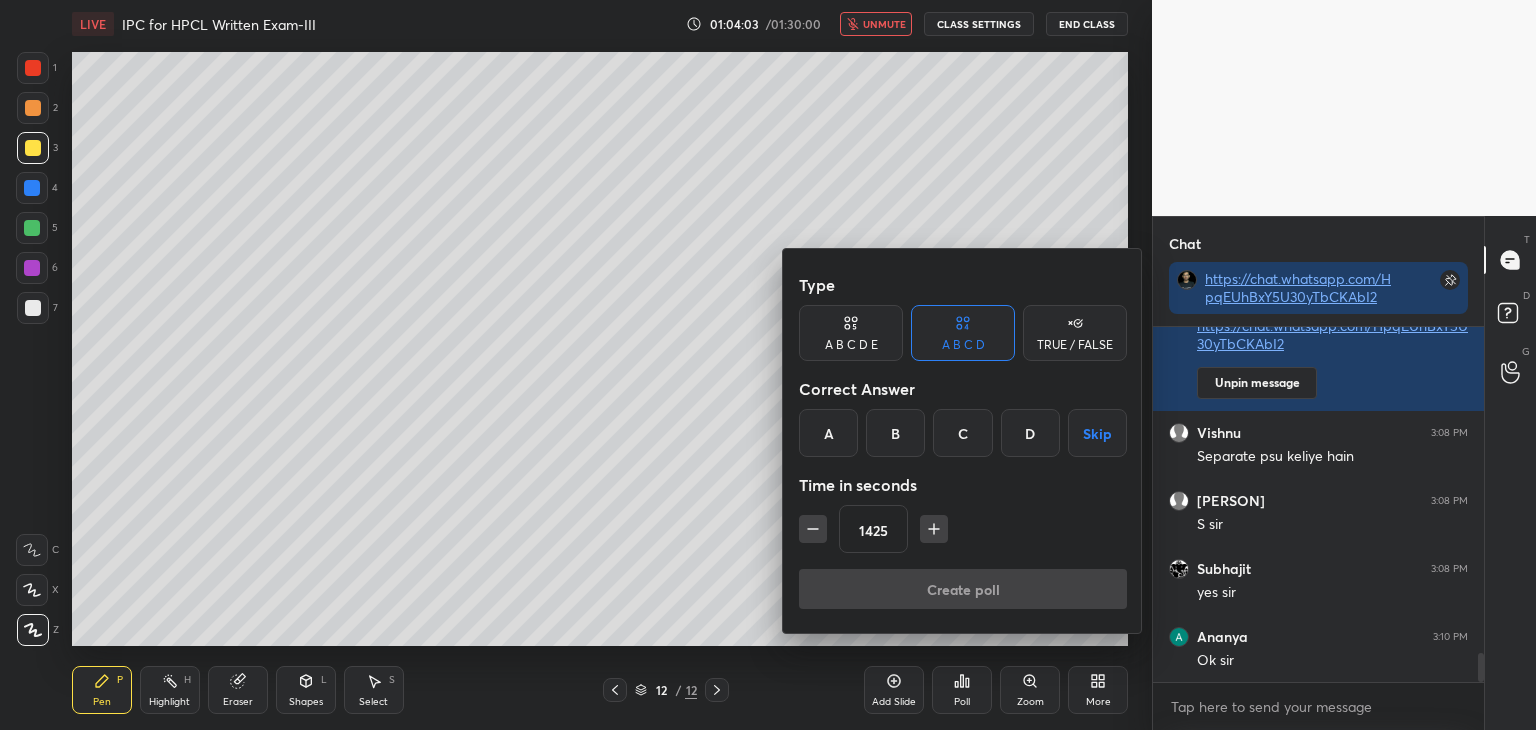 click 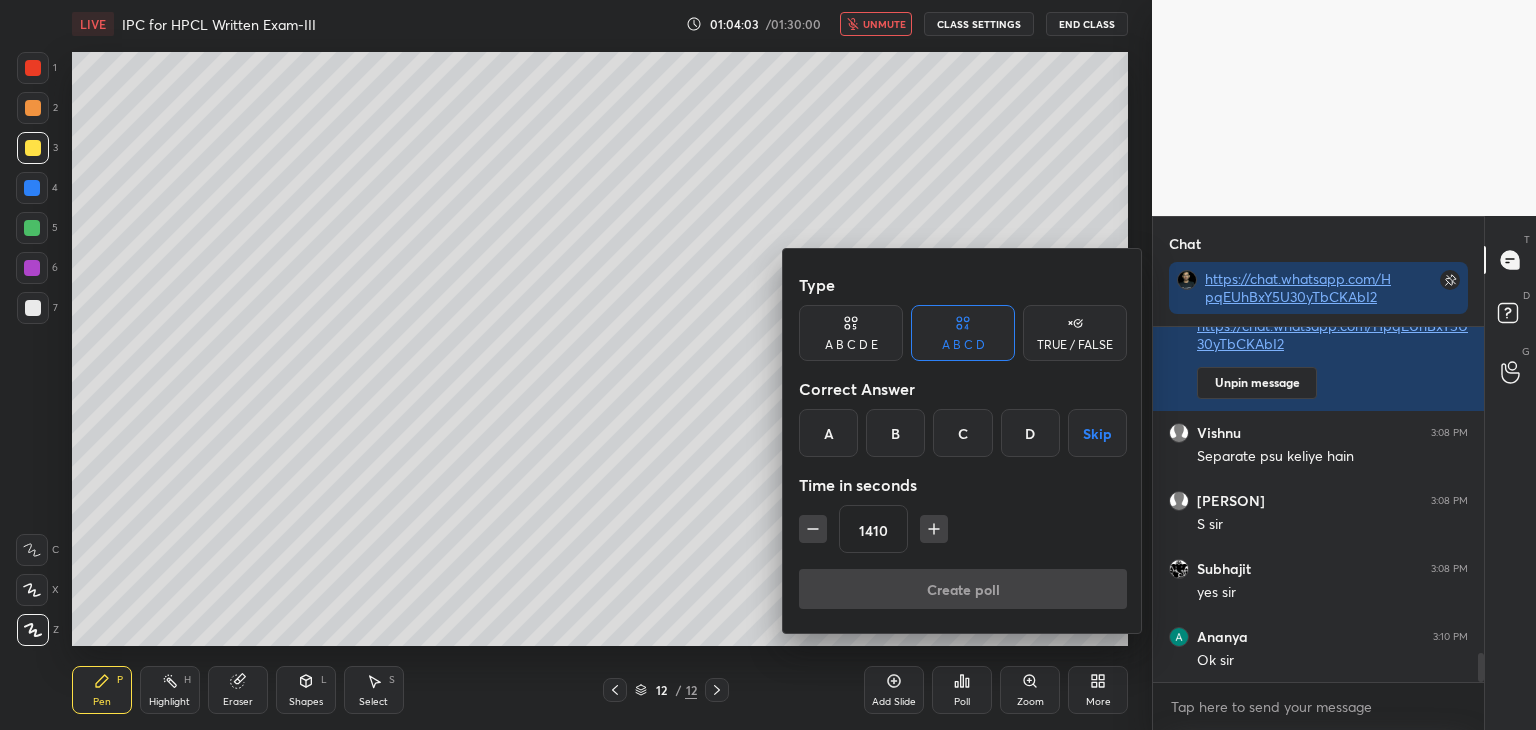 click 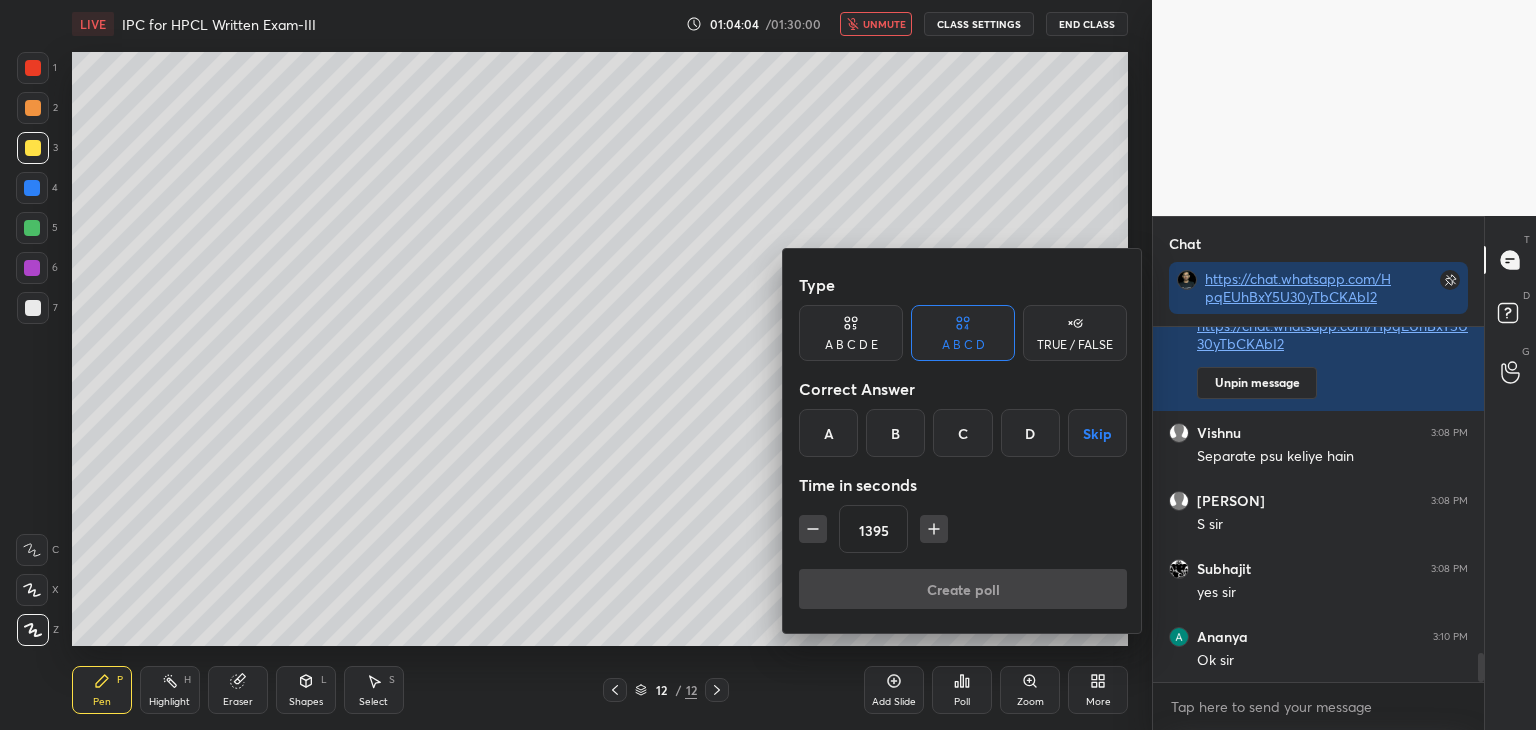 click 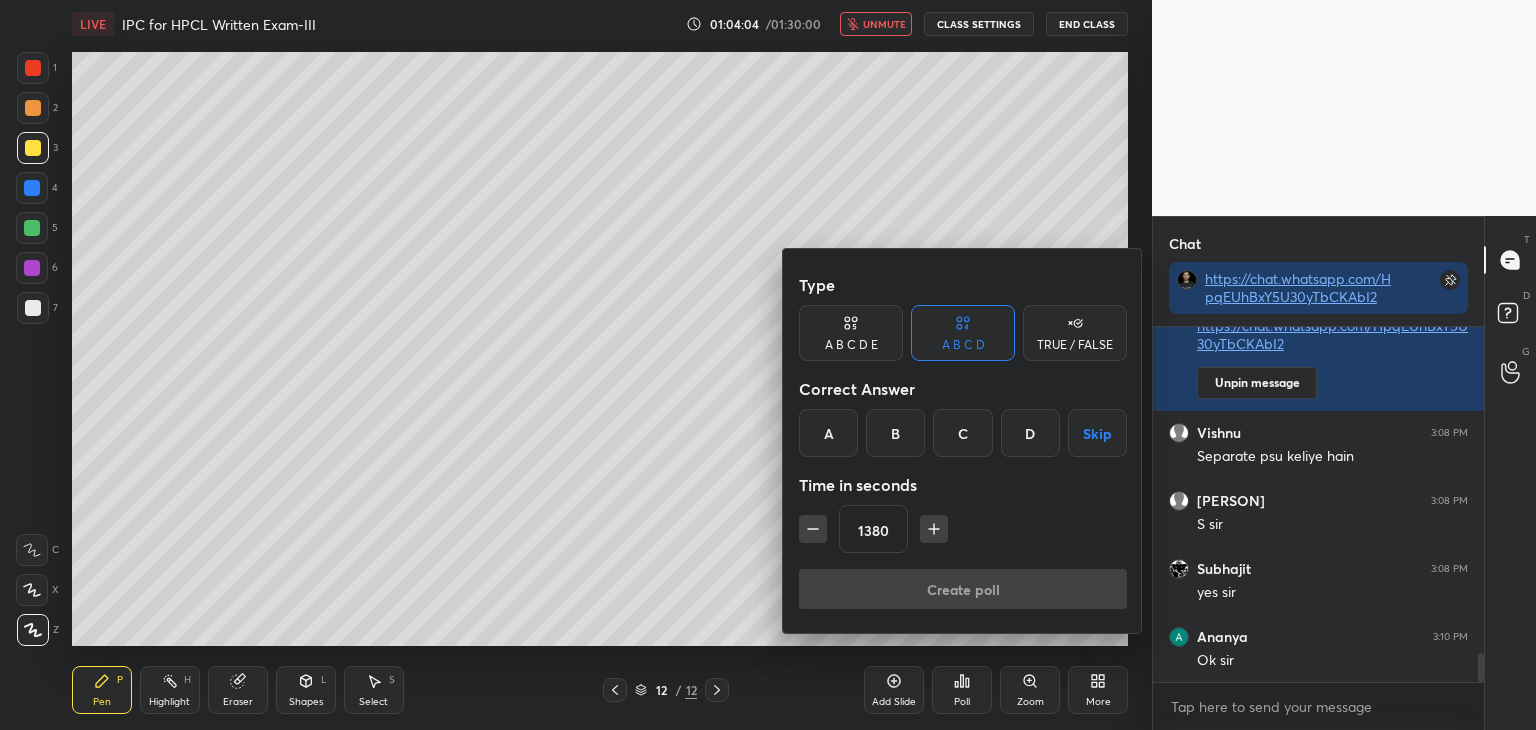 scroll, scrollTop: 4040, scrollLeft: 0, axis: vertical 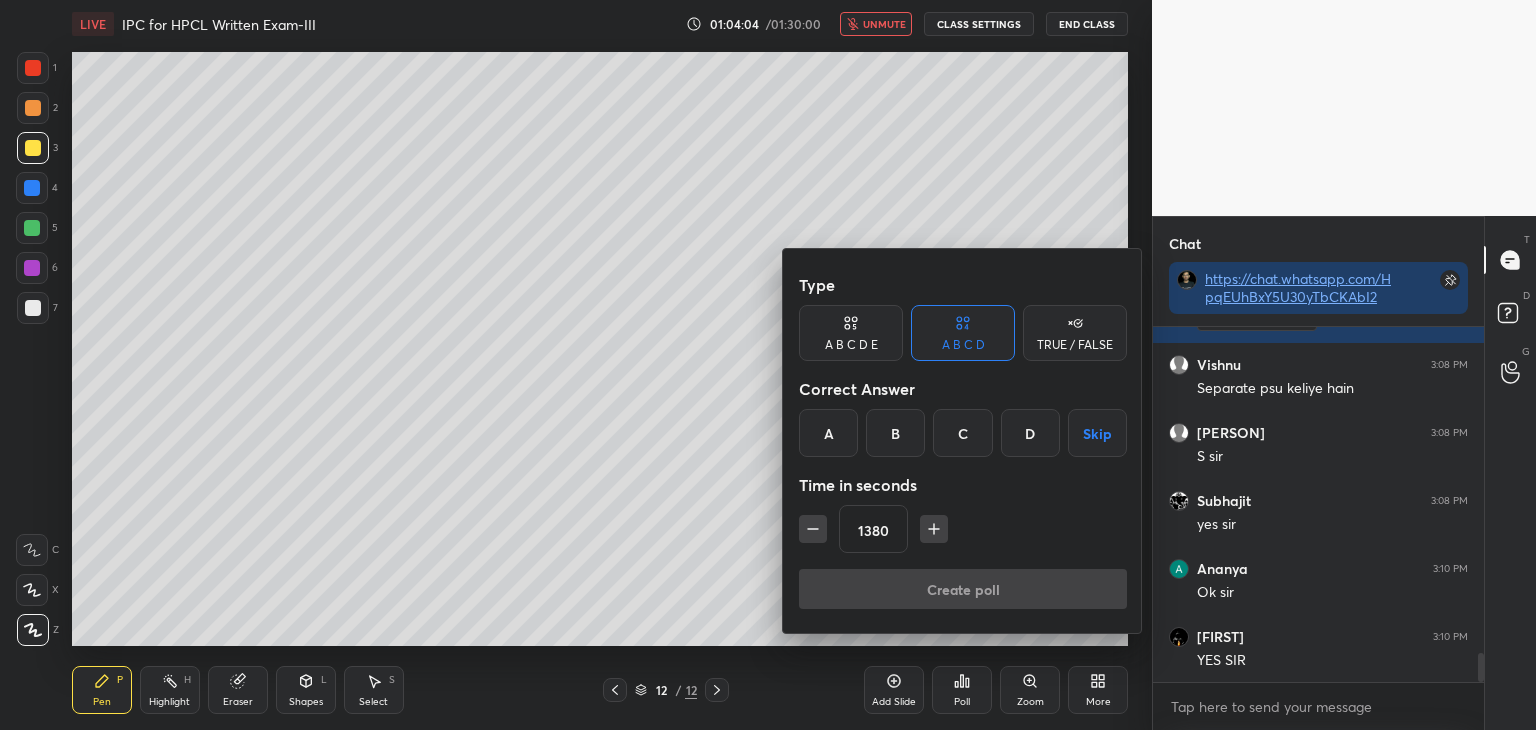 click 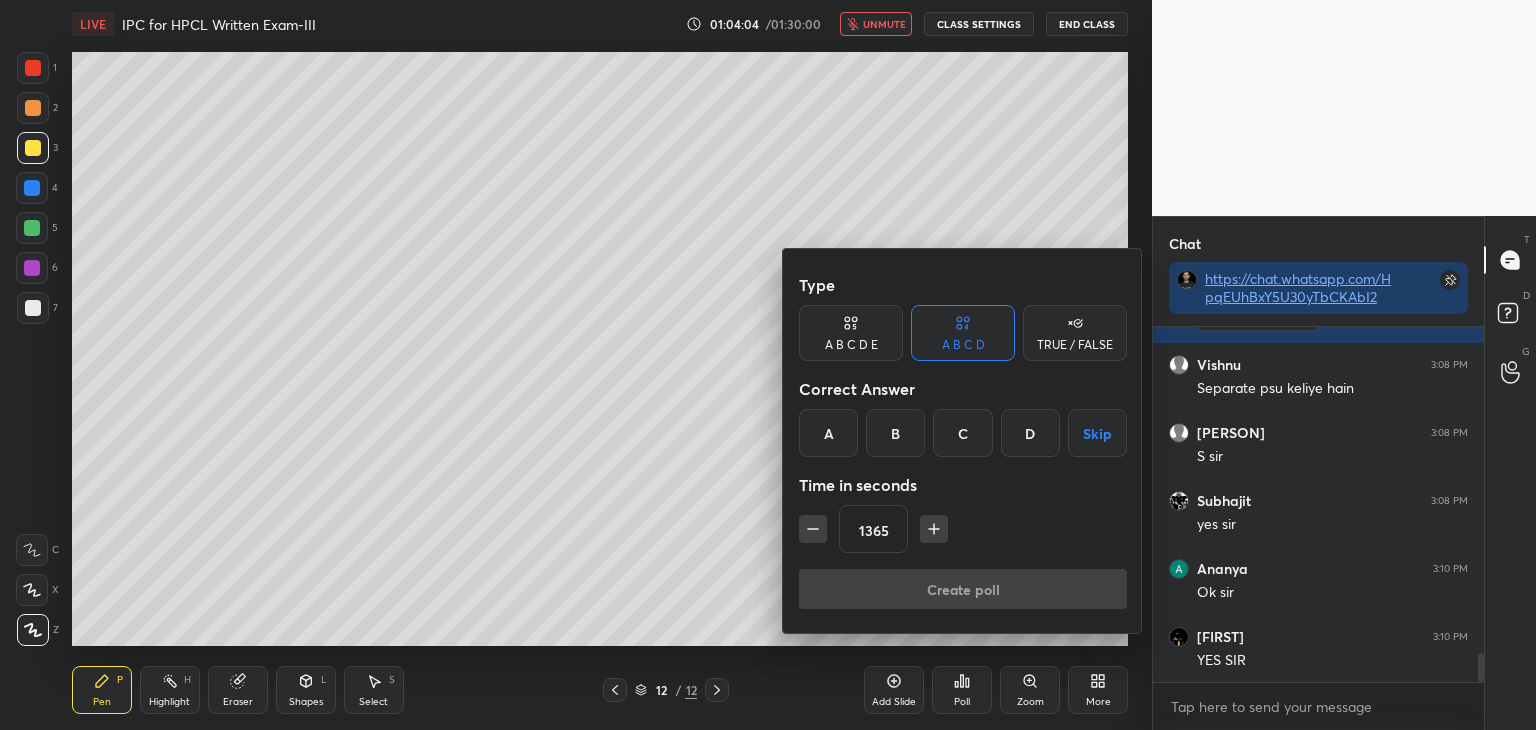 click 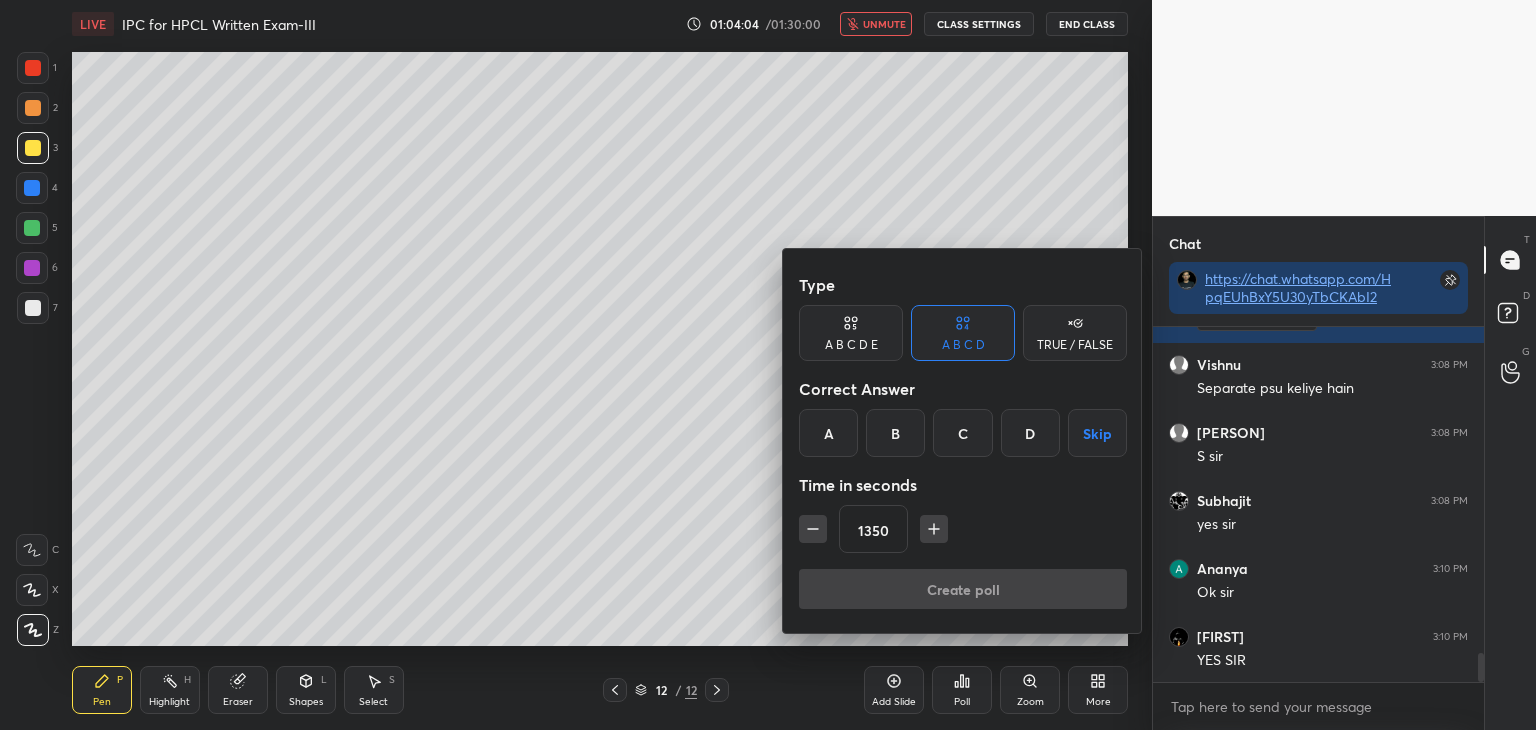 click 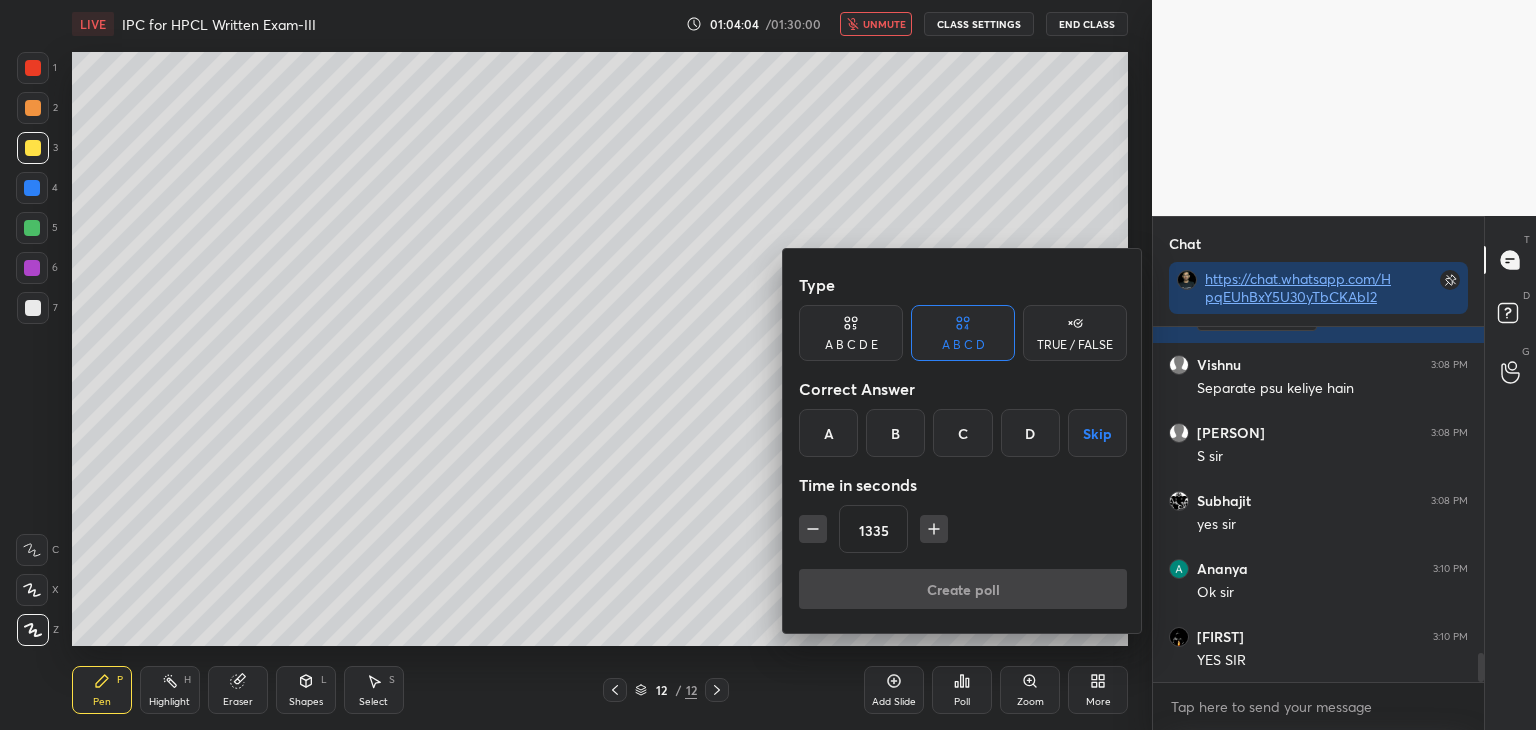 click 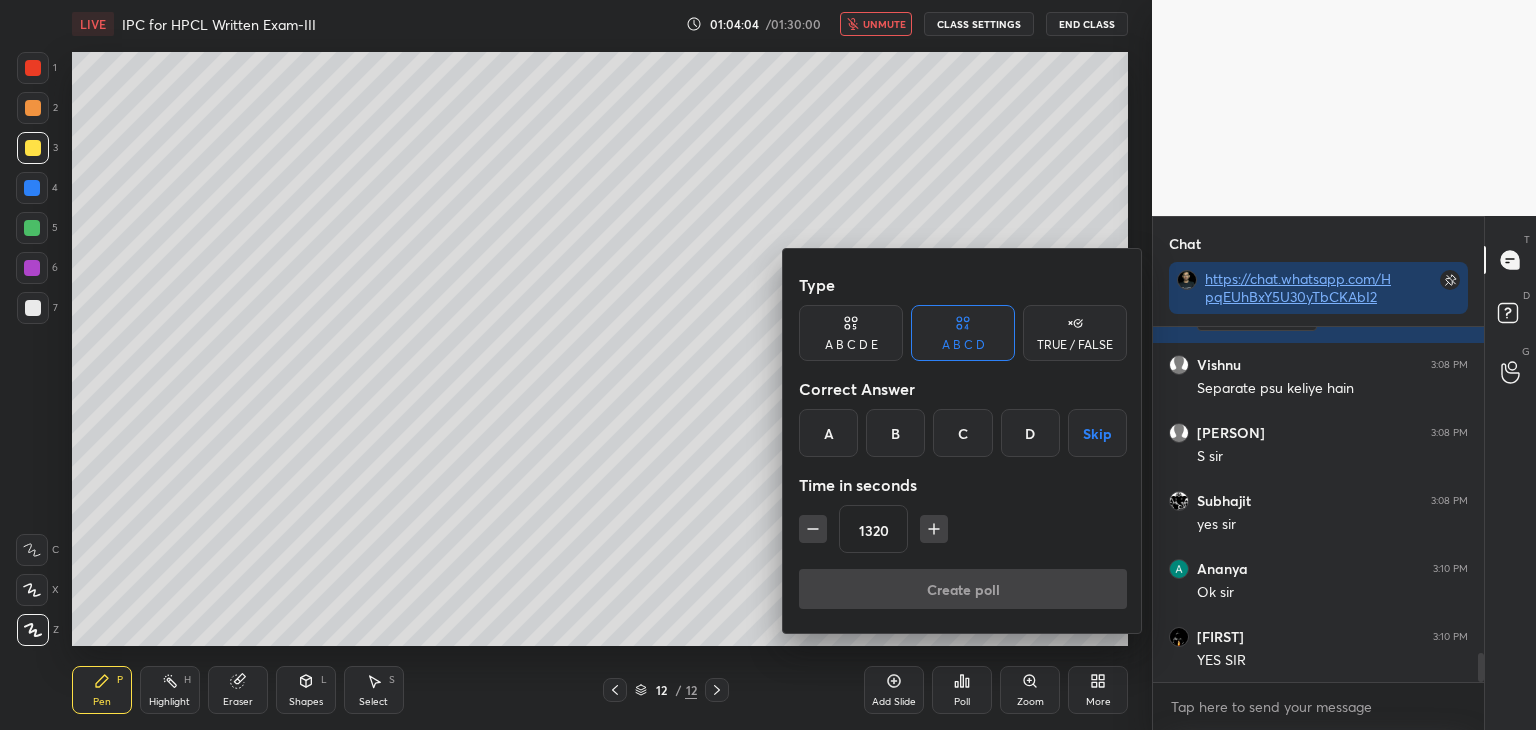click 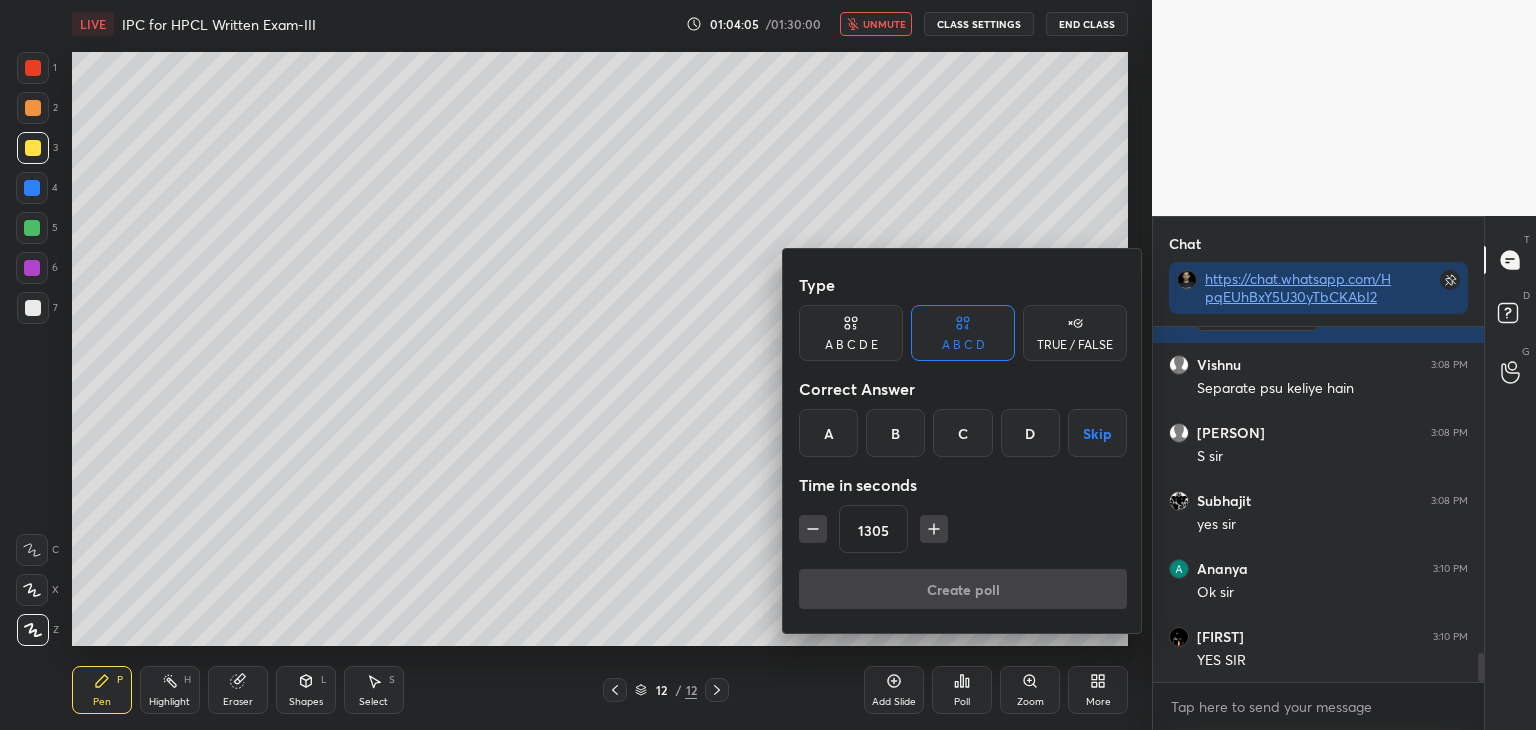 click 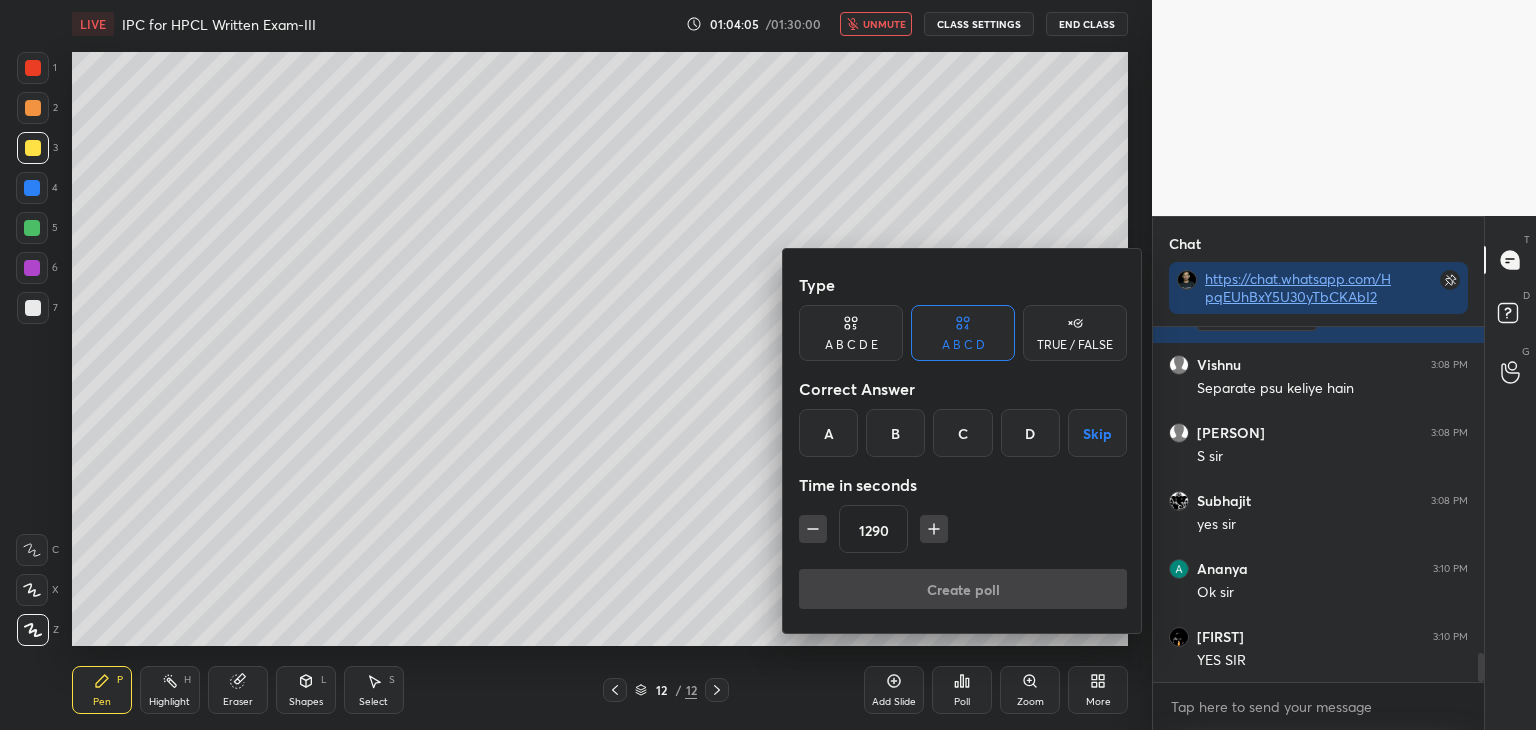 click 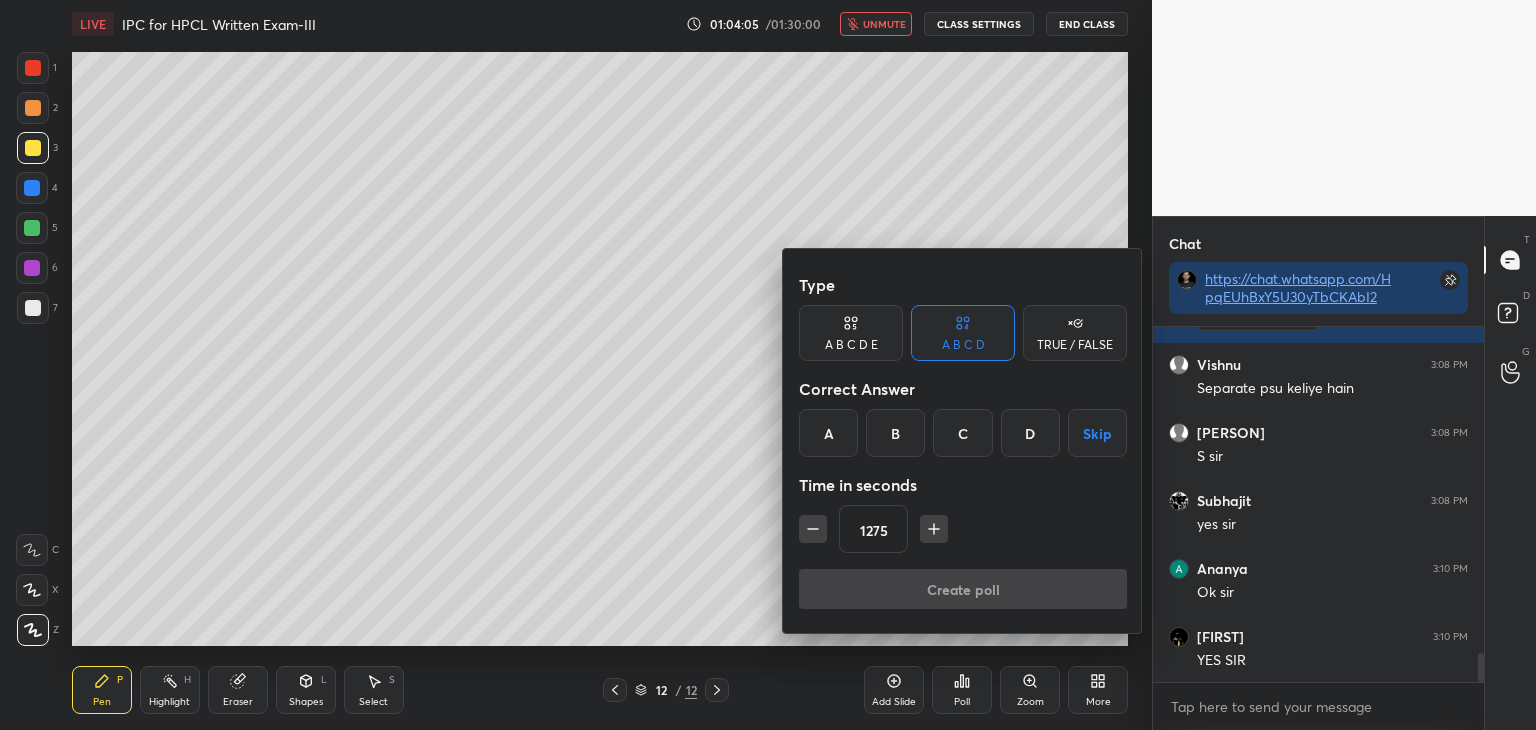 click 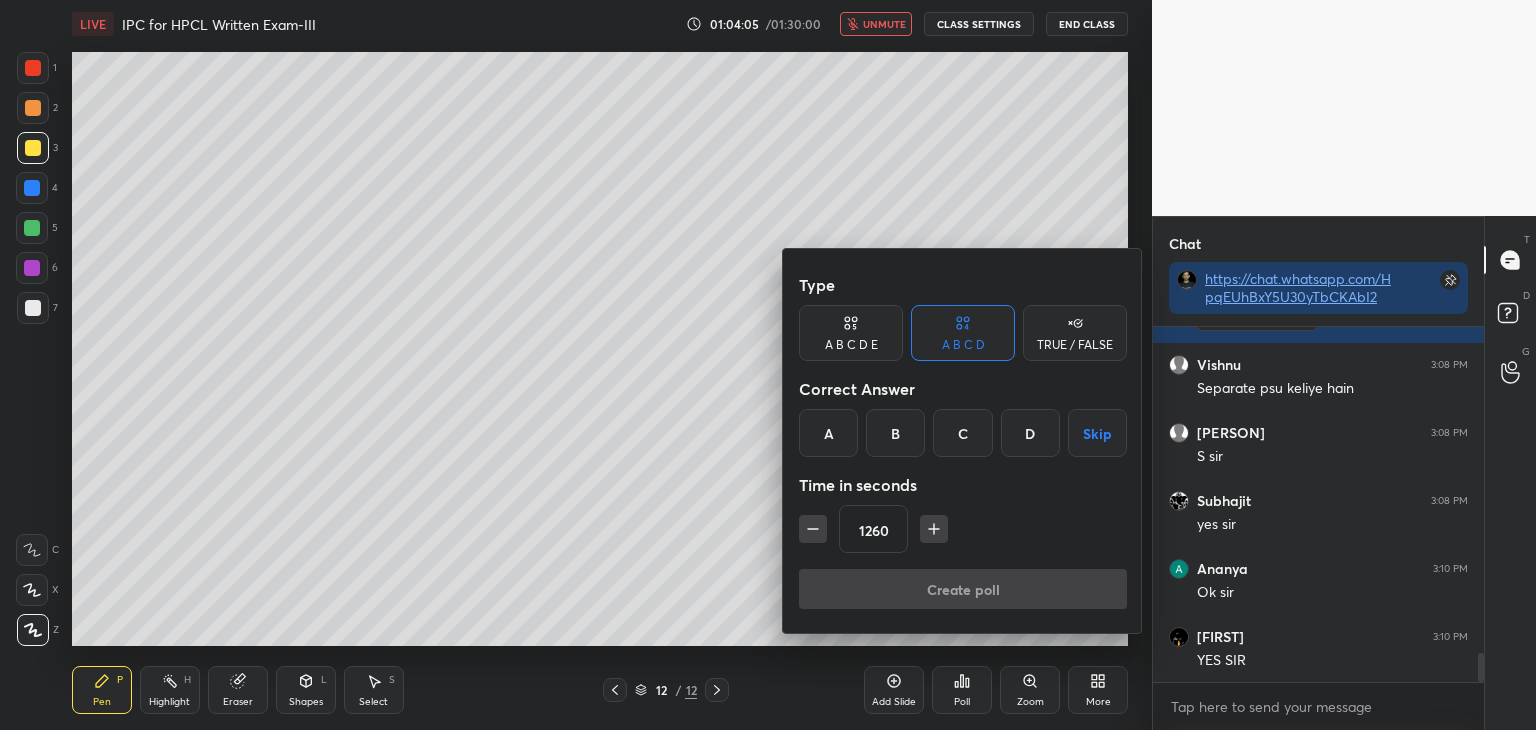 click 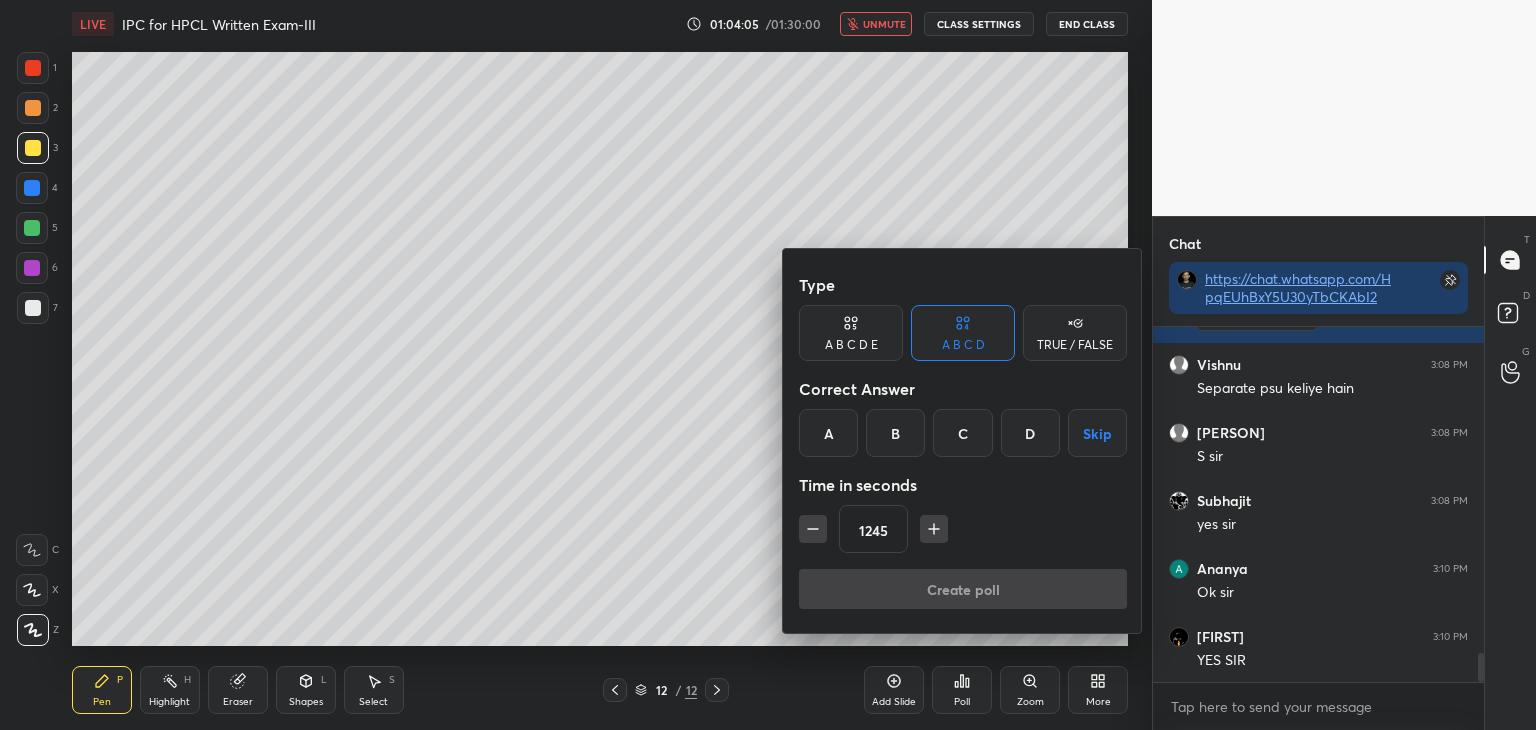 click 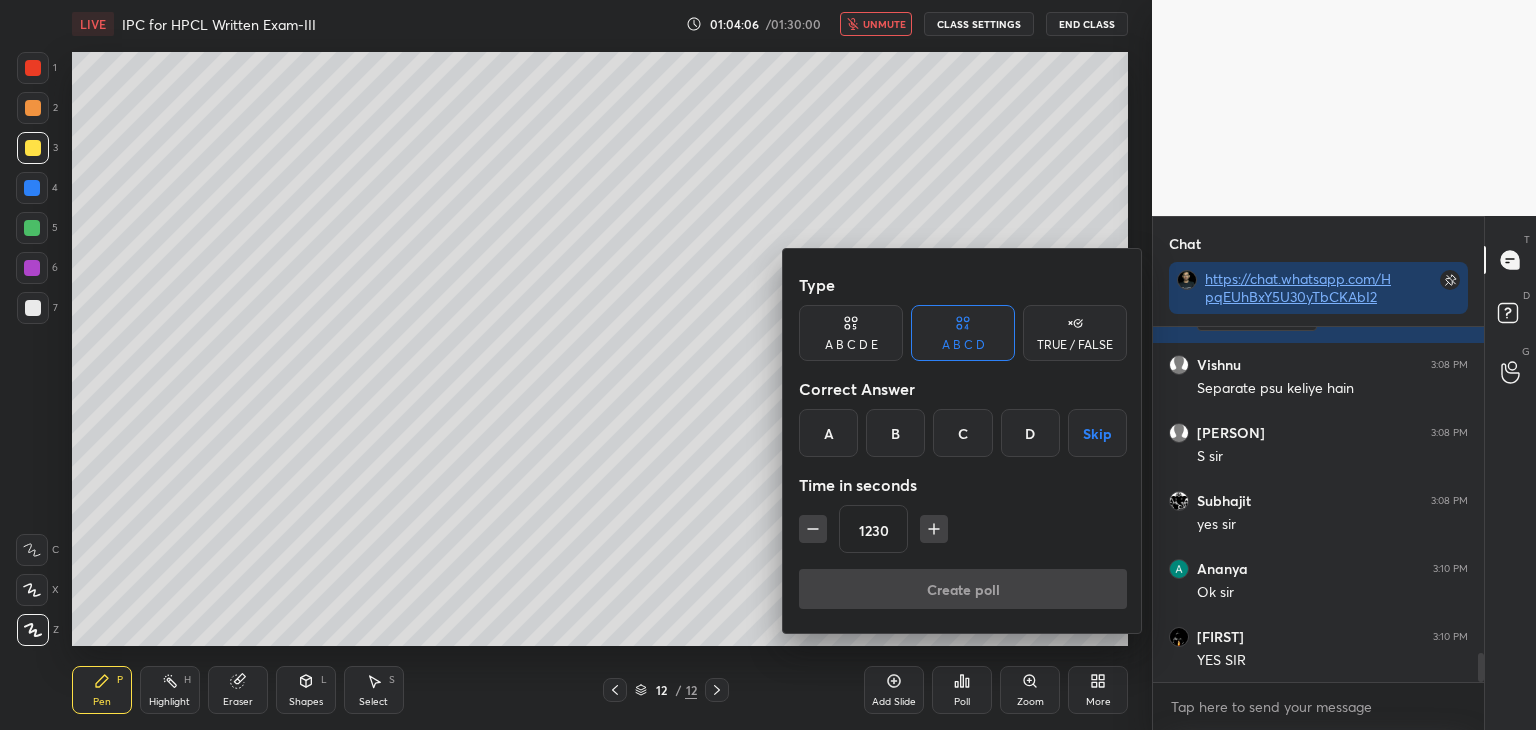 click 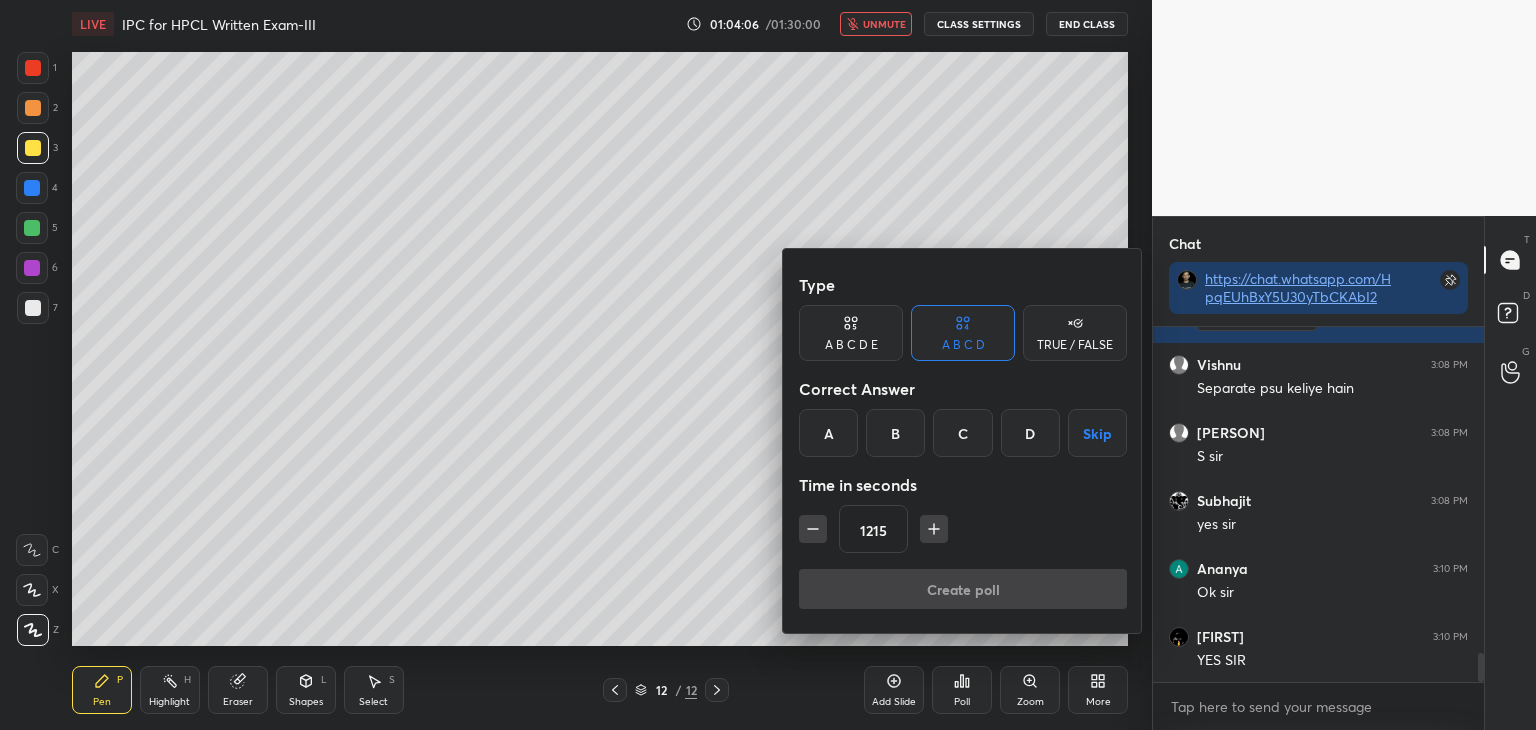 click 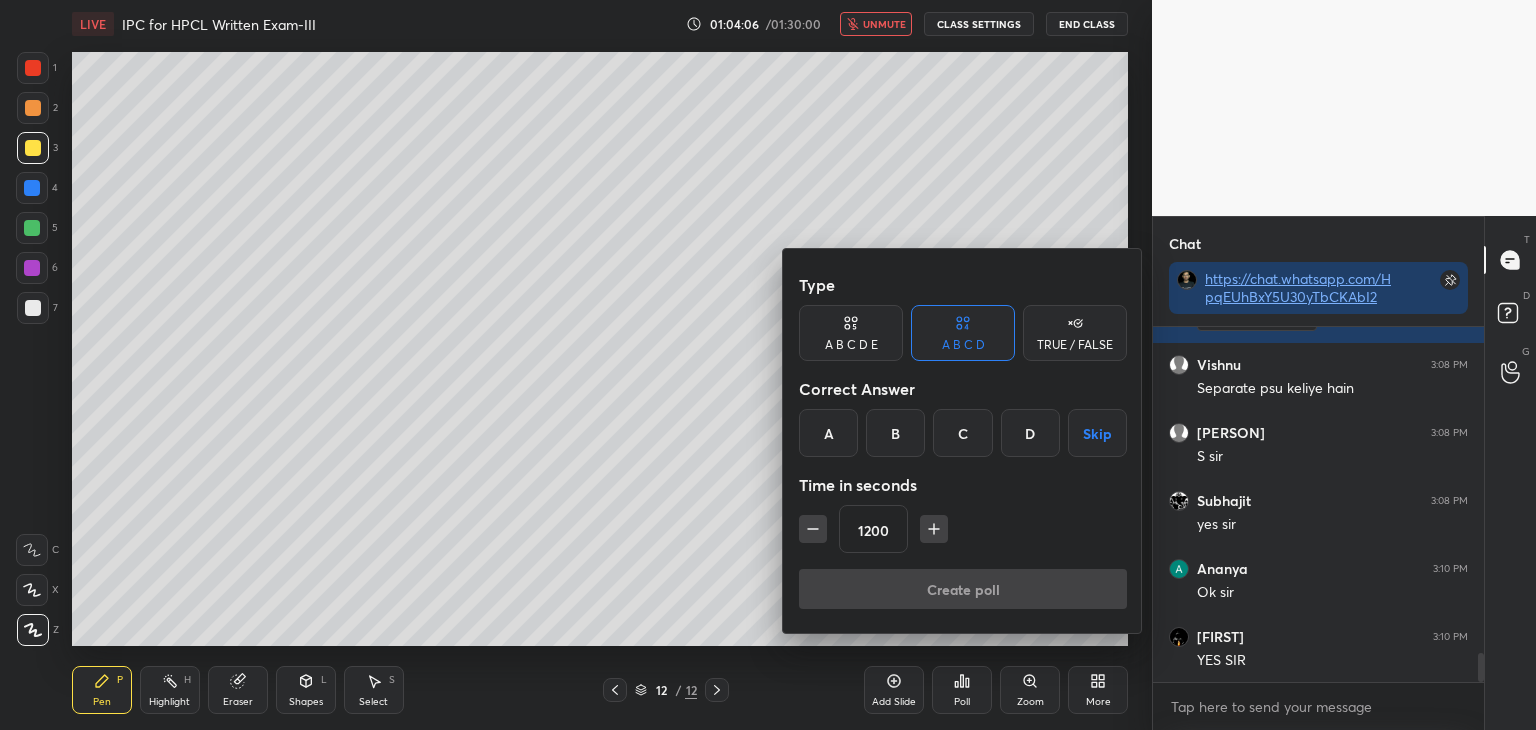 click 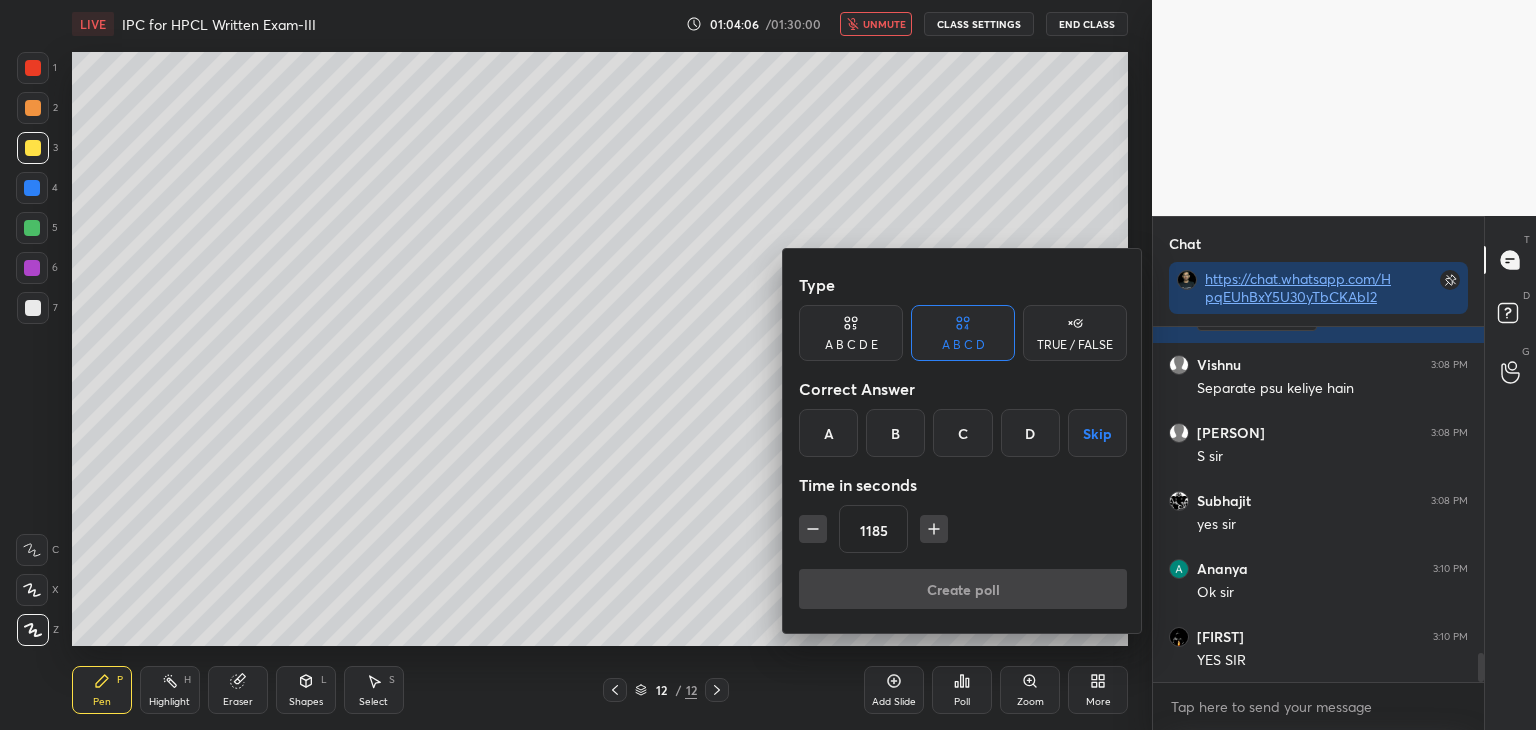 click 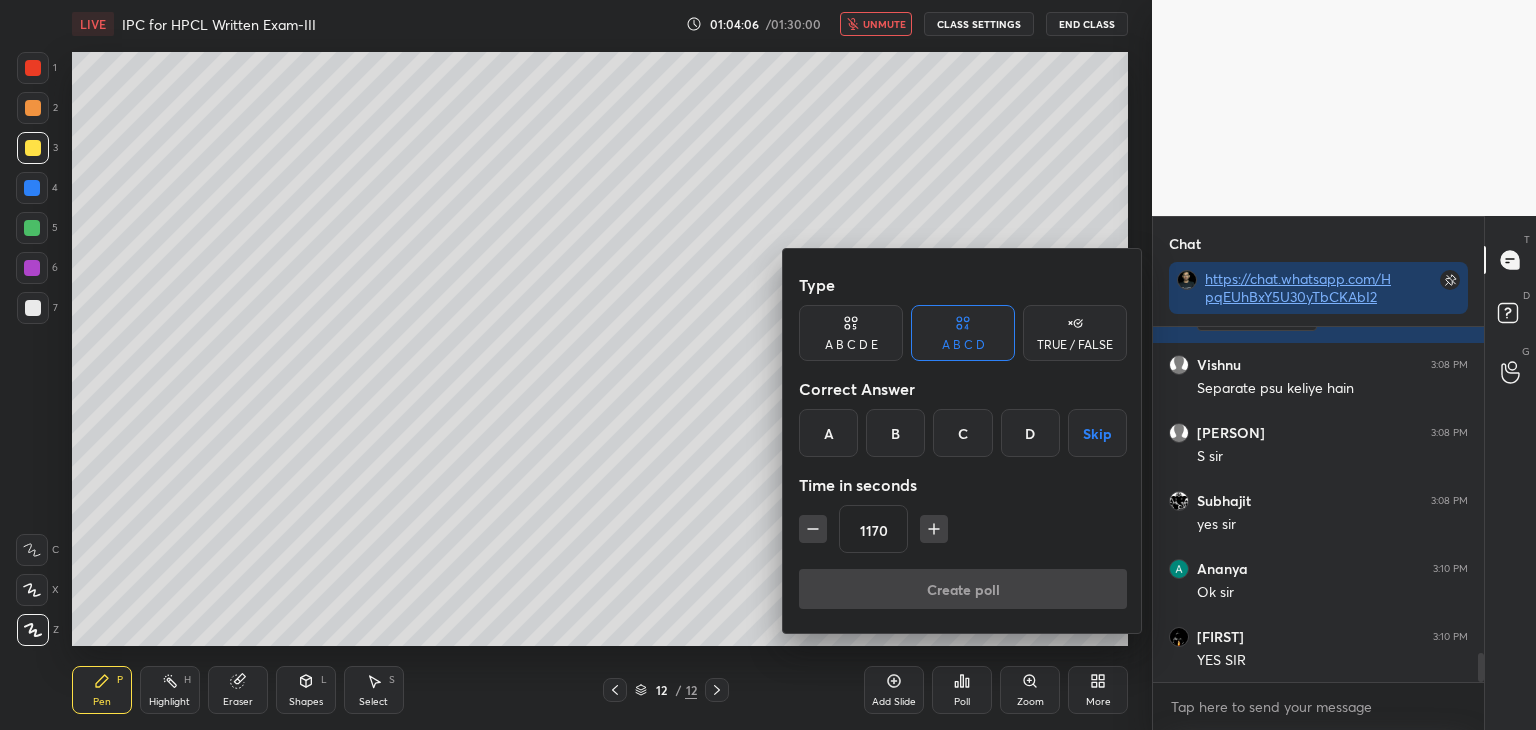 click 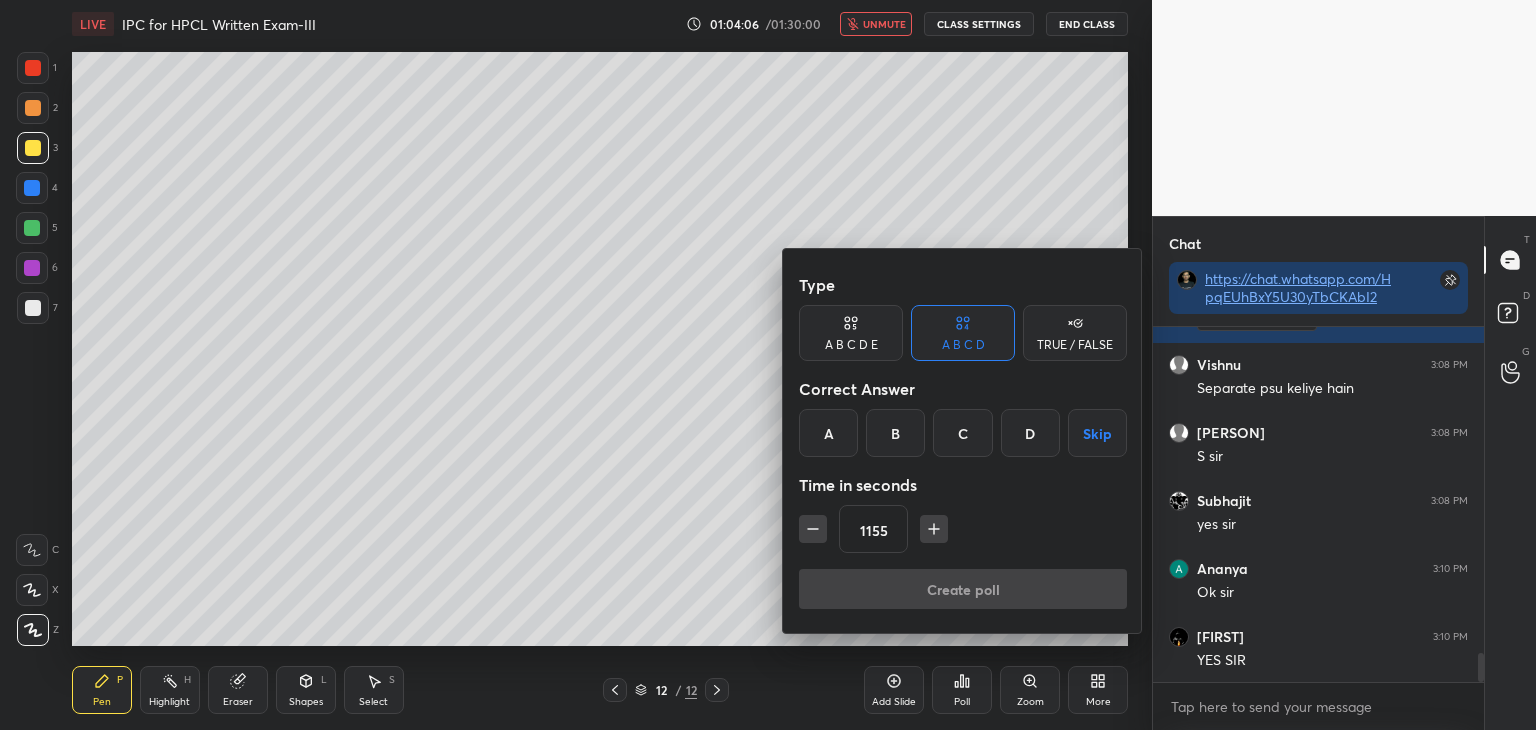 click 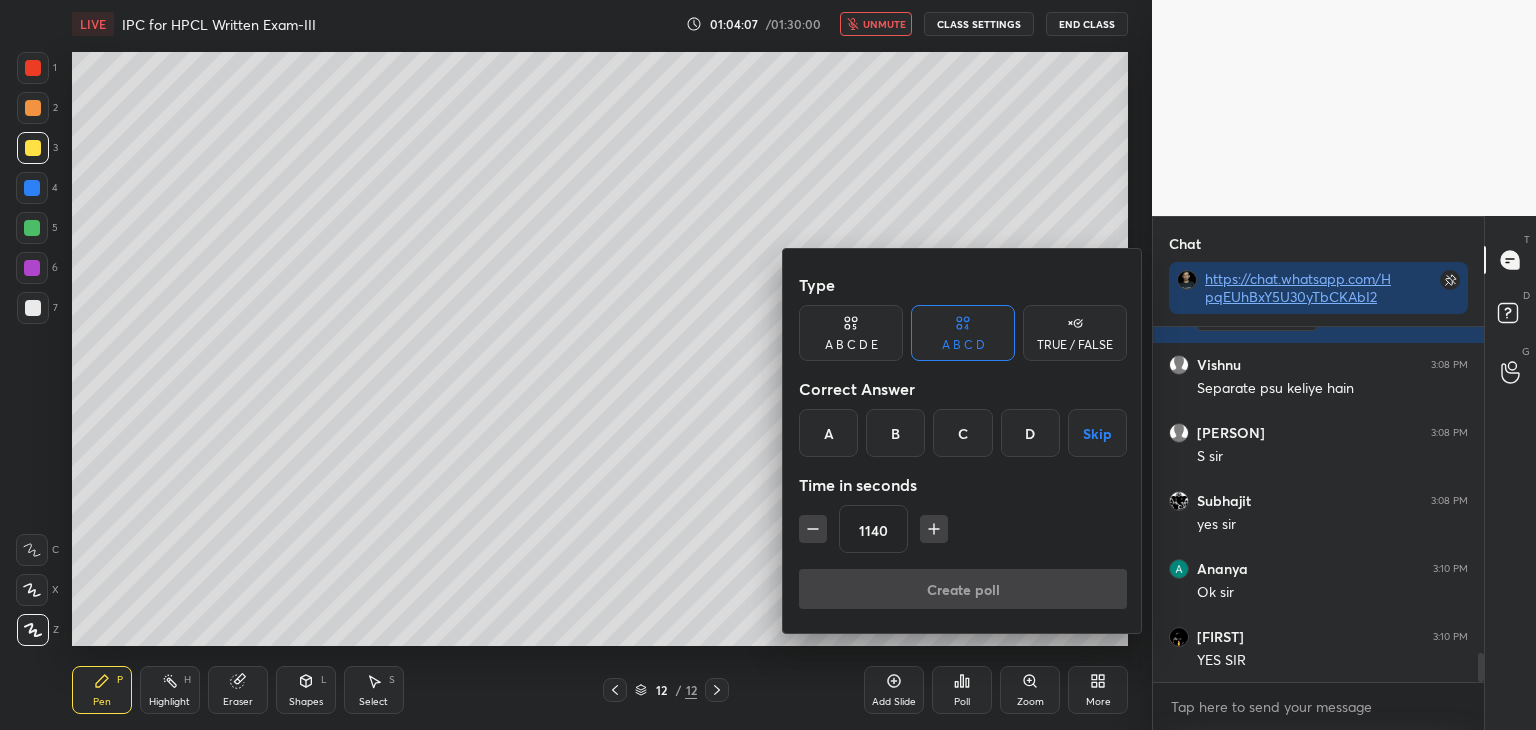 click 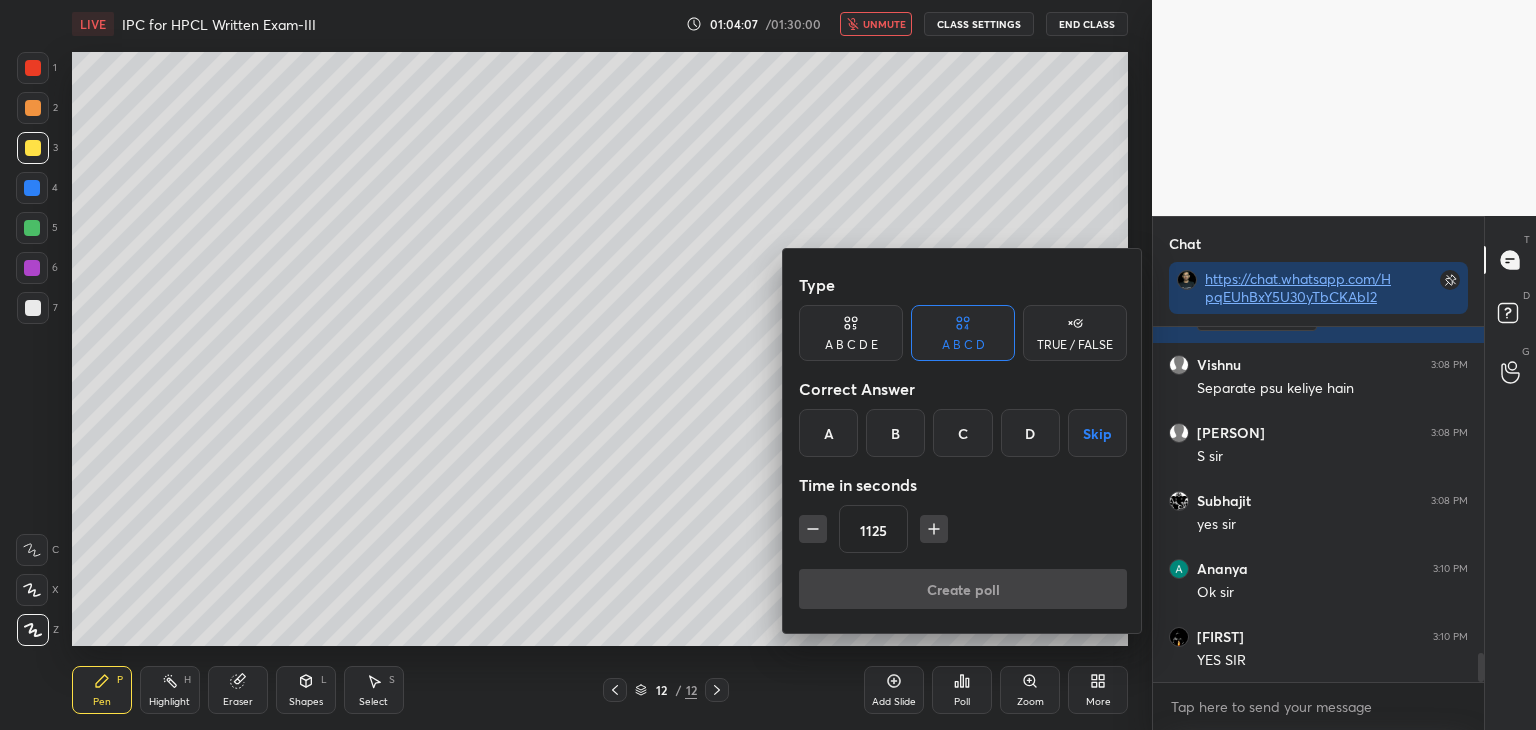 click 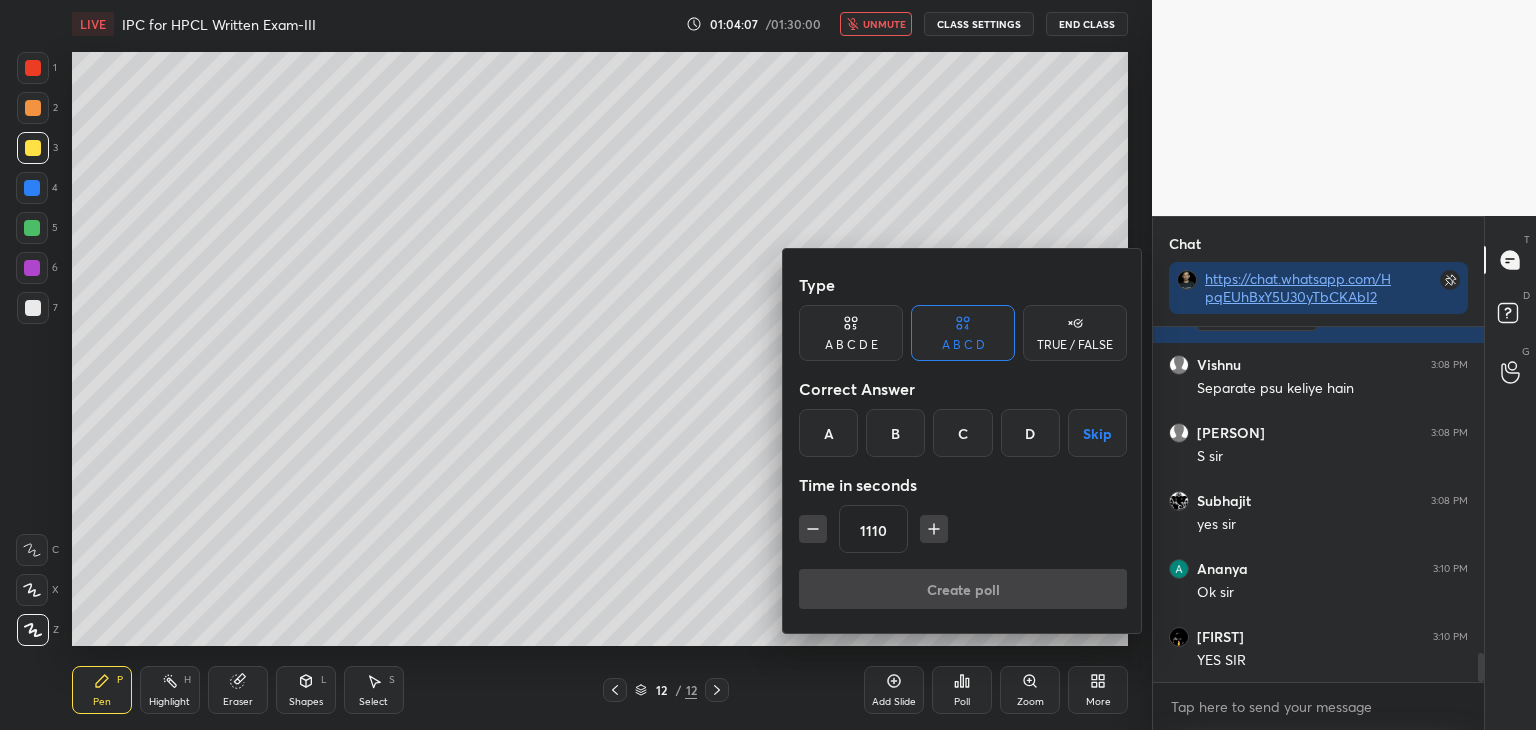 click 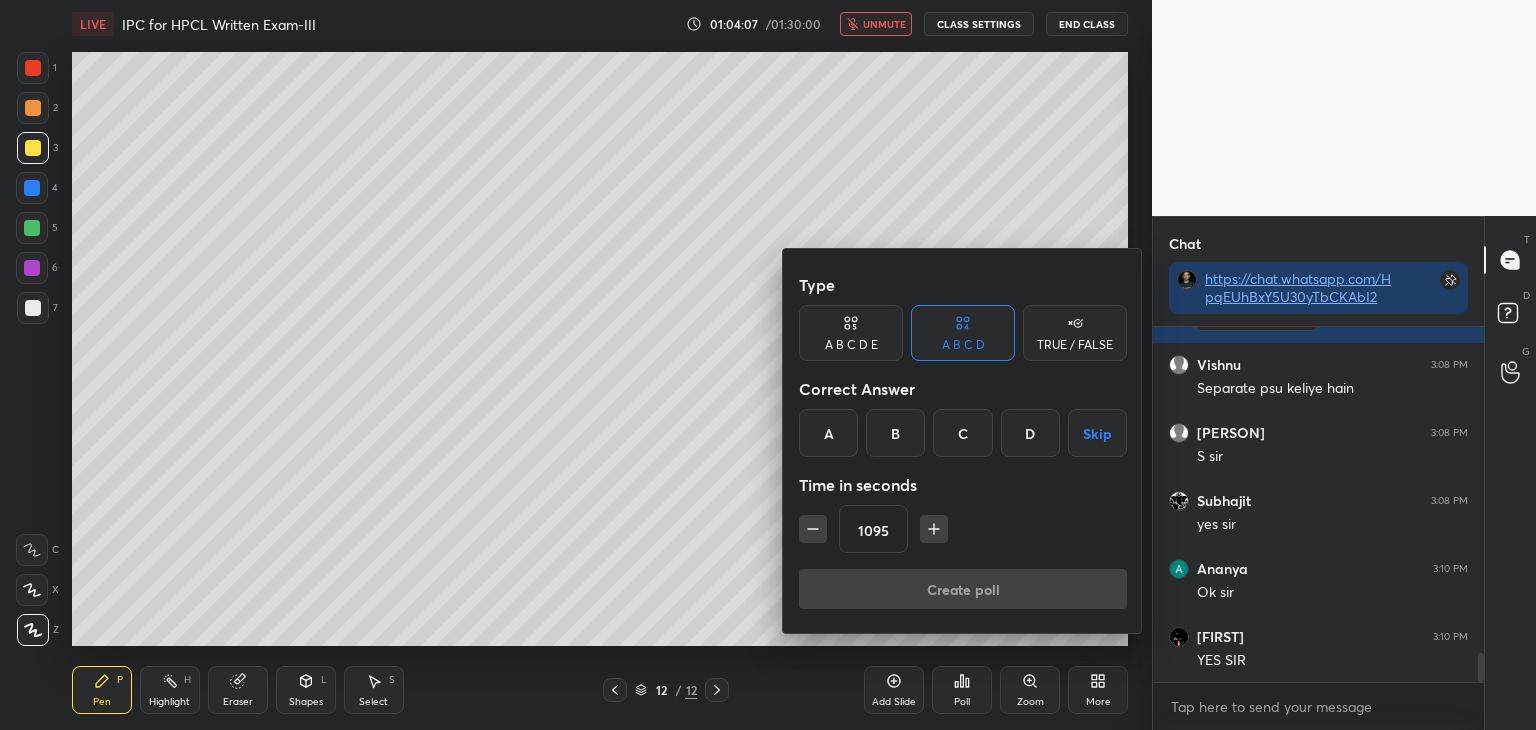 click 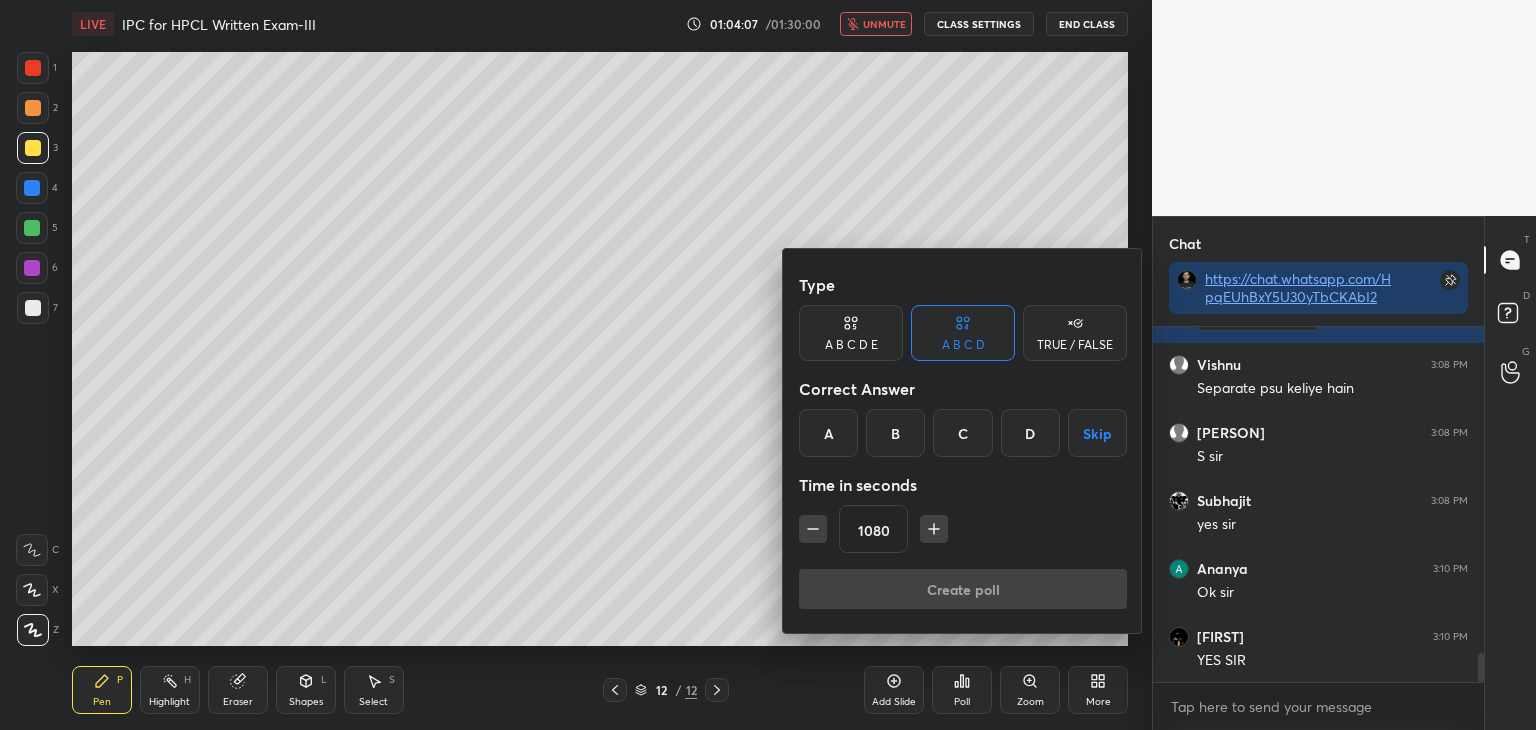 click 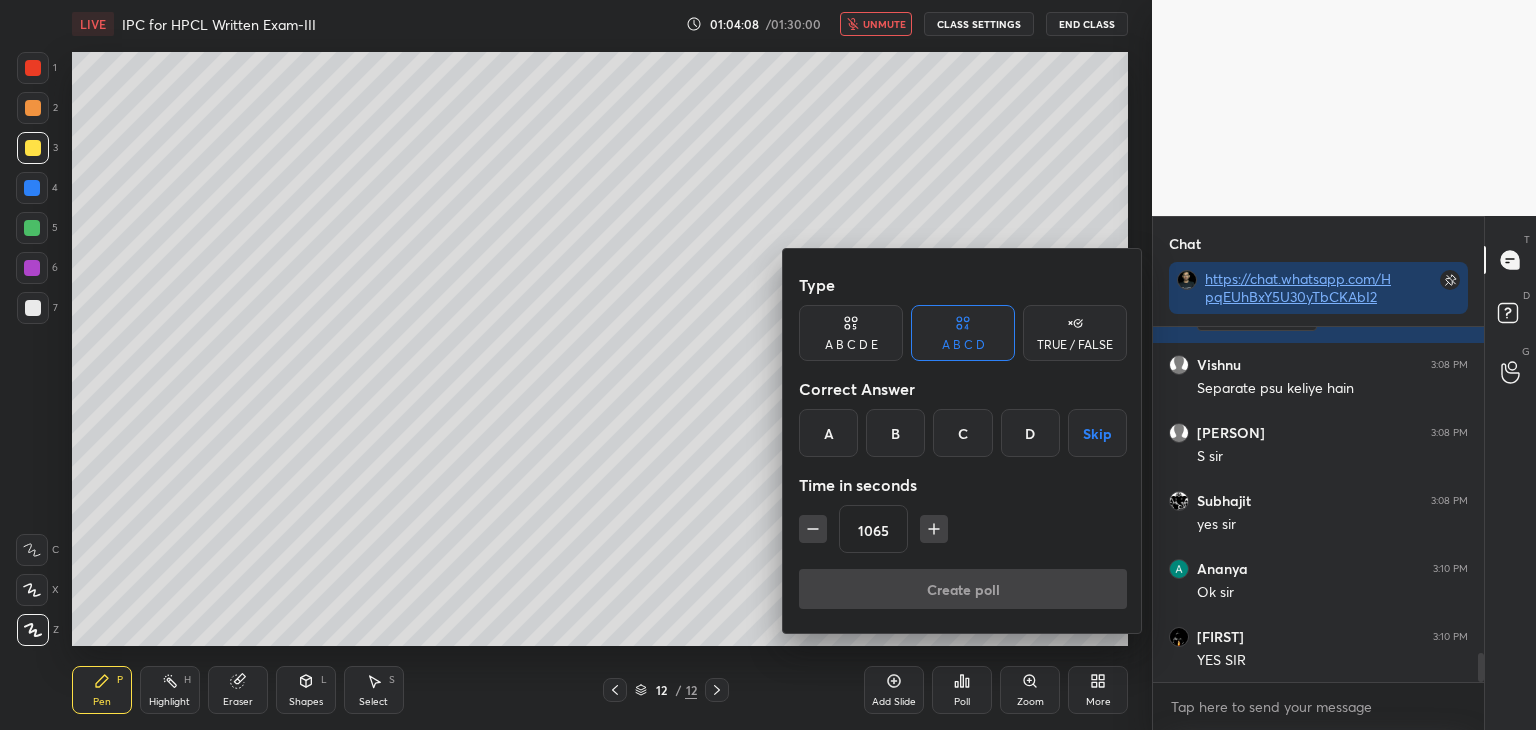 click 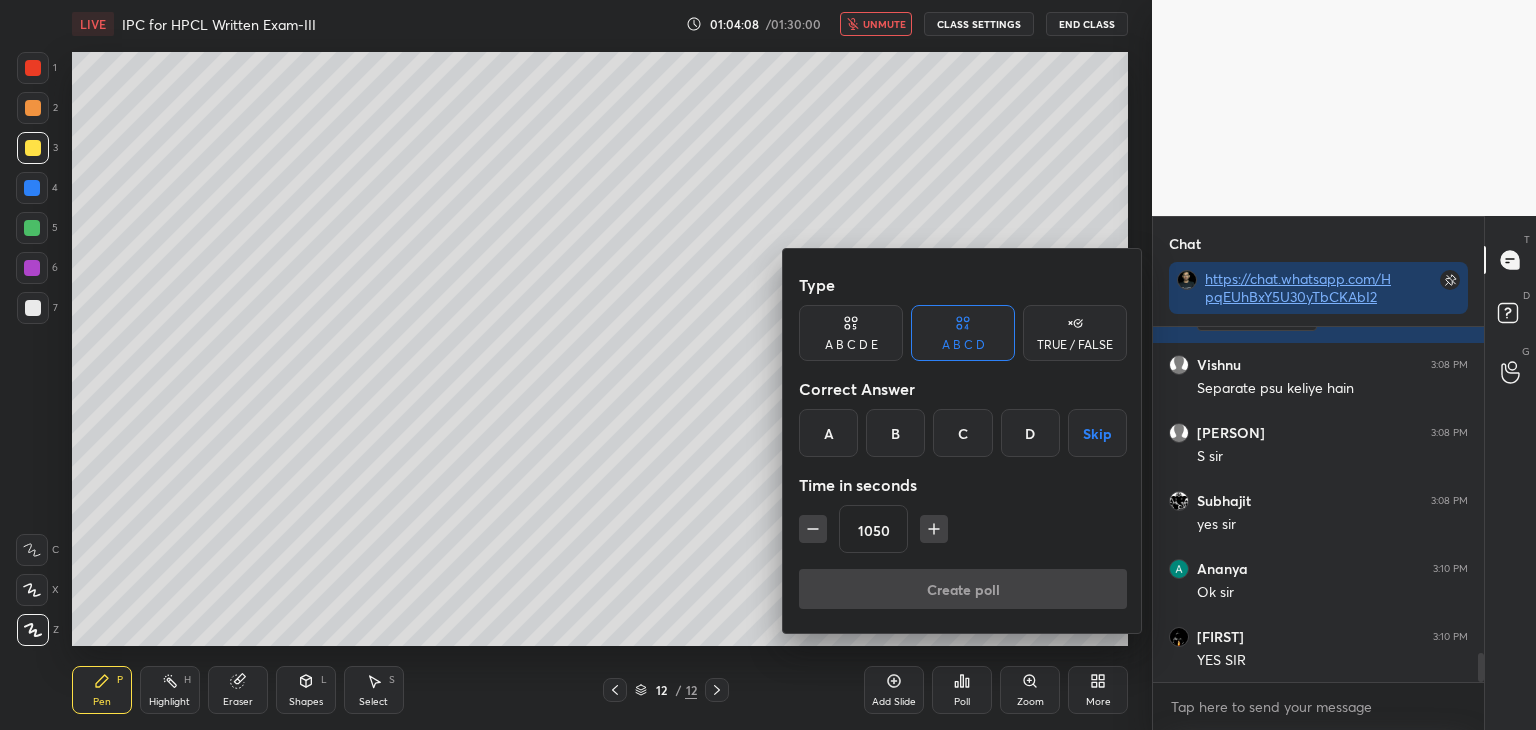click 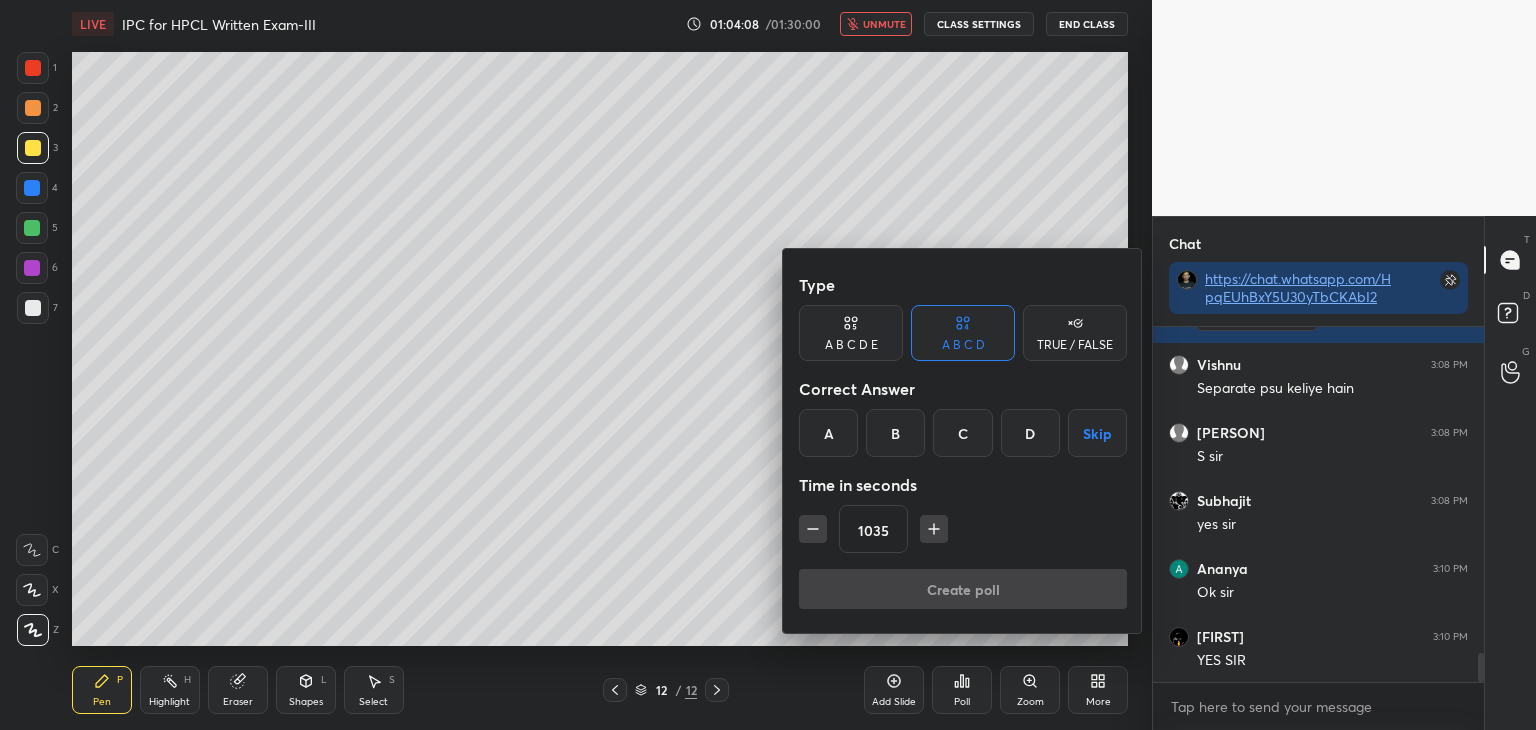 click 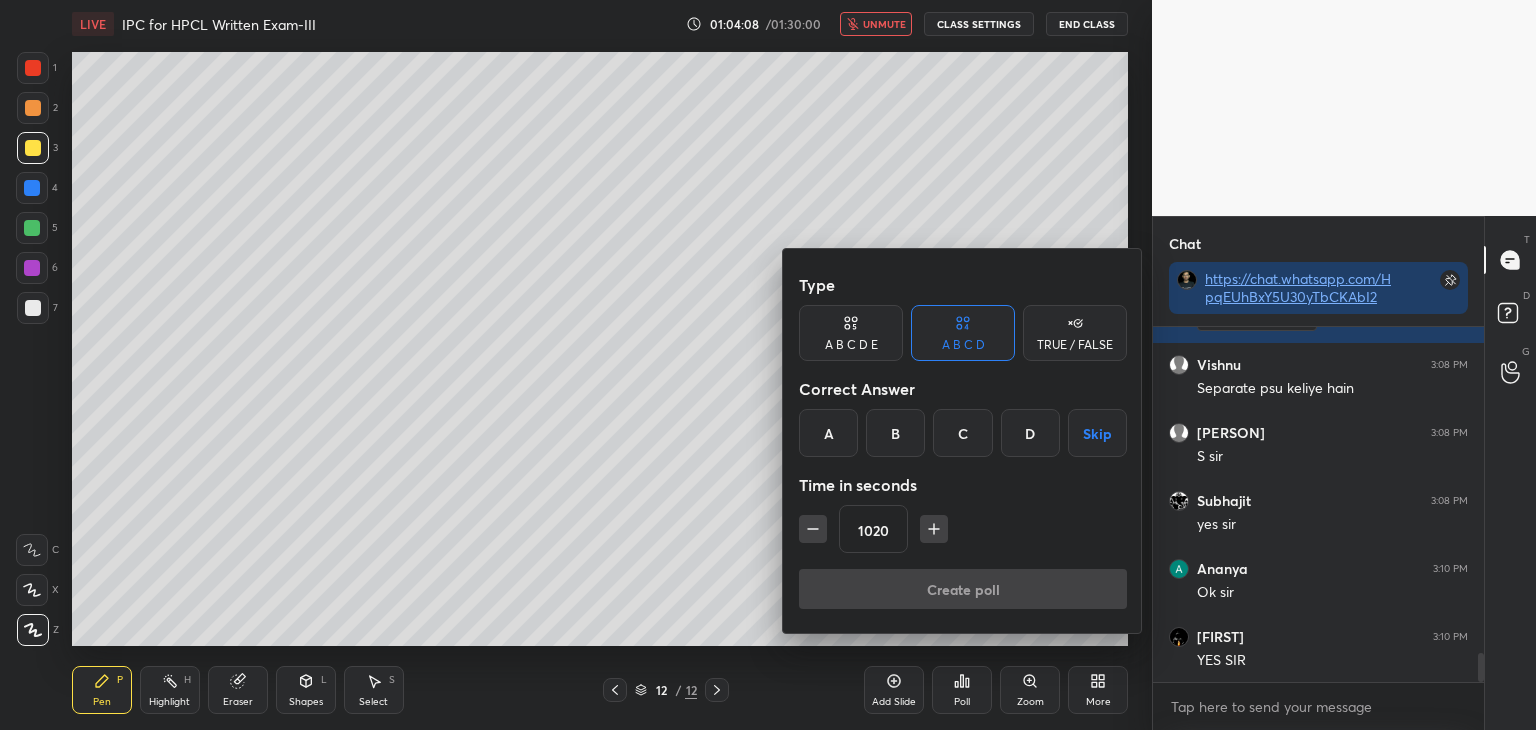click 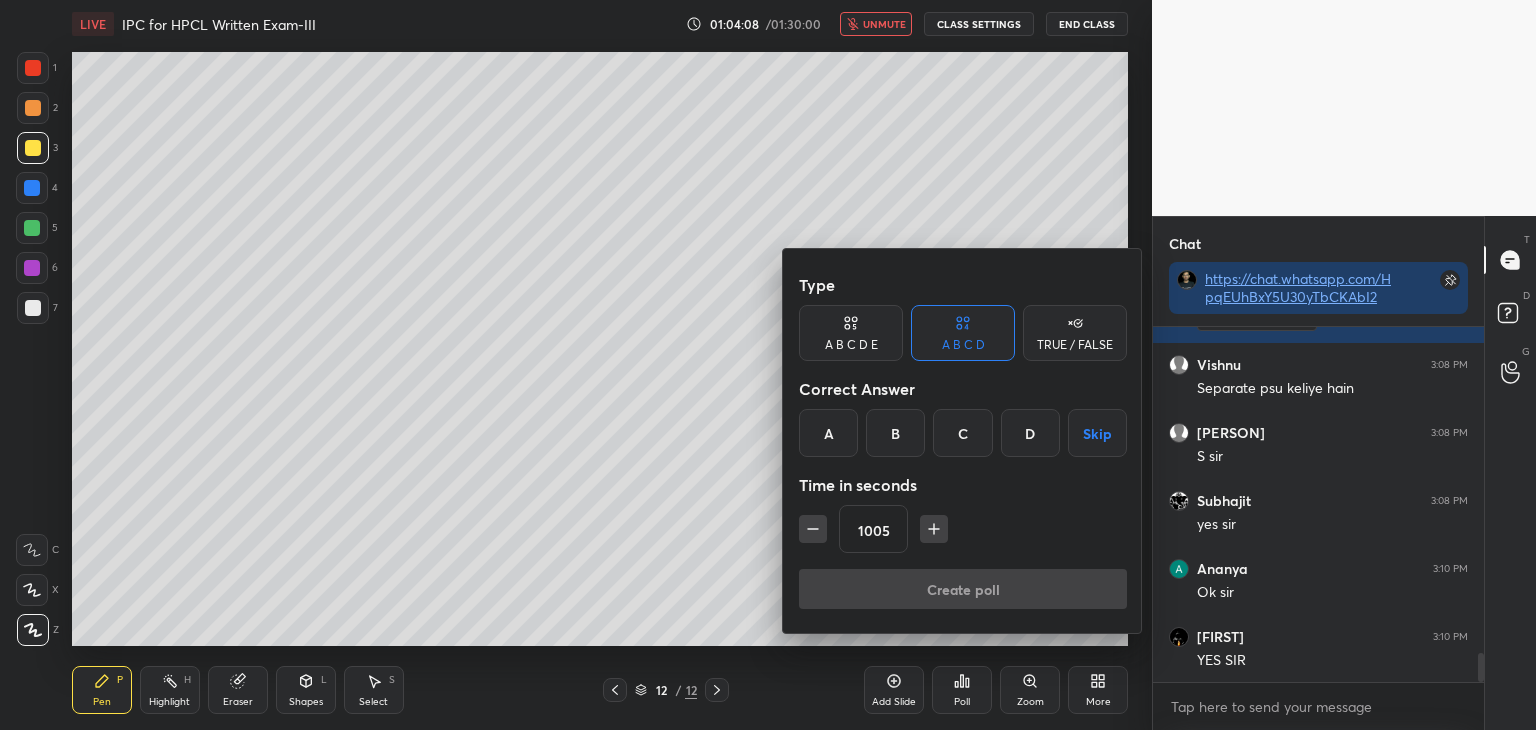 click 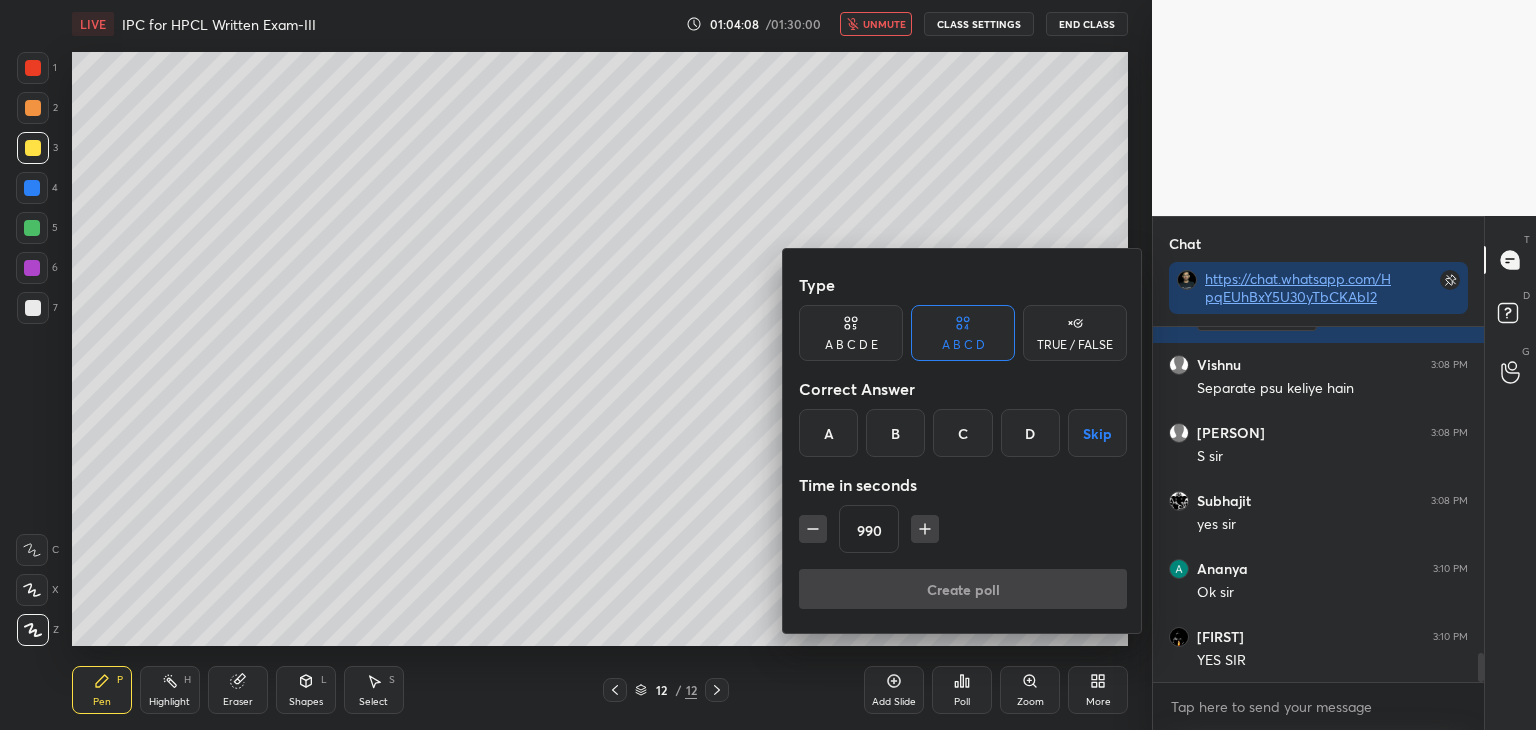 click 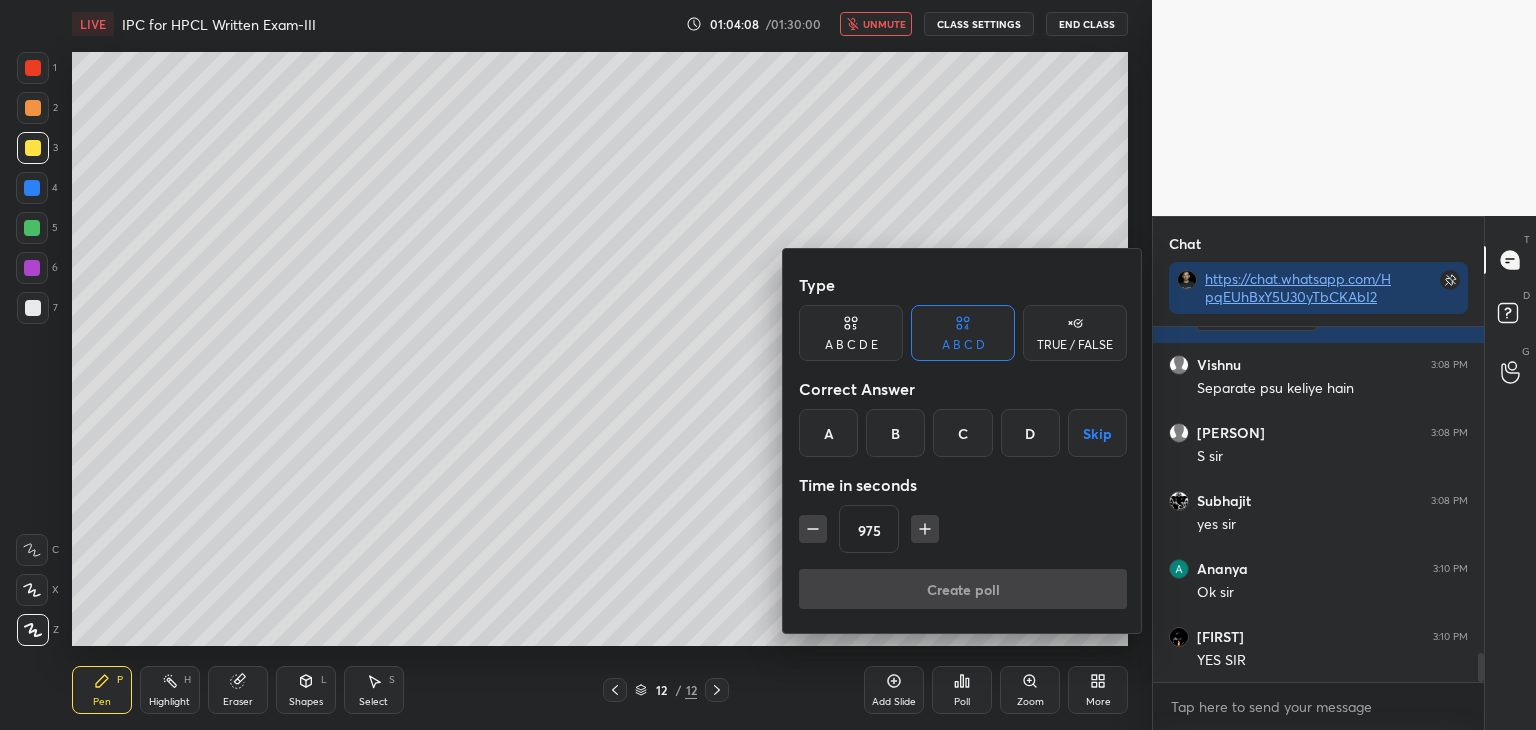 click 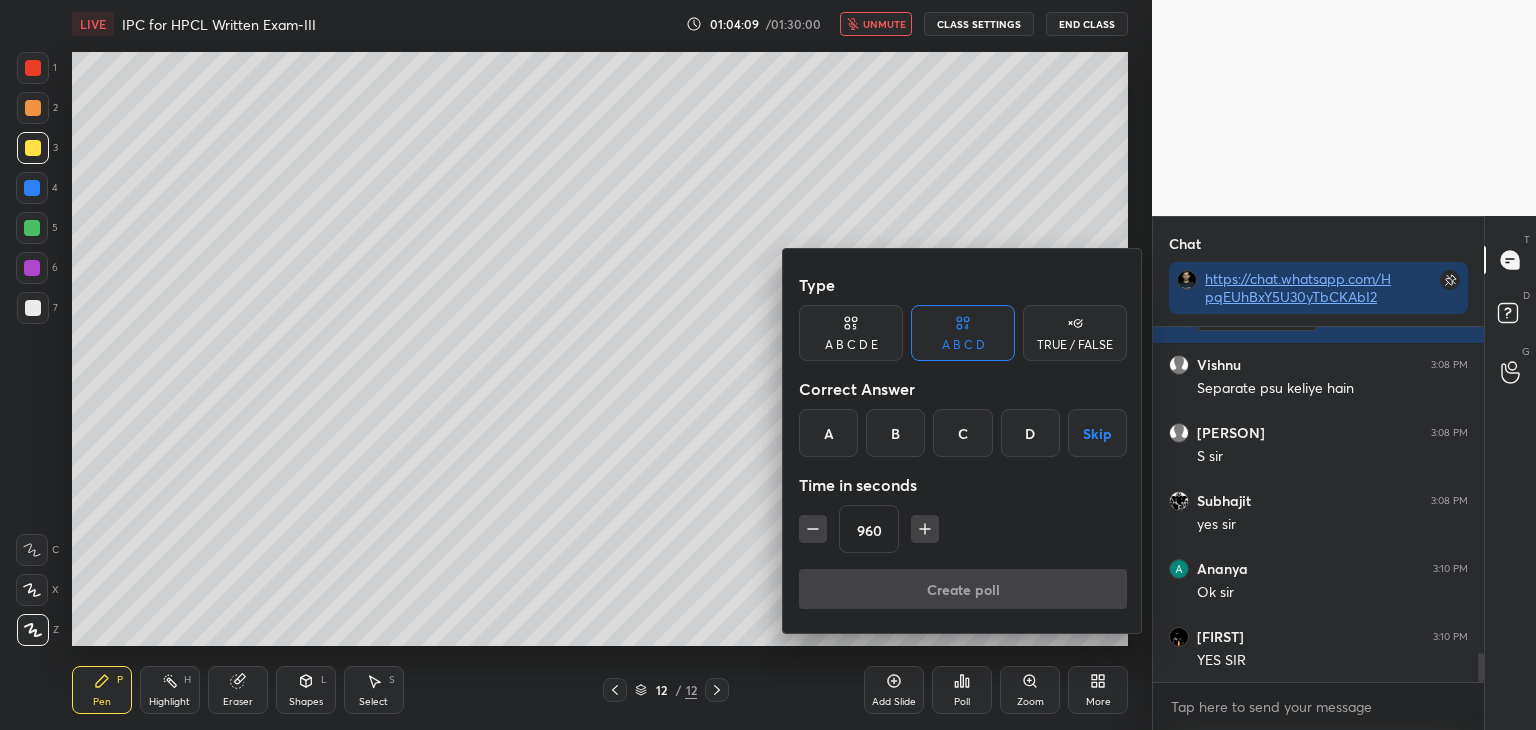 click 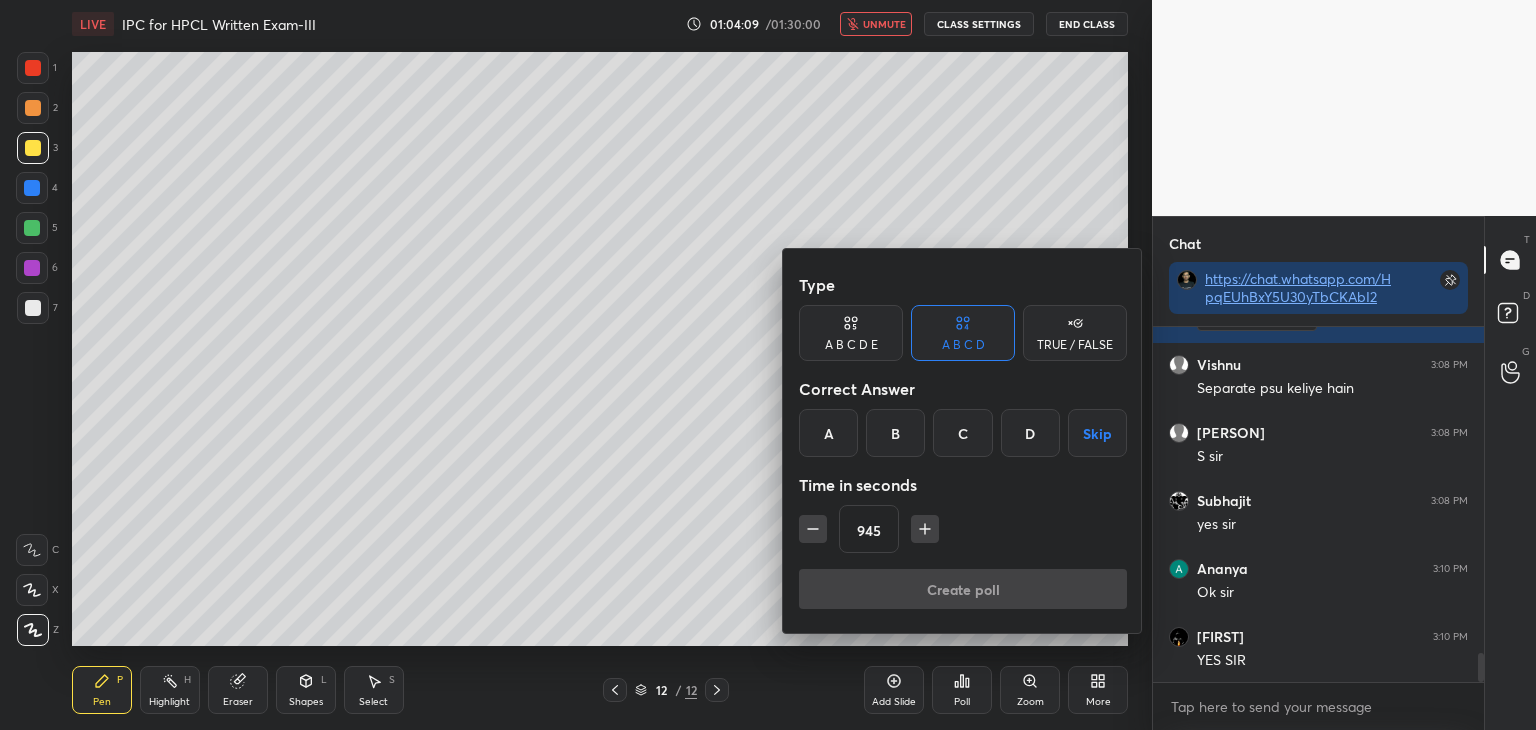 click 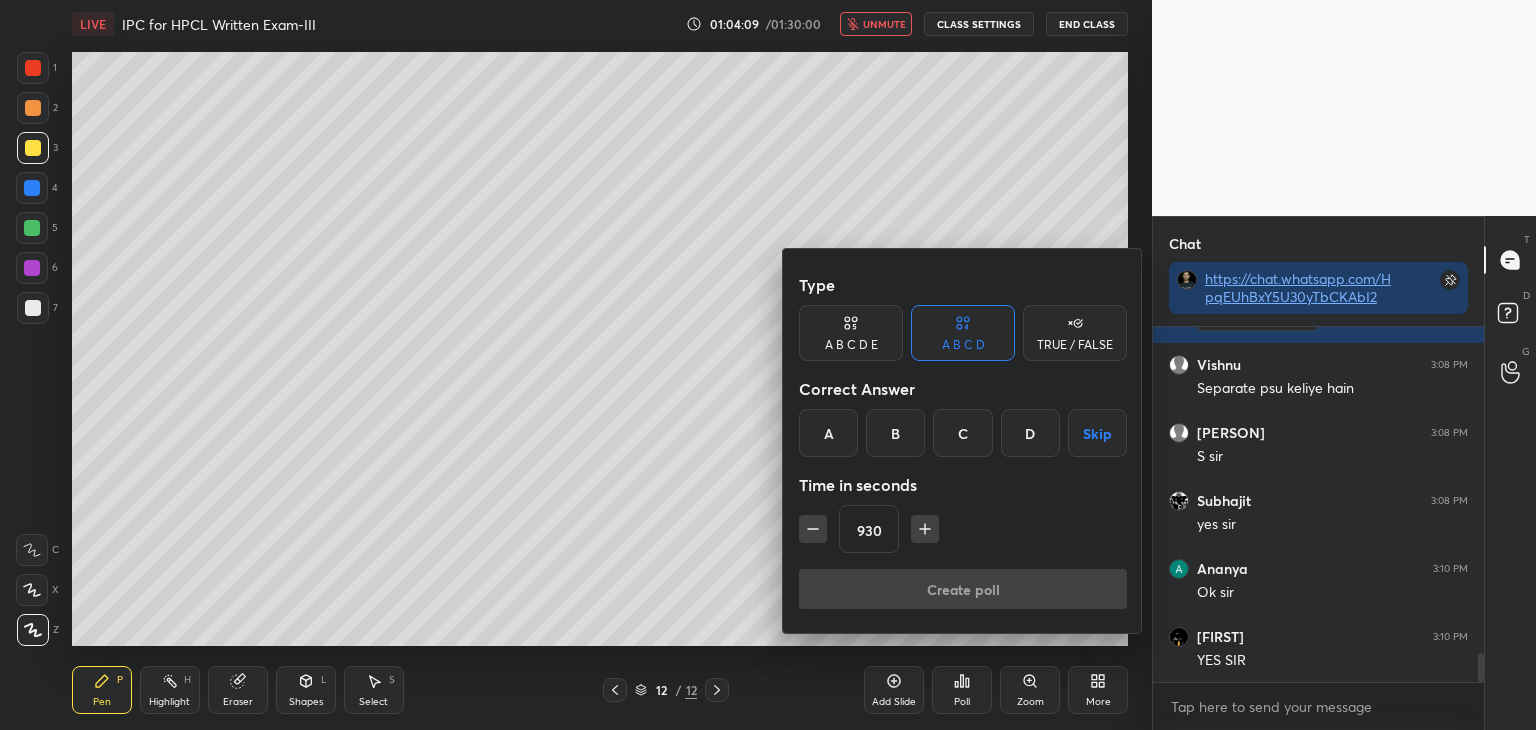 click 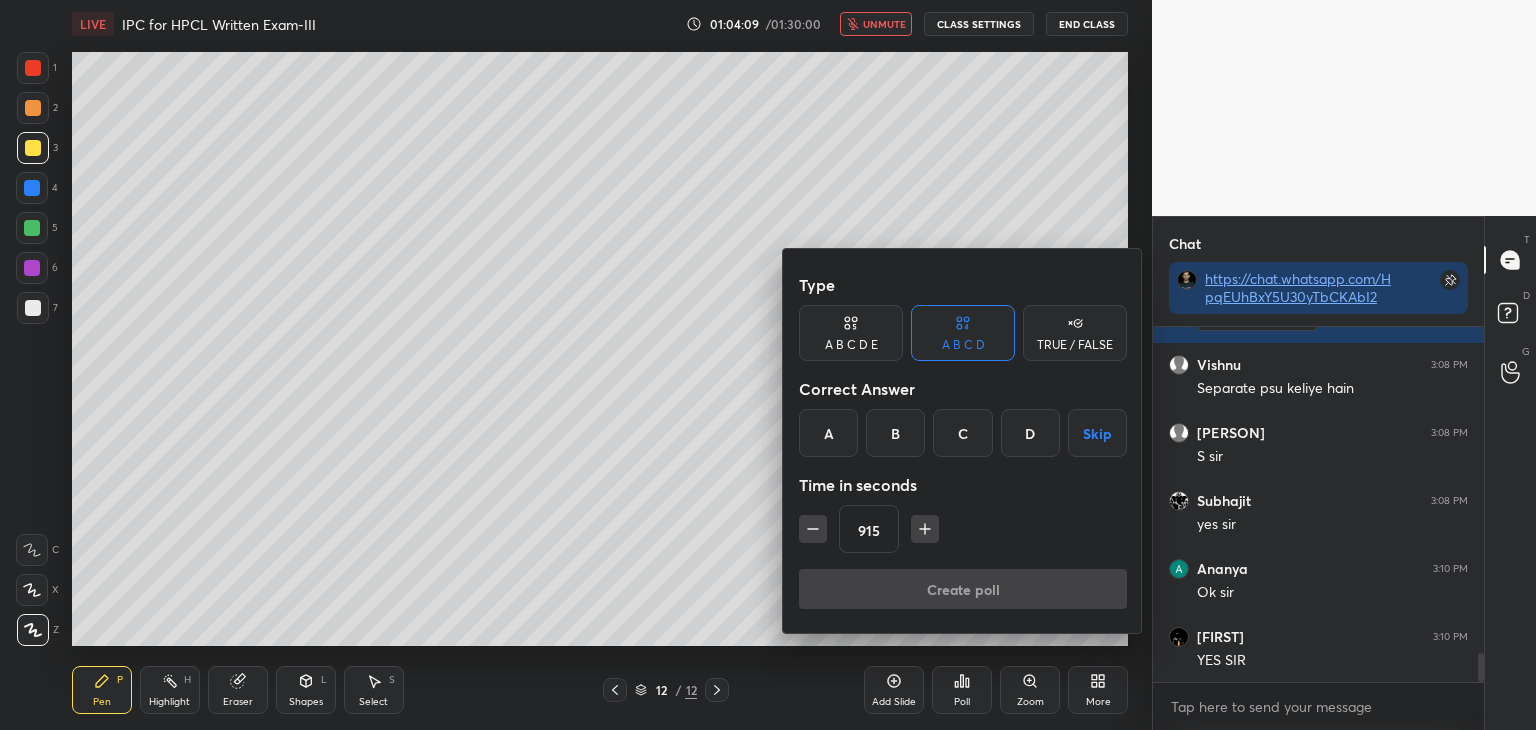 click 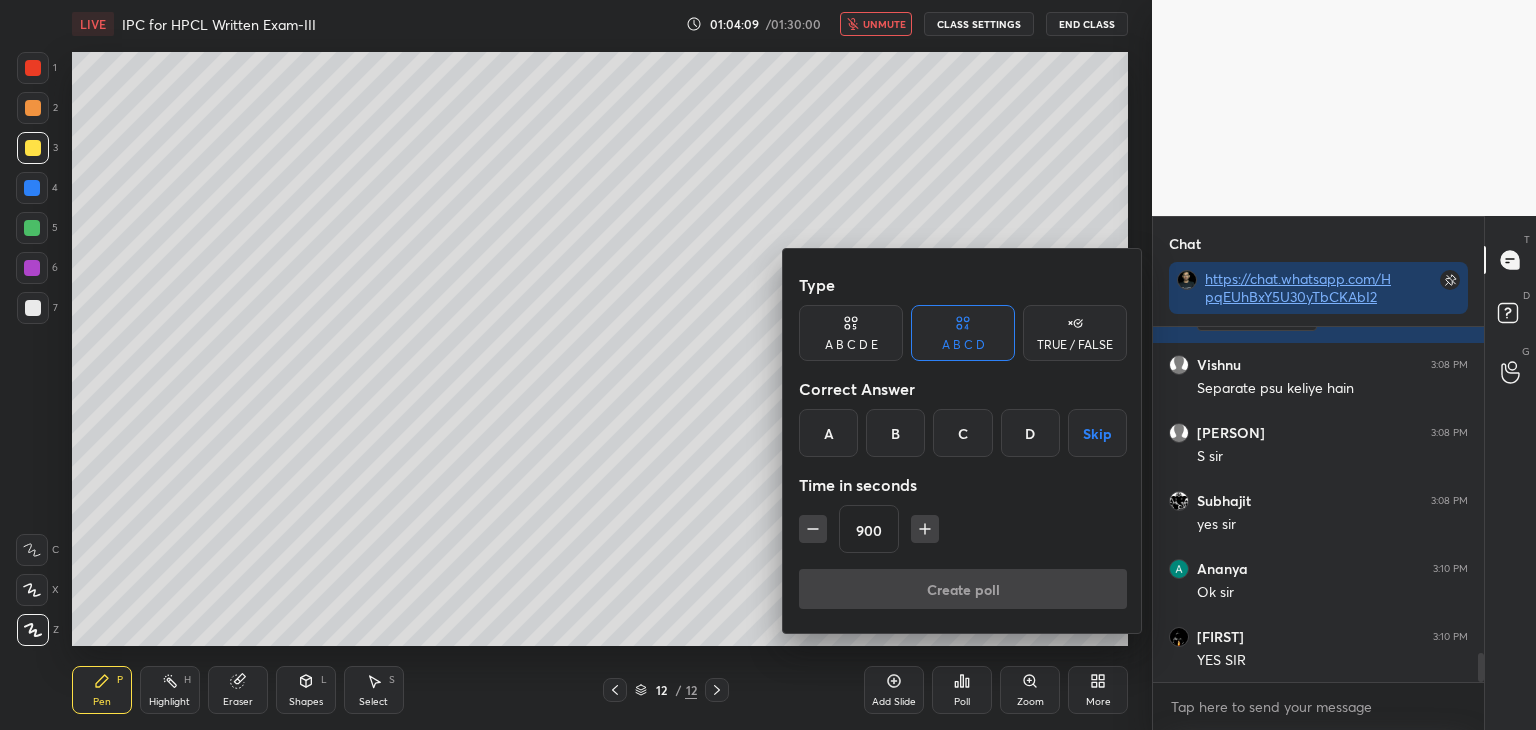 click 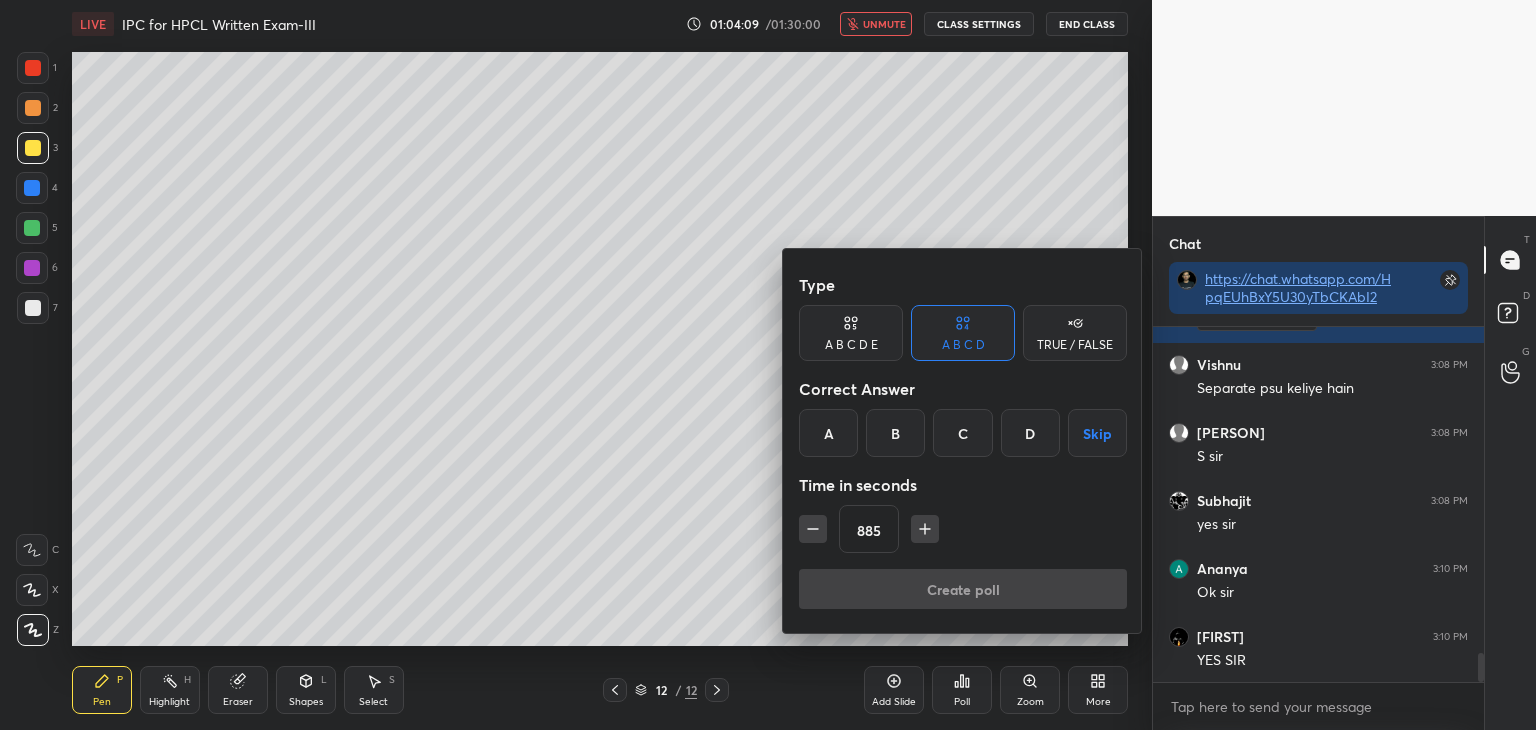 click 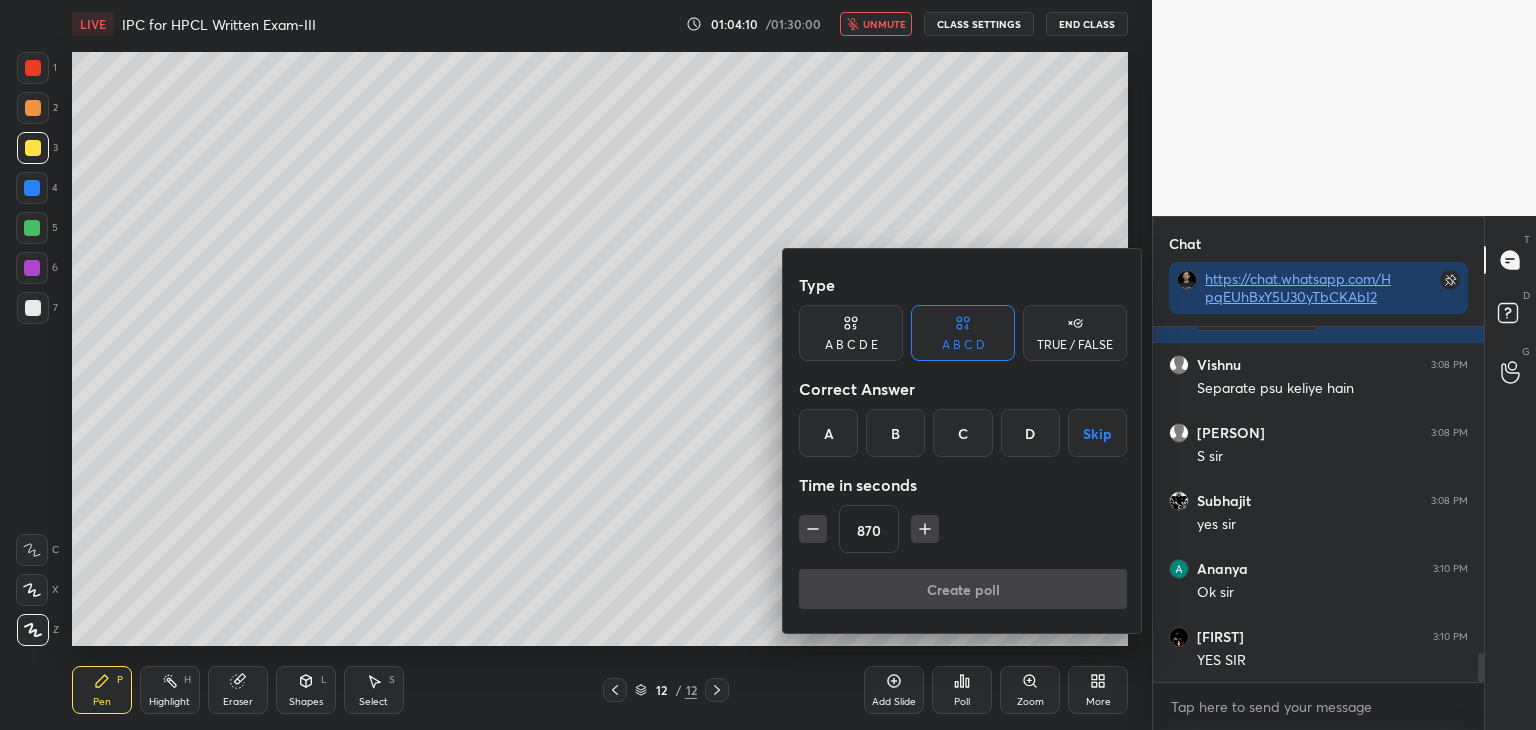 click 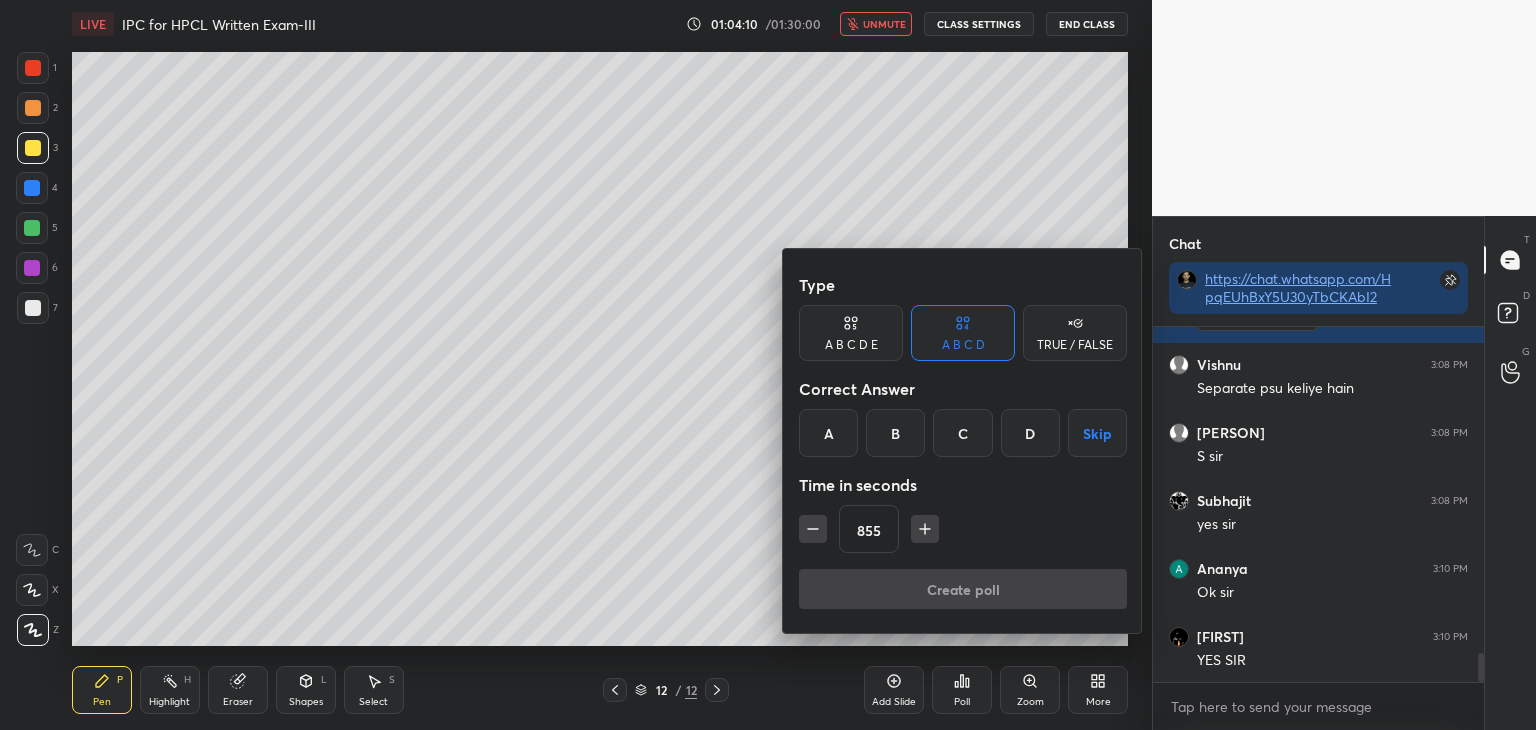 click 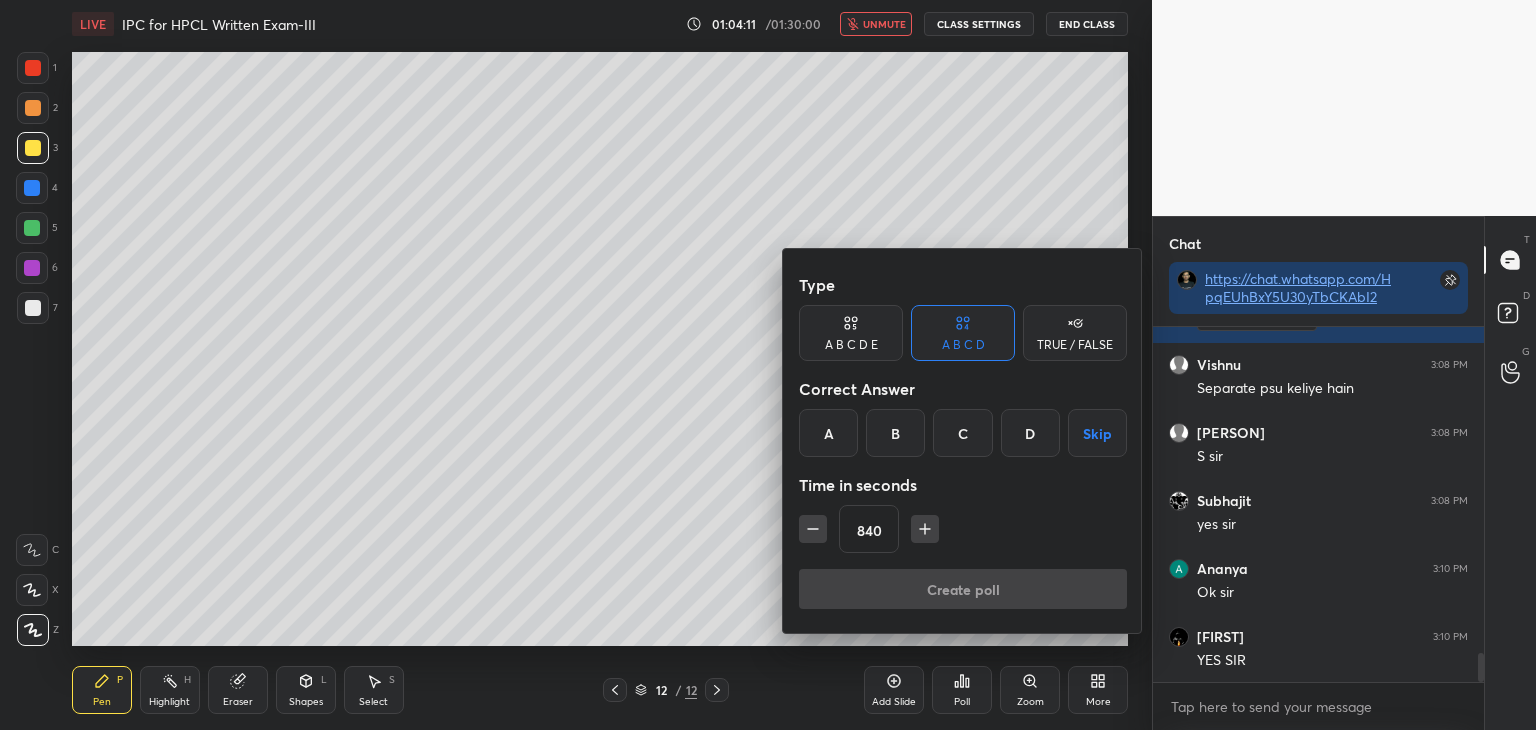click 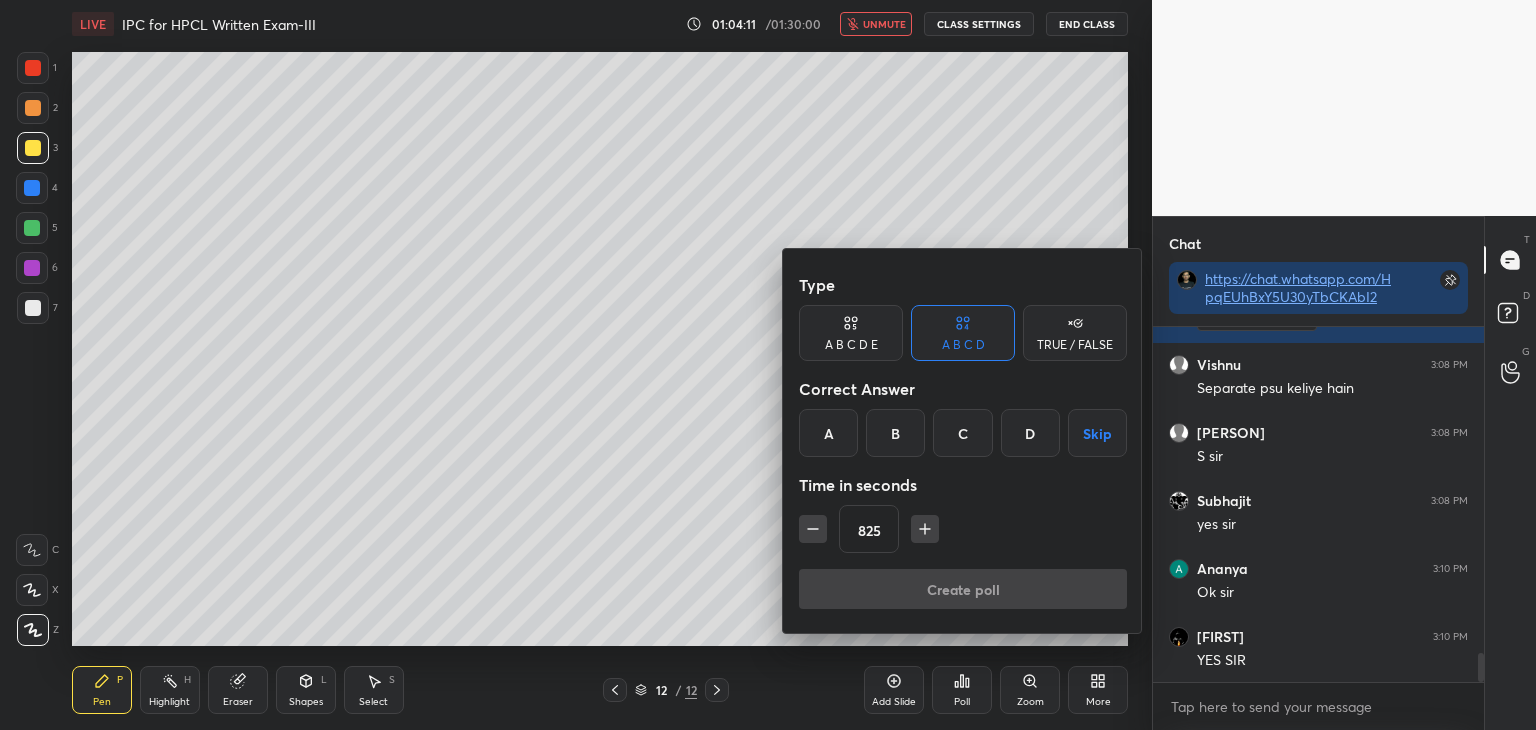 click 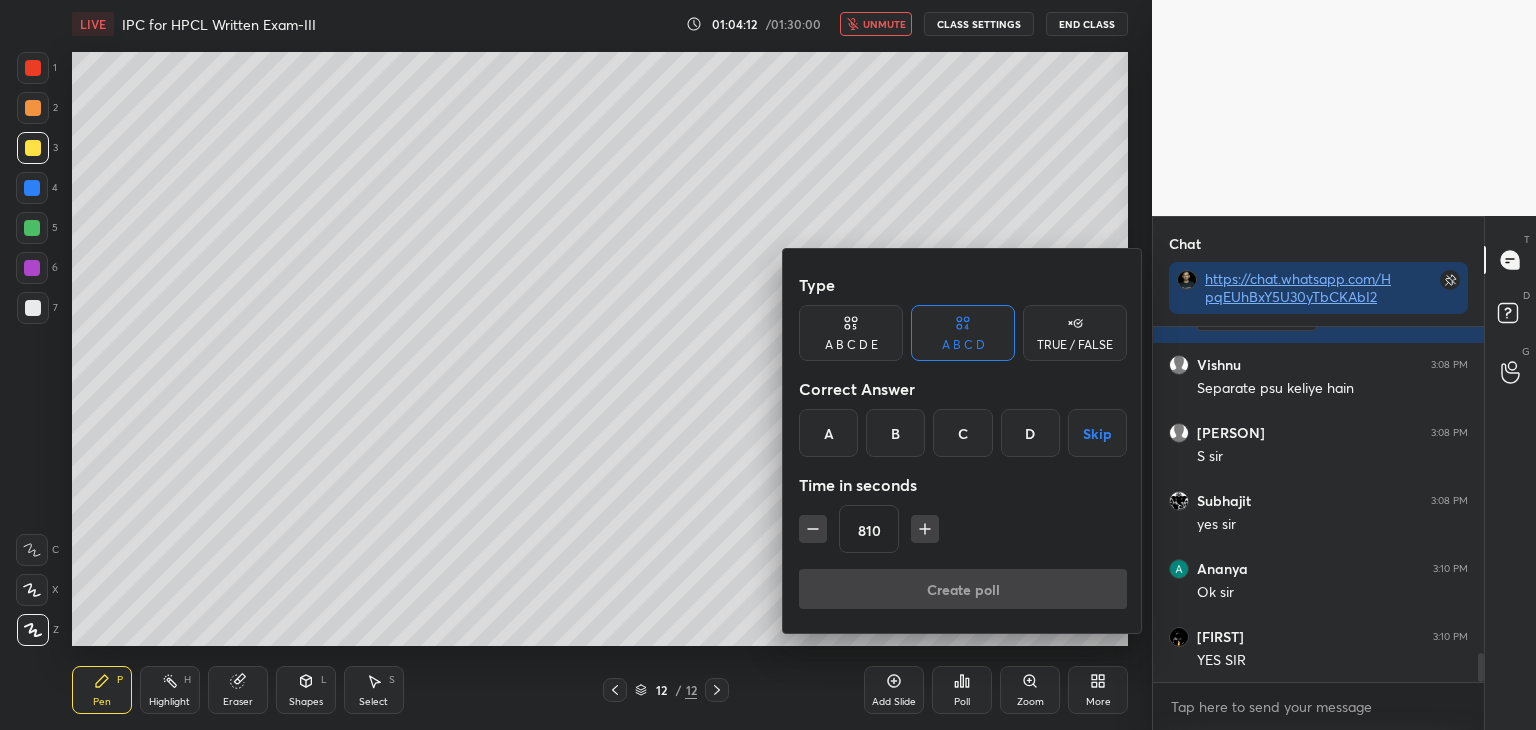 click 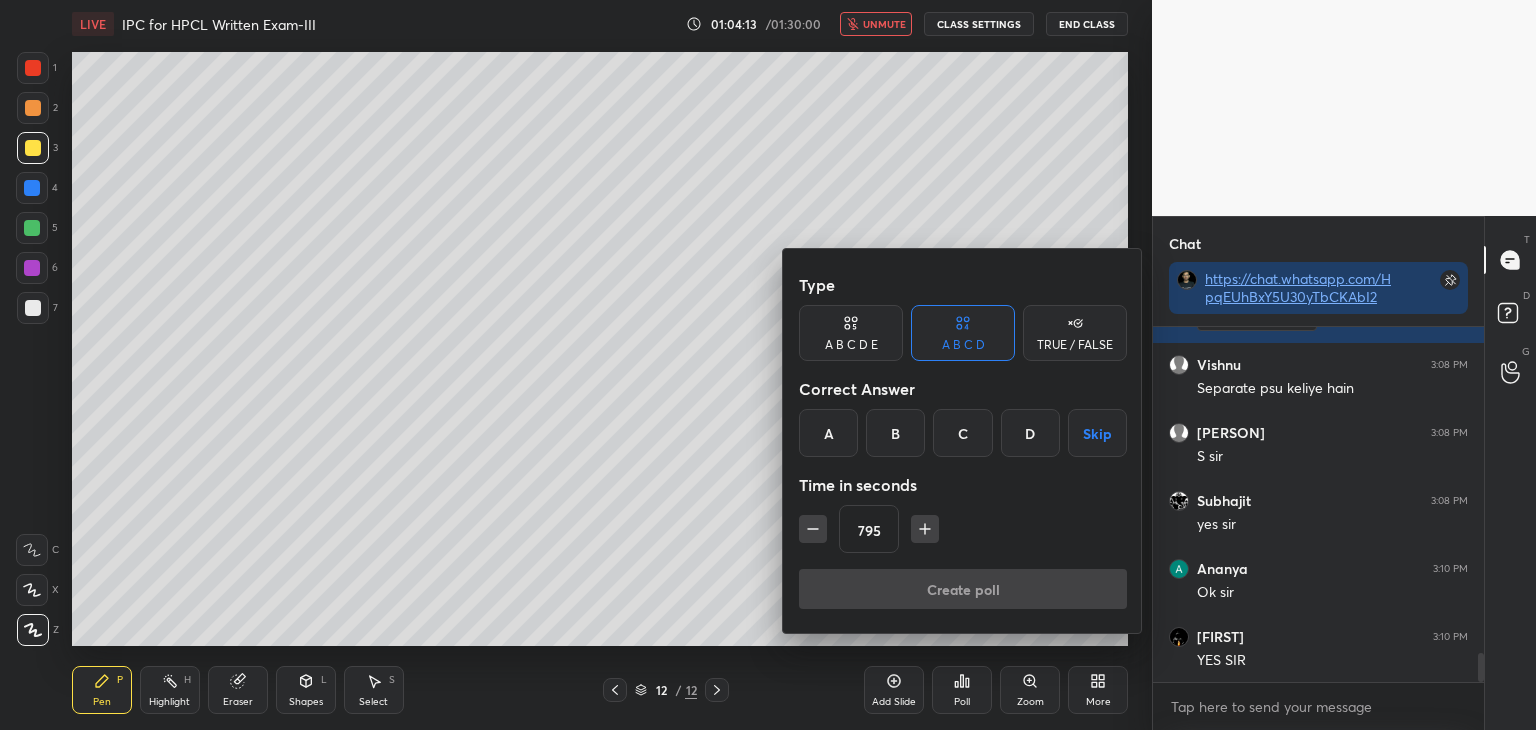 click 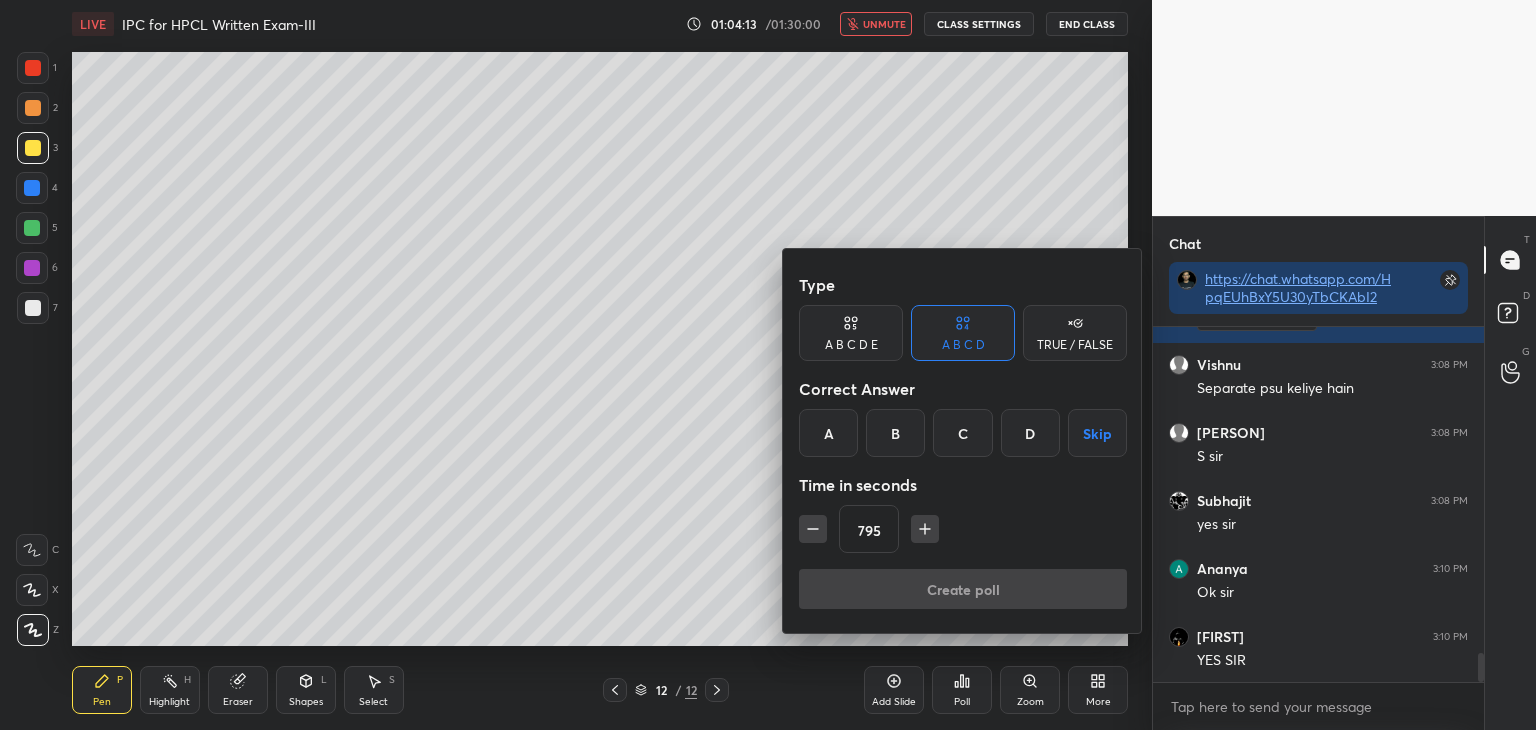type on "780" 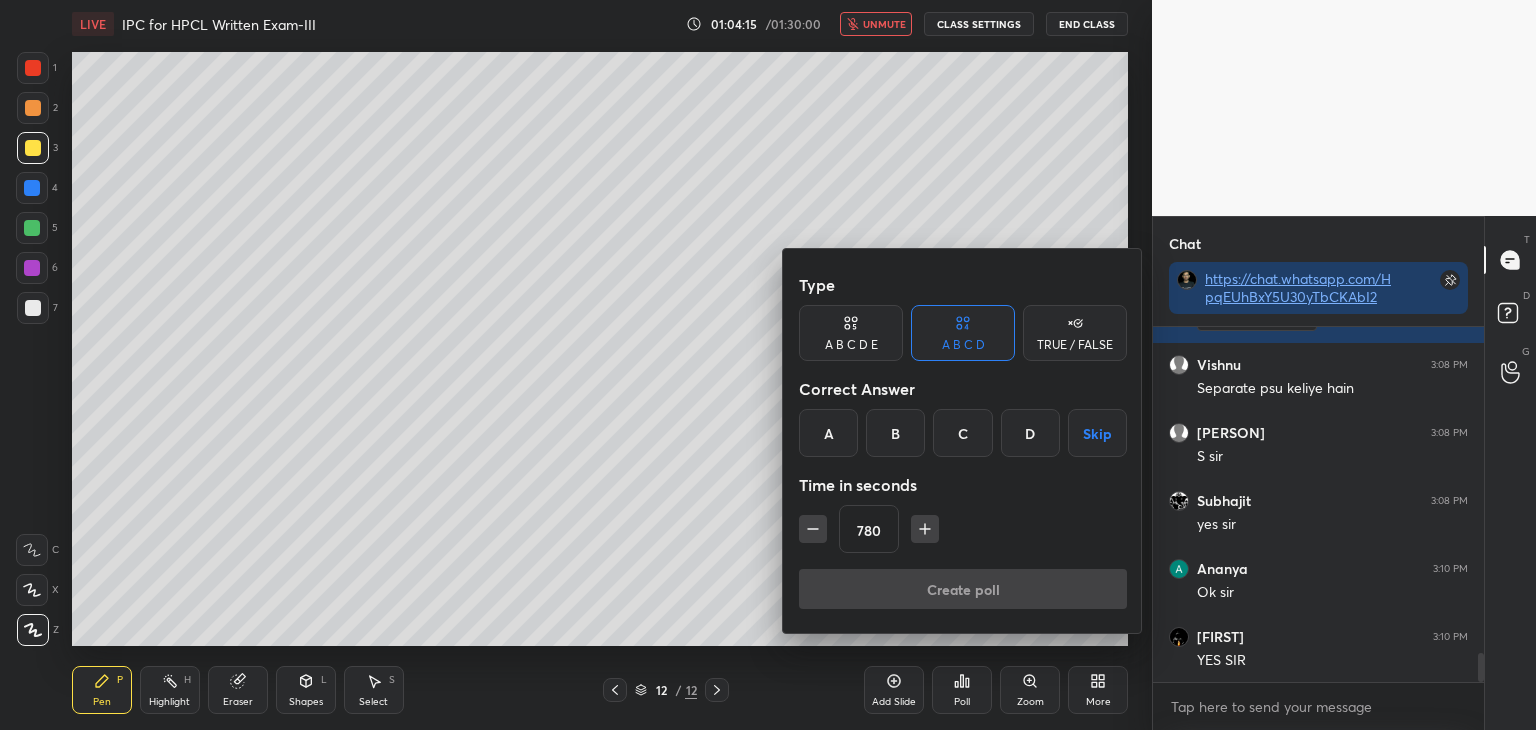click on "A" at bounding box center [828, 433] 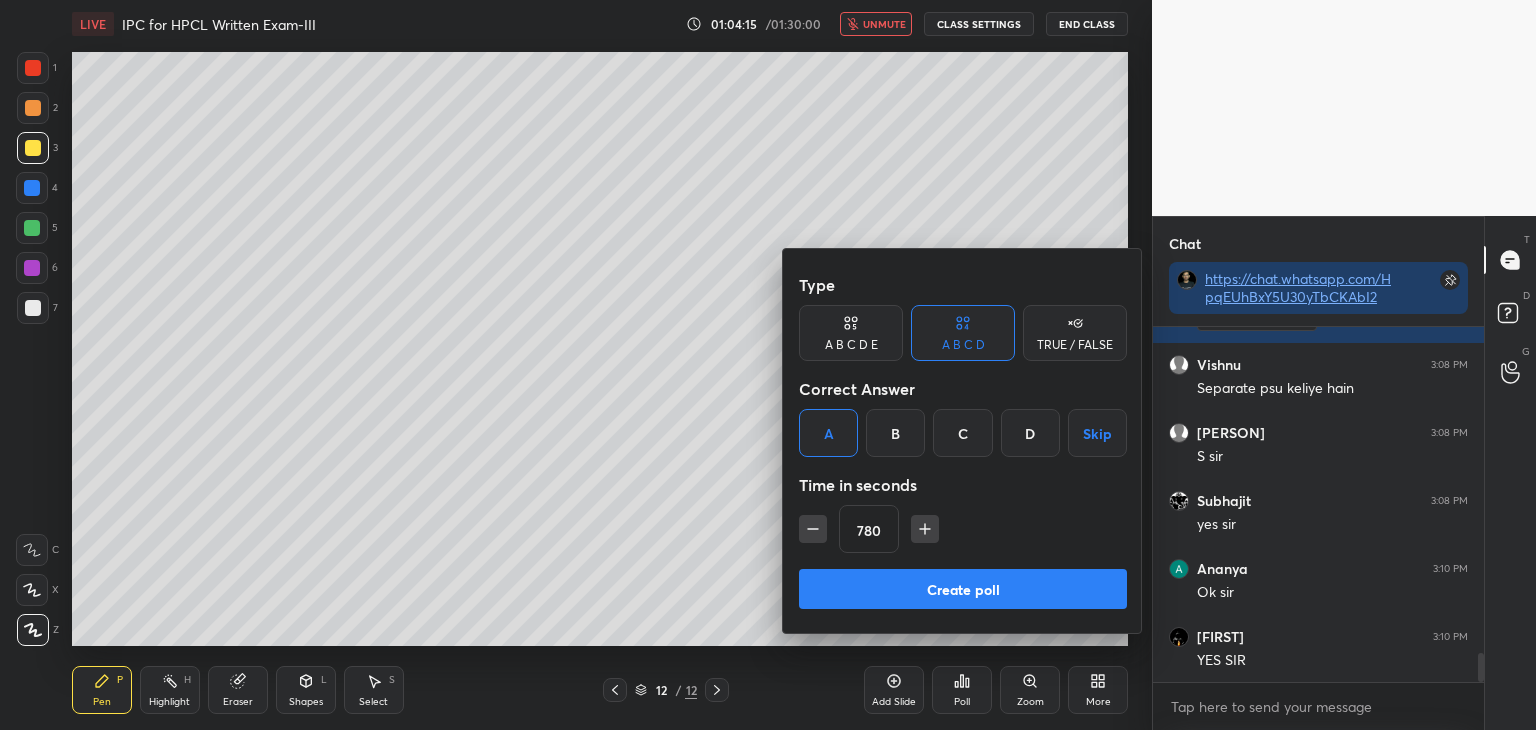 click on "Create poll" at bounding box center (963, 589) 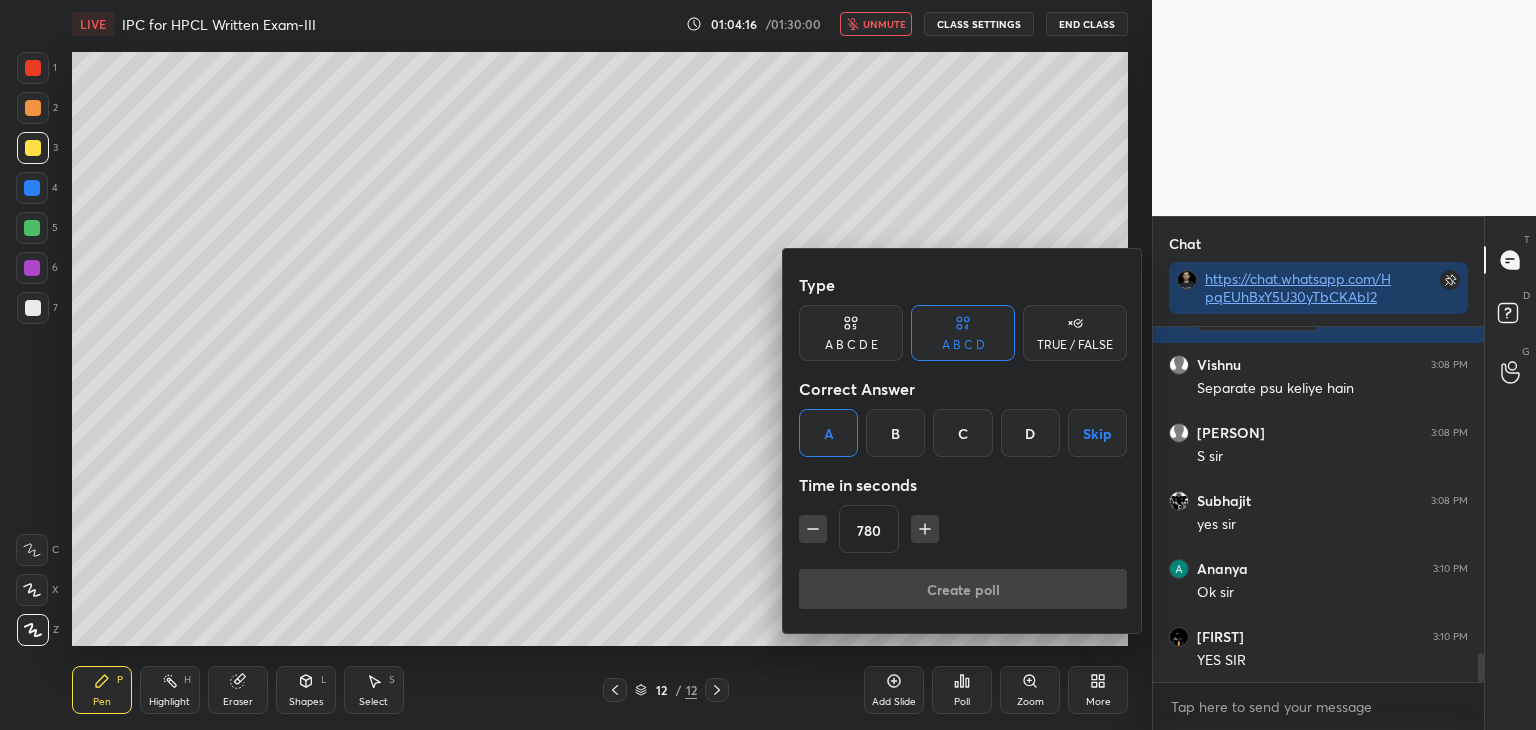 type on "x" 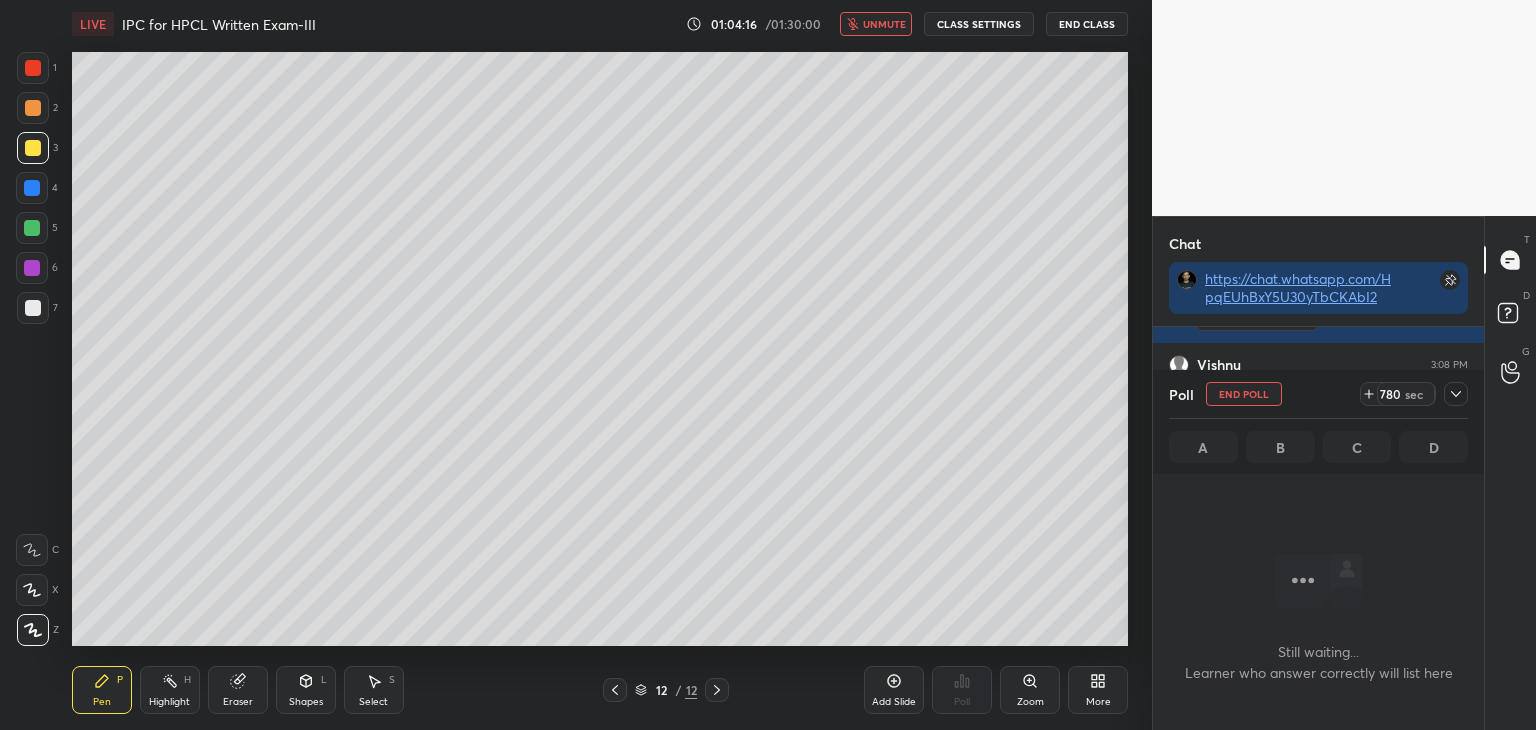 scroll, scrollTop: 269, scrollLeft: 325, axis: both 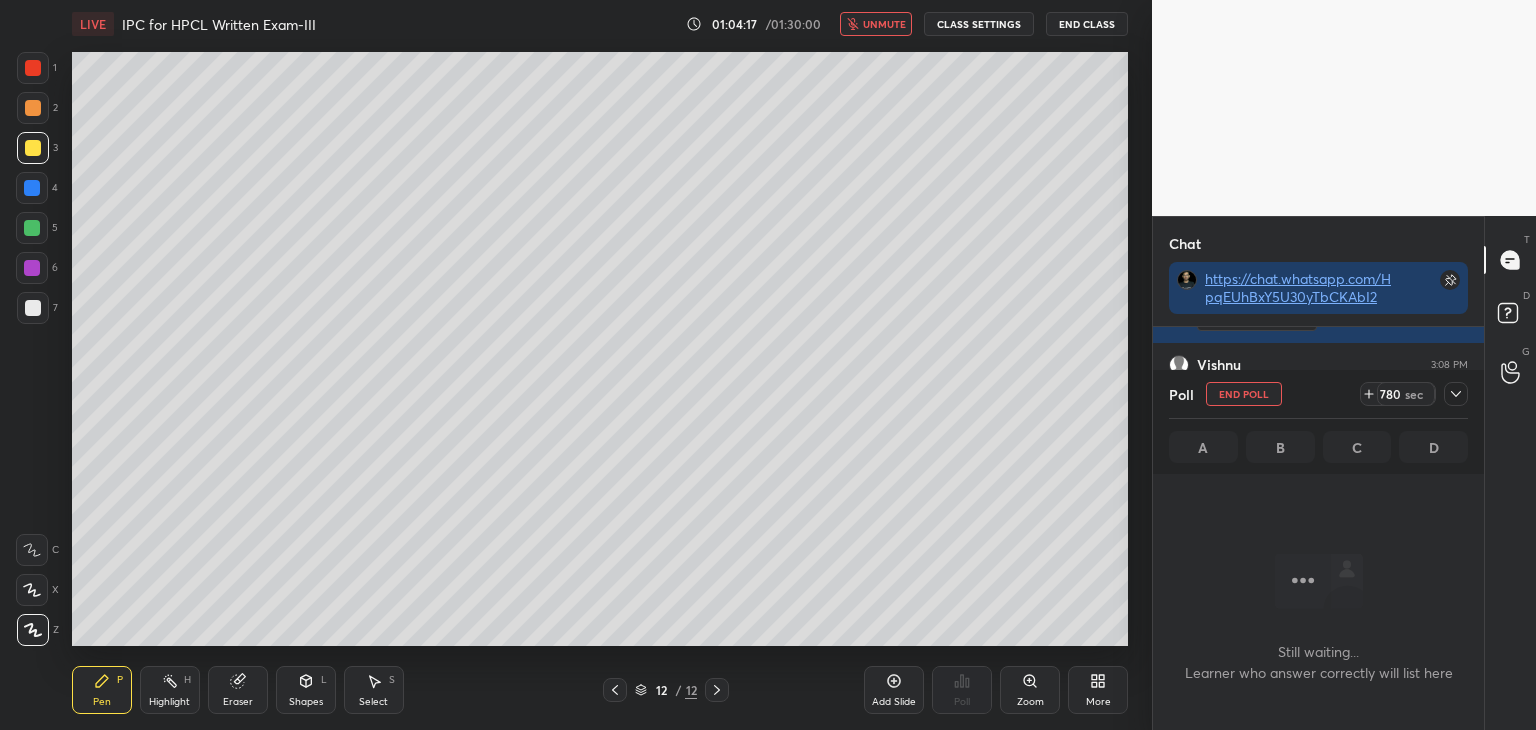 click at bounding box center [1456, 394] 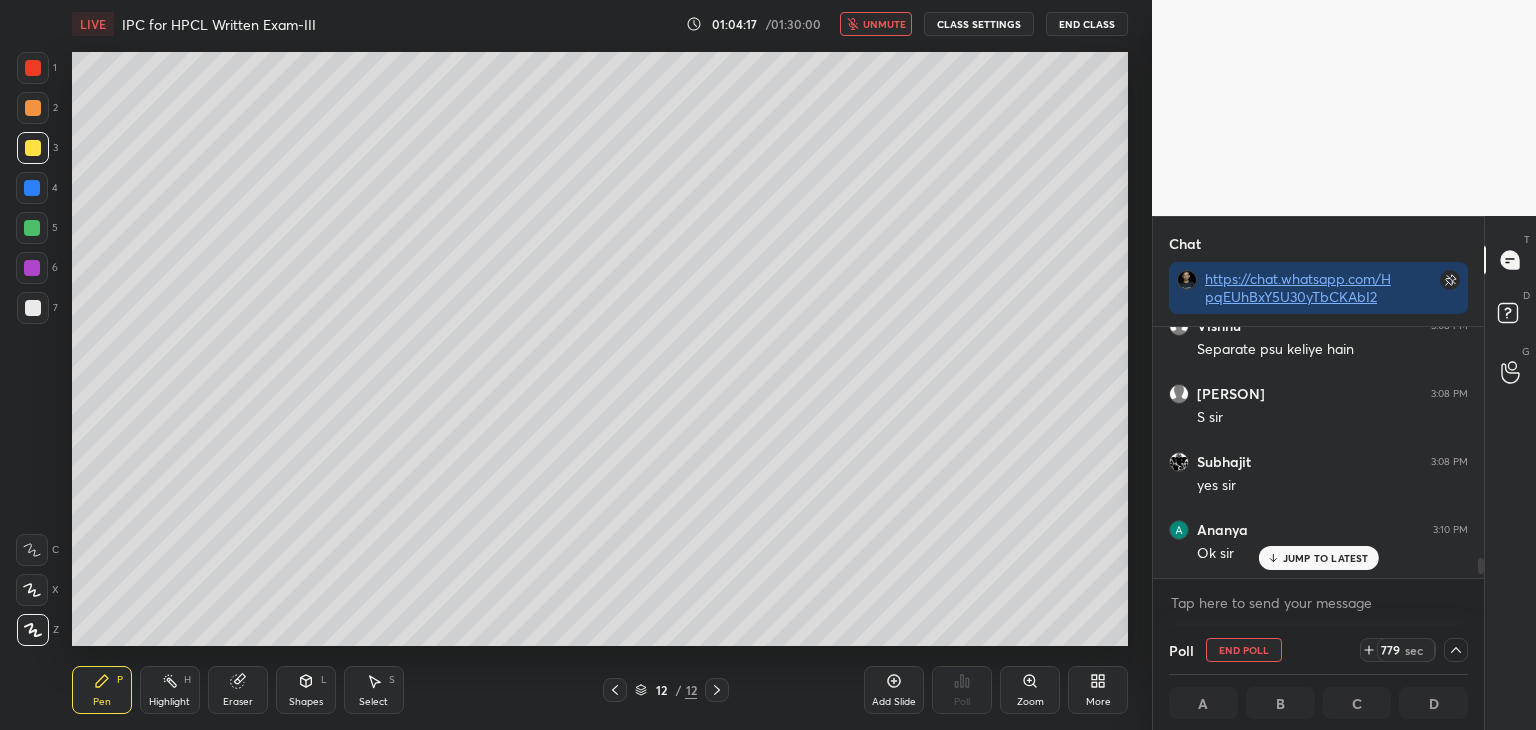 scroll, scrollTop: 4144, scrollLeft: 0, axis: vertical 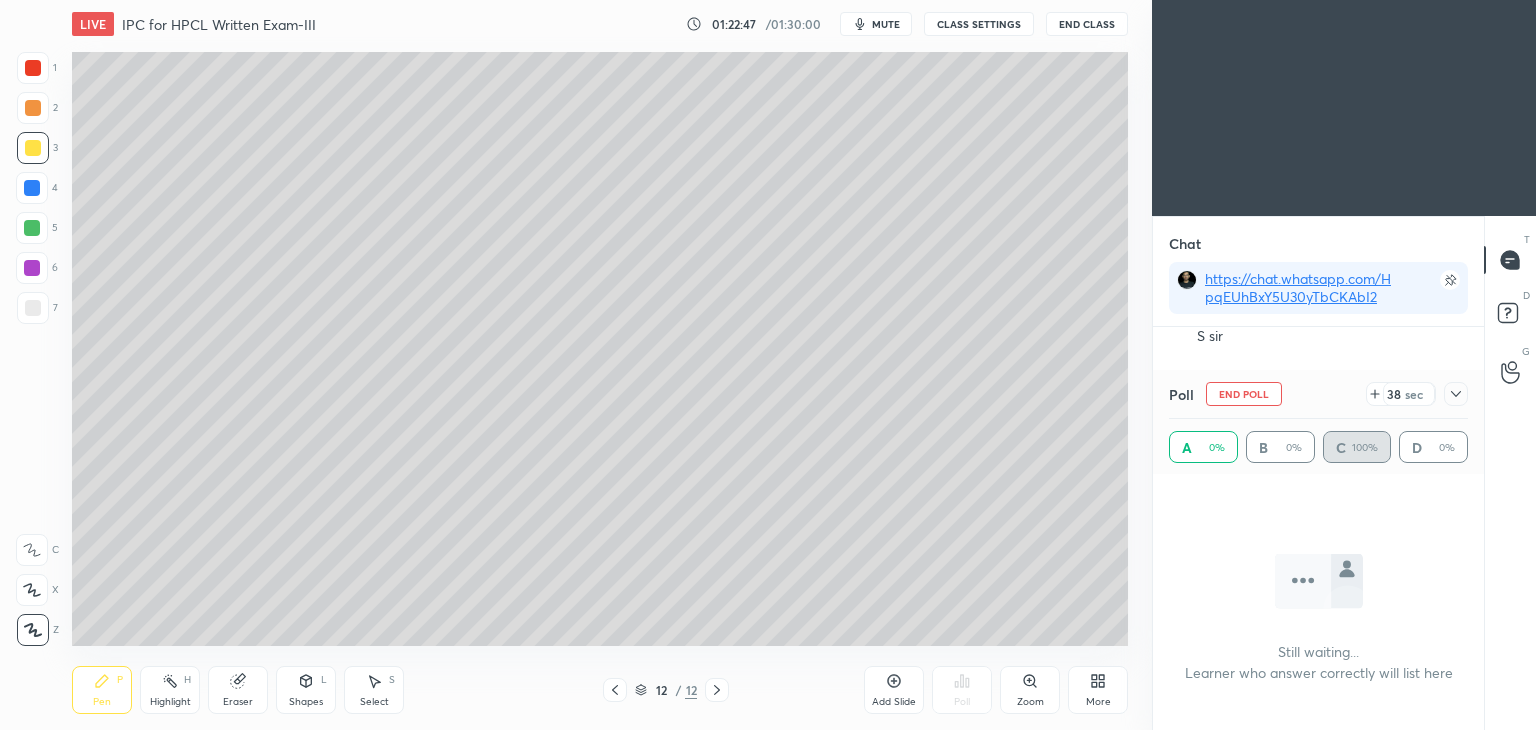 click on "End Poll" at bounding box center (1244, 394) 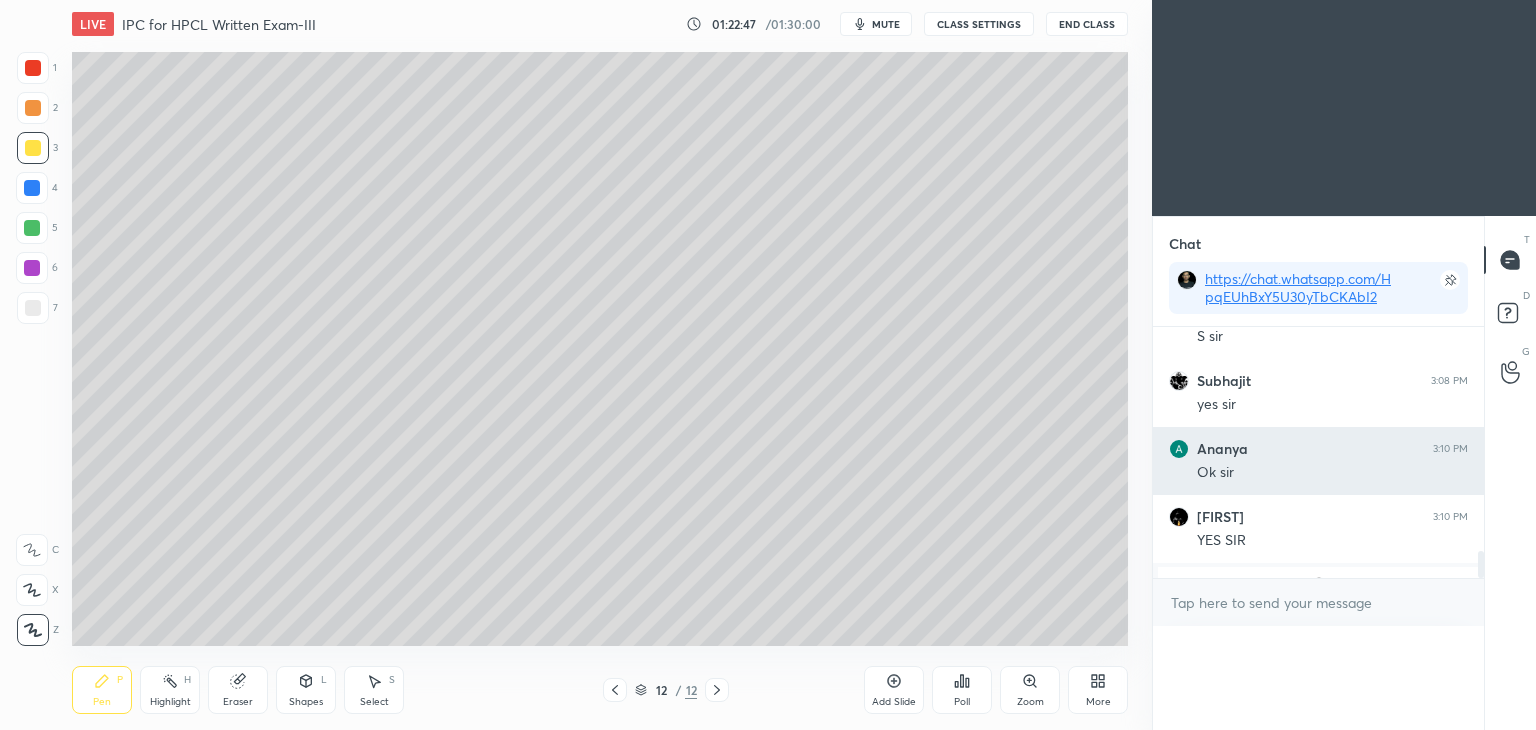 scroll, scrollTop: 7, scrollLeft: 6, axis: both 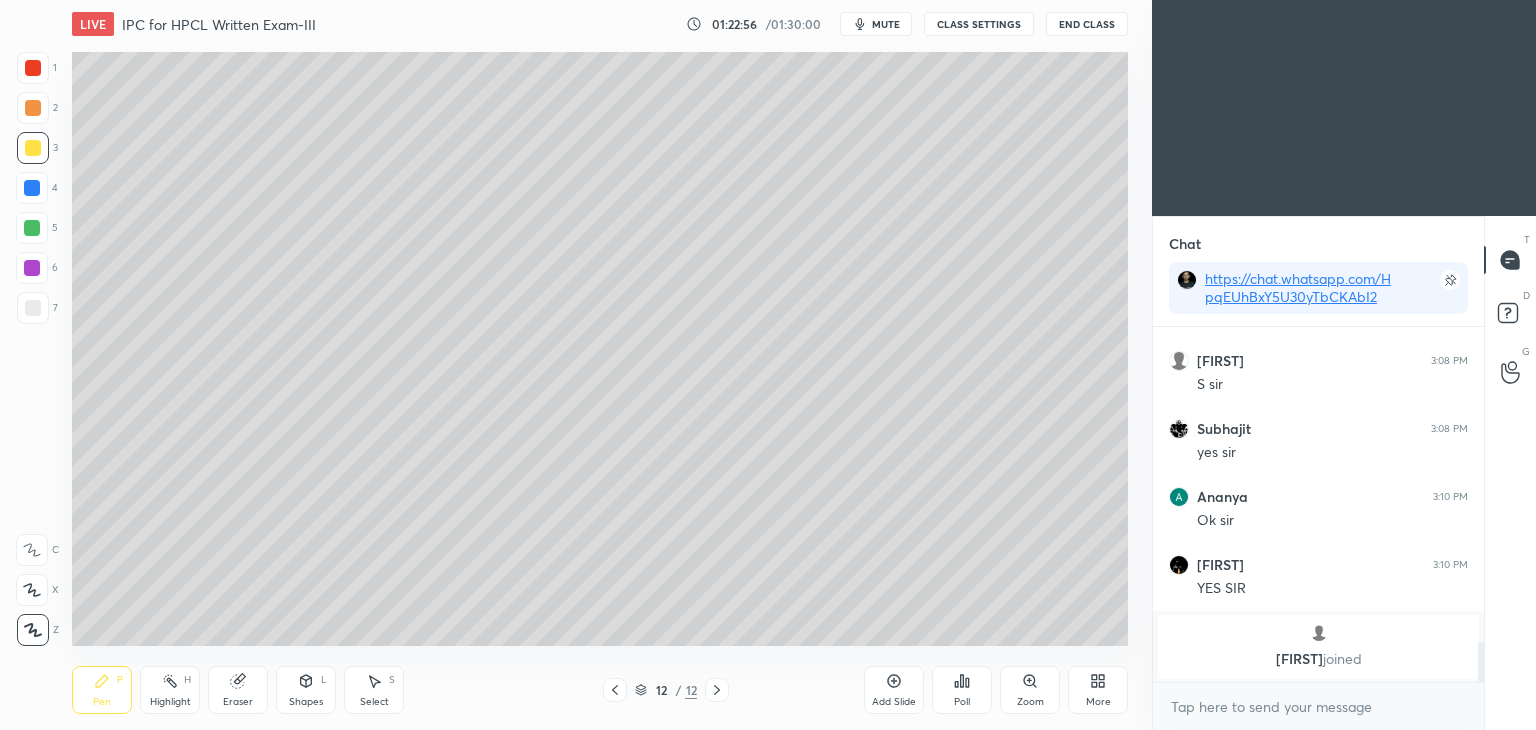 click at bounding box center (32, 268) 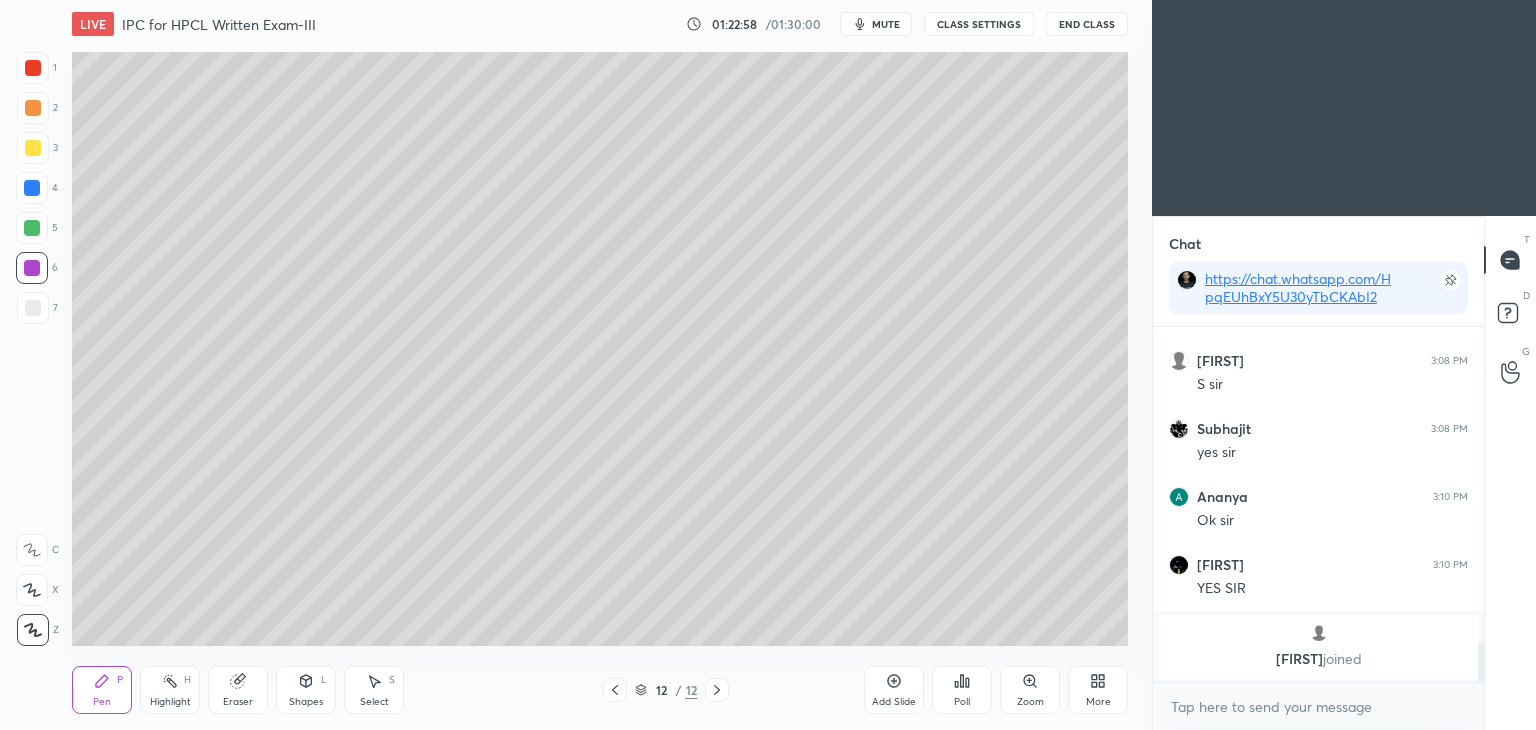 click on "Add Slide" at bounding box center (894, 690) 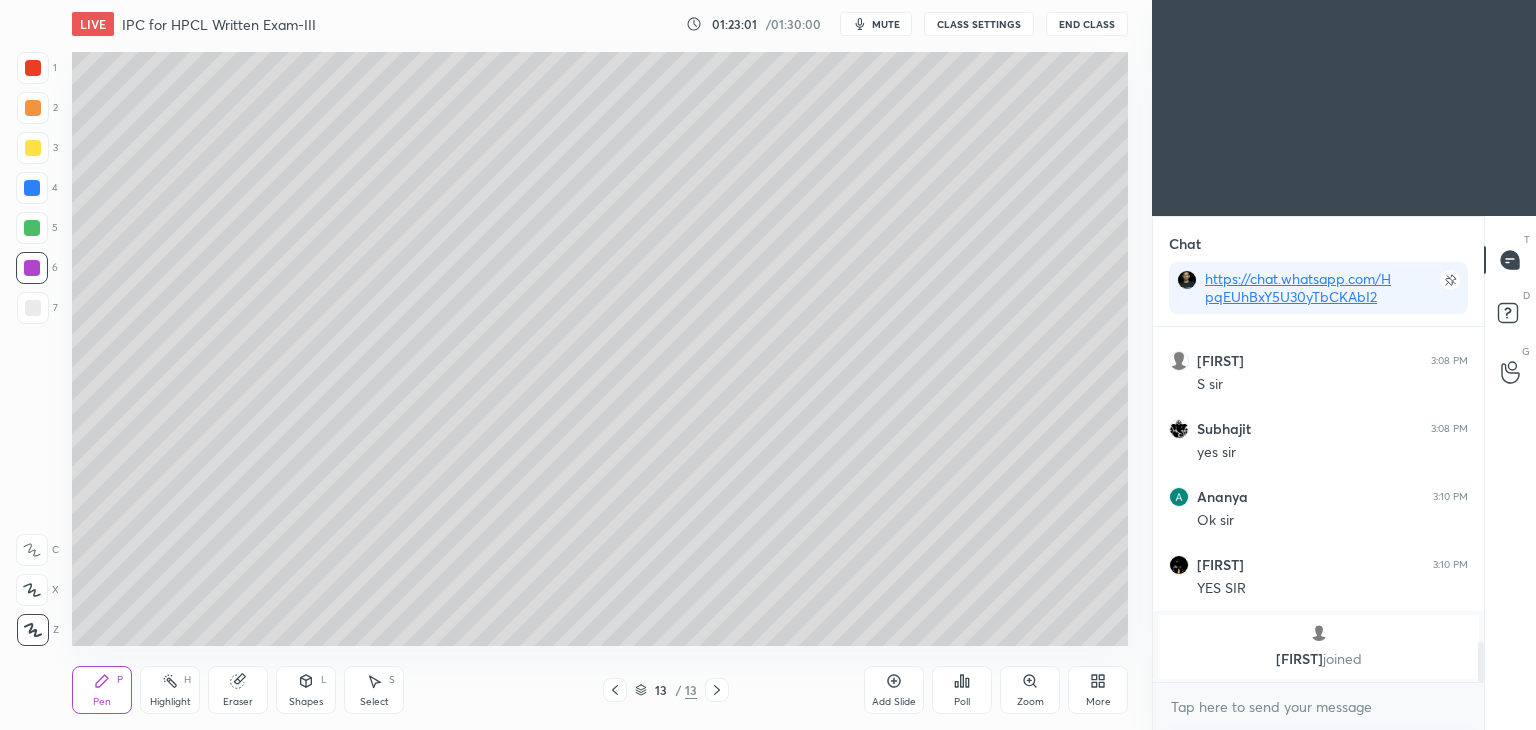 click at bounding box center [33, 108] 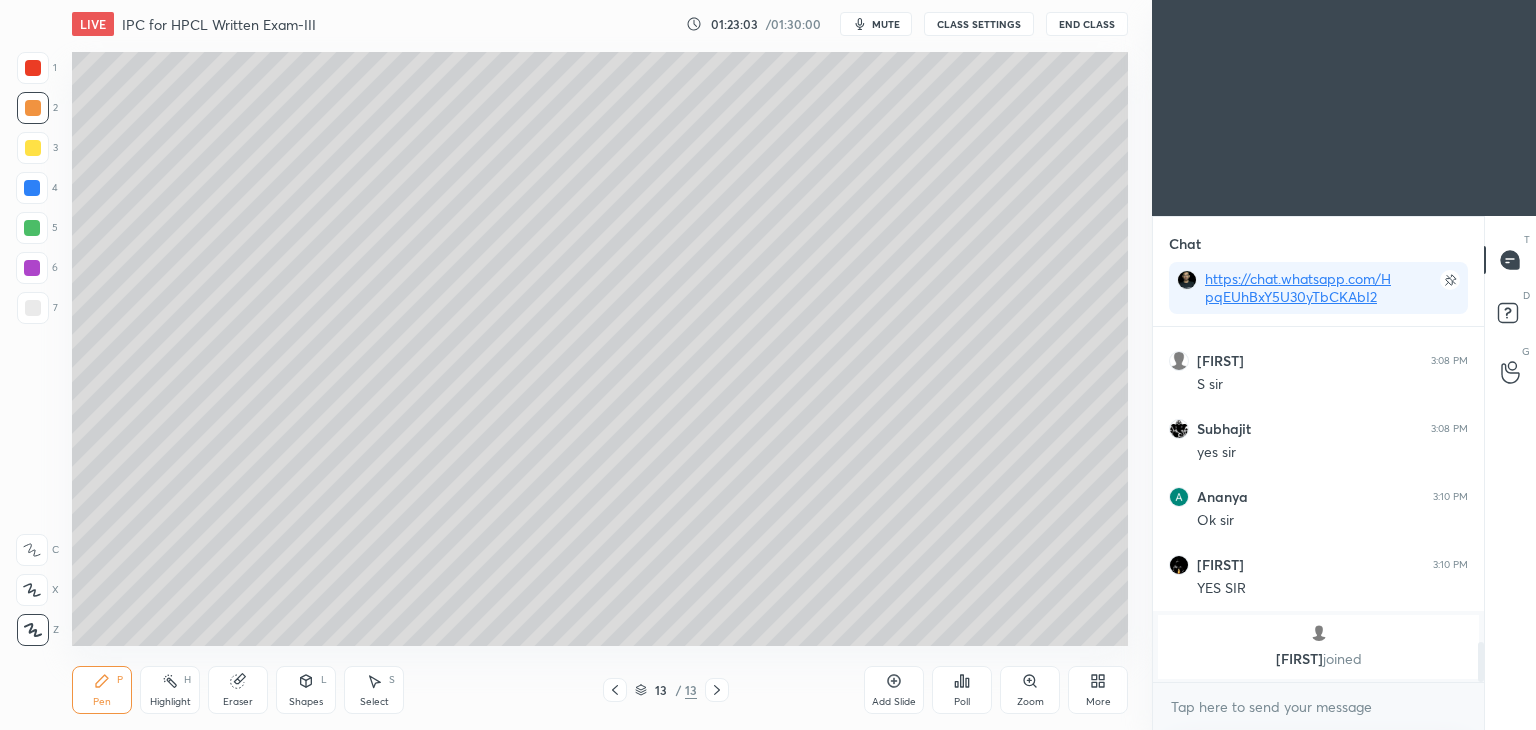 click at bounding box center [33, 68] 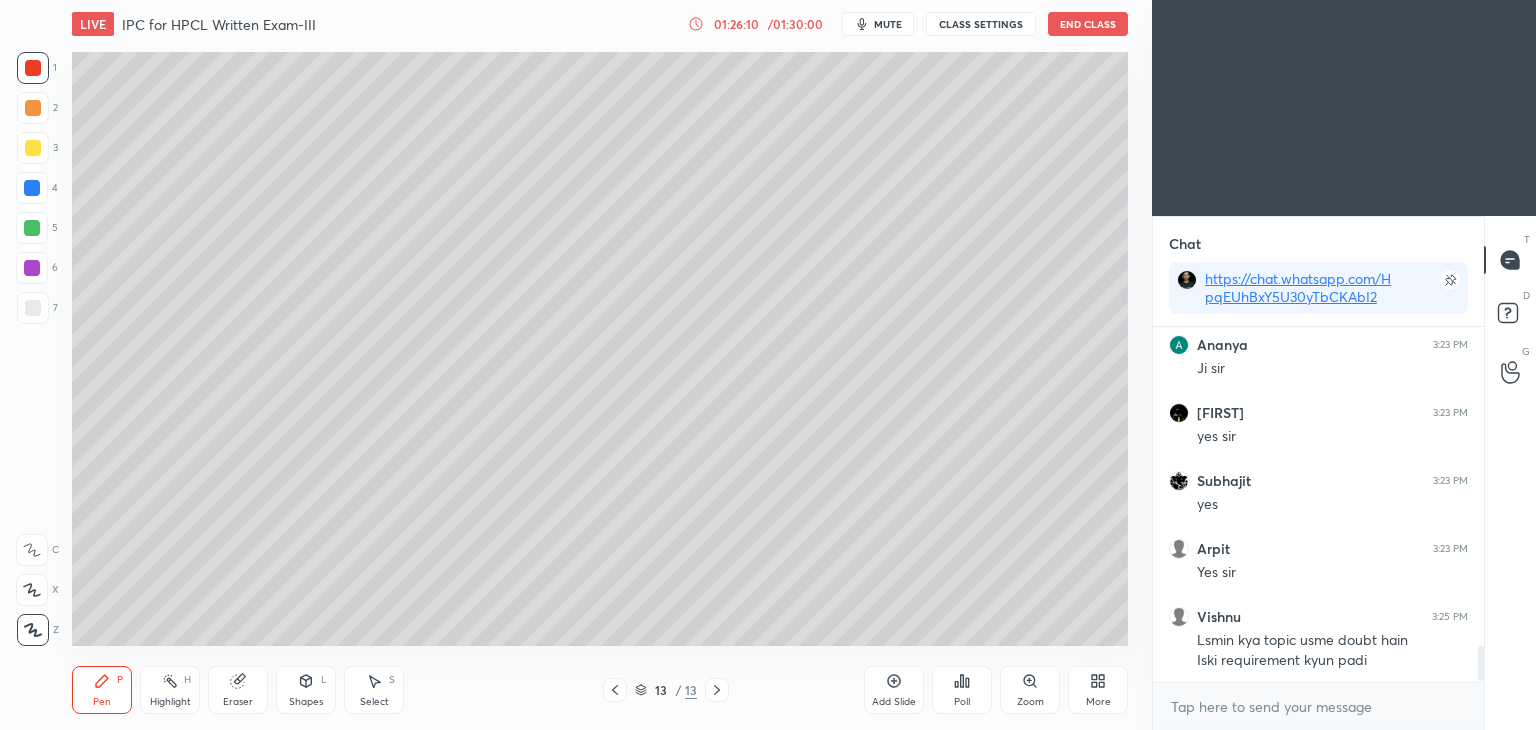 scroll, scrollTop: 3230, scrollLeft: 0, axis: vertical 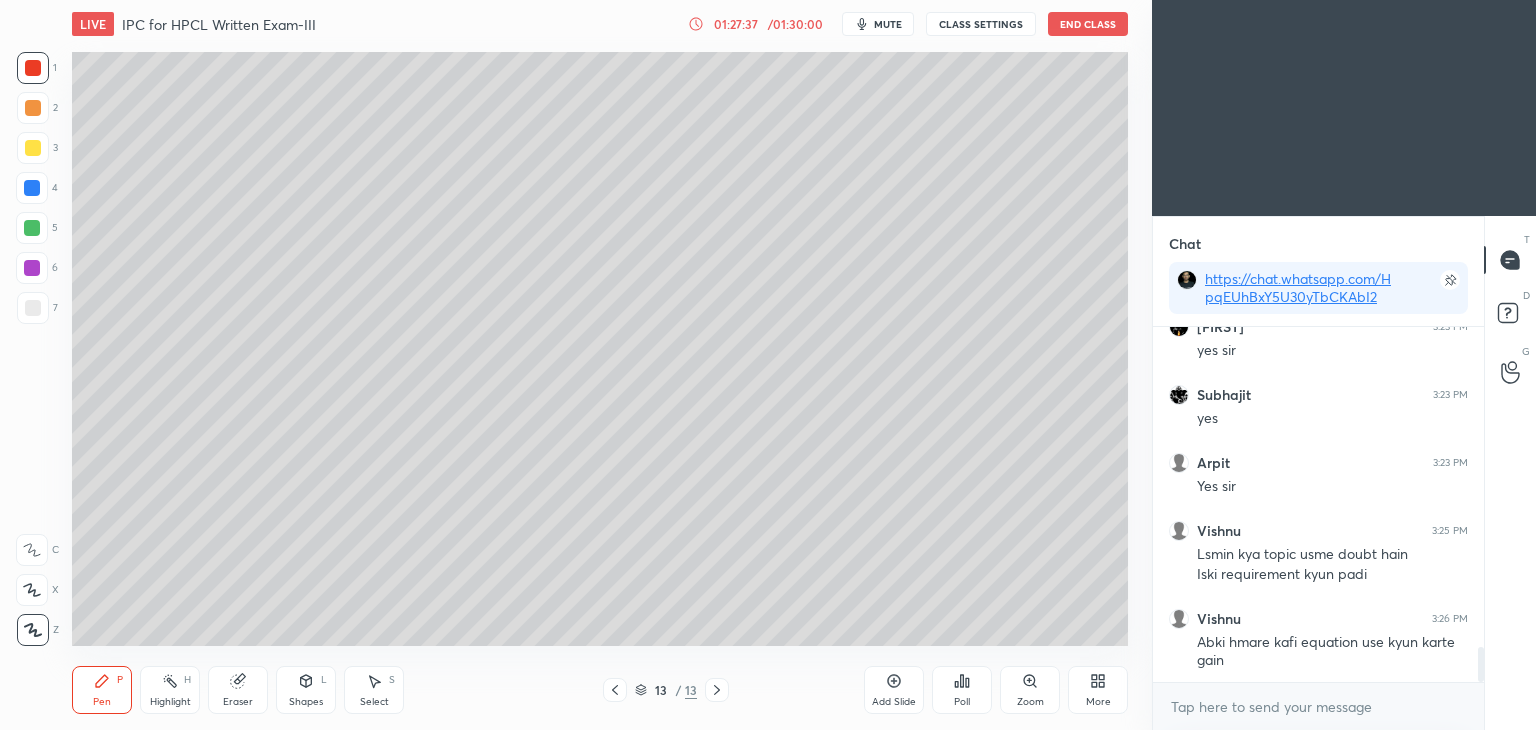click on "Shapes" at bounding box center (306, 702) 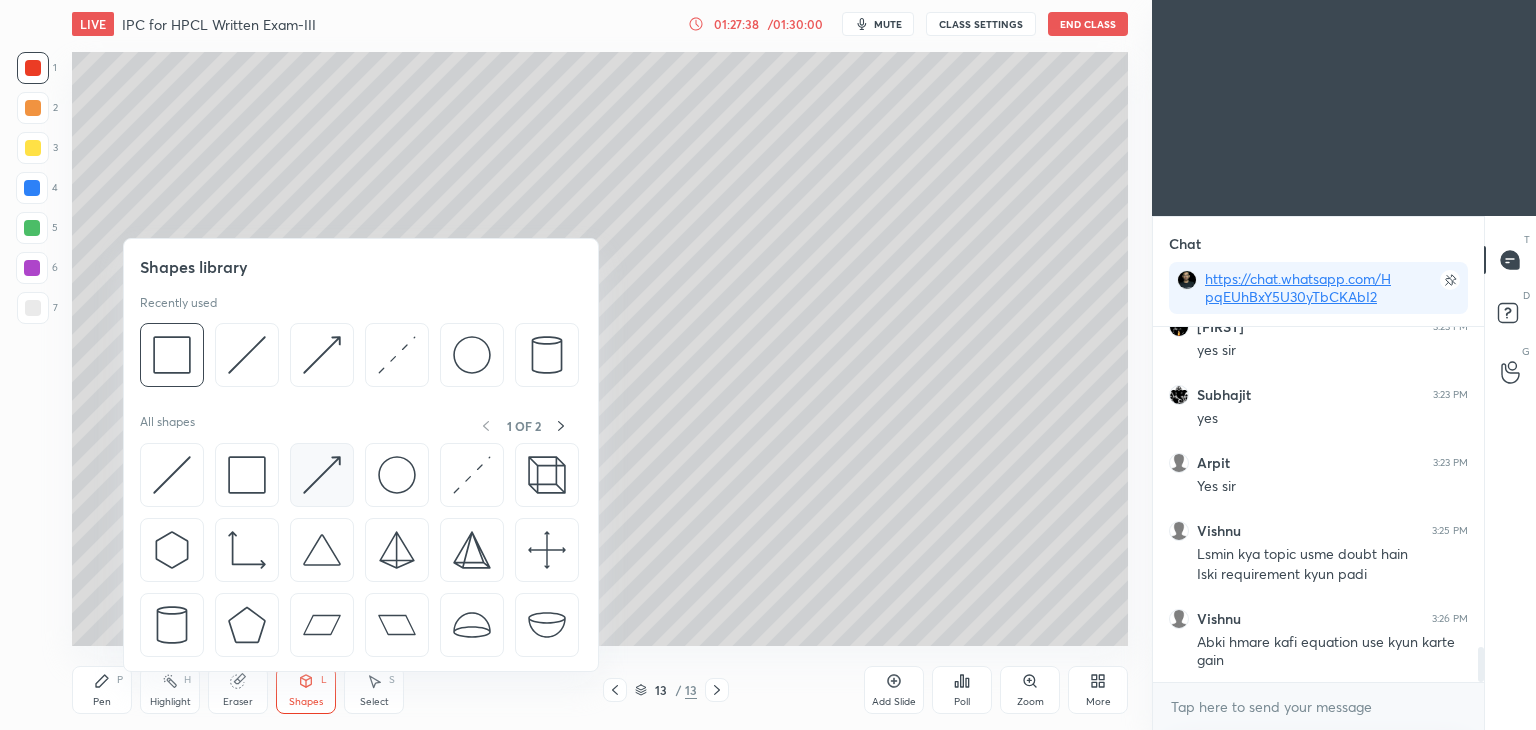 click at bounding box center (322, 475) 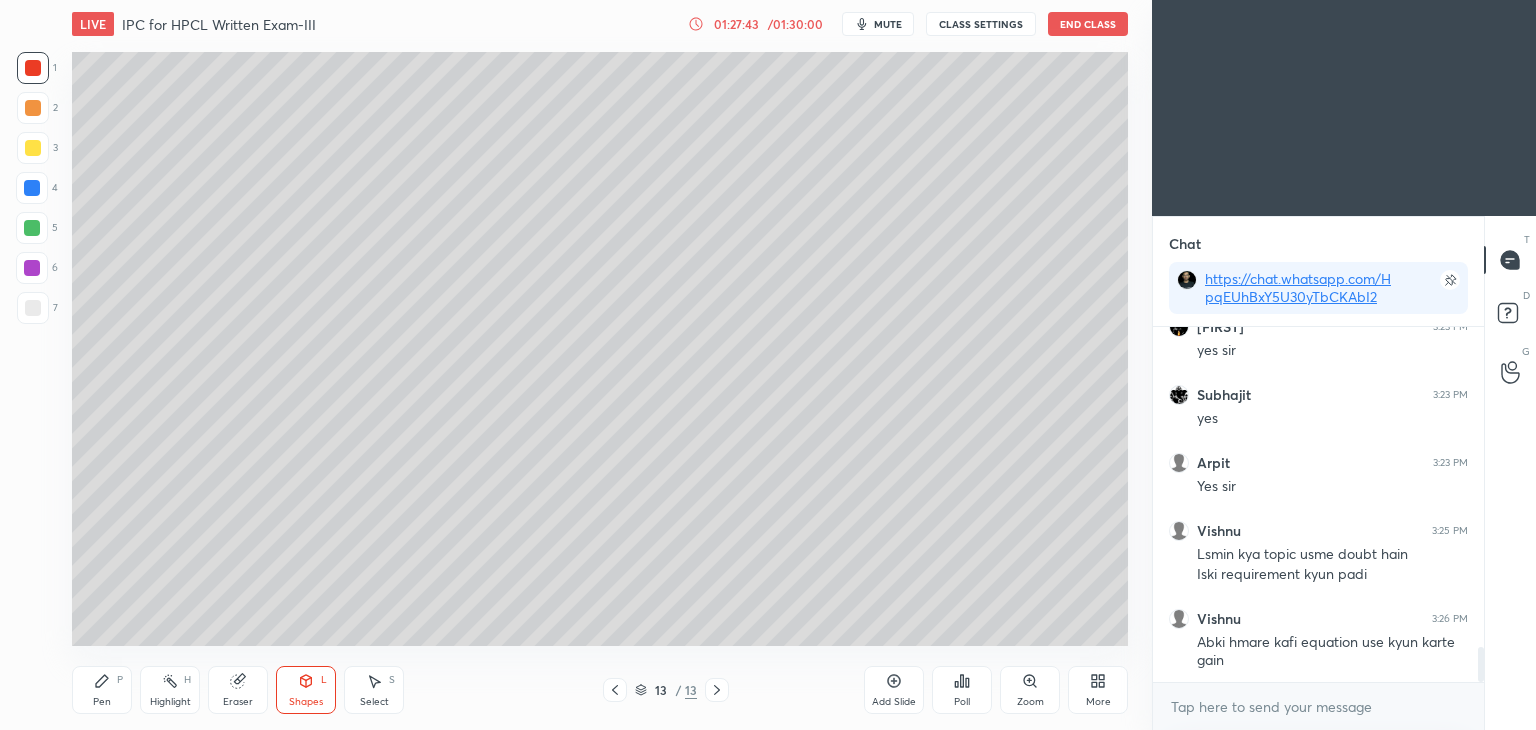 click on "Pen" at bounding box center [102, 702] 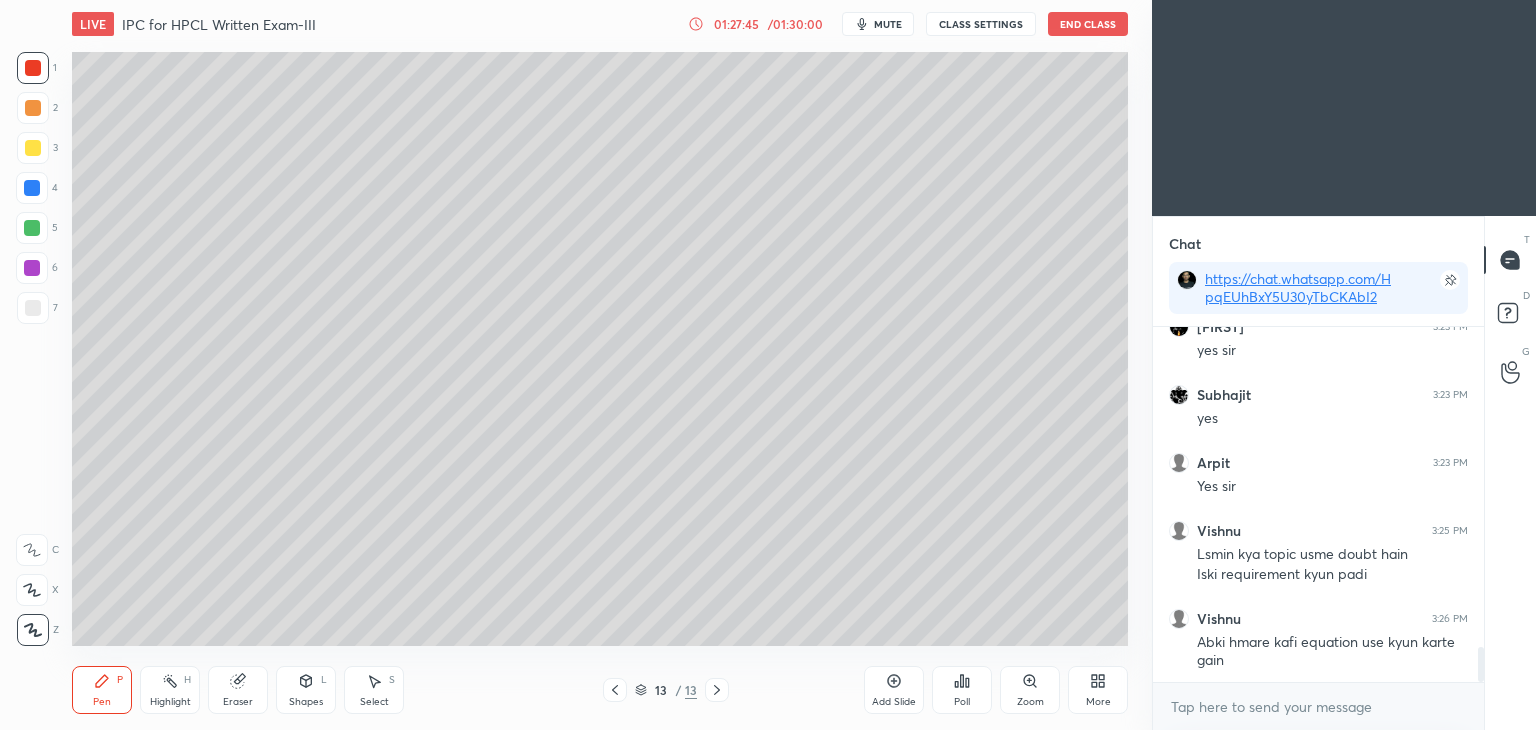 click on "Shapes" at bounding box center [306, 702] 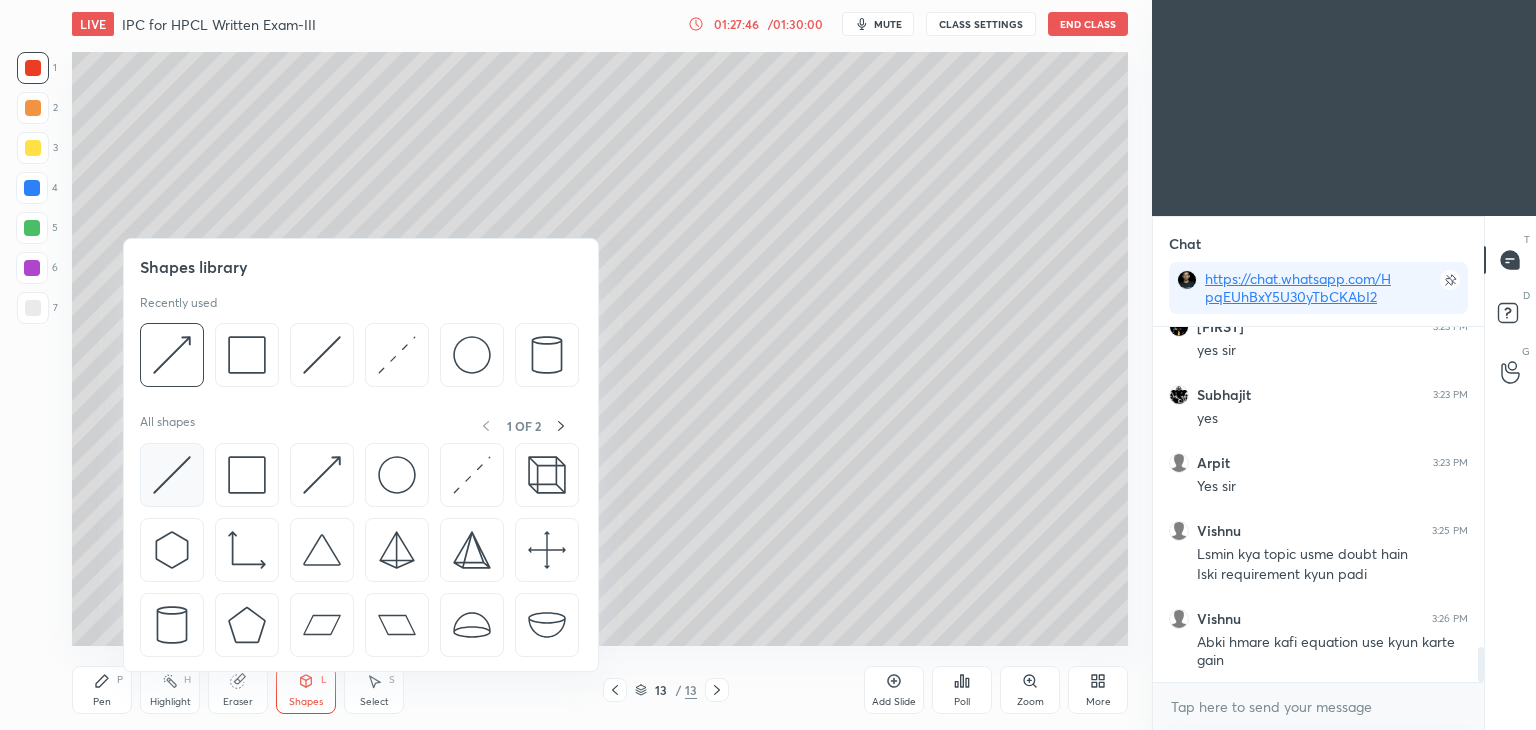 click at bounding box center (172, 475) 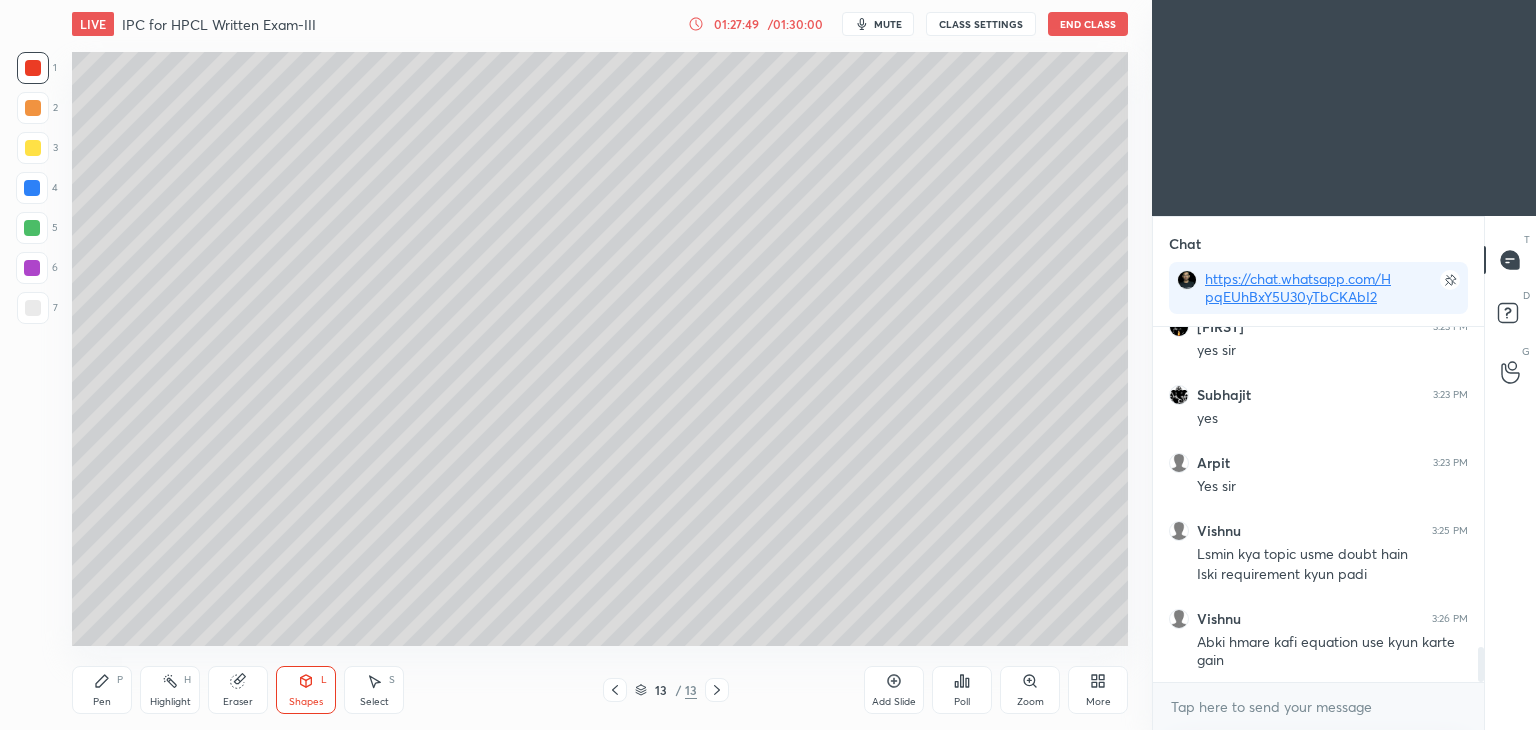 click on "Shapes" at bounding box center (306, 702) 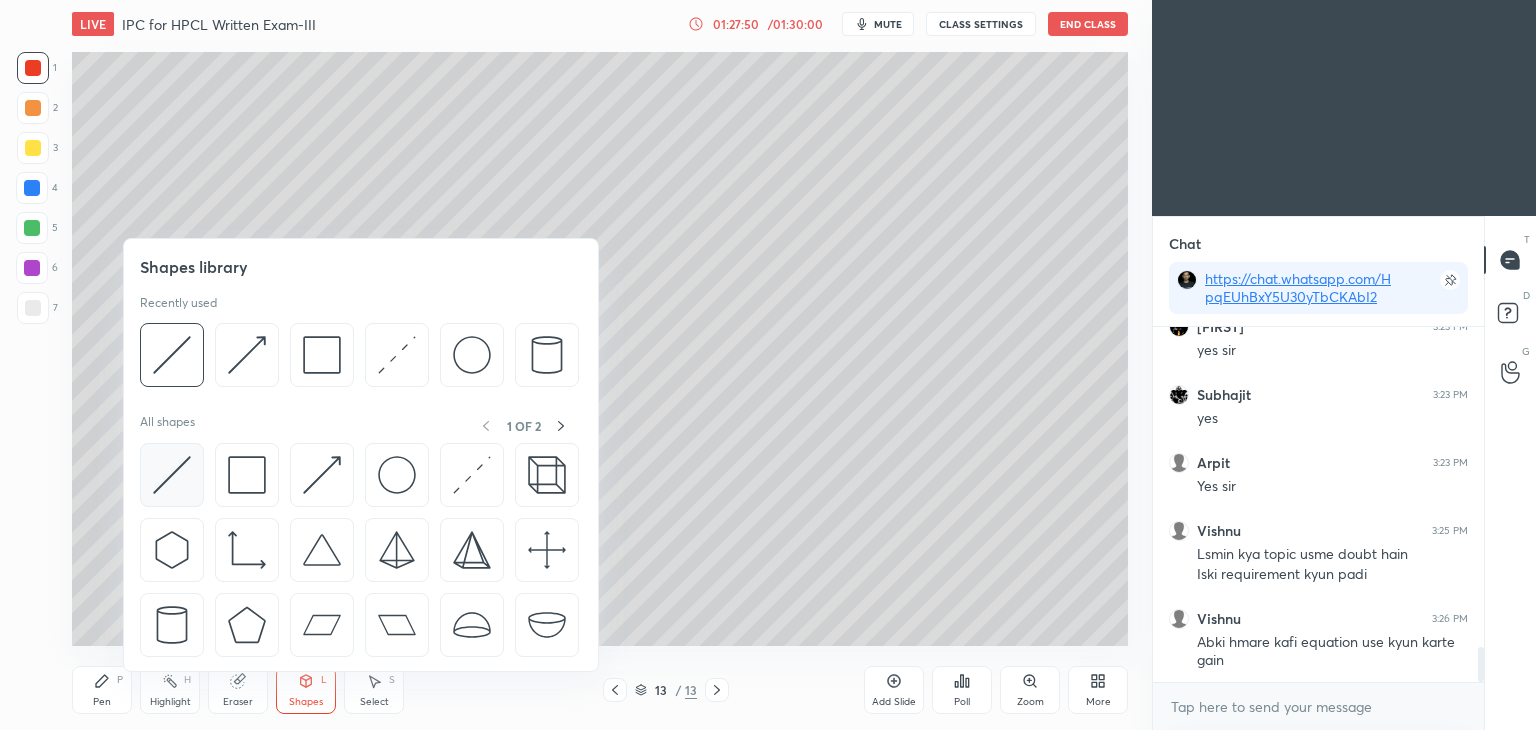 click at bounding box center (172, 475) 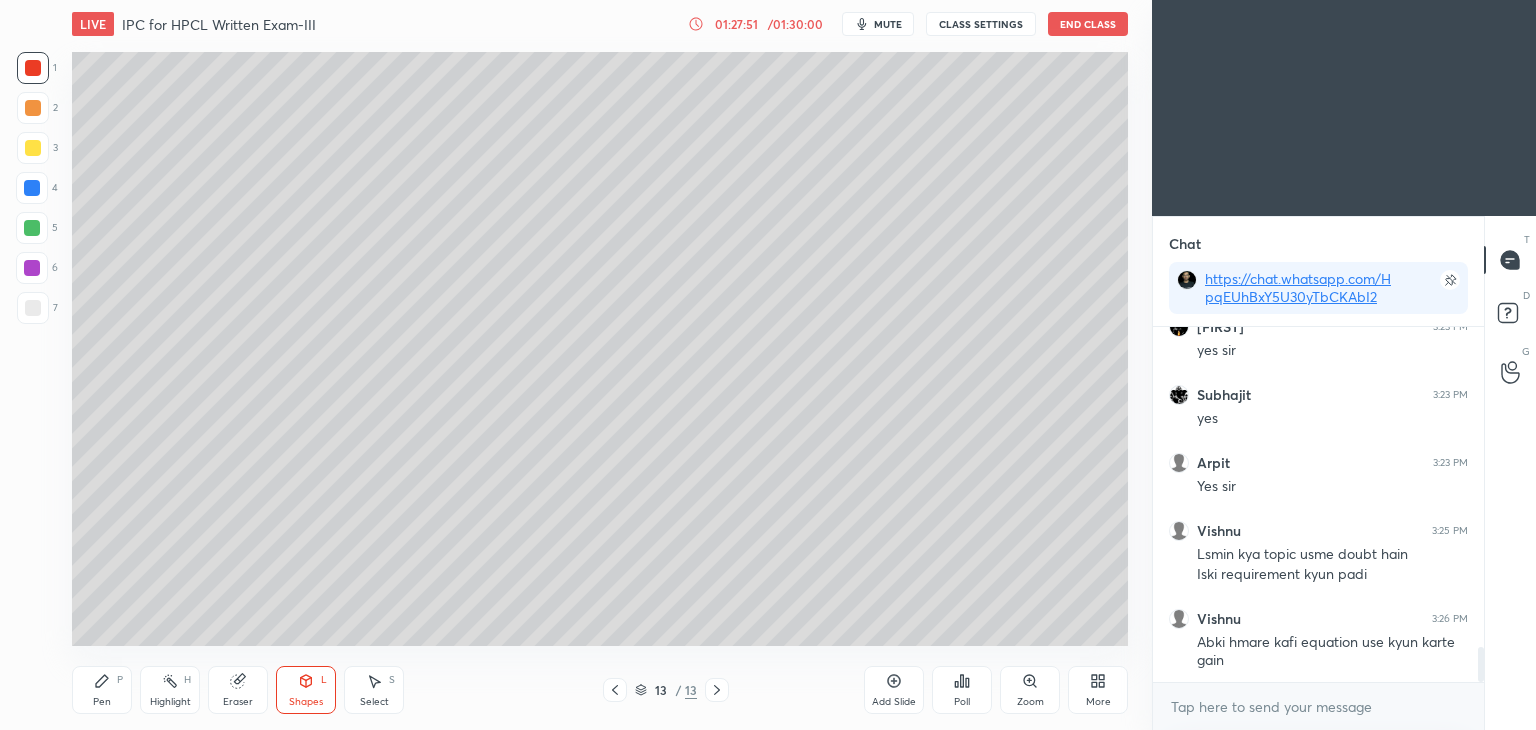 click at bounding box center [33, 308] 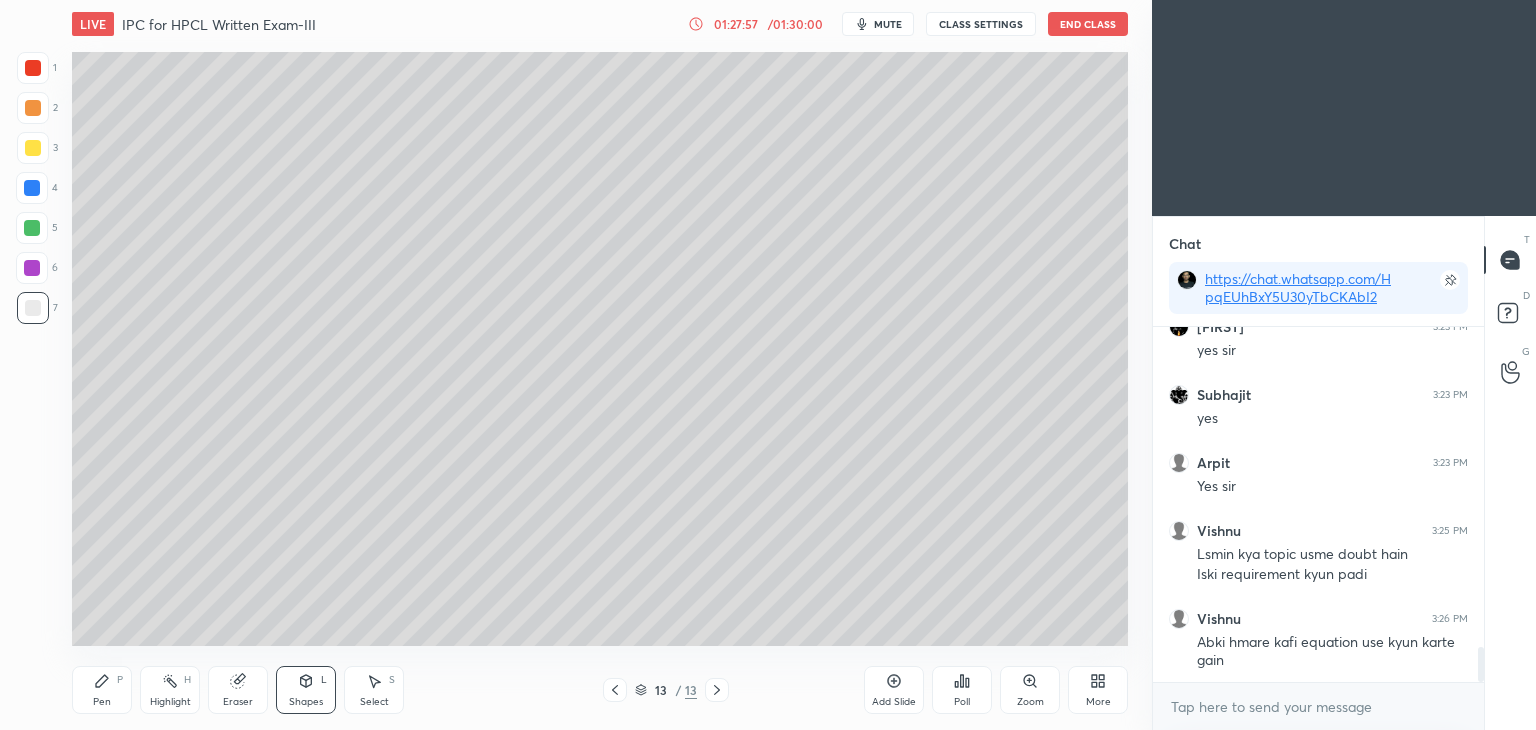 click on "Pen" at bounding box center (102, 702) 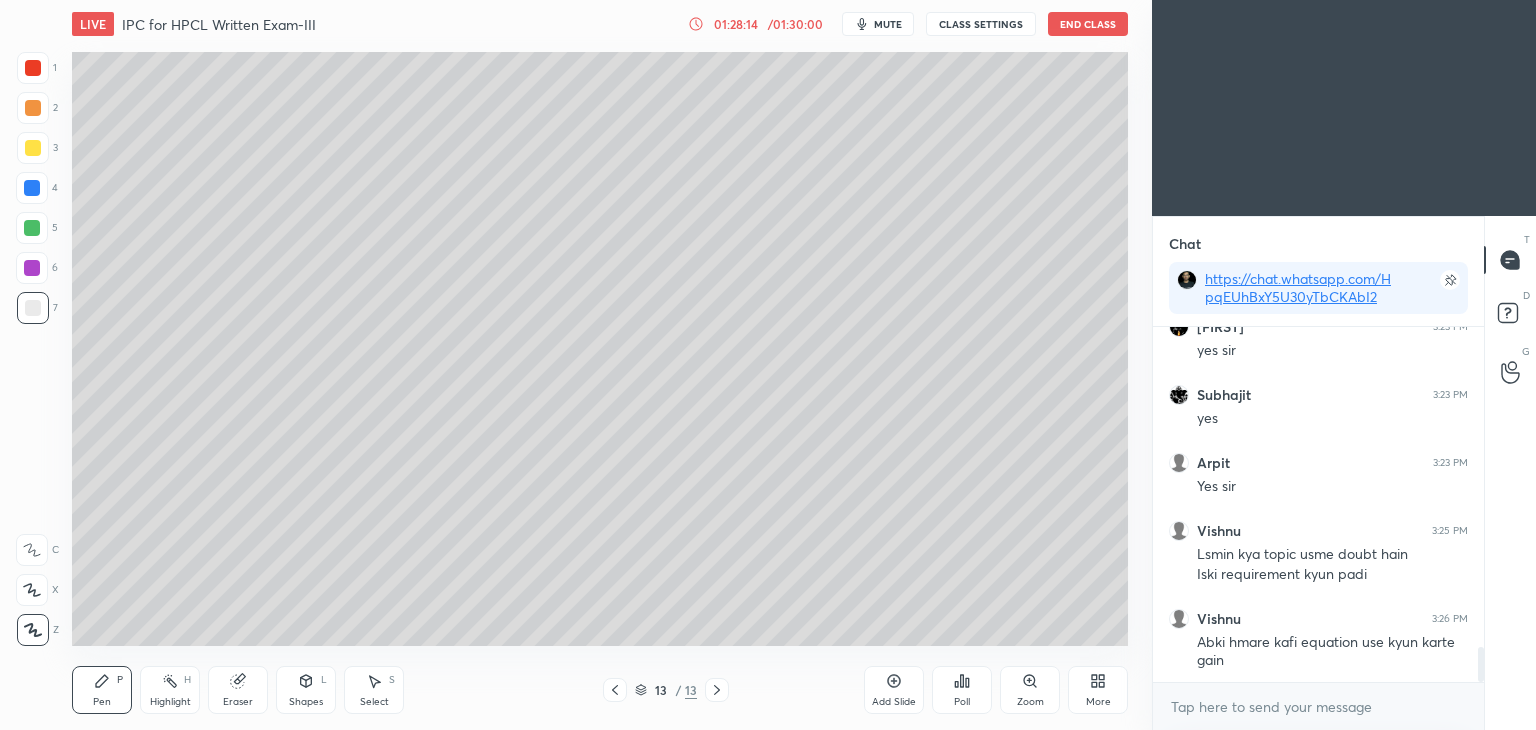 click on "Shapes" at bounding box center [306, 702] 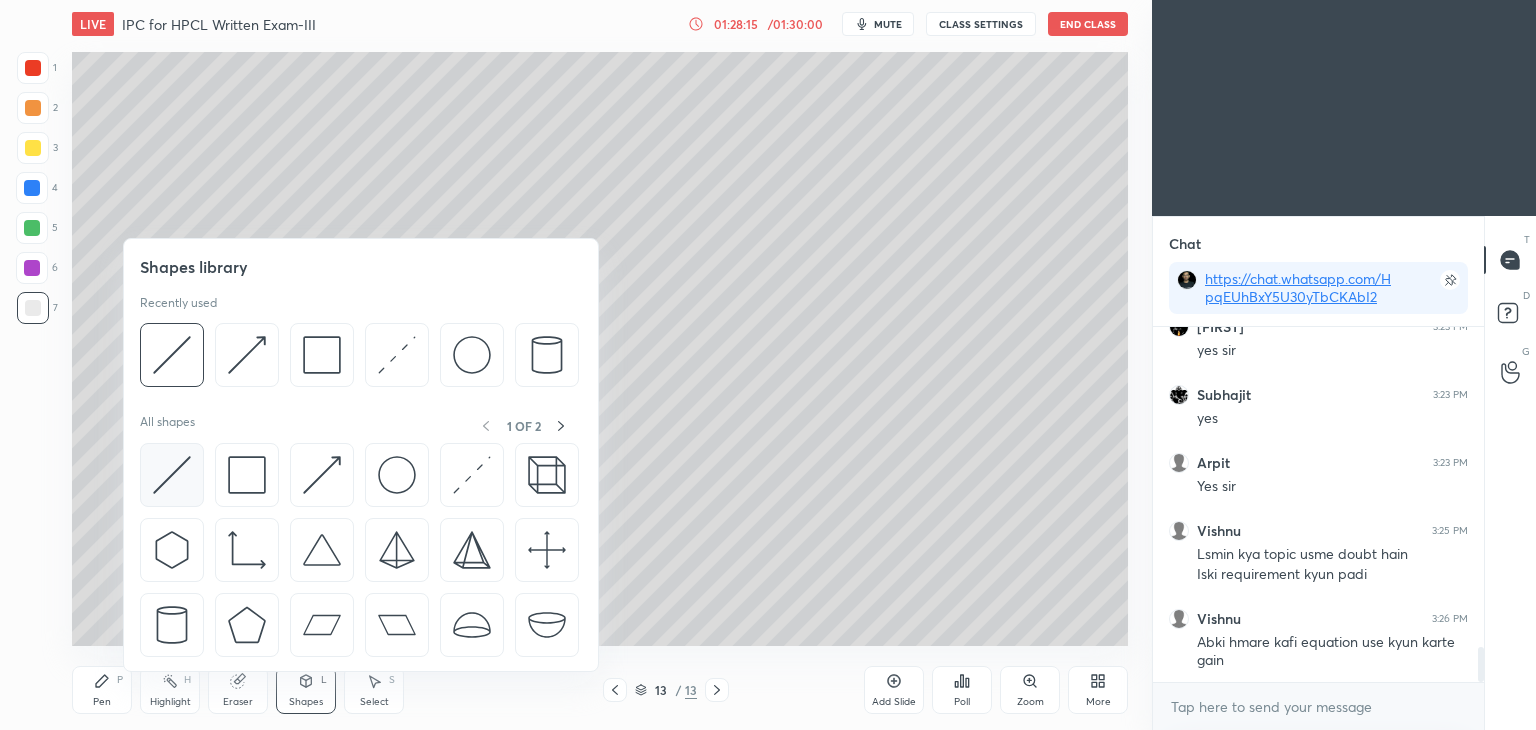 click at bounding box center (172, 475) 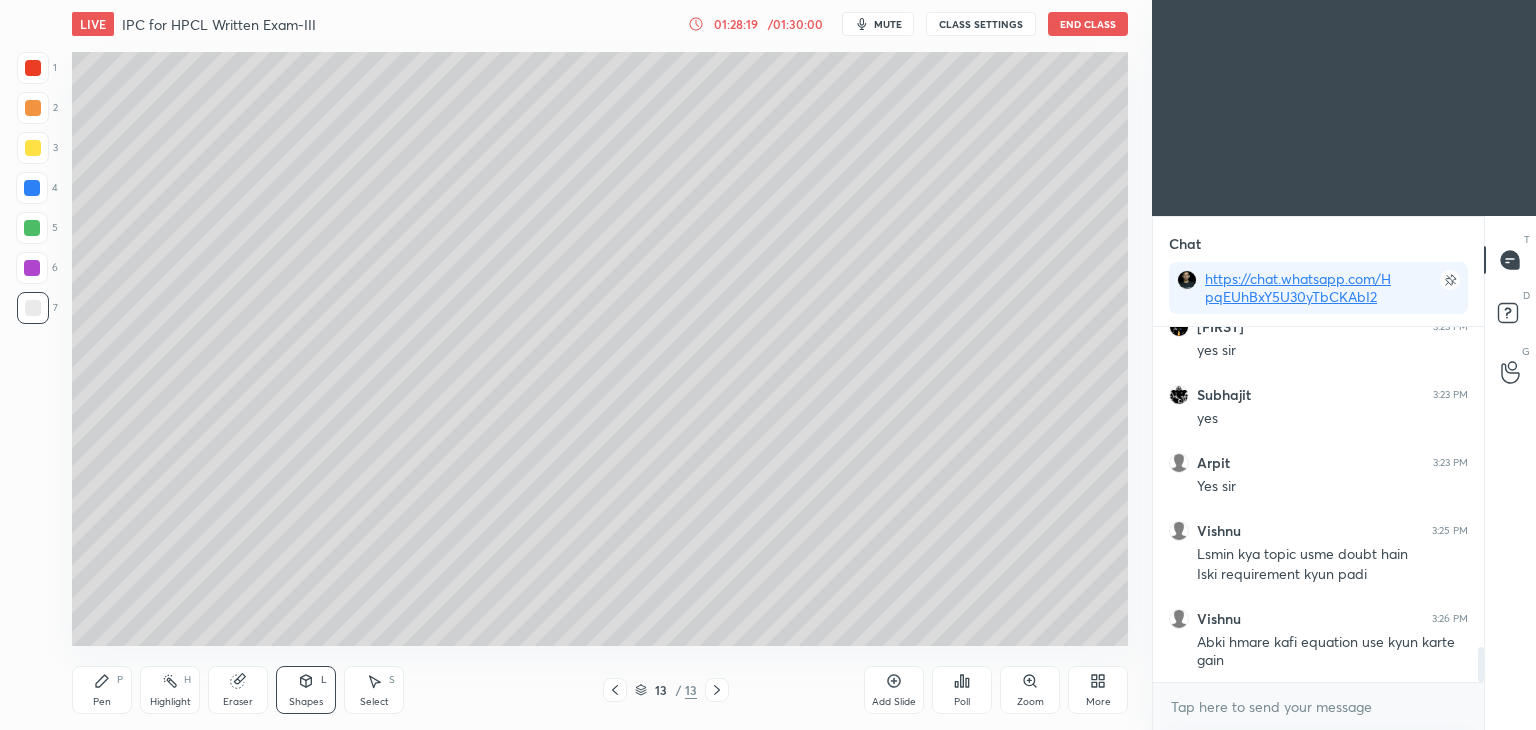 click at bounding box center [33, 68] 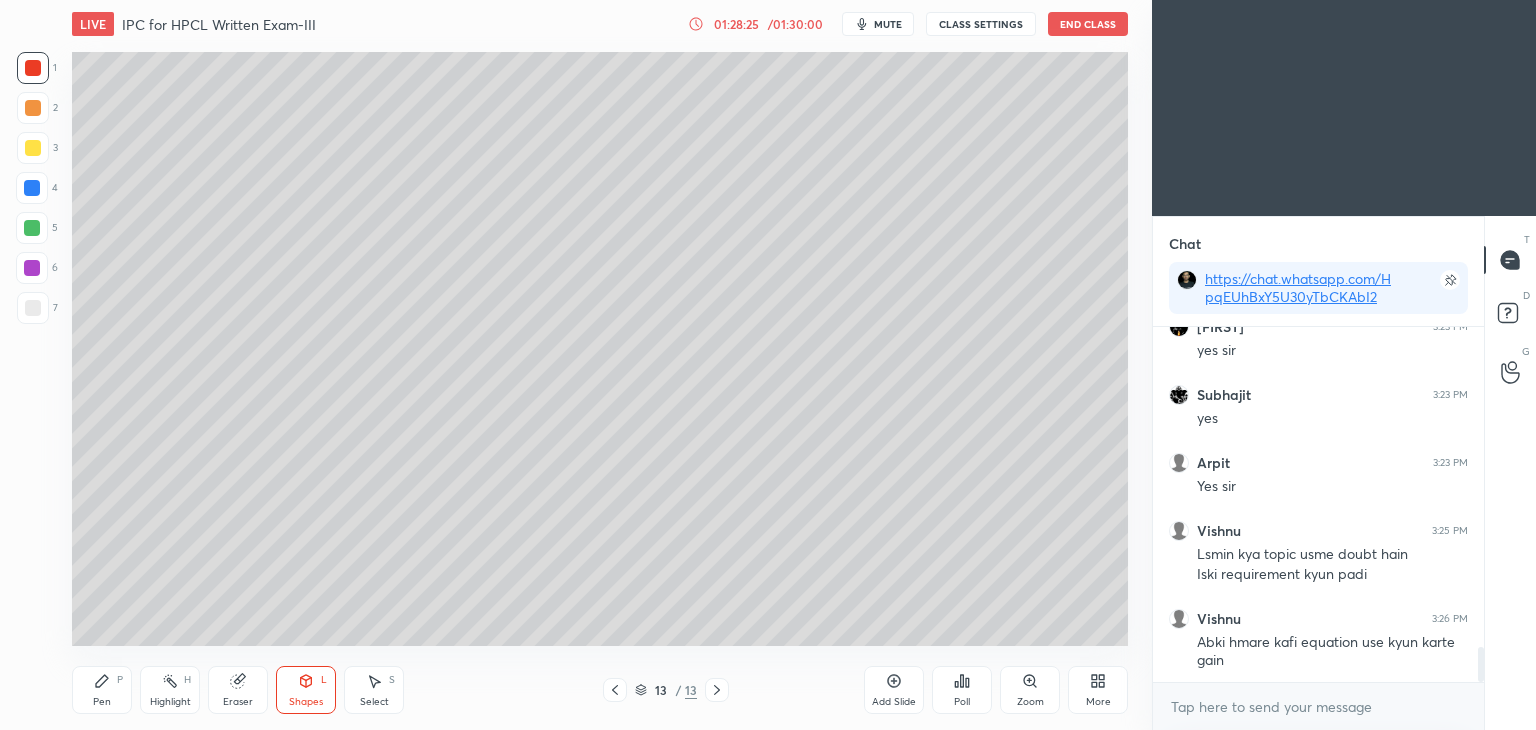 click on "Pen" at bounding box center [102, 702] 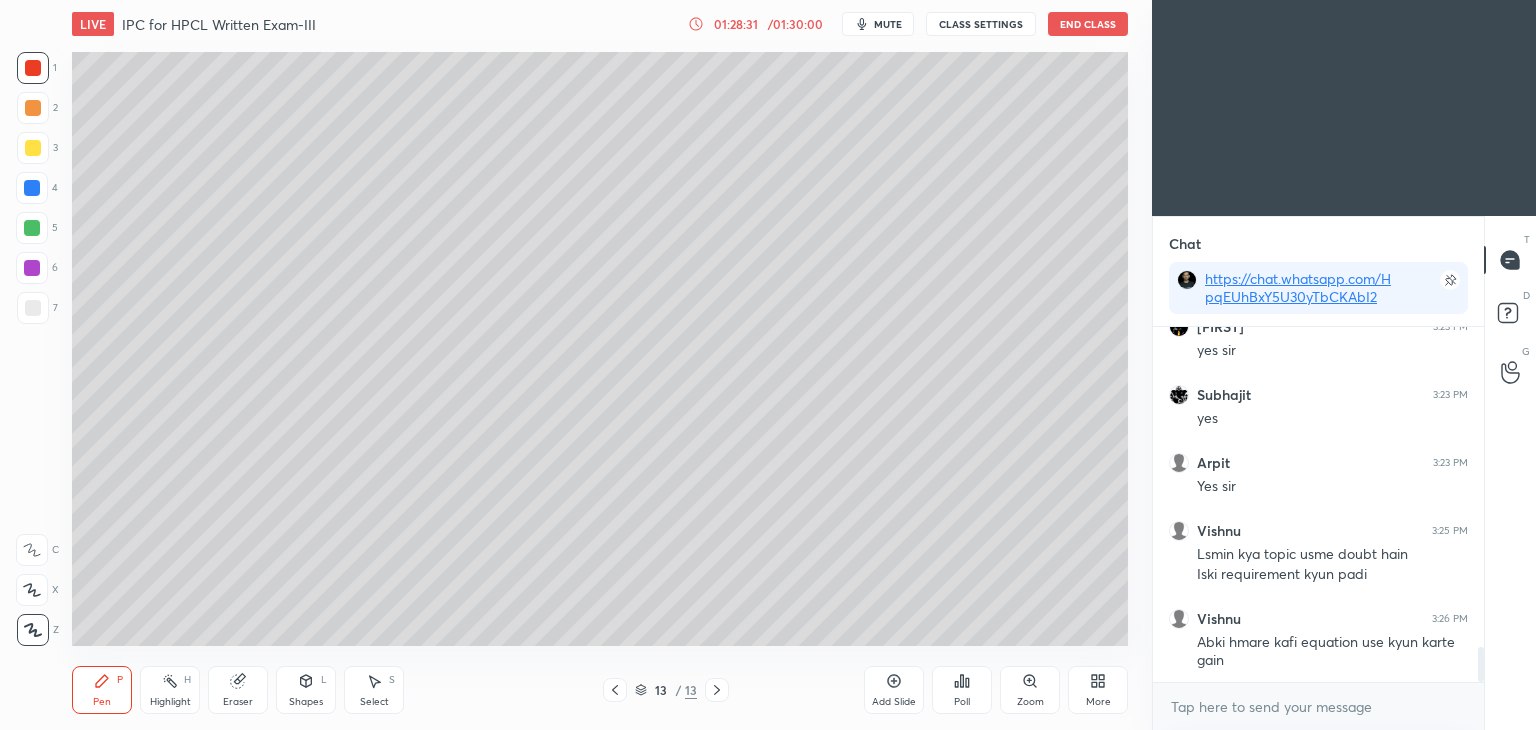 click at bounding box center [33, 148] 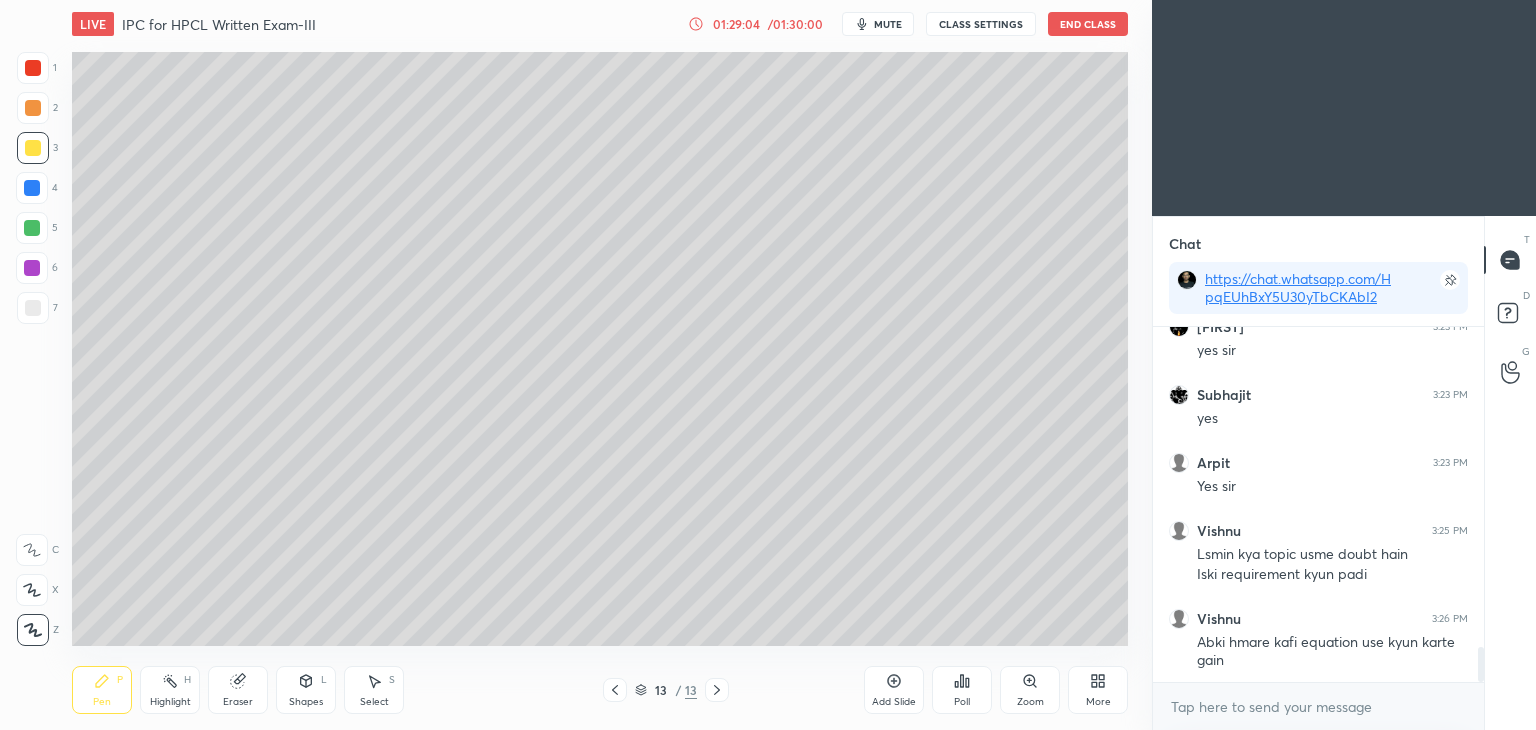 click on "Shapes" at bounding box center (306, 702) 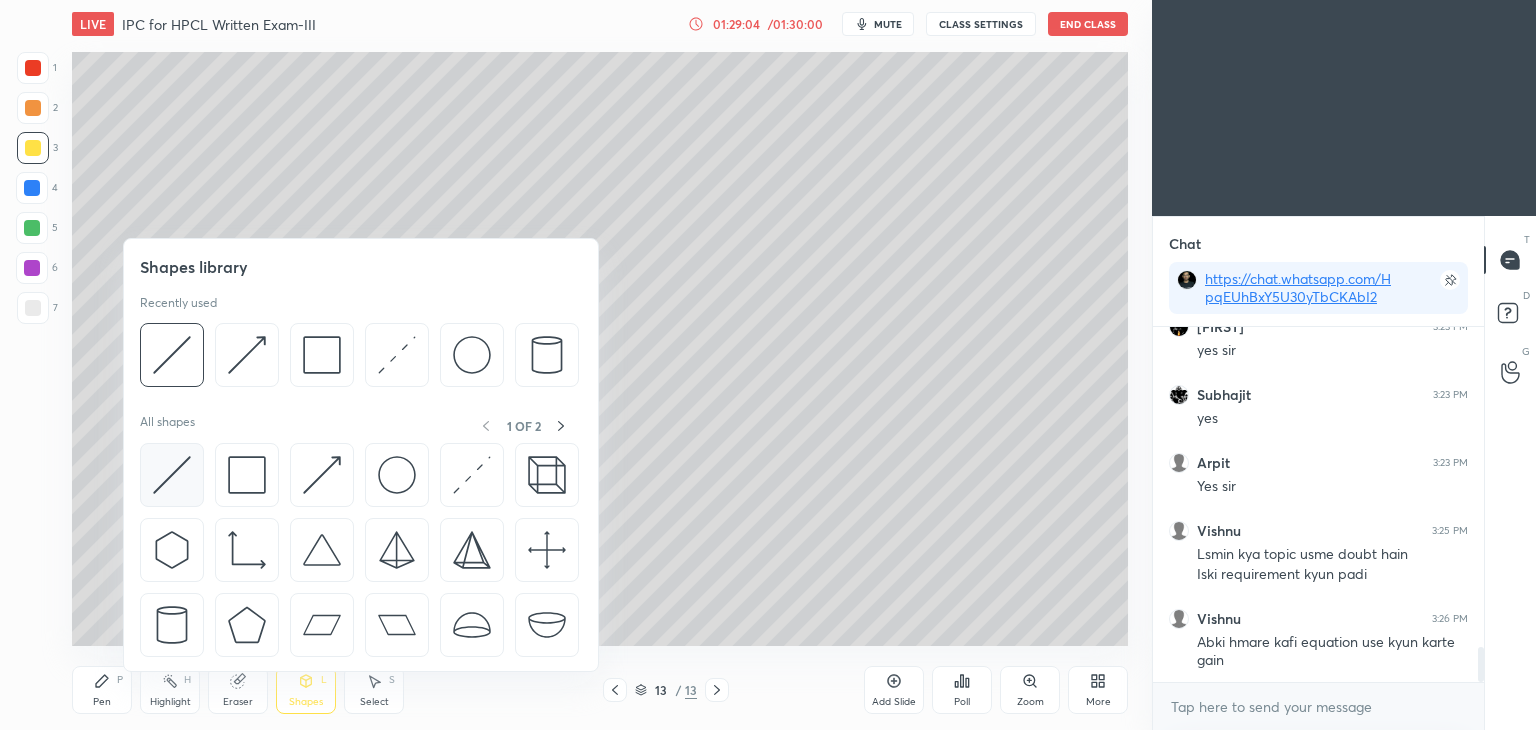 click at bounding box center (172, 475) 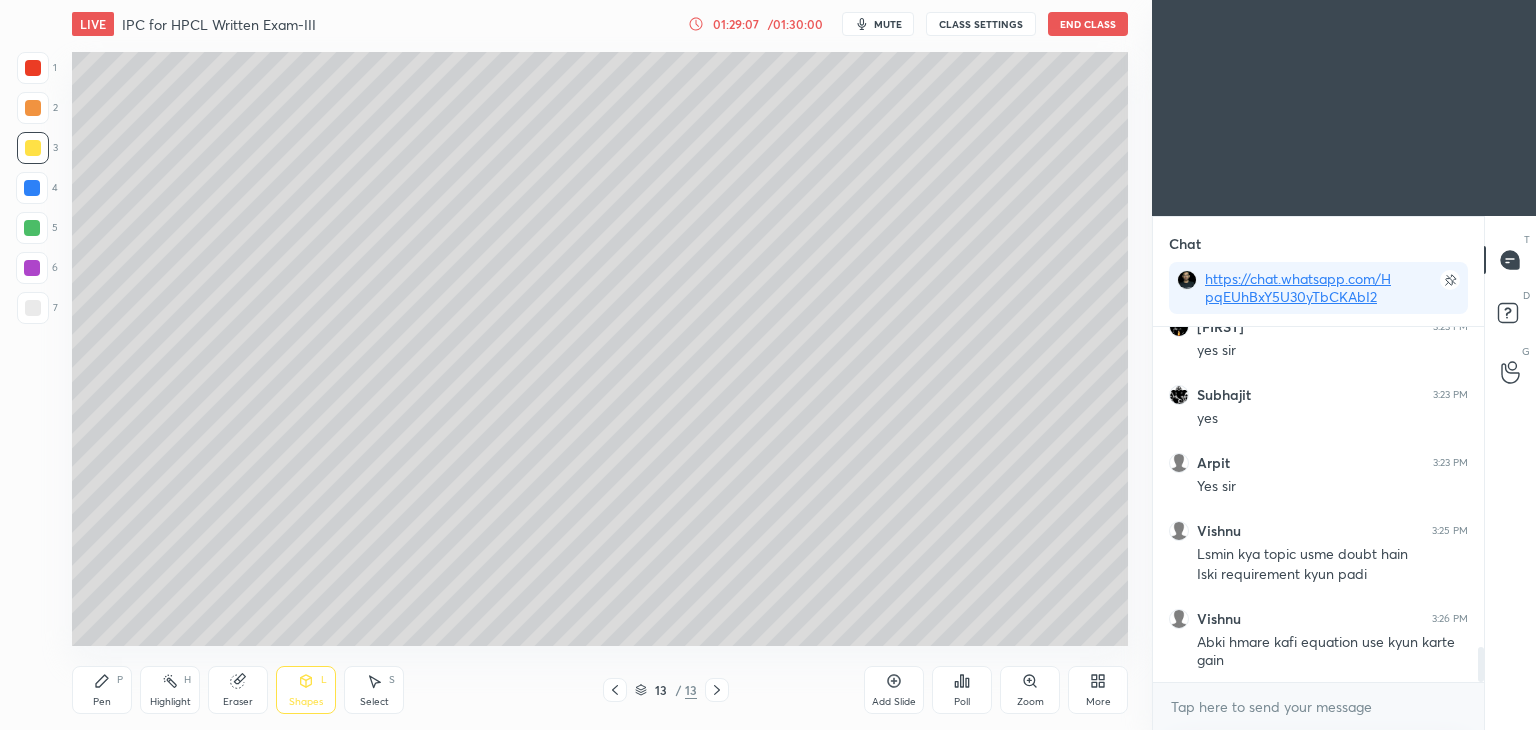 click on "Pen P" at bounding box center [102, 690] 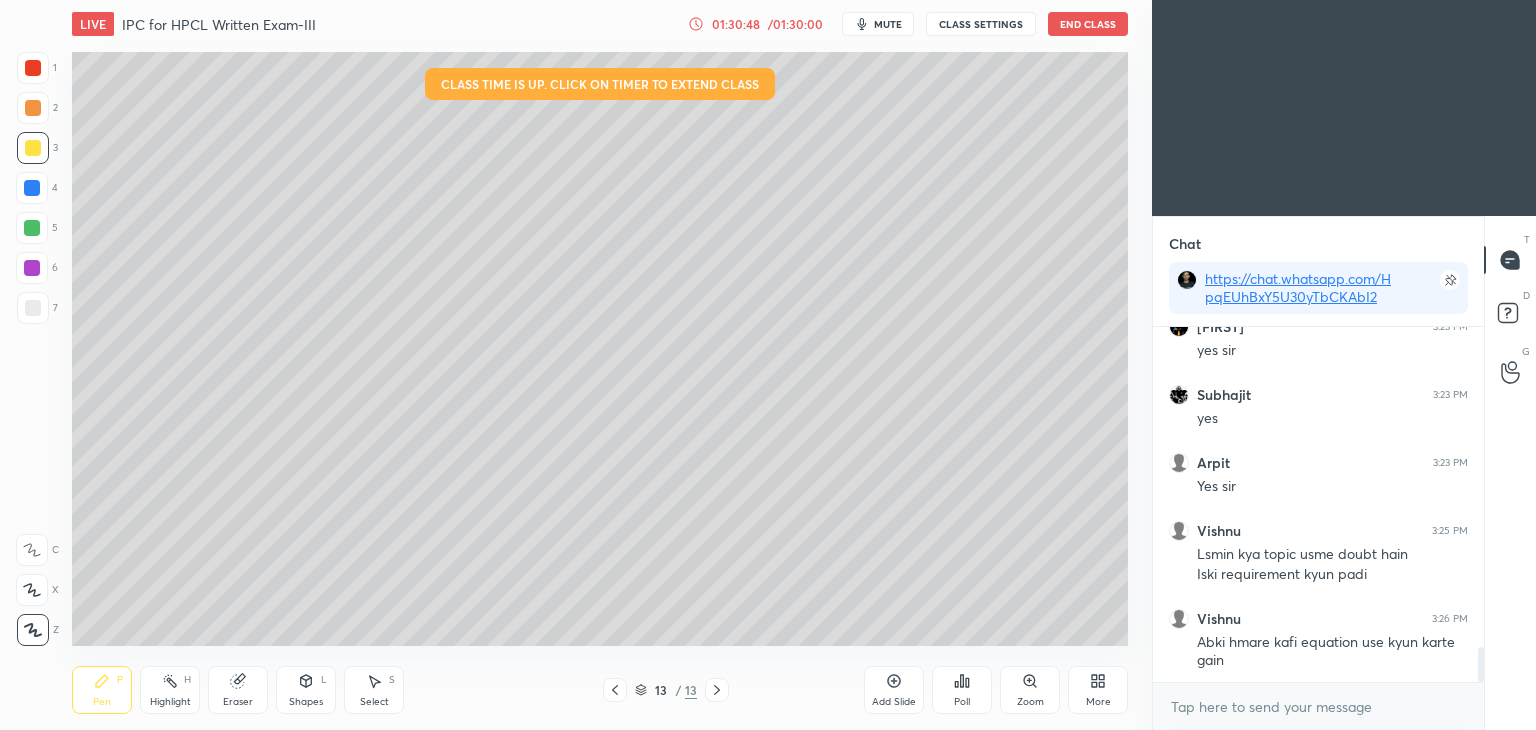 click at bounding box center [33, 68] 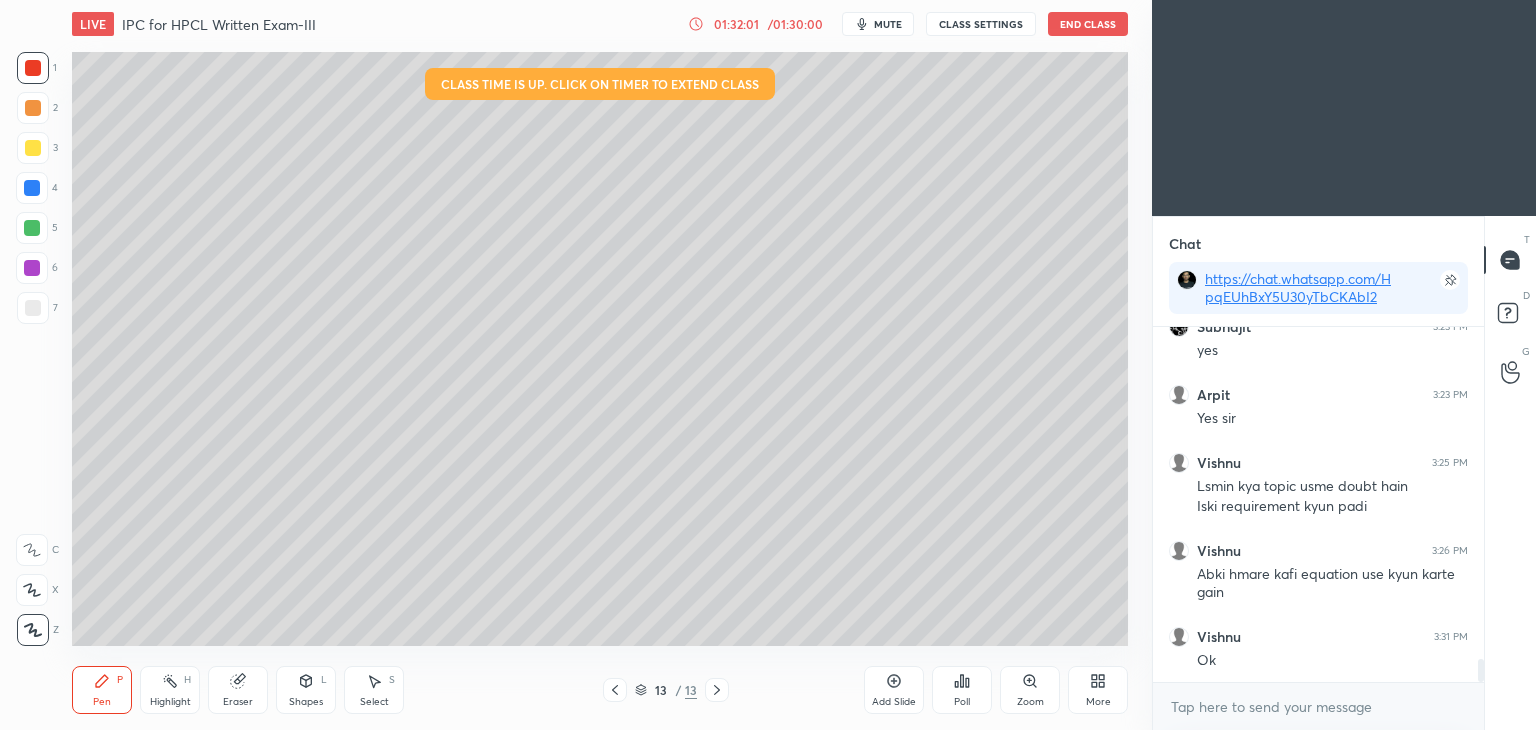 scroll, scrollTop: 5170, scrollLeft: 0, axis: vertical 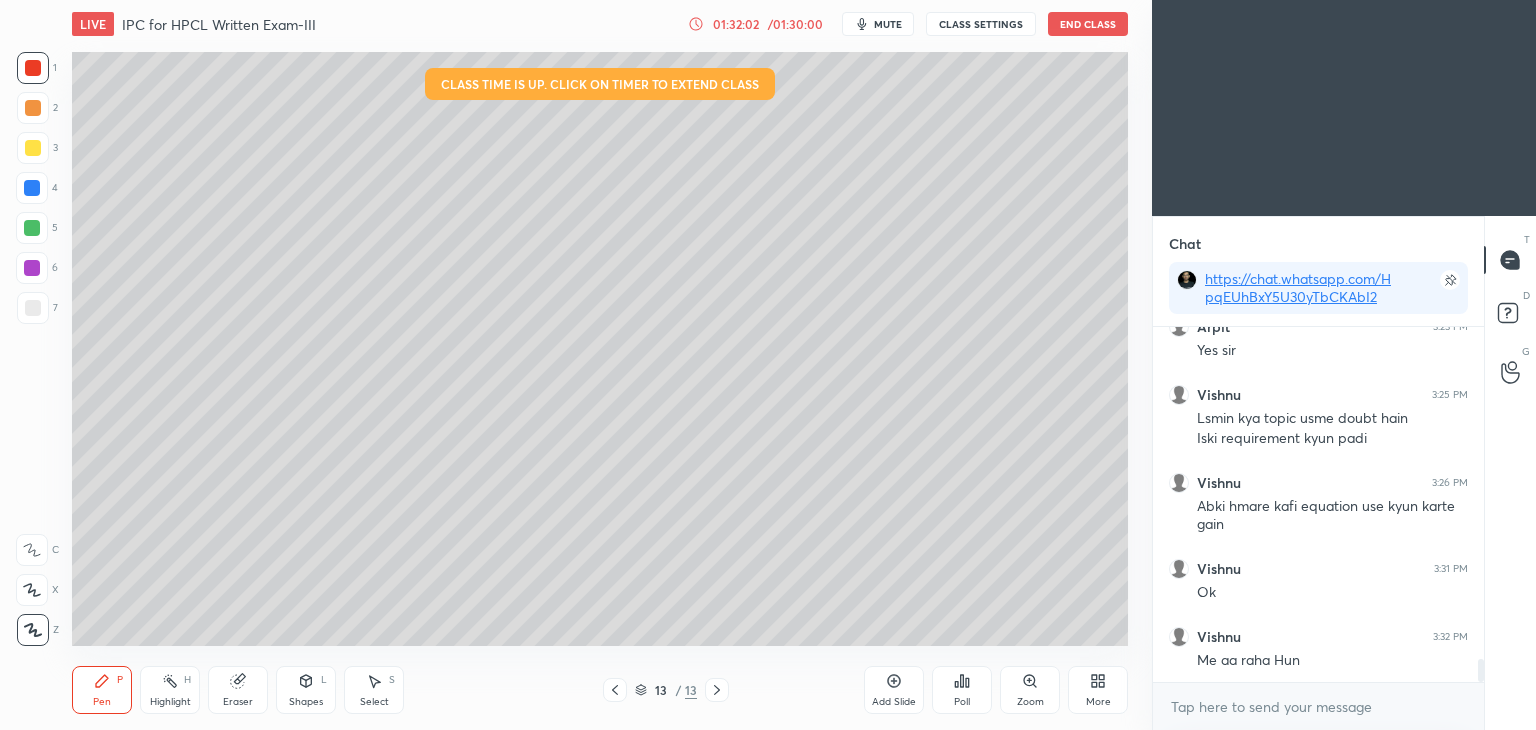 click at bounding box center (32, 590) 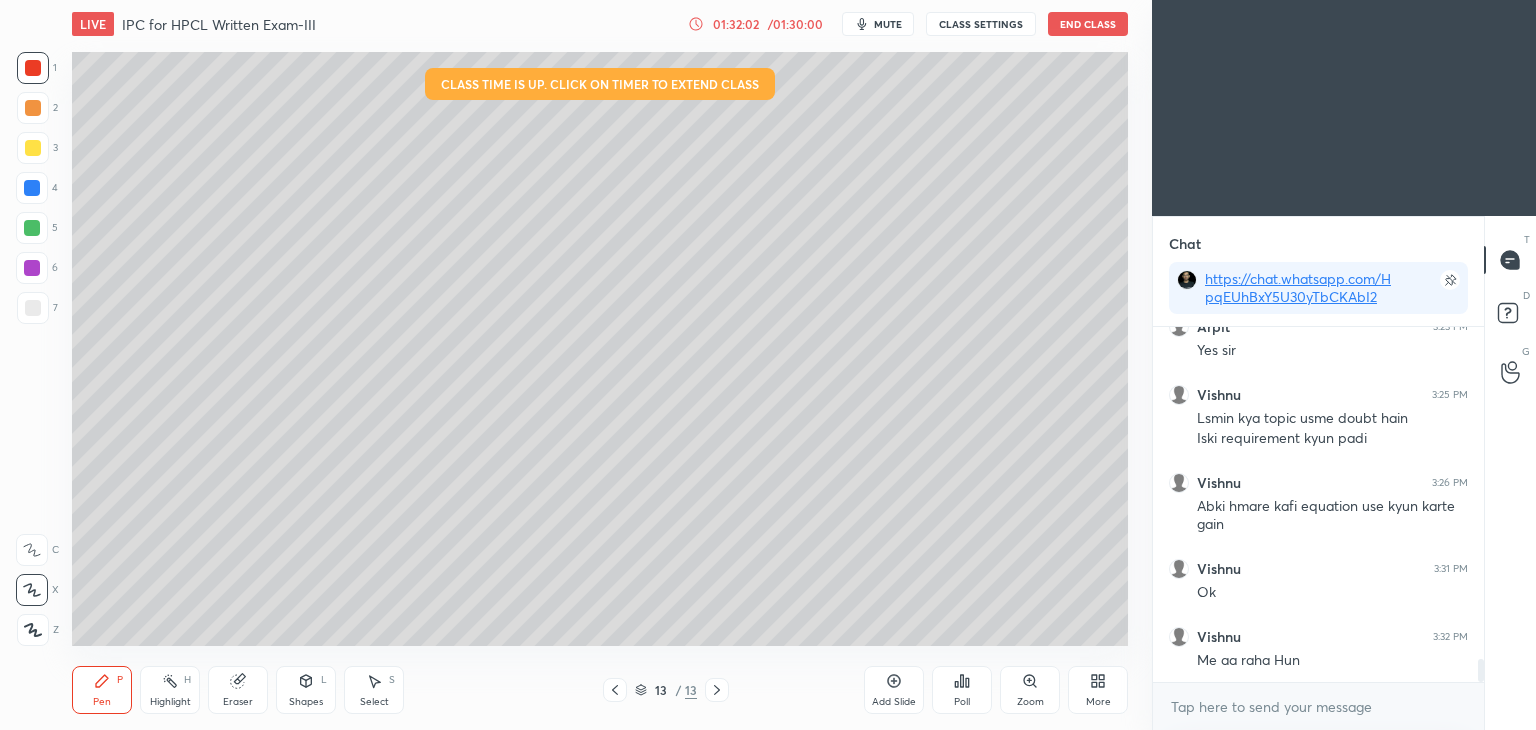 click 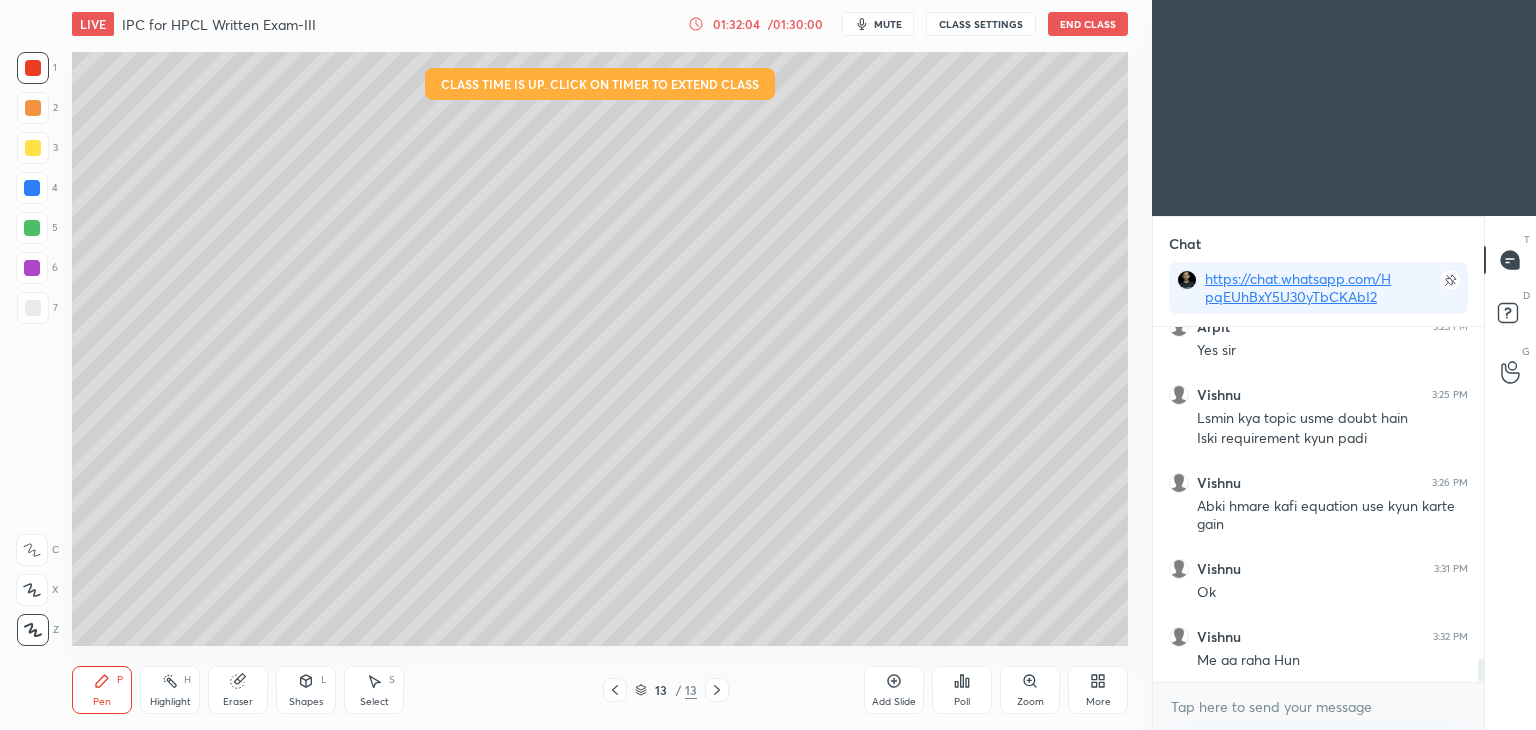 click at bounding box center [33, 108] 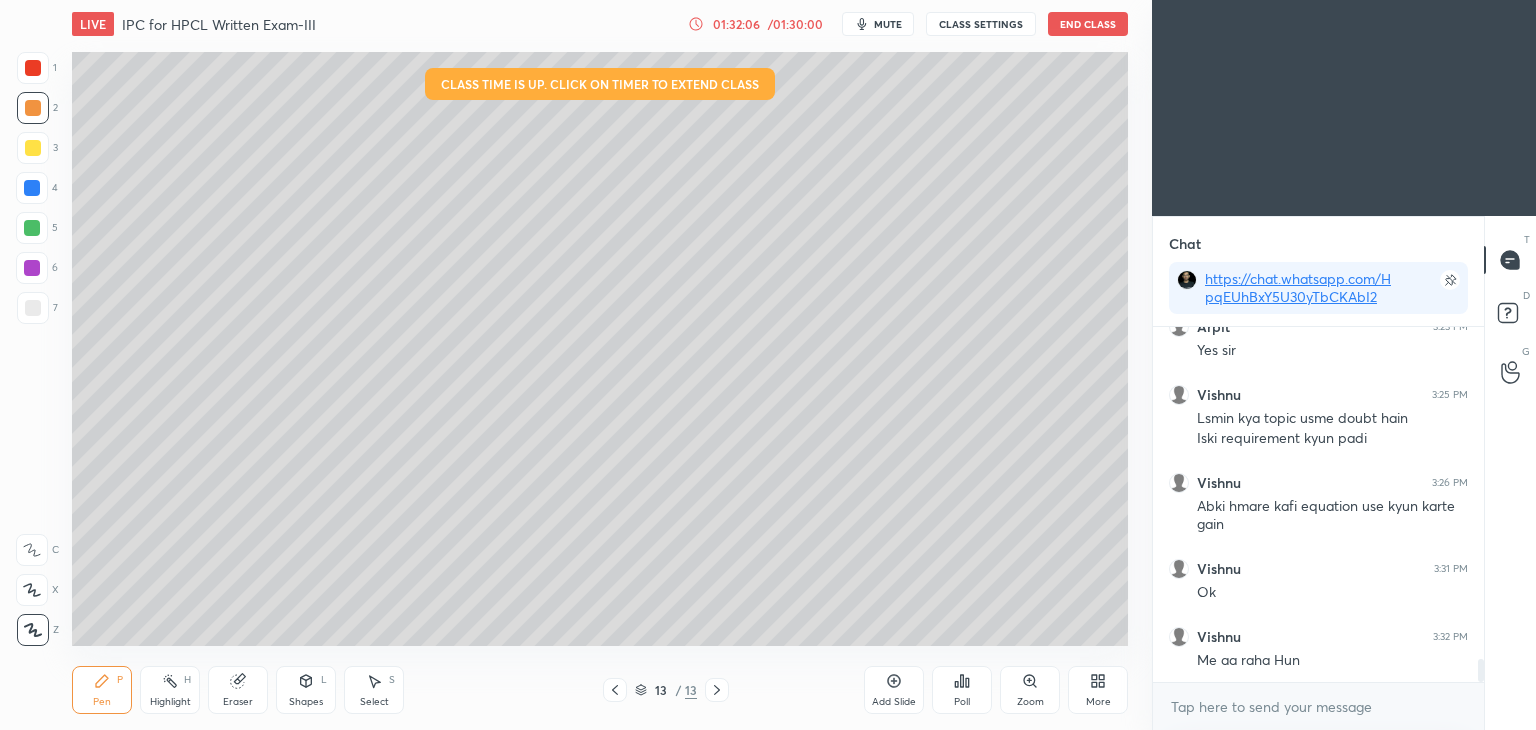 click at bounding box center [33, 68] 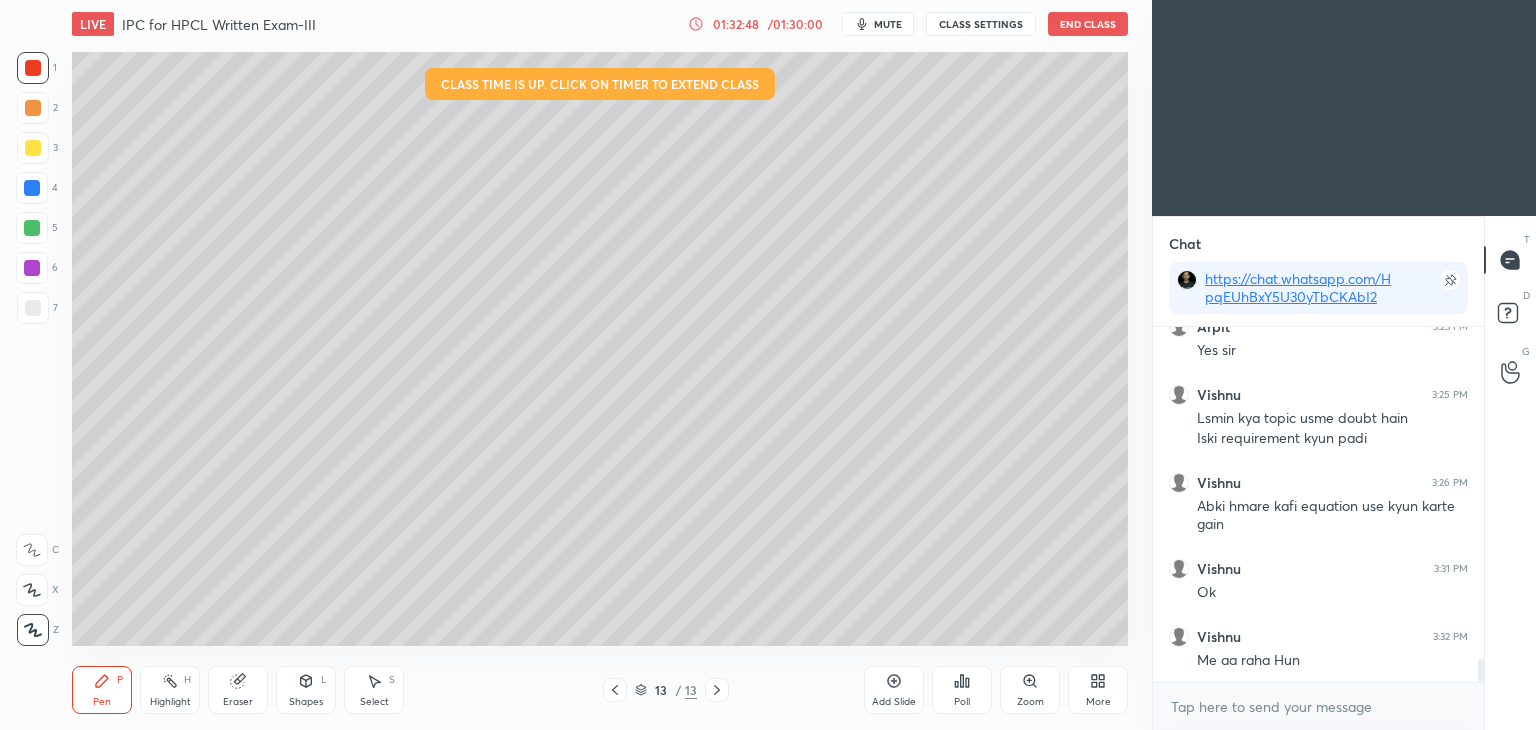 scroll, scrollTop: 5238, scrollLeft: 0, axis: vertical 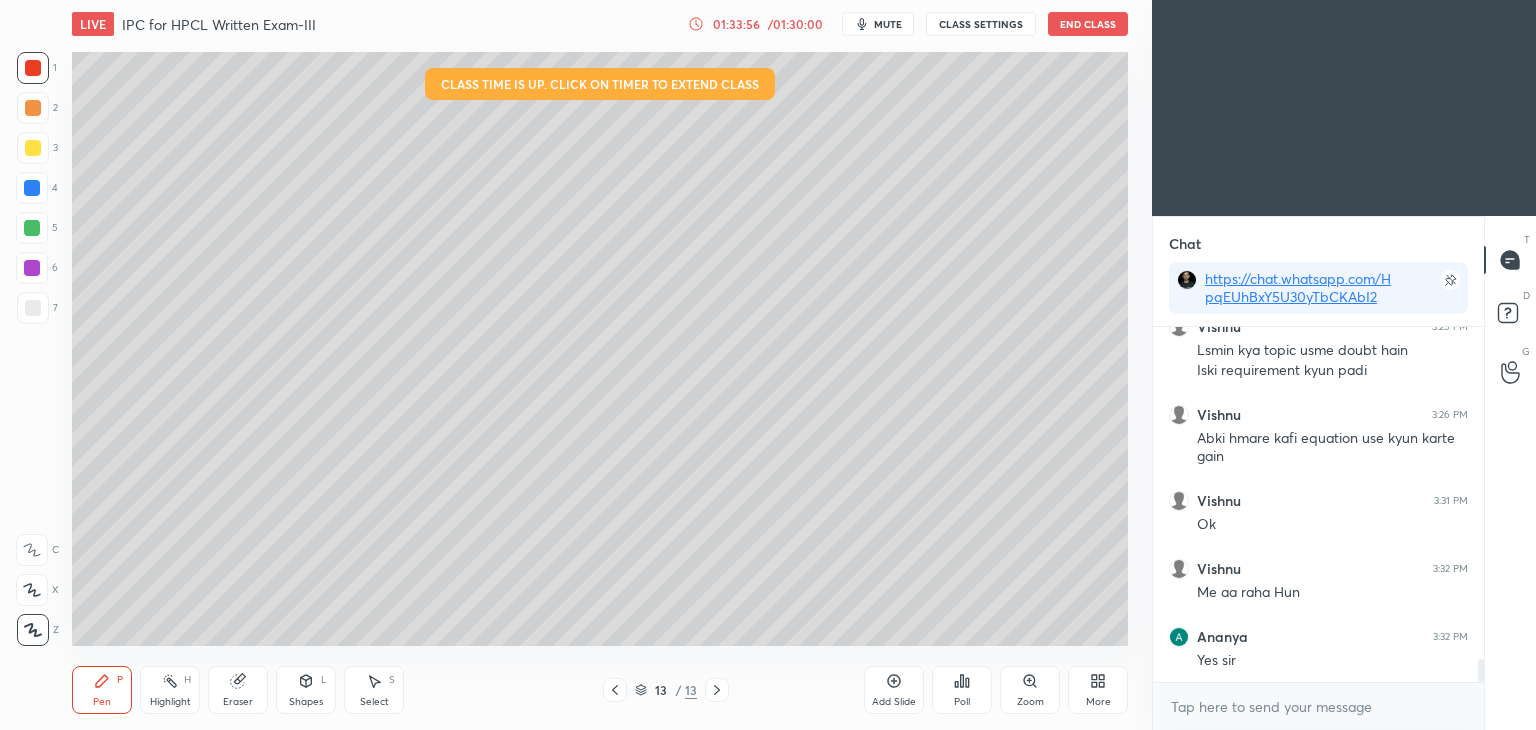 click 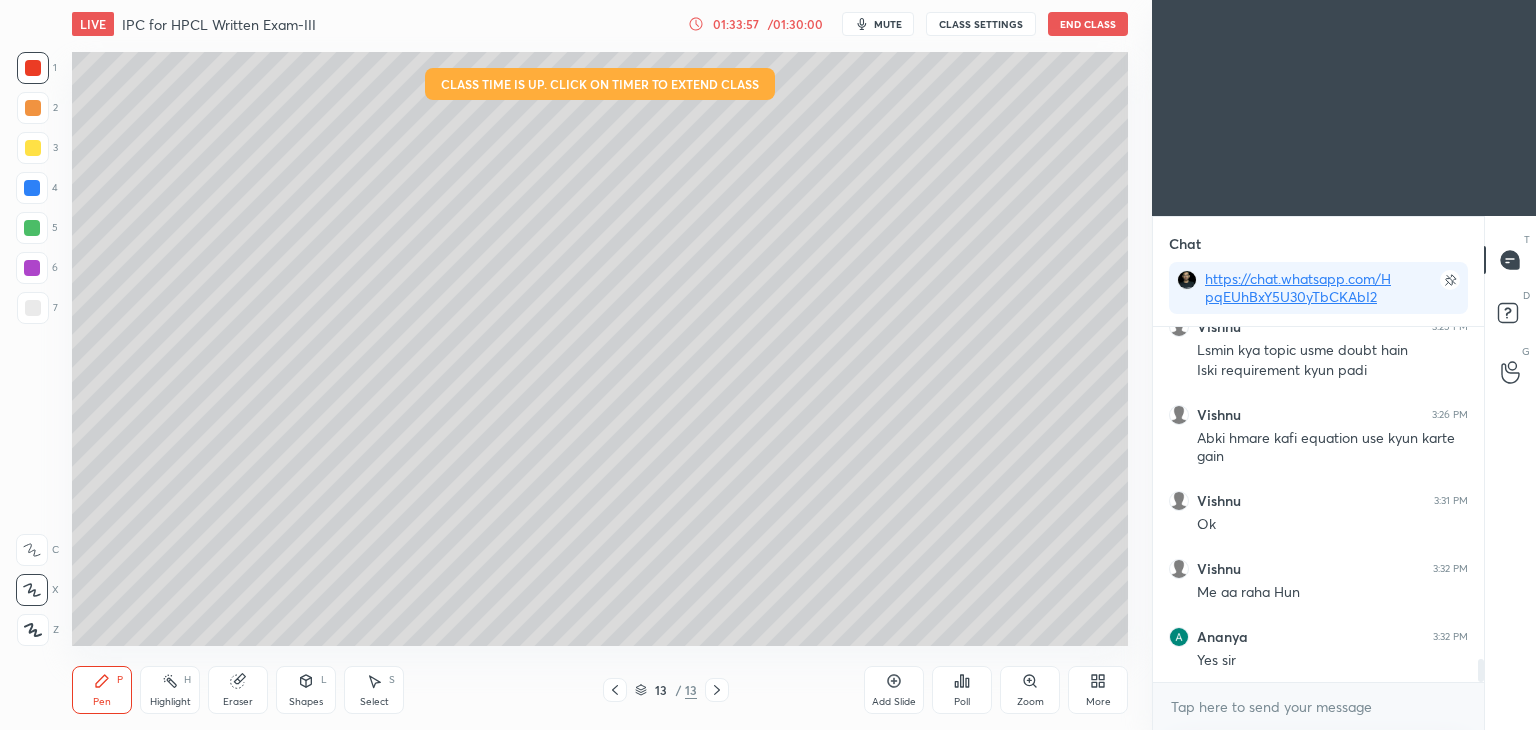 click 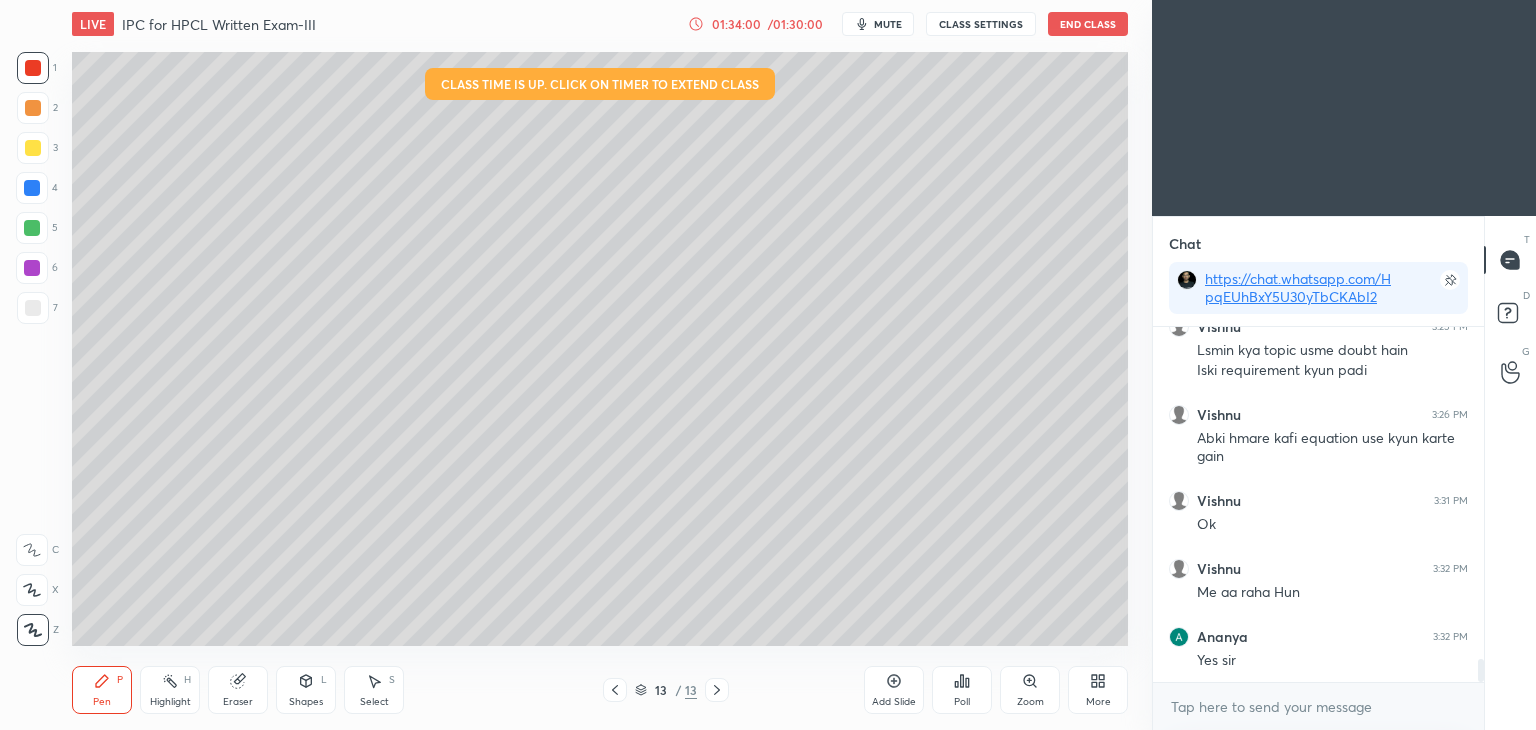 scroll, scrollTop: 5306, scrollLeft: 0, axis: vertical 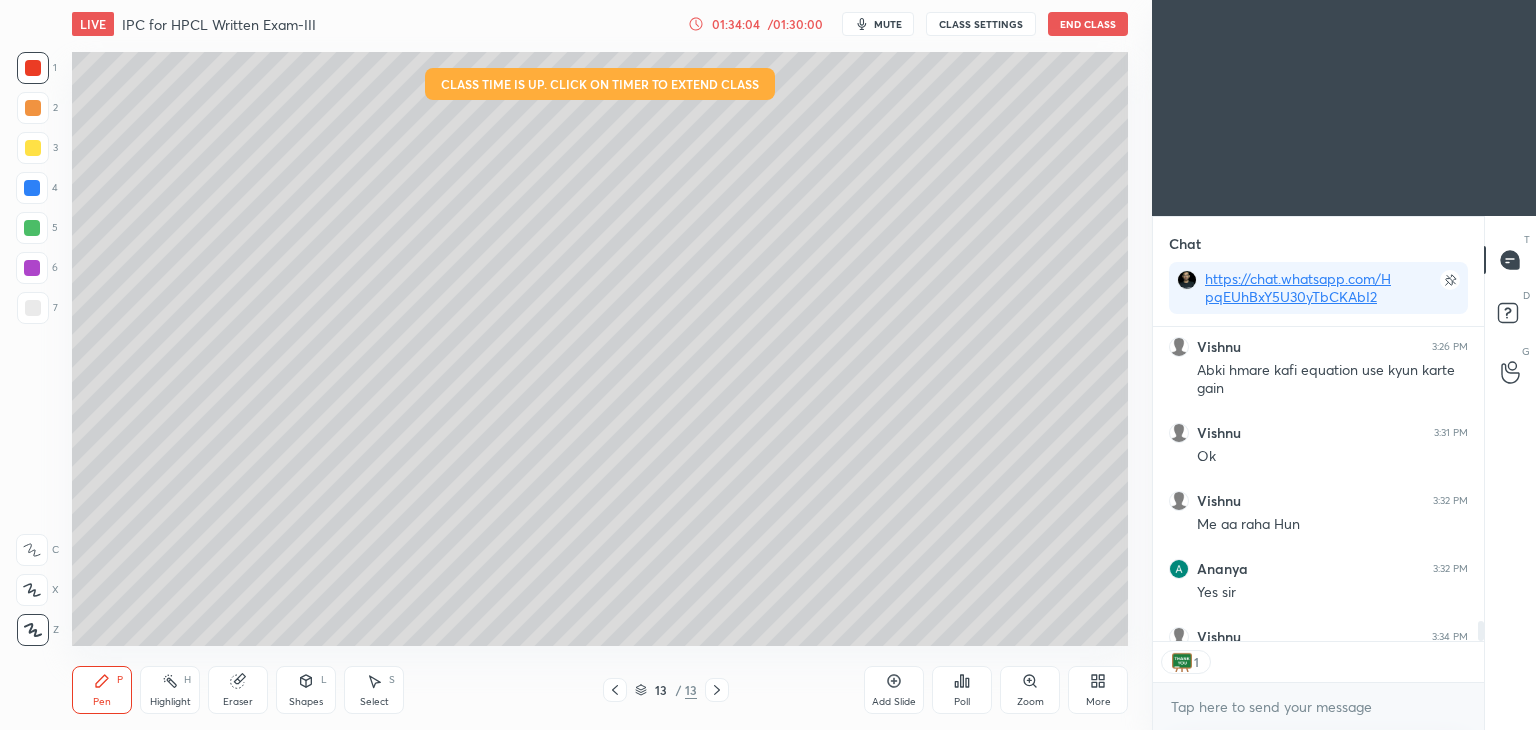 click at bounding box center (33, 148) 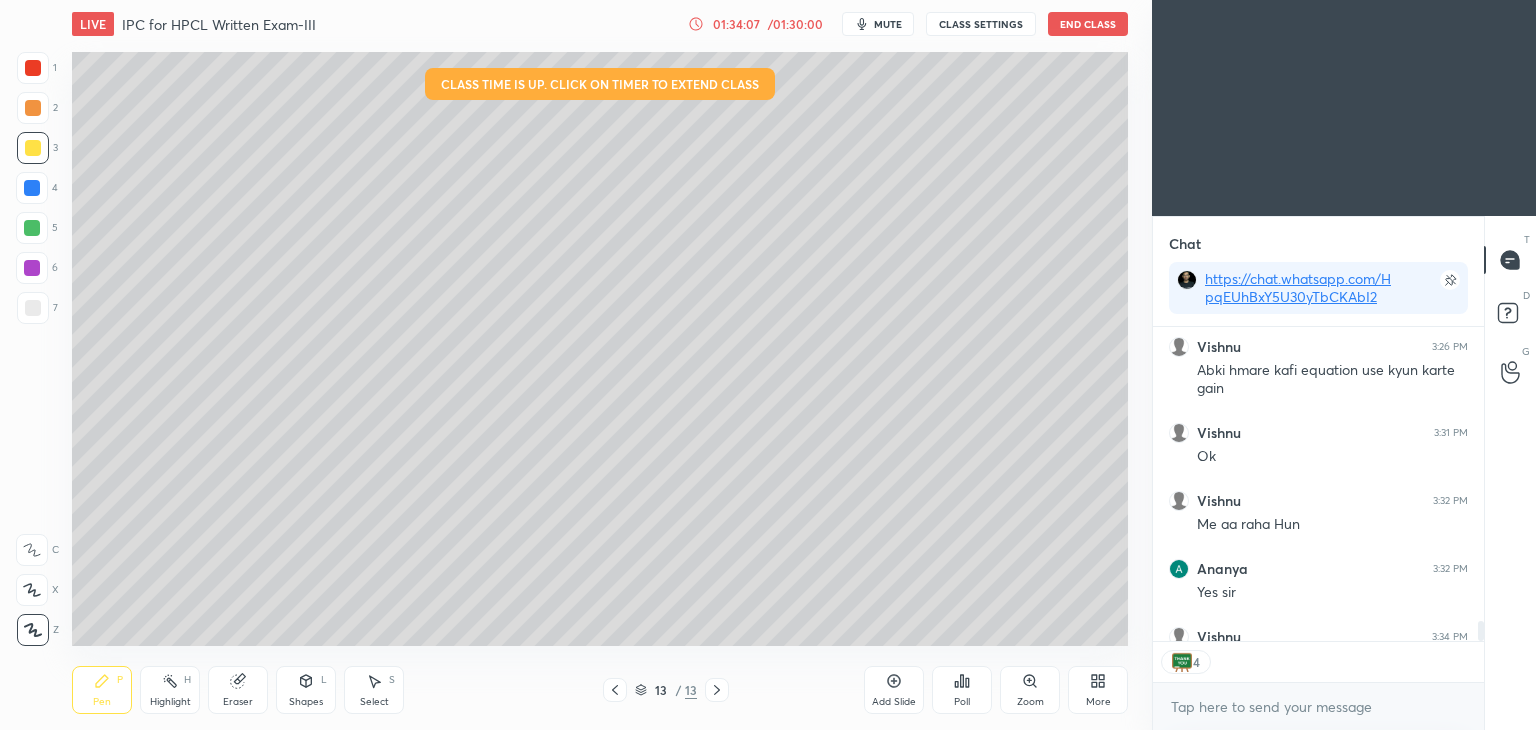 click on "End Class" at bounding box center [1088, 24] 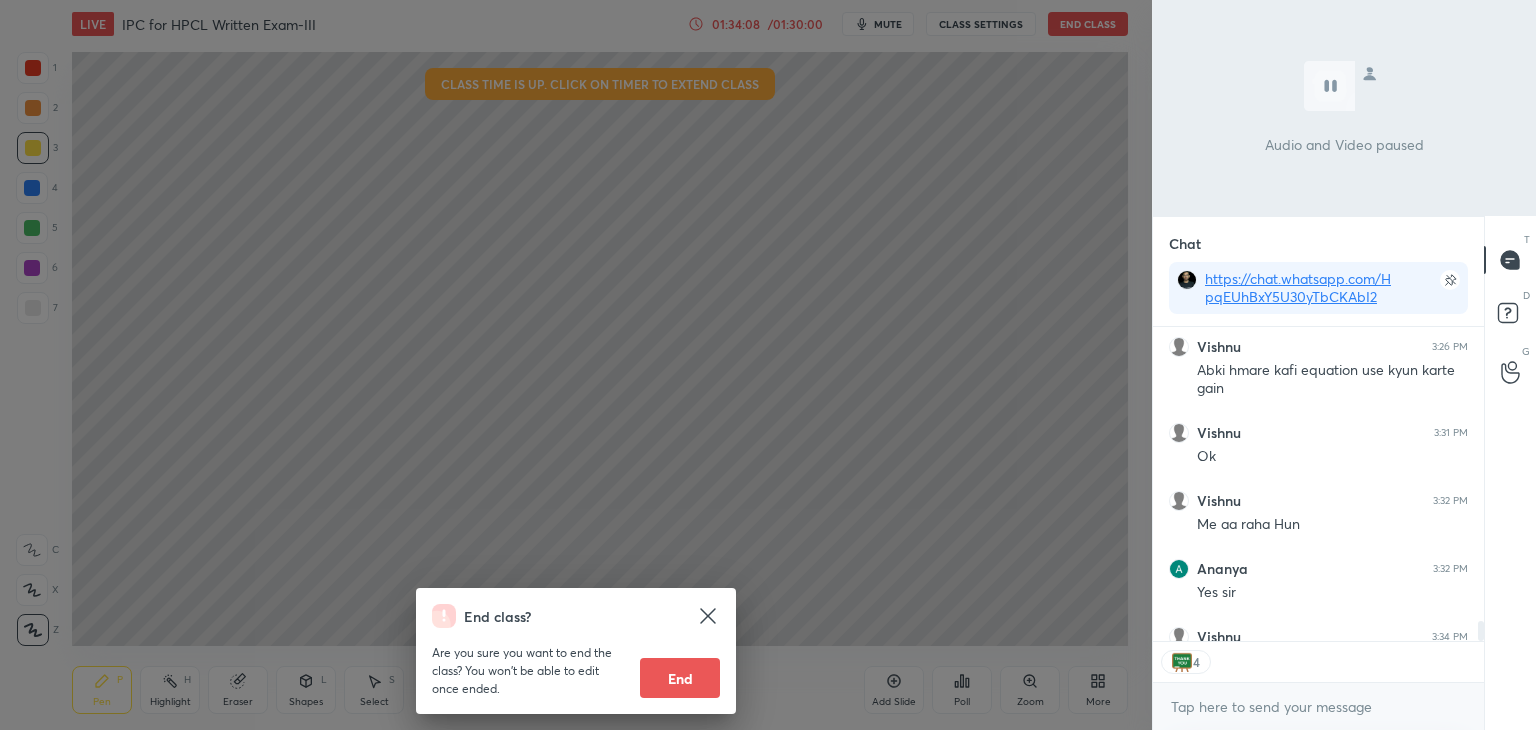 click on "End" at bounding box center (680, 678) 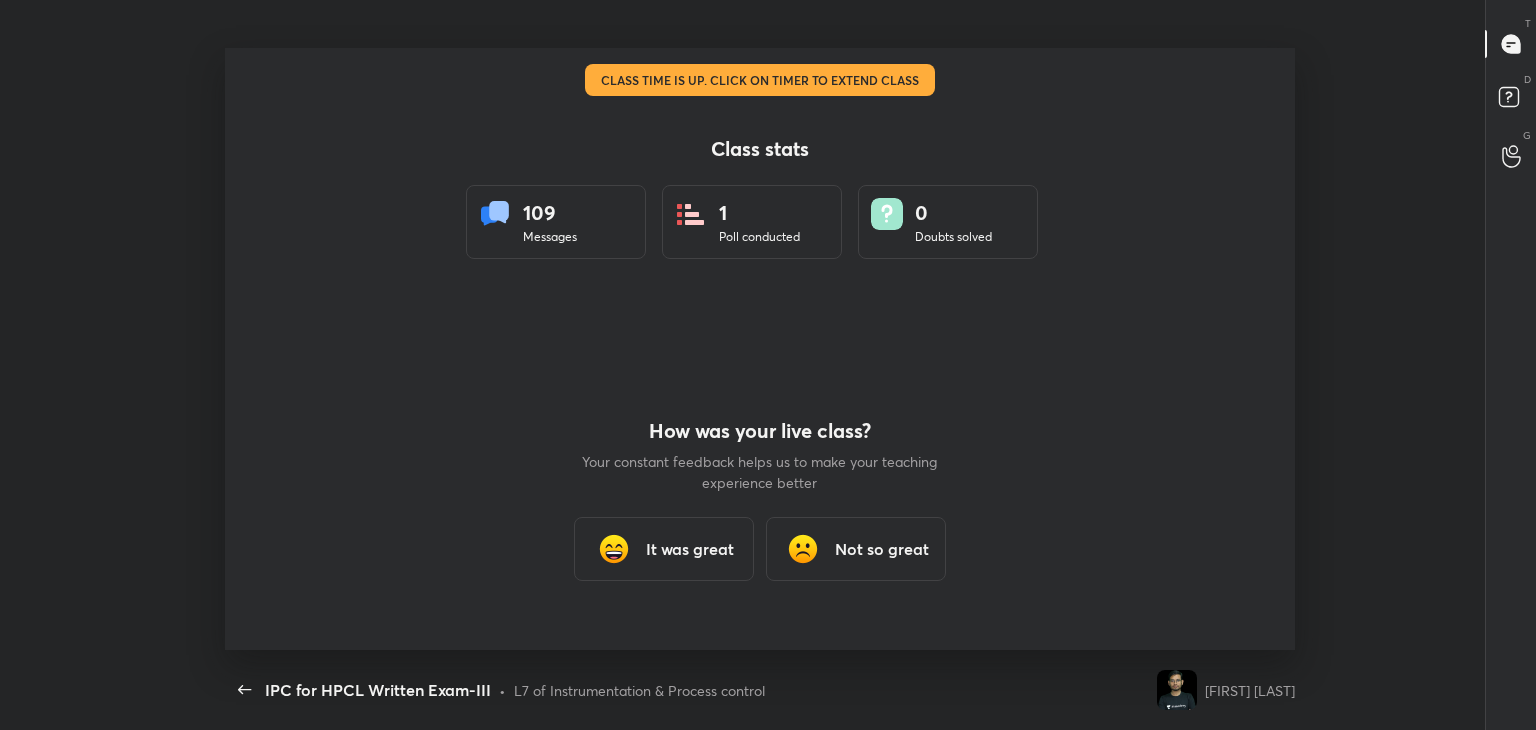 scroll, scrollTop: 99397, scrollLeft: 98735, axis: both 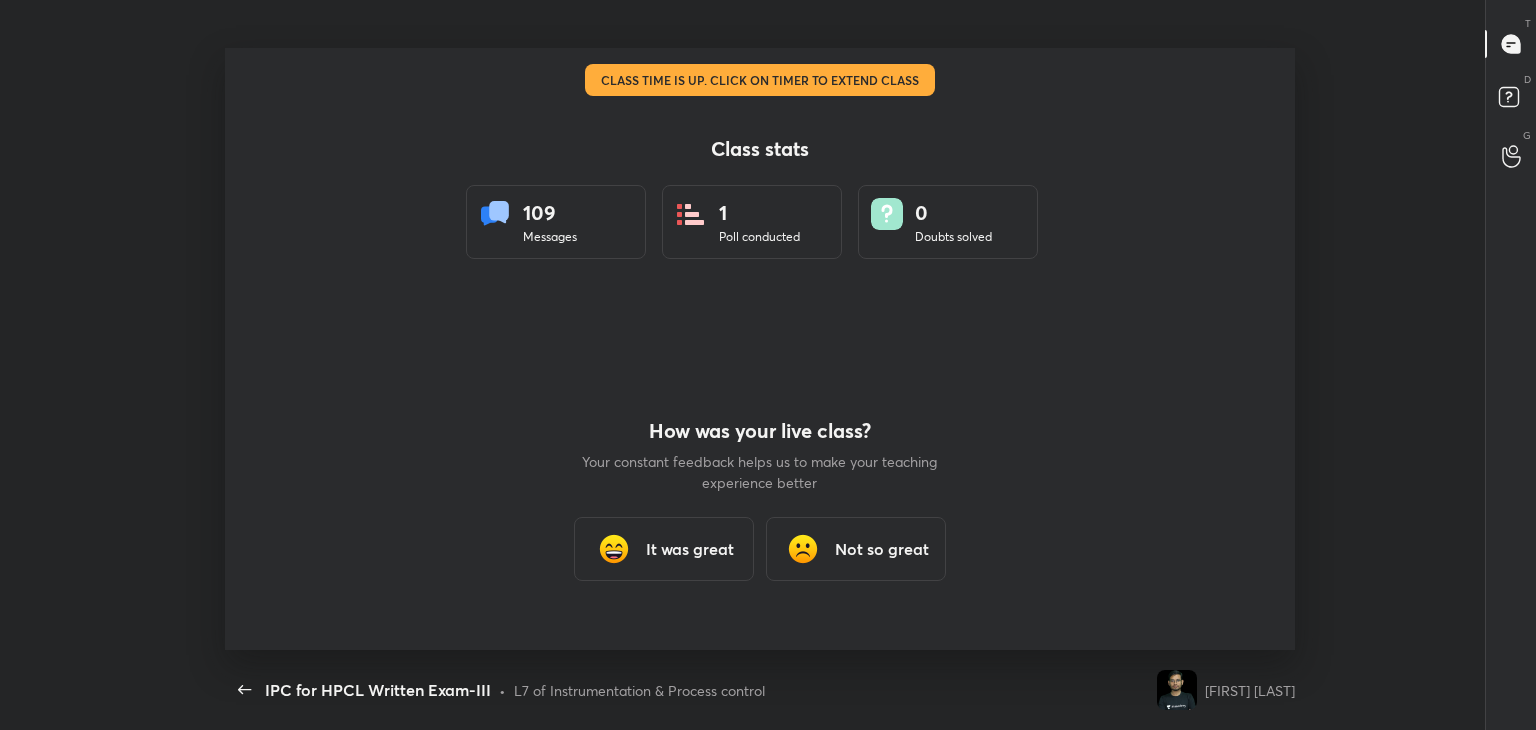 click on "It was great" at bounding box center (690, 549) 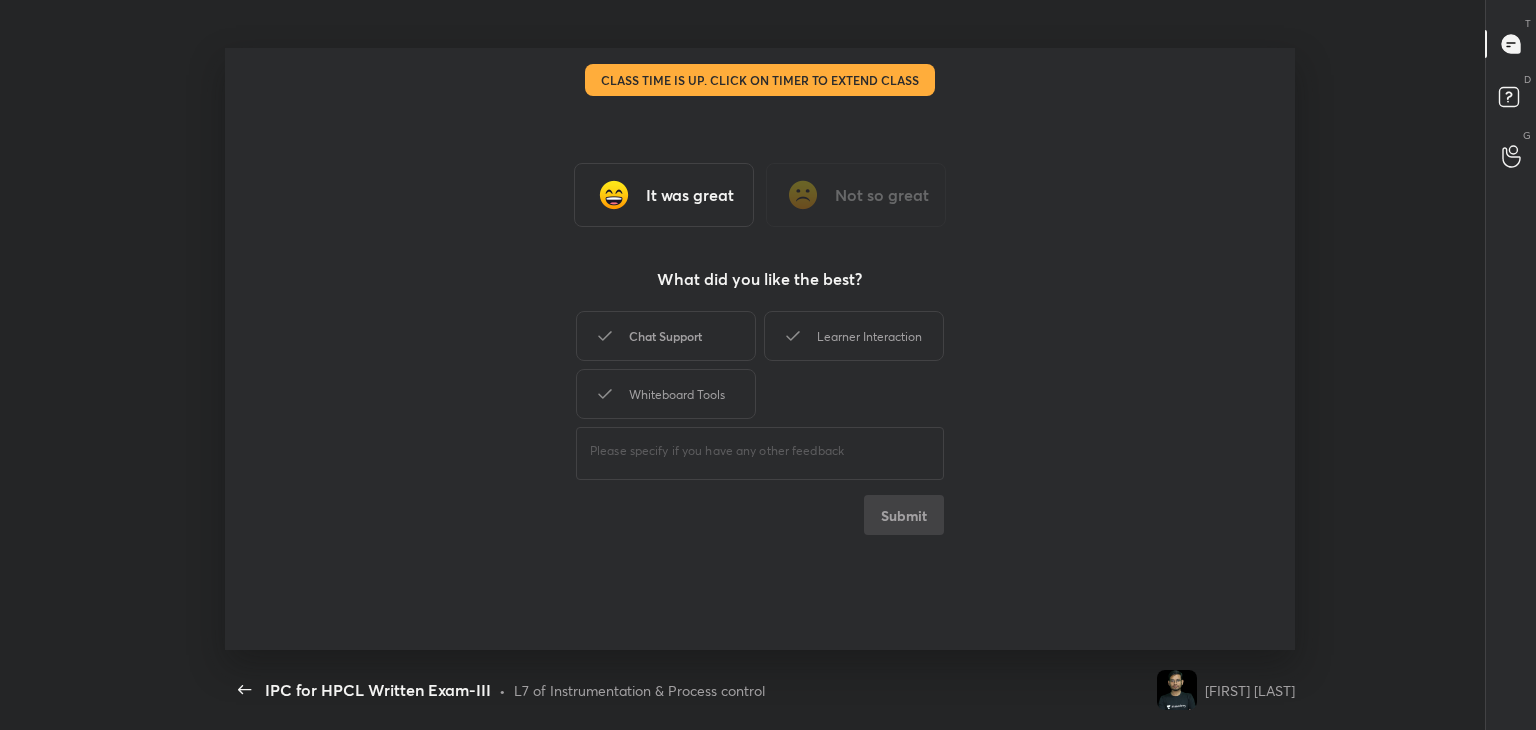 click on "Chat Support" at bounding box center [666, 336] 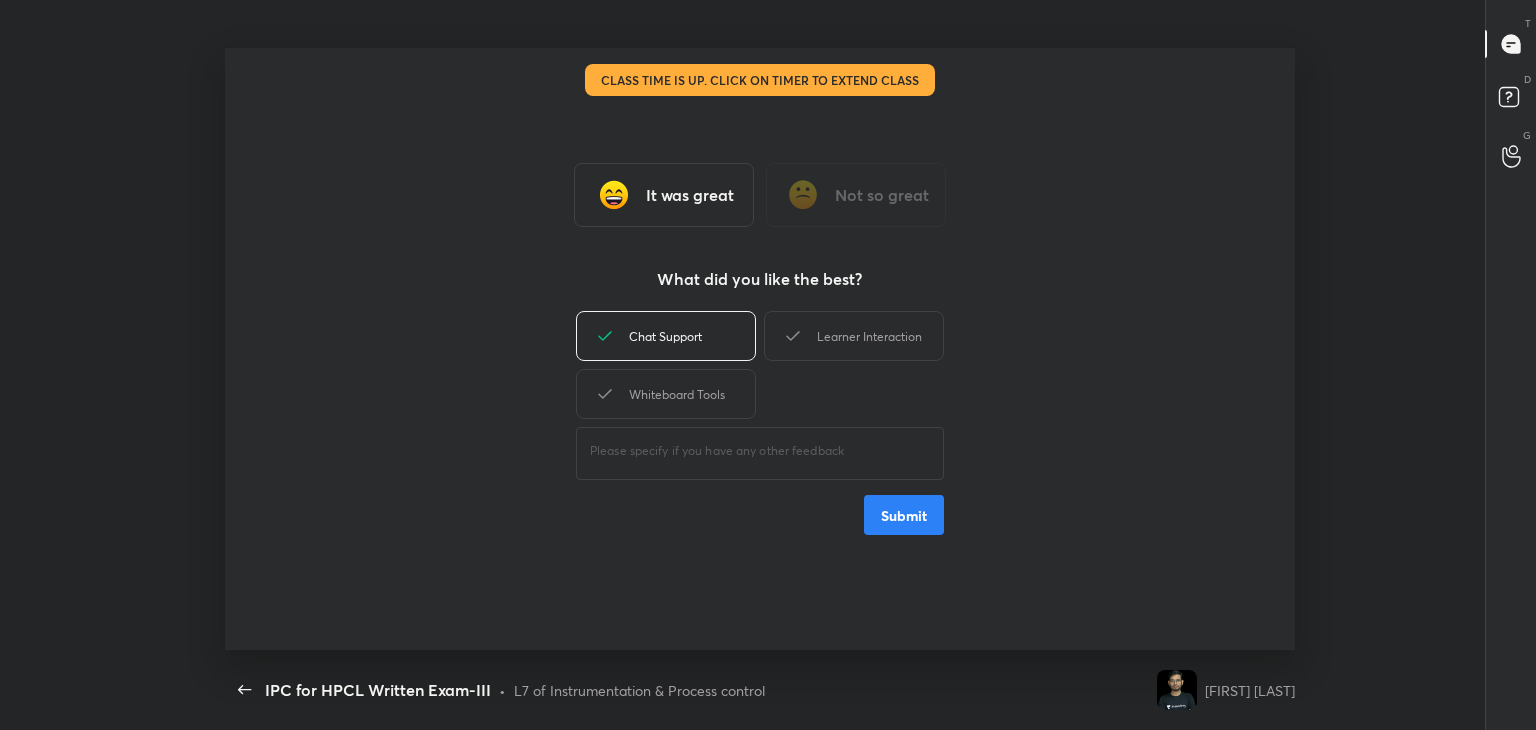 click on "Submit" at bounding box center (904, 515) 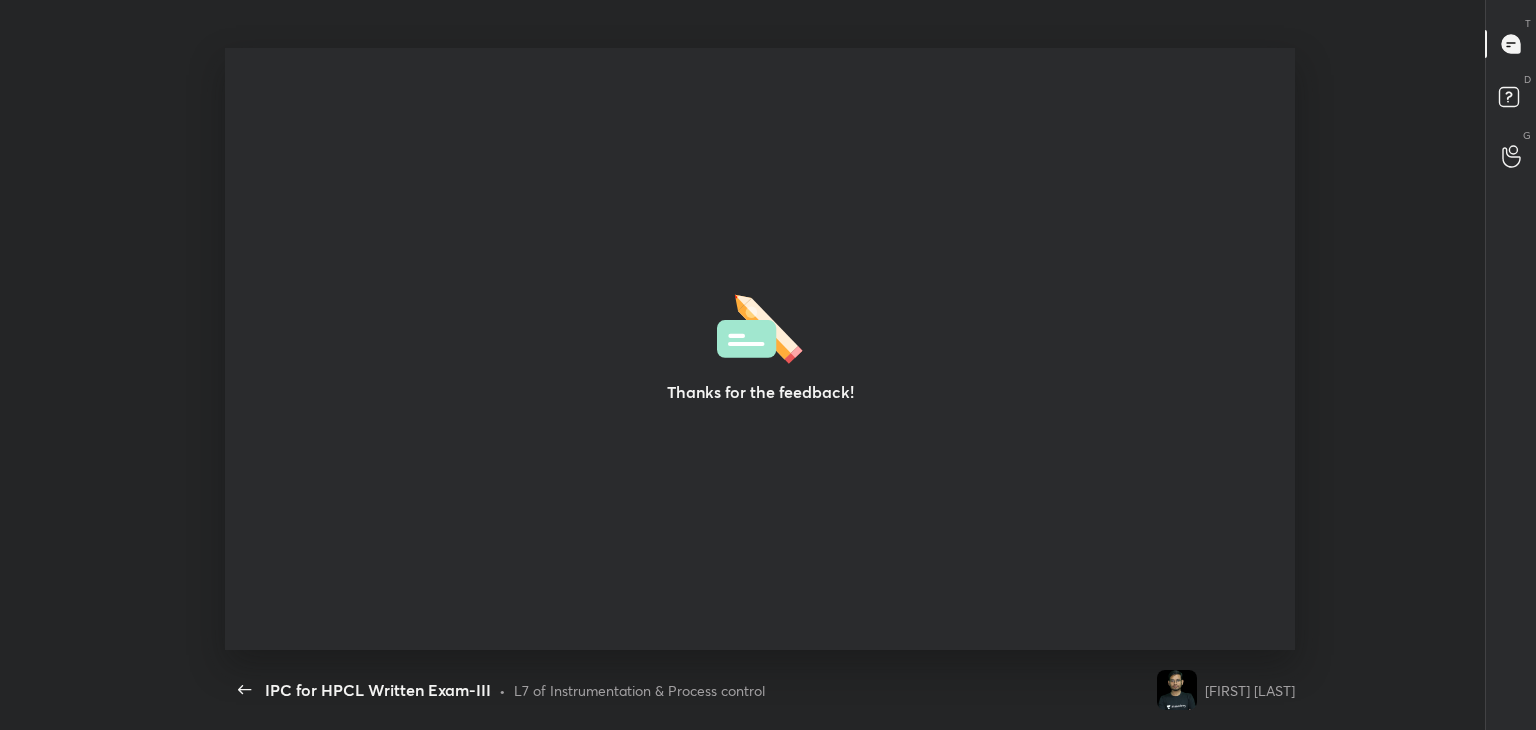 type on "x" 